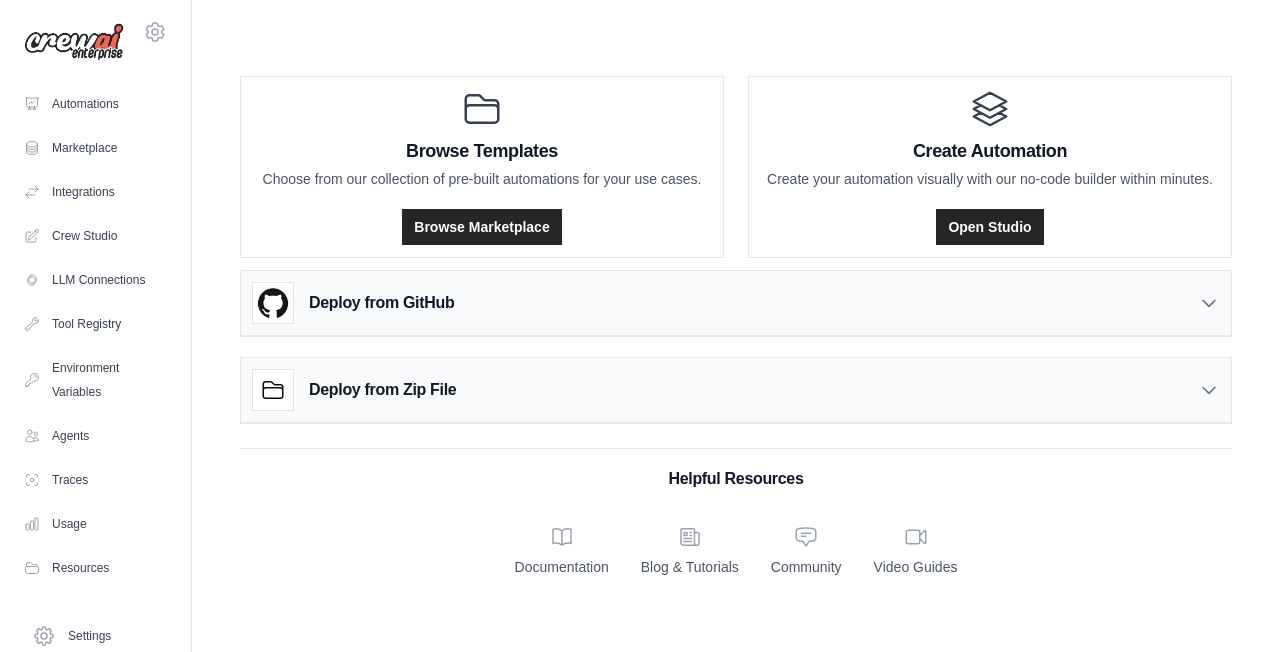 scroll, scrollTop: 0, scrollLeft: 0, axis: both 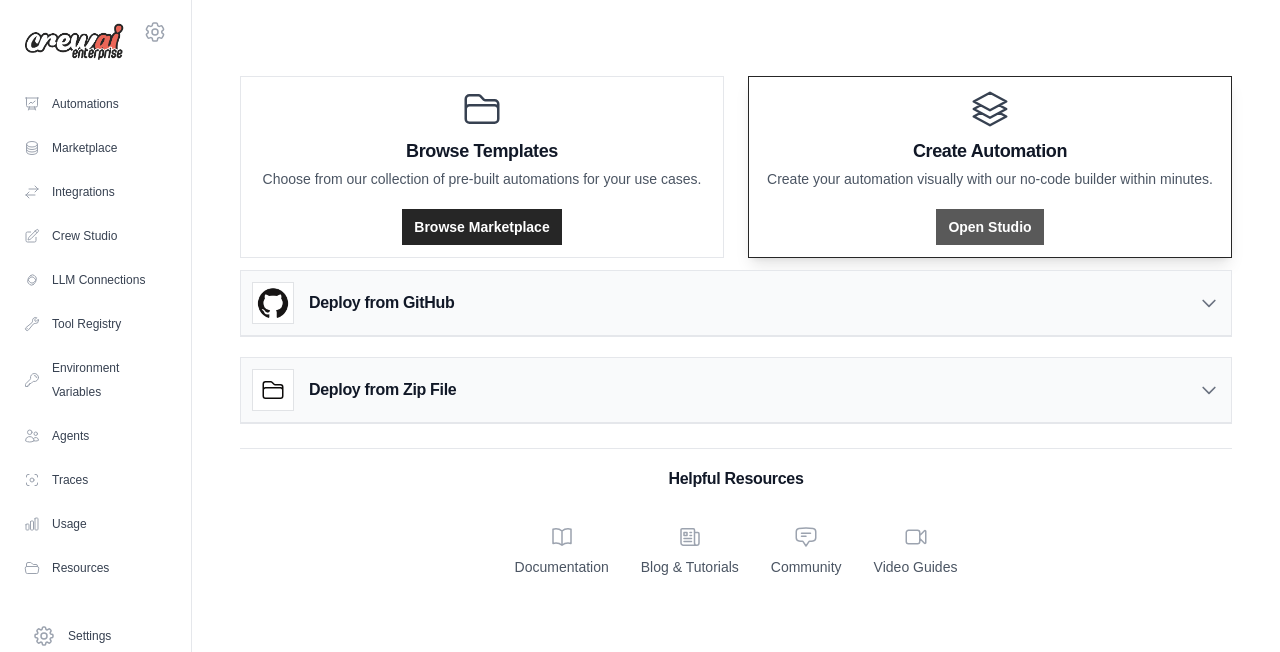 click on "Open Studio" at bounding box center [989, 227] 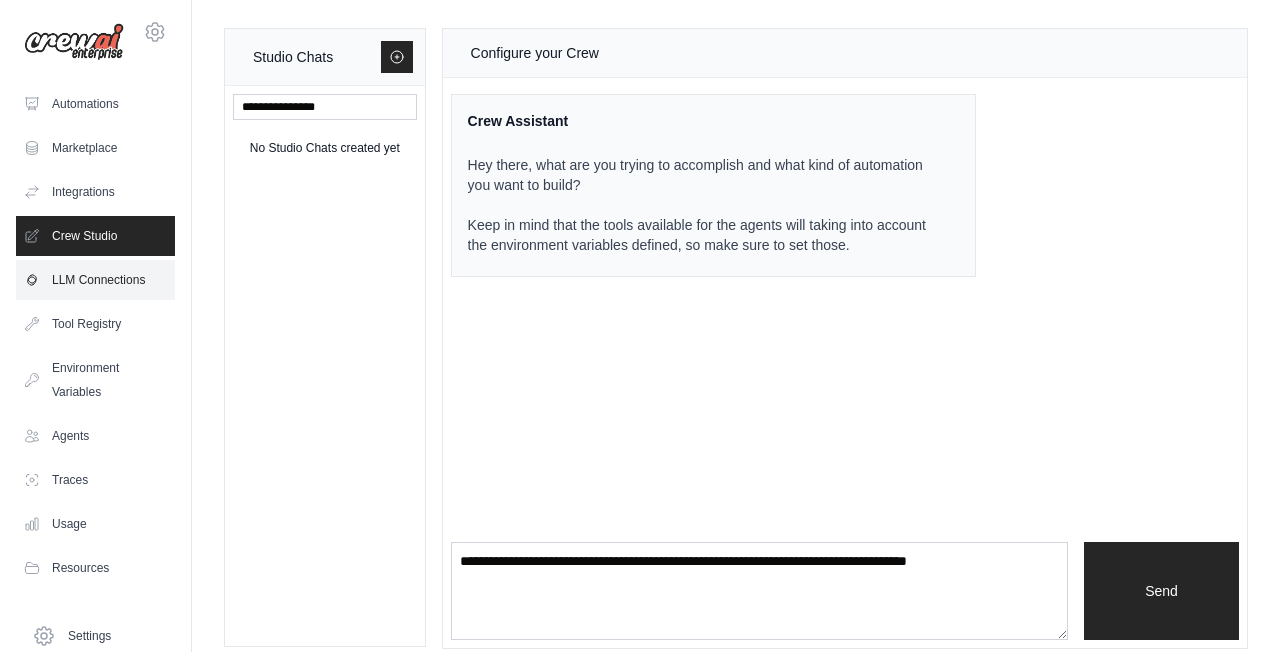 click on "LLM Connections" at bounding box center [95, 280] 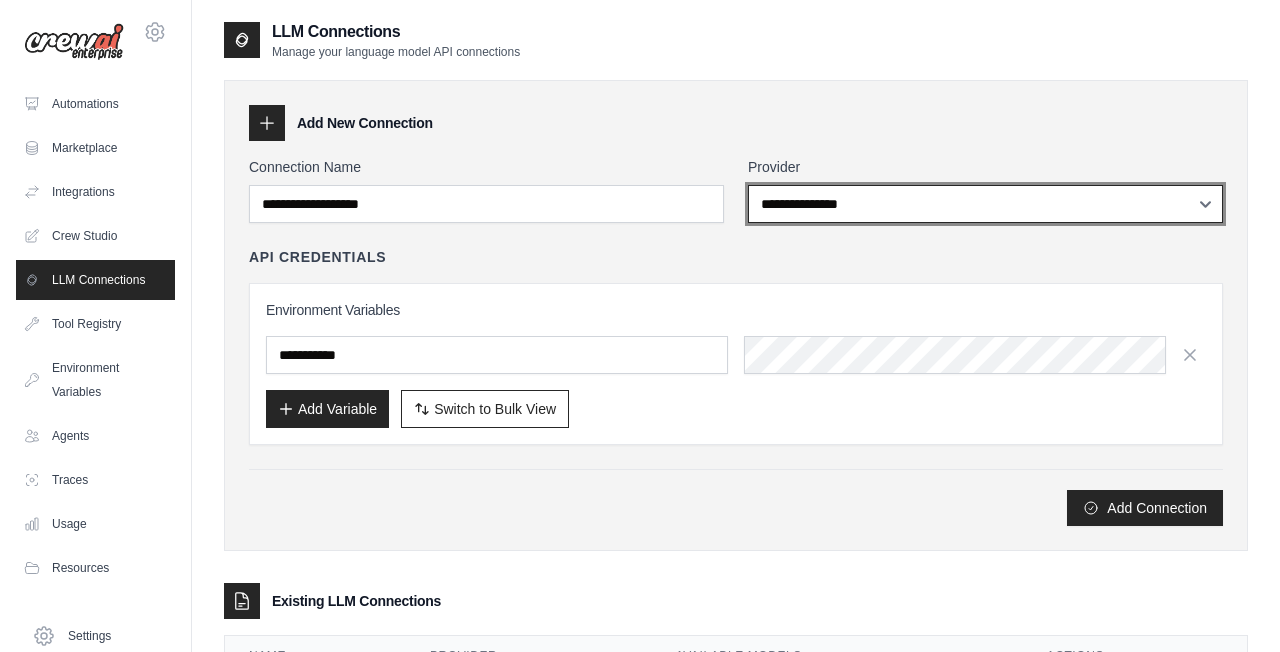 click on "**********" at bounding box center [985, 204] 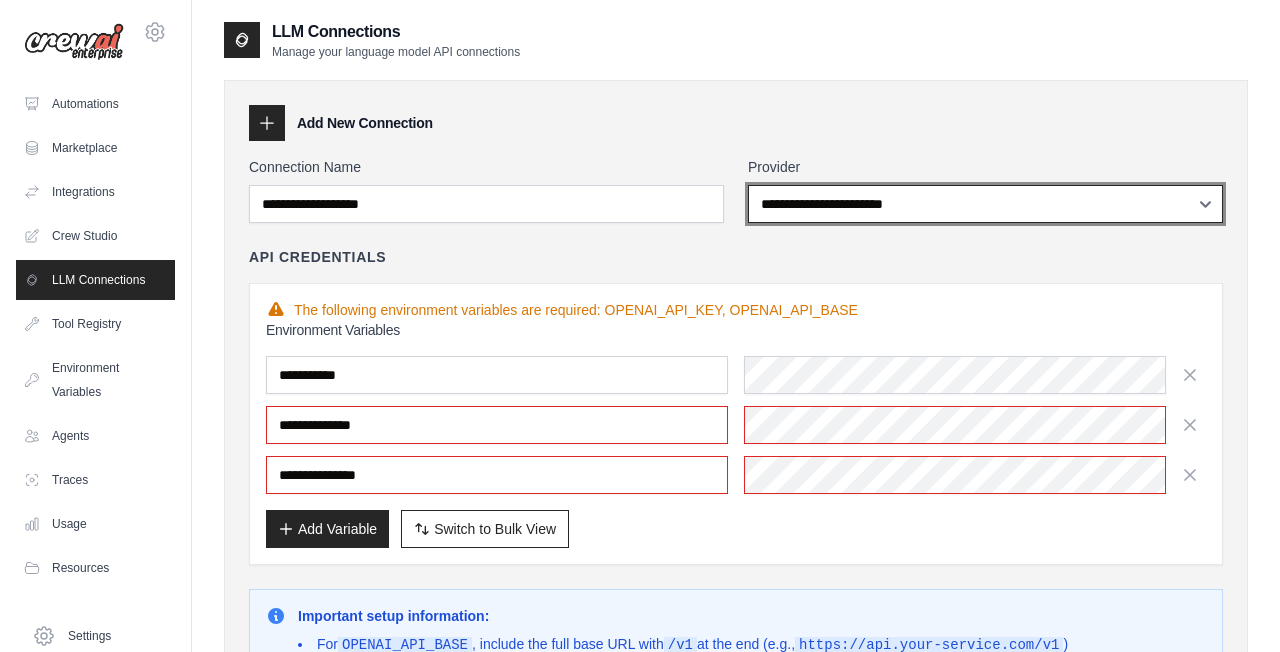 click on "**********" at bounding box center (985, 204) 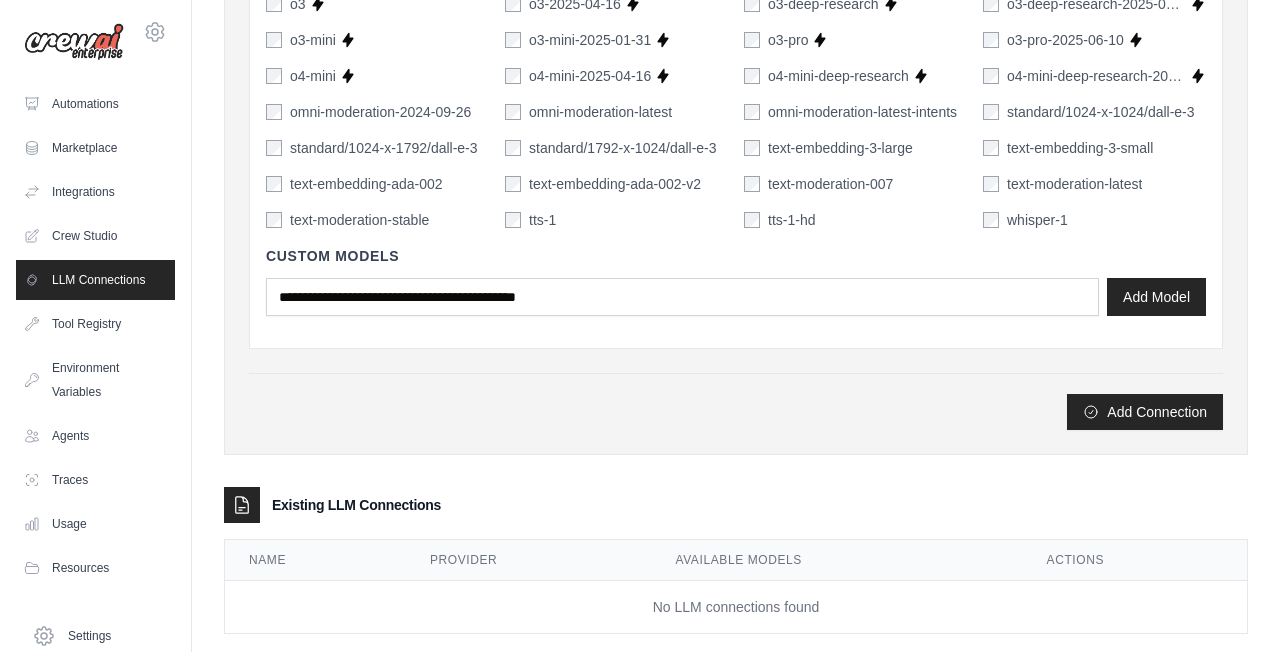 scroll, scrollTop: 1382, scrollLeft: 0, axis: vertical 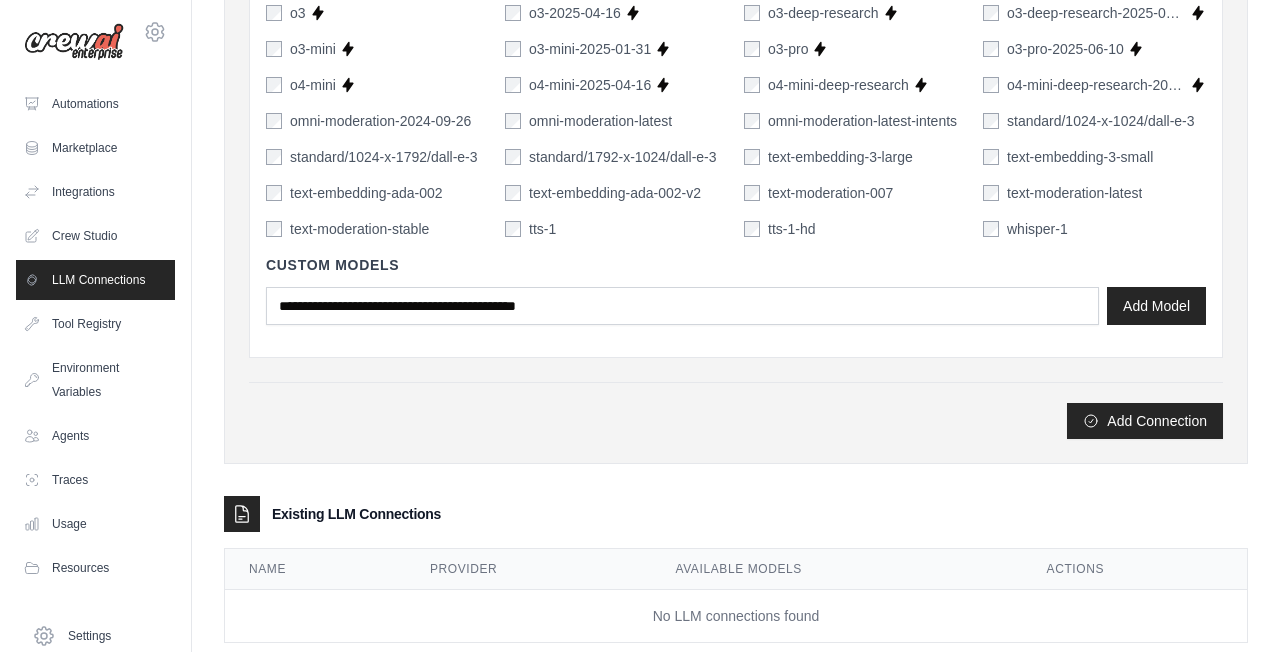 click on "Add Model" at bounding box center (1156, 306) 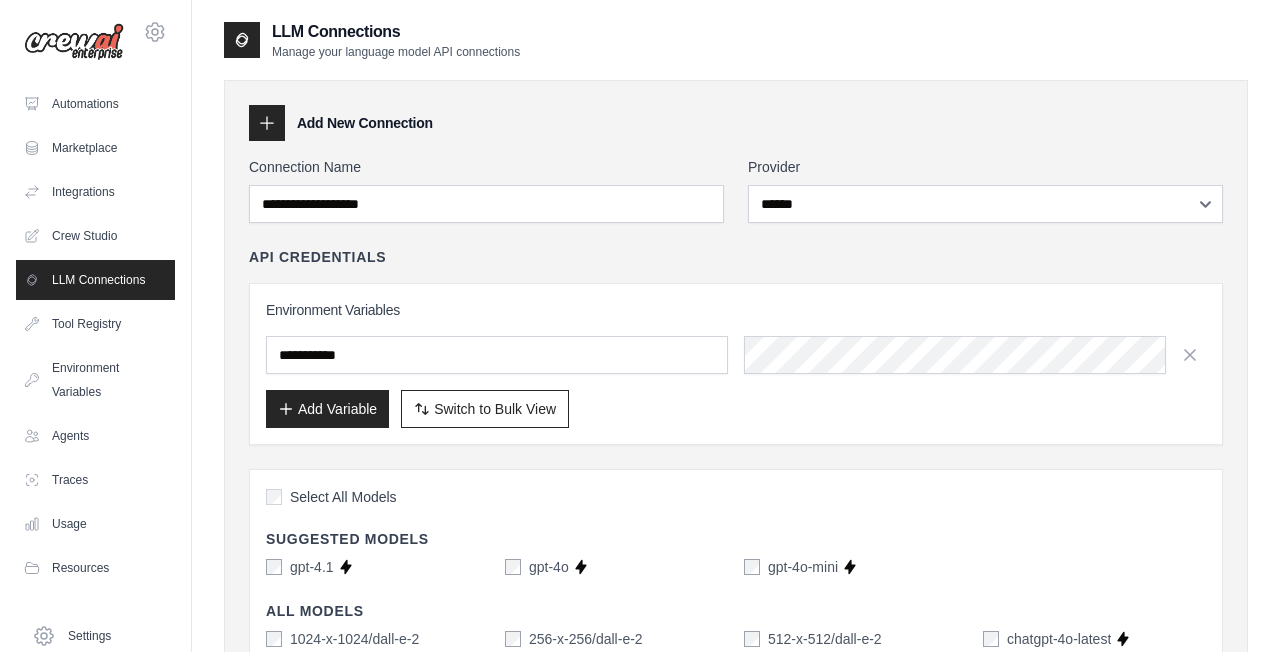 scroll, scrollTop: 0, scrollLeft: 0, axis: both 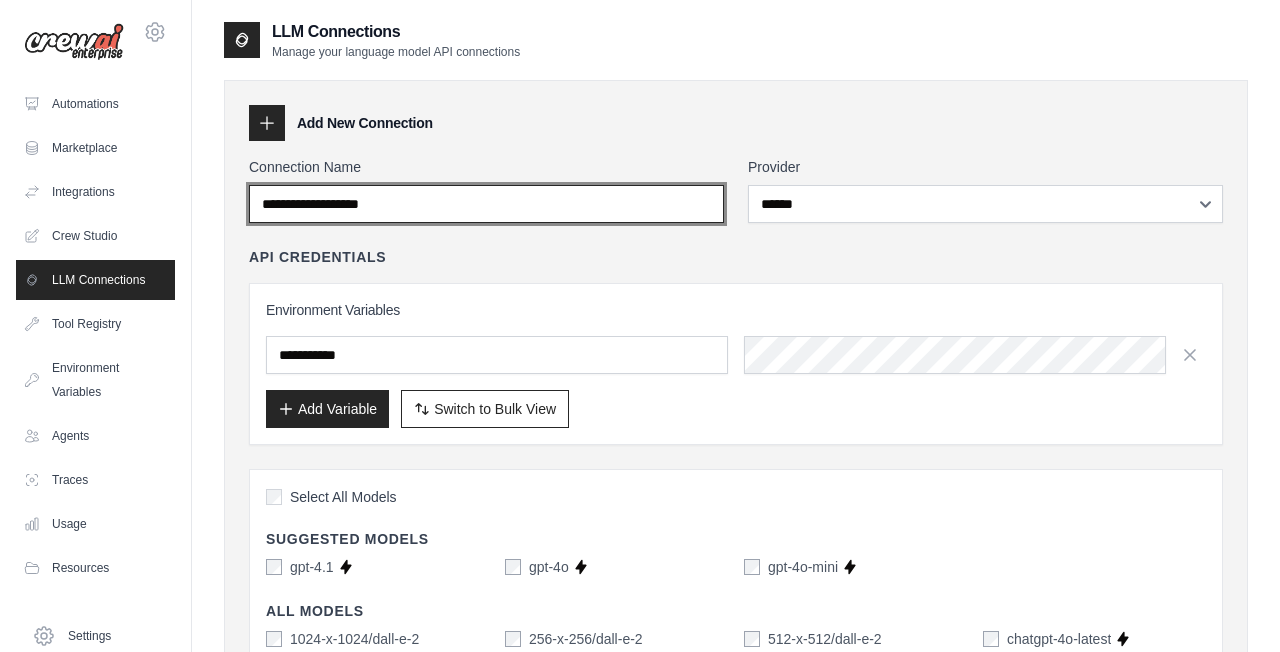 click on "Connection Name" at bounding box center (486, 204) 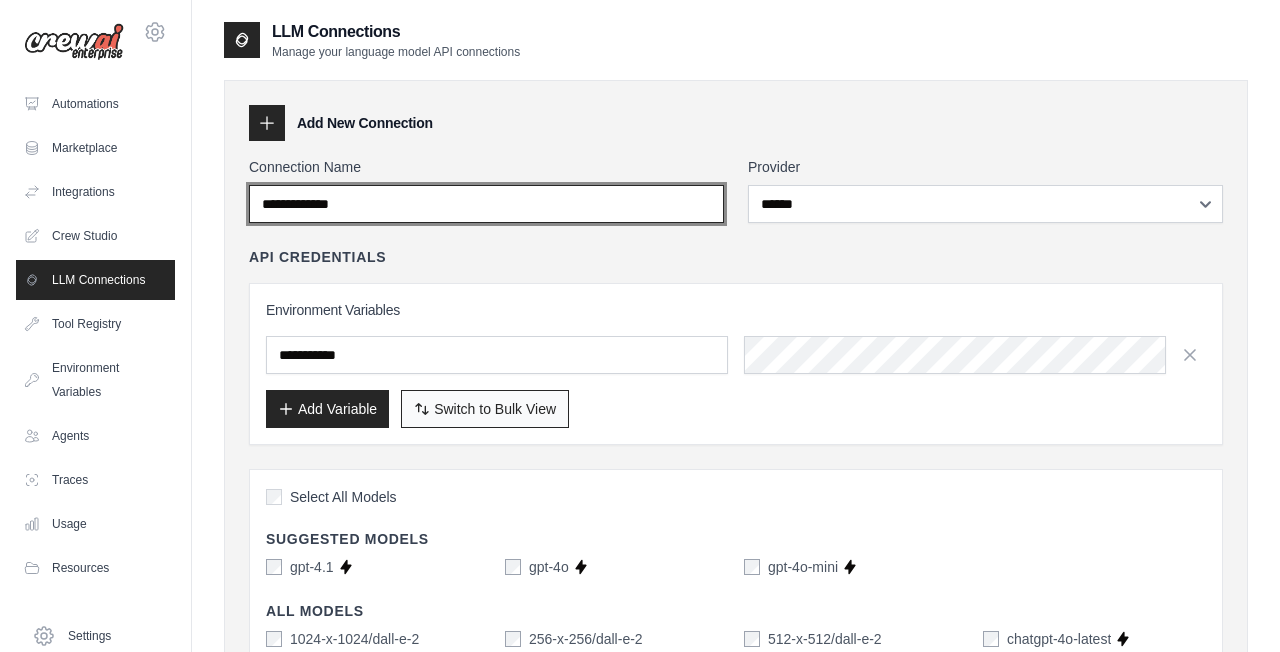 scroll, scrollTop: 0, scrollLeft: 0, axis: both 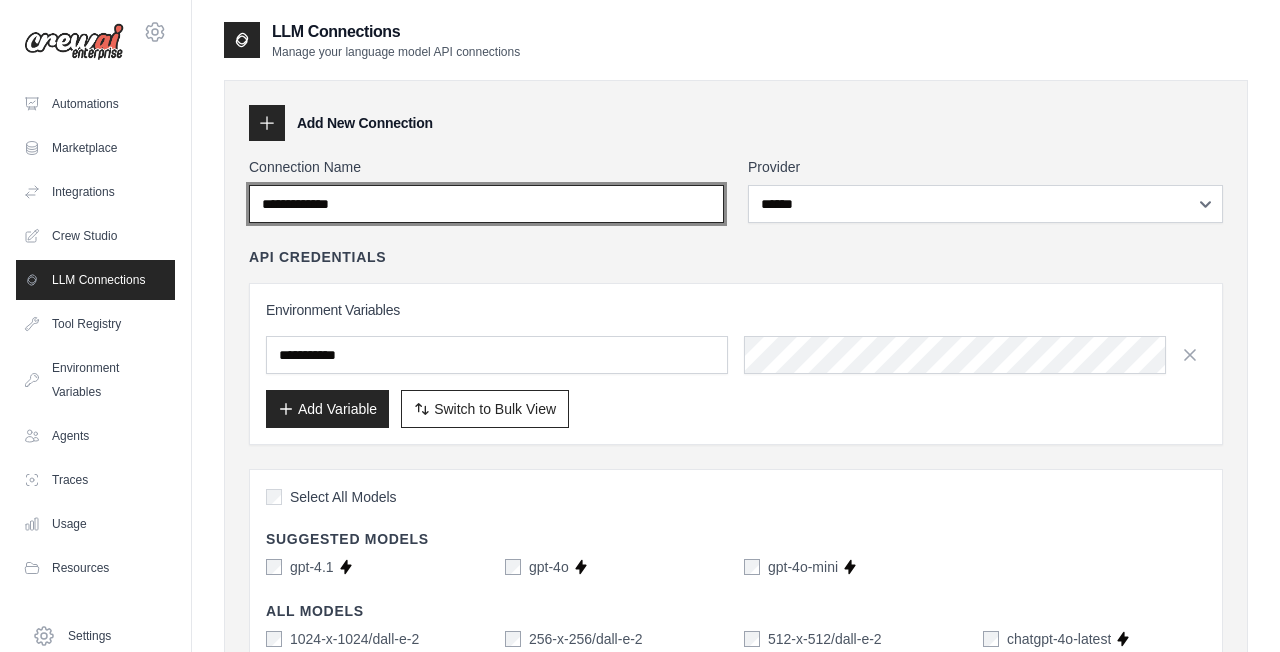 type on "**********" 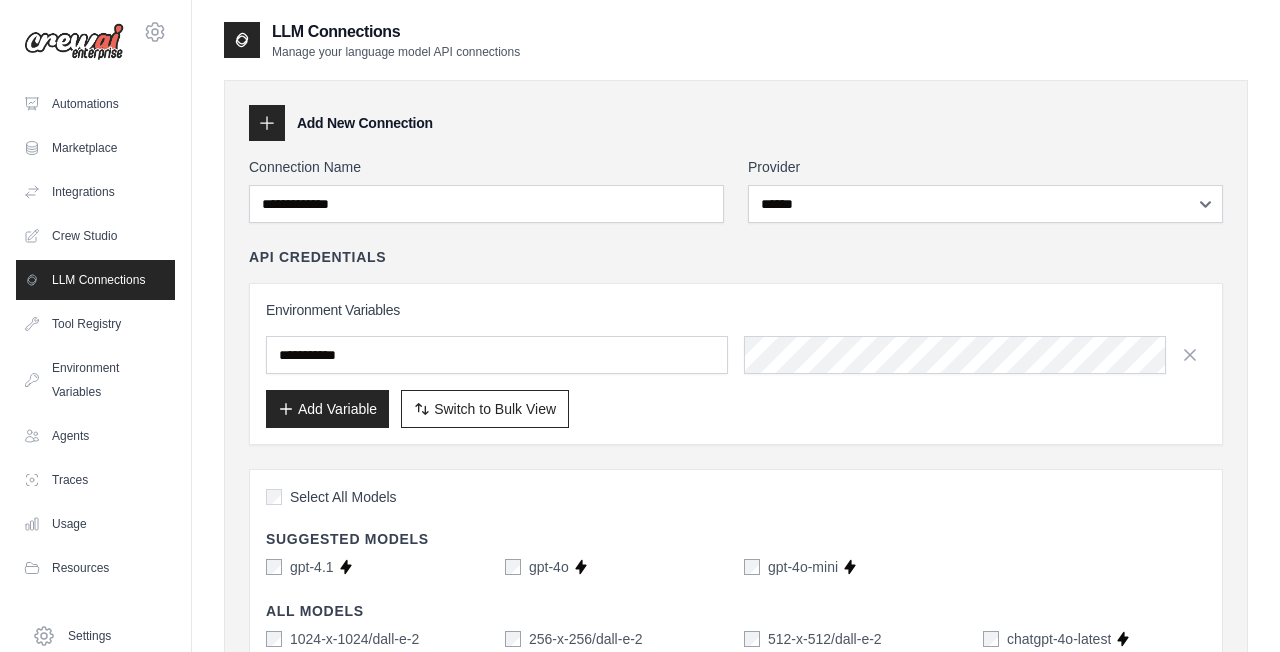 click on "Add Variable" at bounding box center [327, 409] 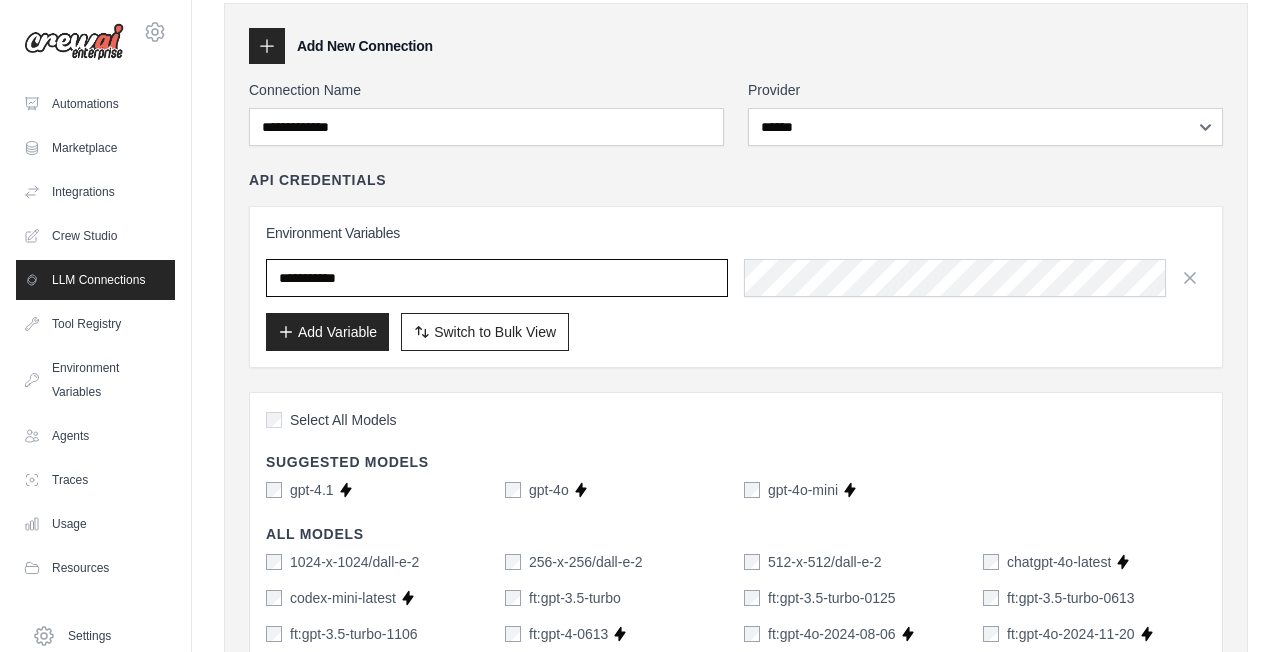 scroll, scrollTop: 81, scrollLeft: 0, axis: vertical 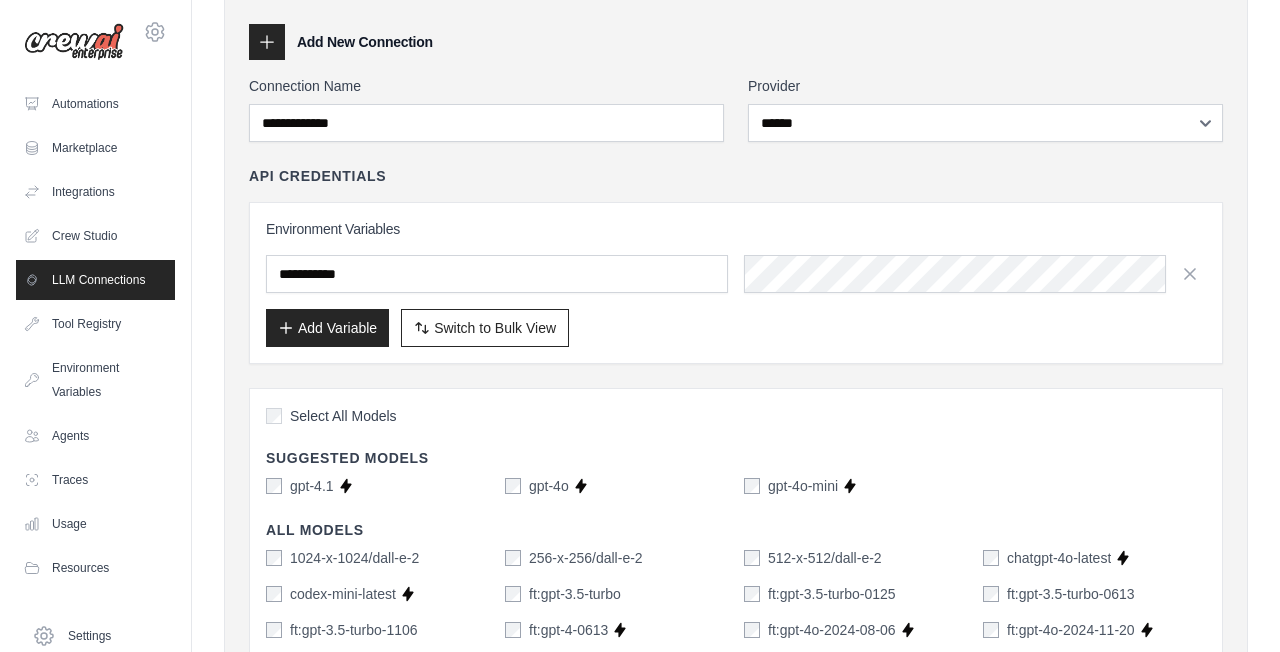 click on "Add Variable" at bounding box center [327, 328] 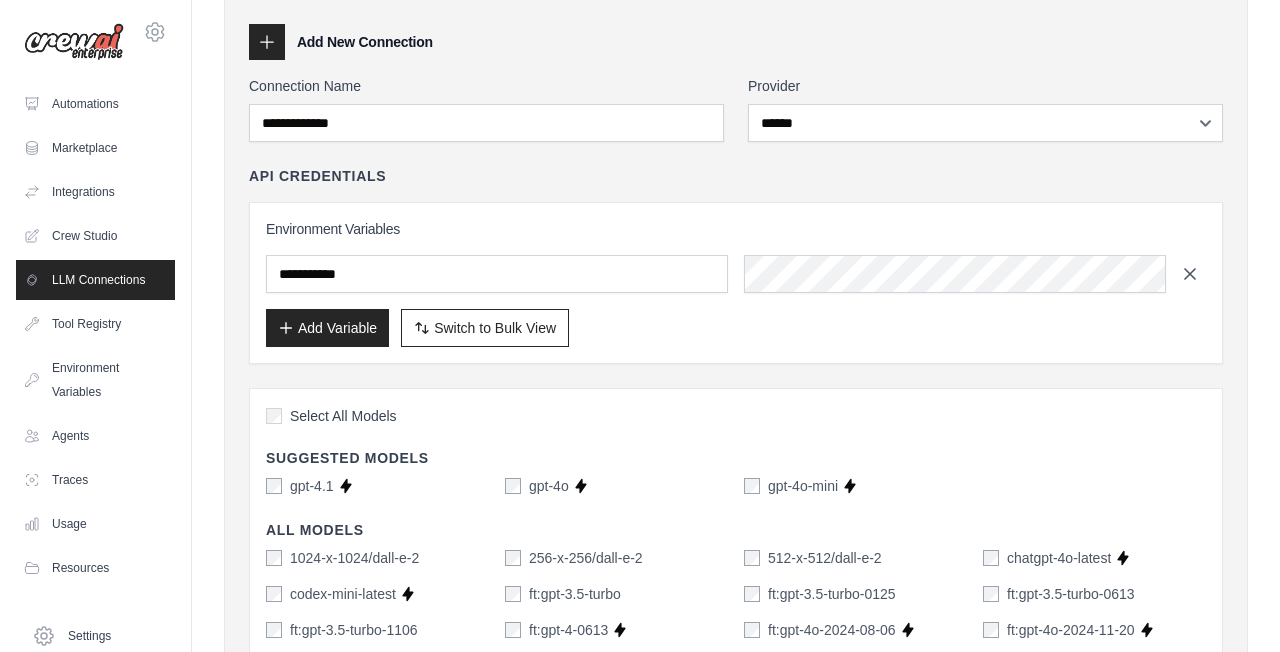 click 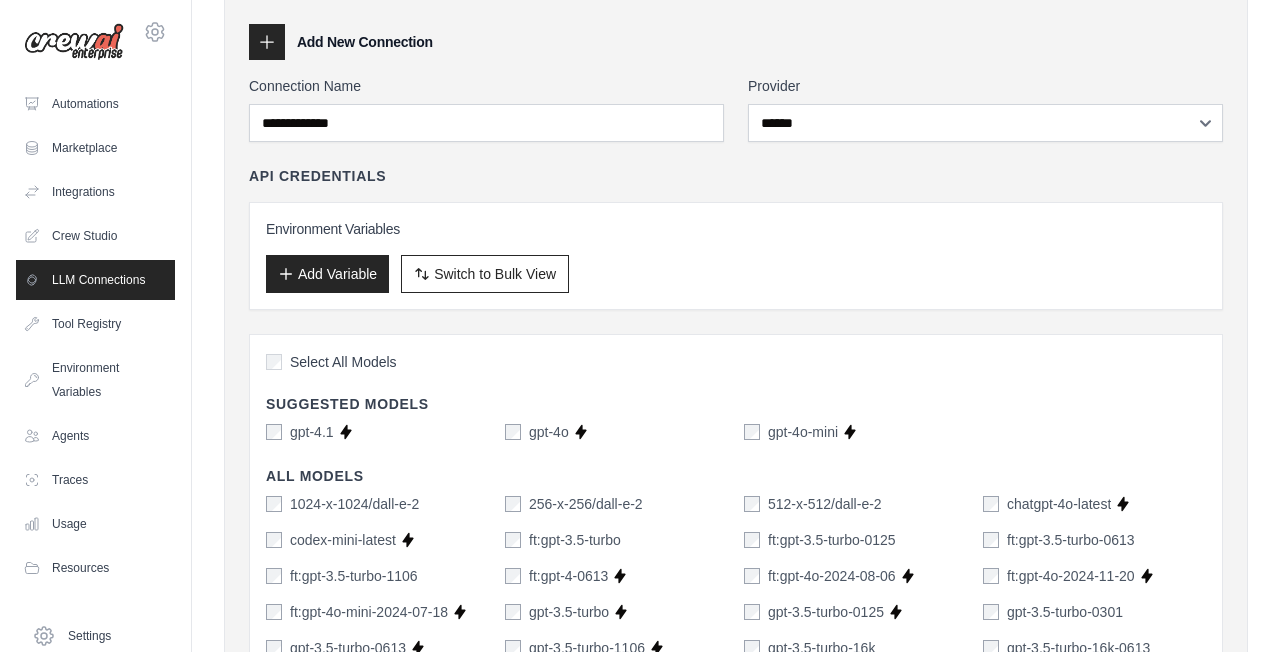 click 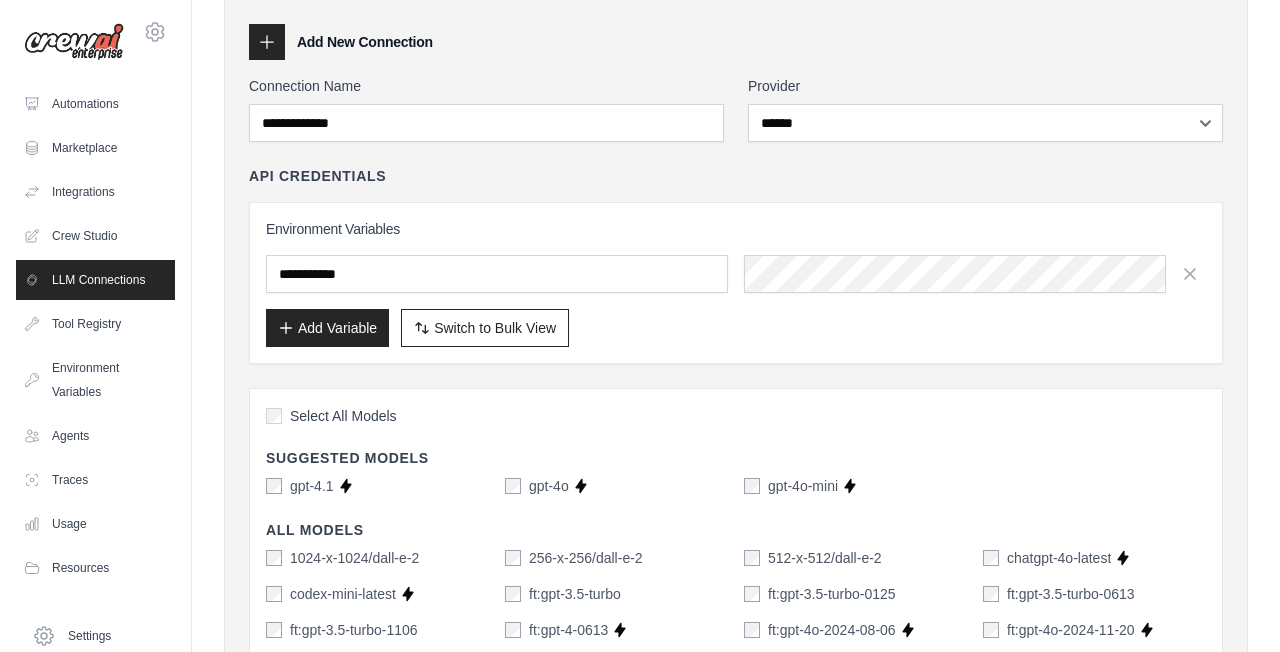 click at bounding box center (497, 274) 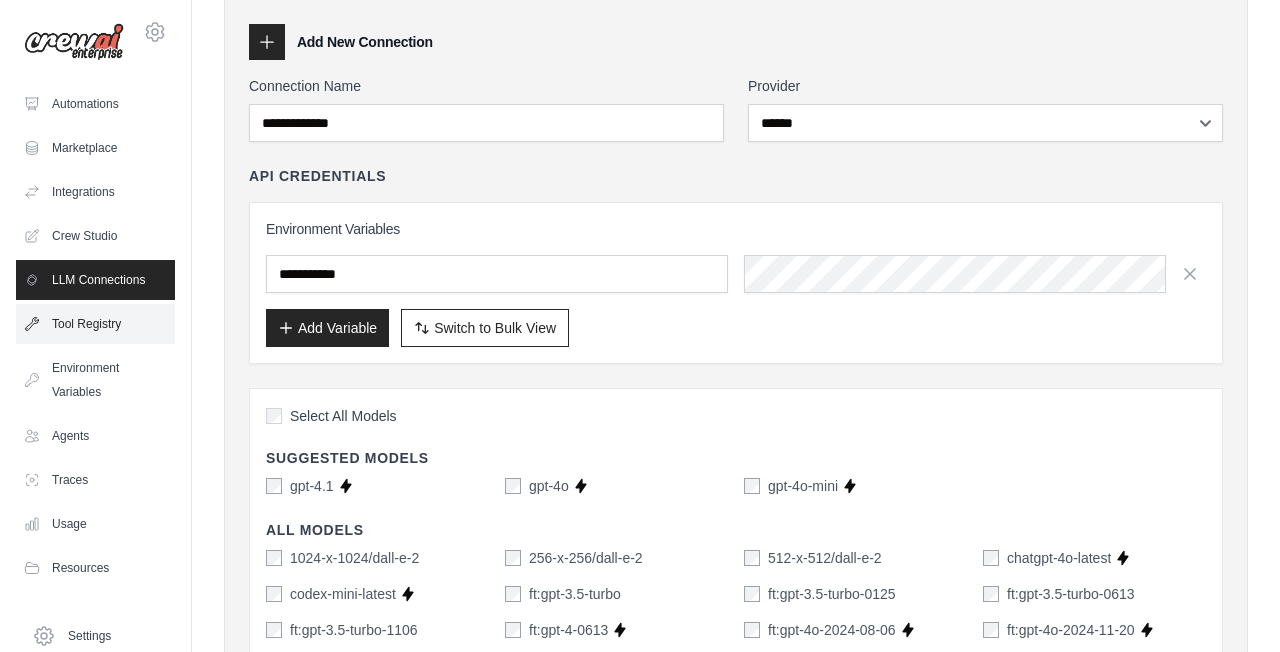 click on "Tool Registry" at bounding box center [95, 324] 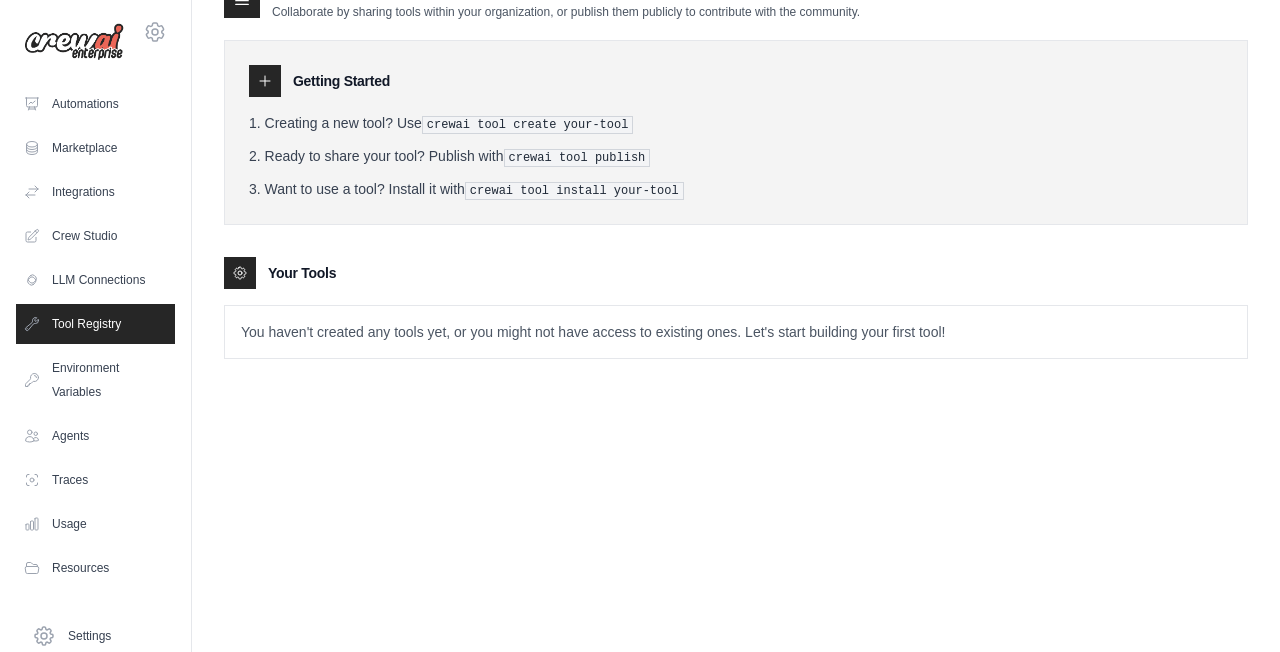 scroll, scrollTop: 0, scrollLeft: 0, axis: both 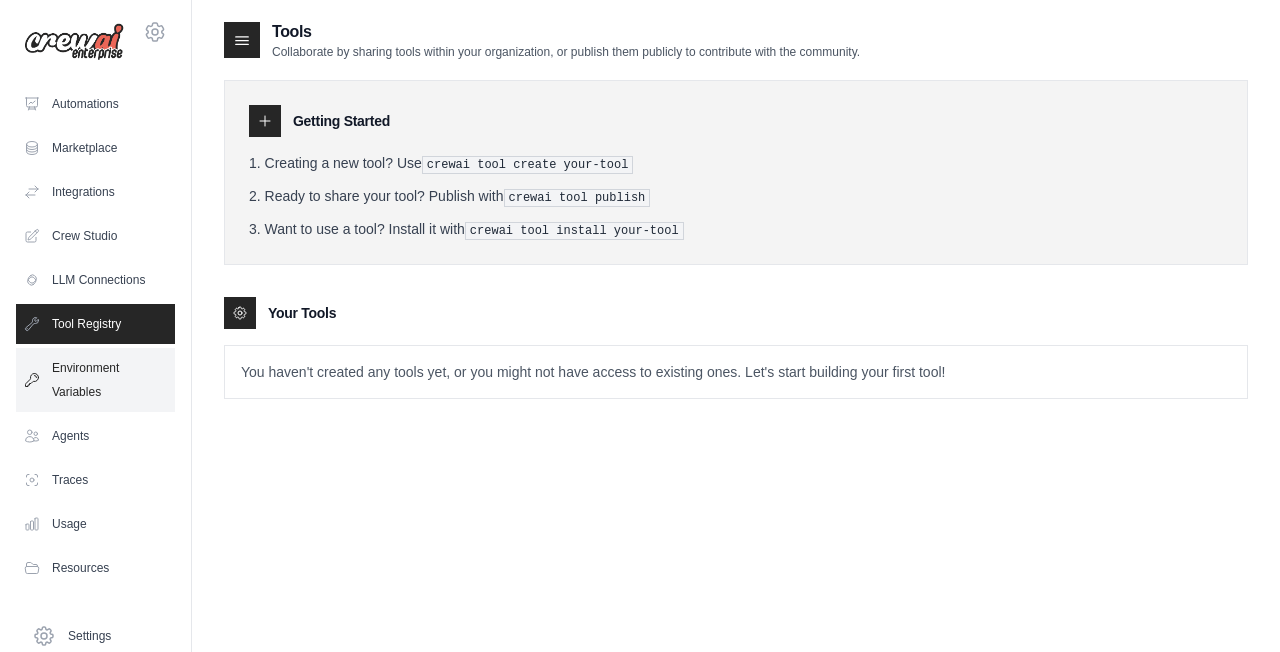 click on "Environment Variables" at bounding box center [95, 380] 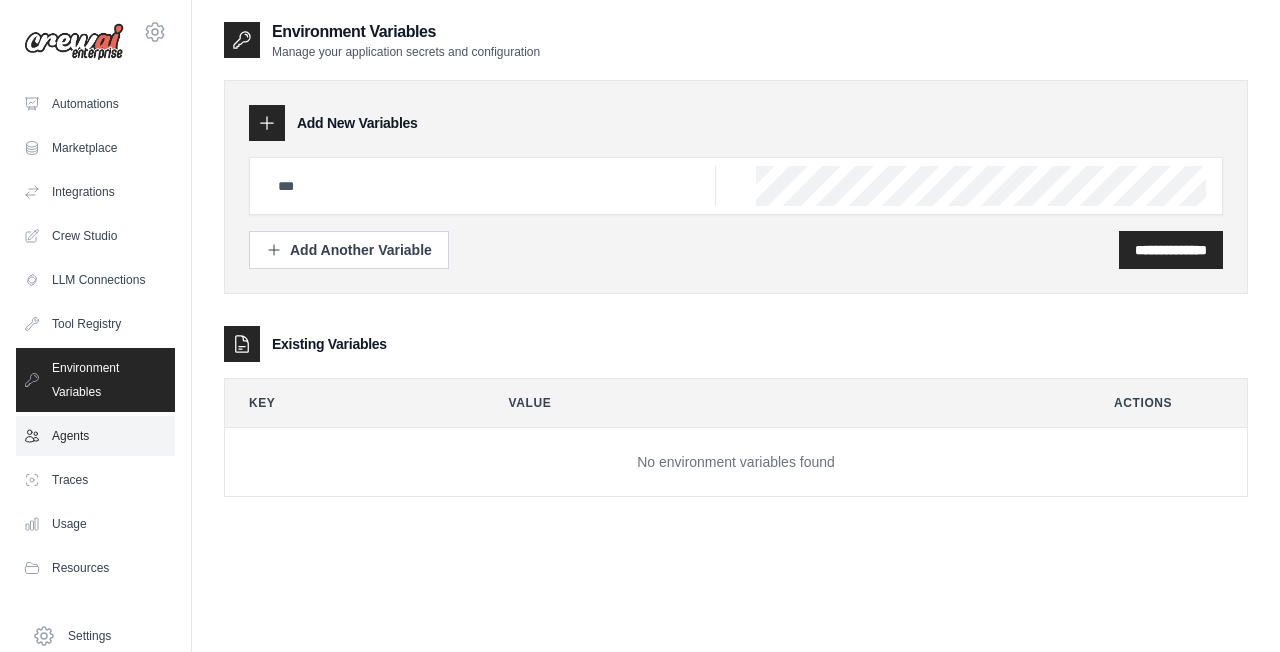 click on "Agents" at bounding box center (95, 436) 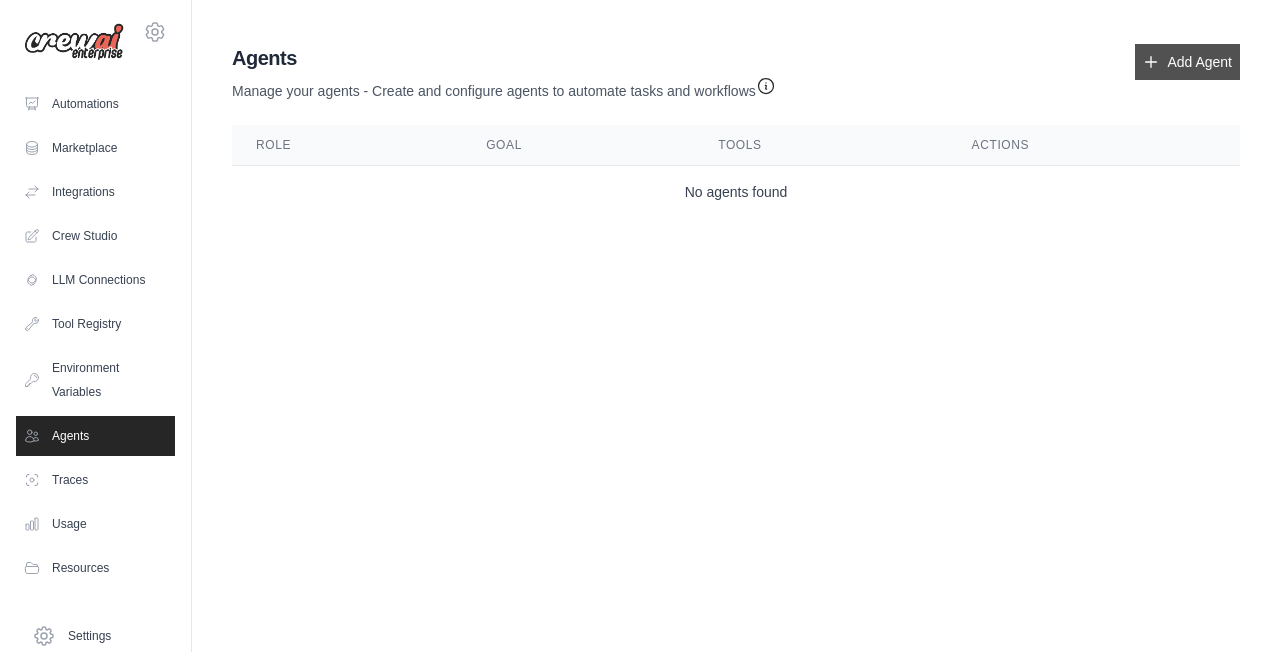 click on "Add Agent" at bounding box center [1187, 62] 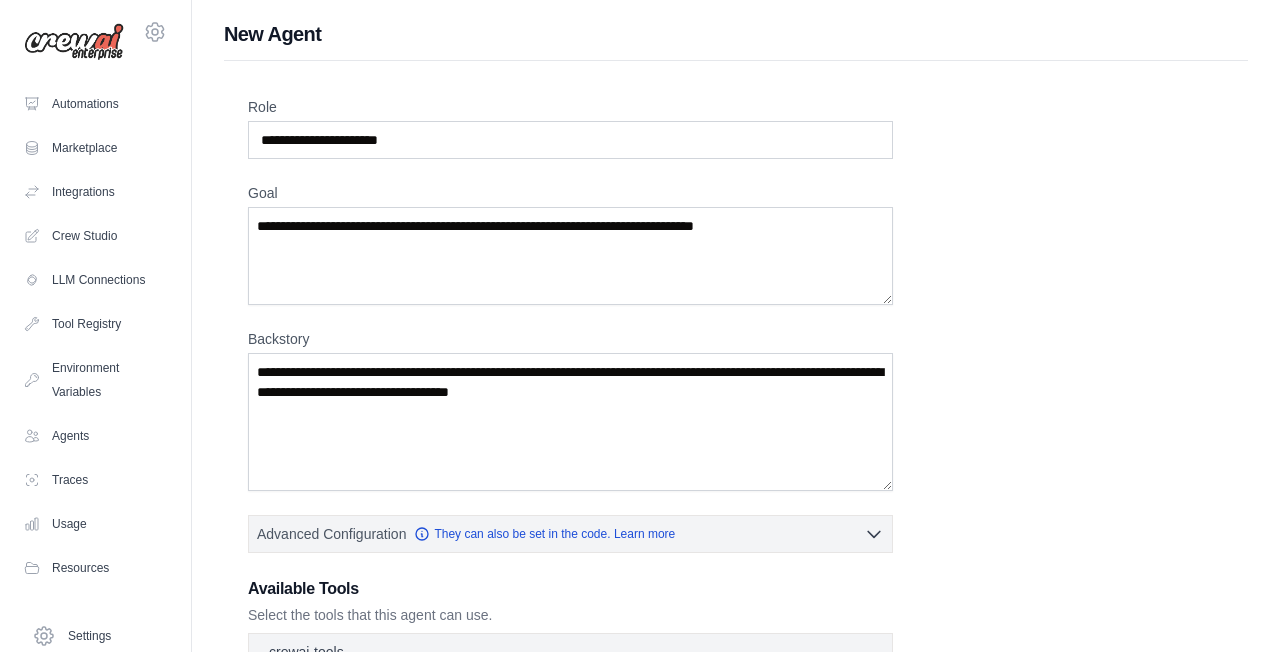 scroll, scrollTop: 0, scrollLeft: 0, axis: both 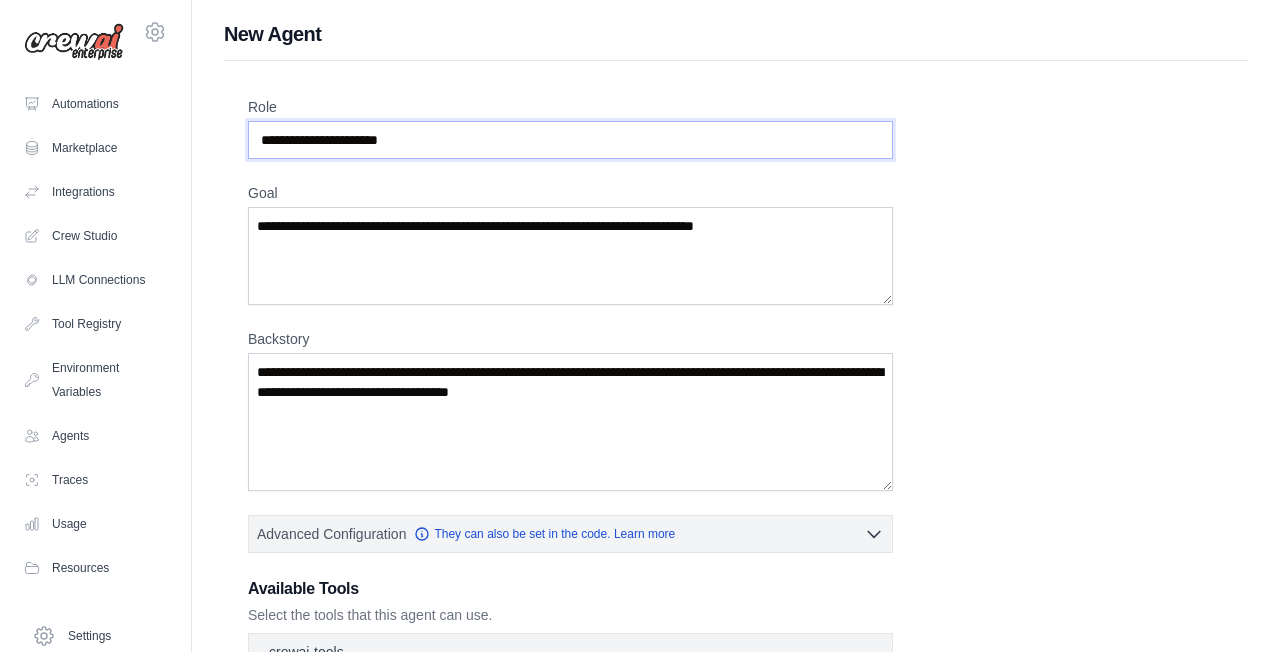 drag, startPoint x: 437, startPoint y: 143, endPoint x: 212, endPoint y: 138, distance: 225.05554 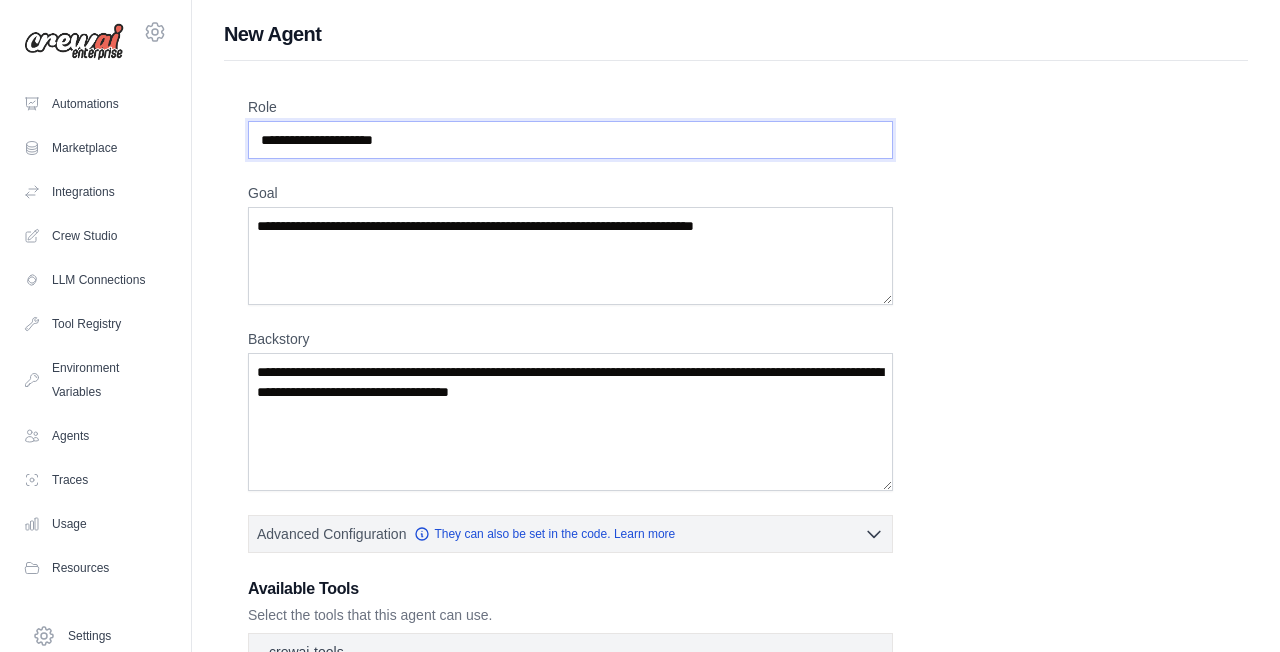 type on "**********" 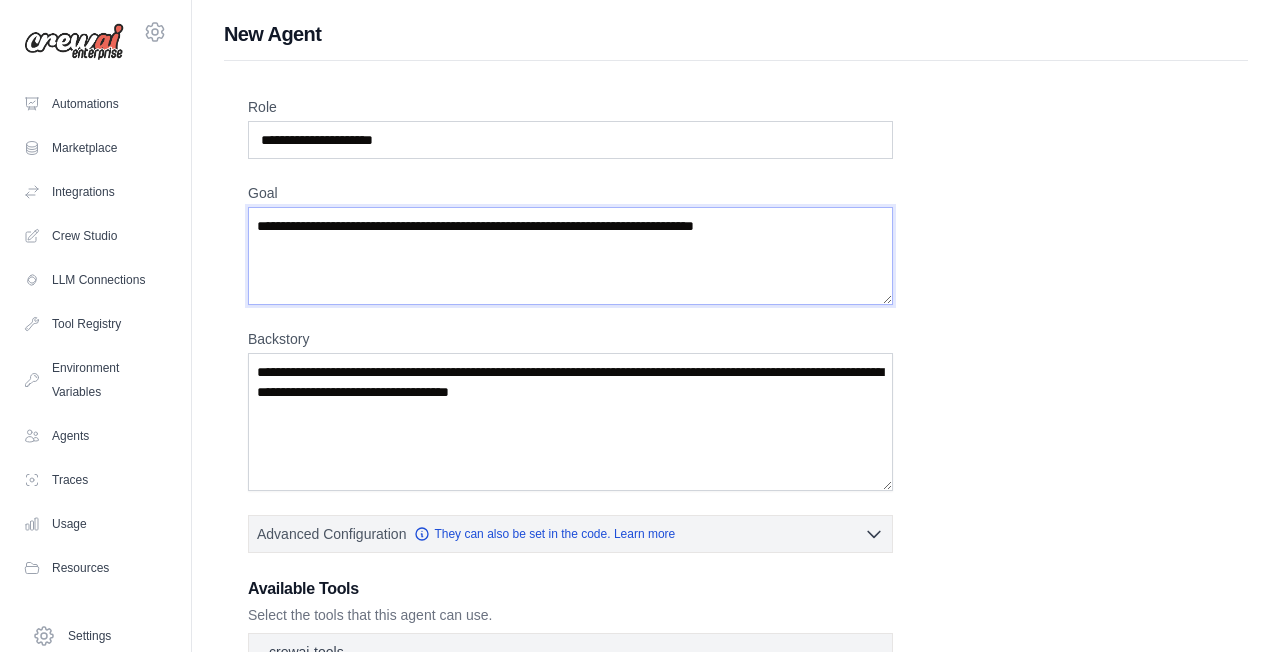 click on "Goal" at bounding box center [570, 256] 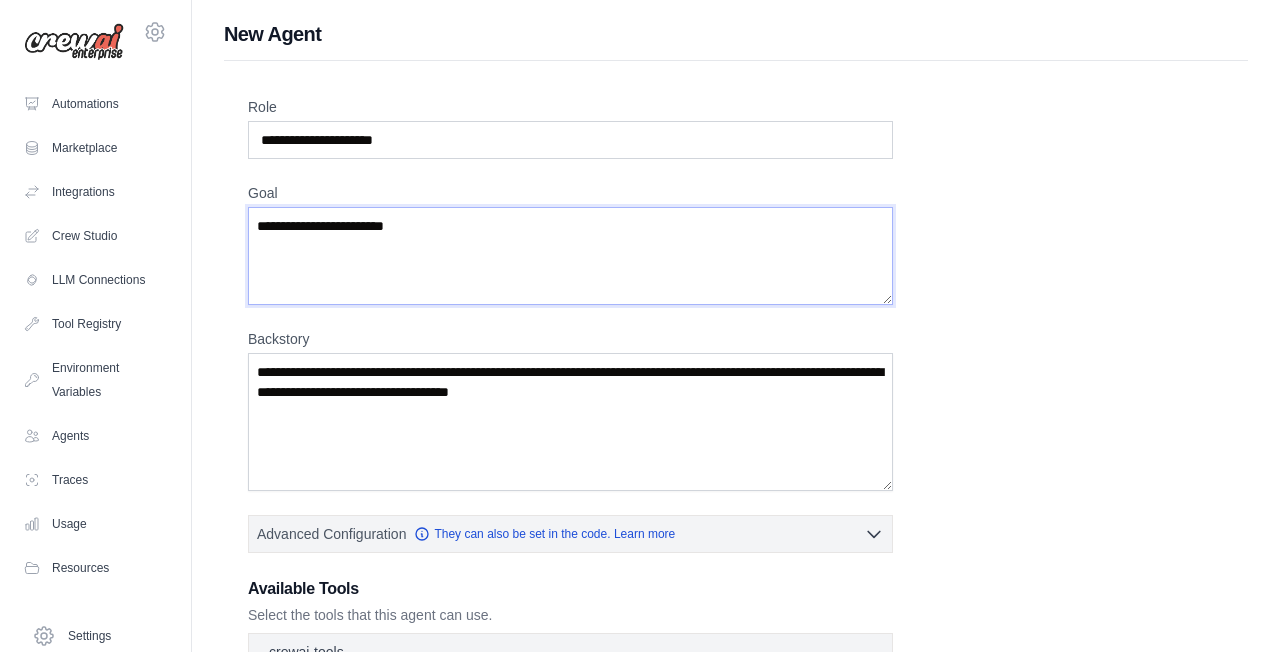 type on "**********" 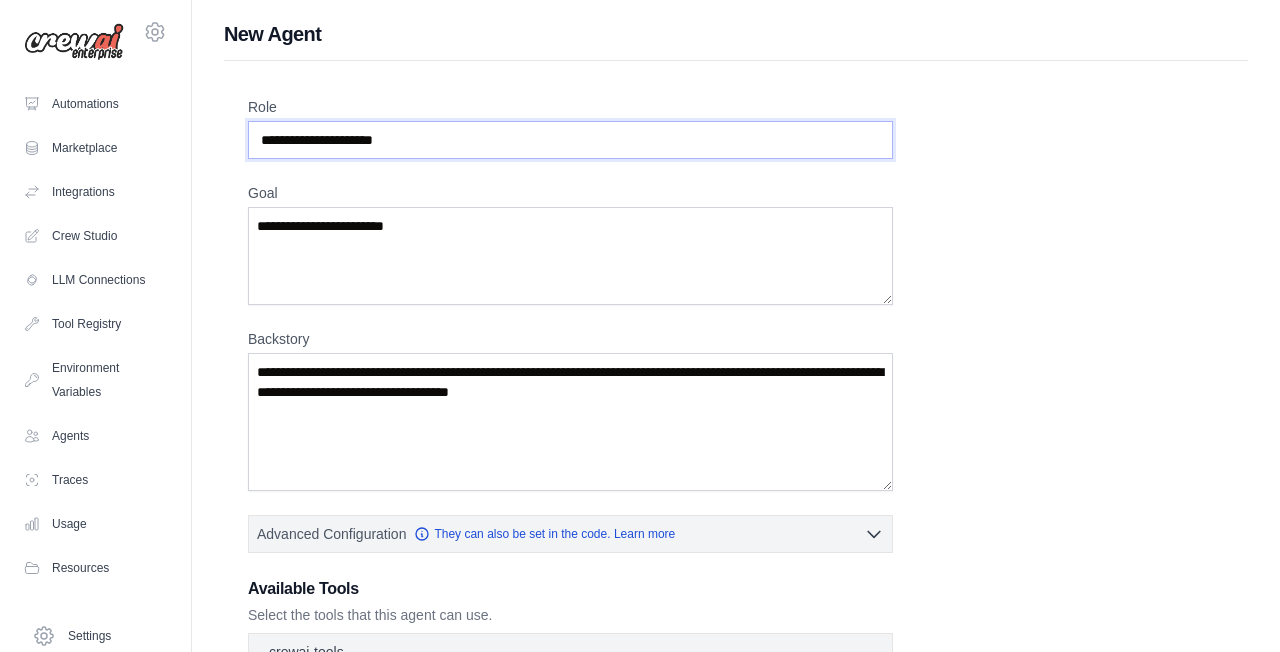 click on "**********" at bounding box center [570, 140] 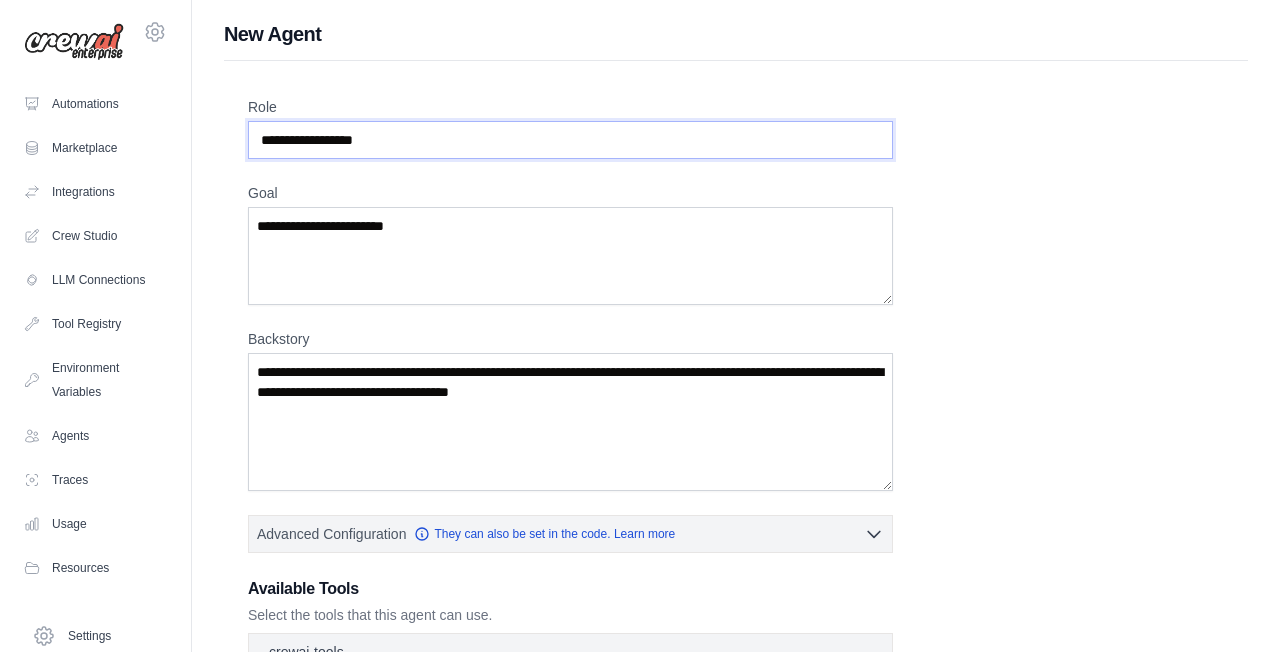 type on "**********" 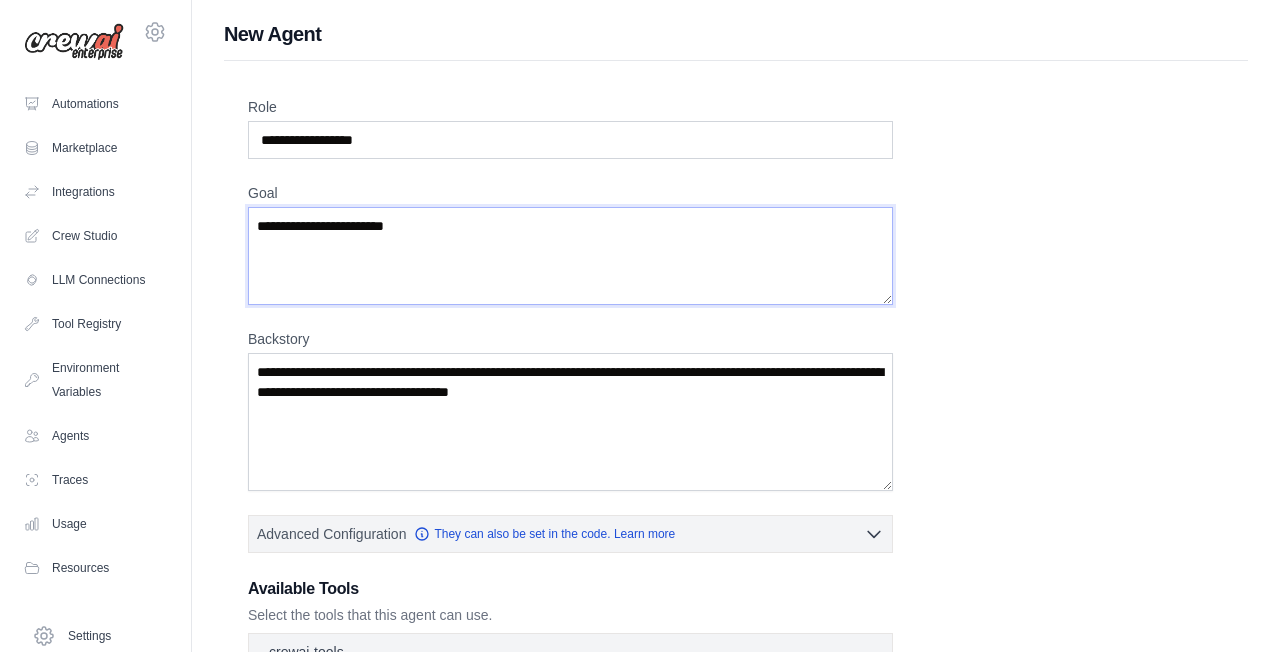 click on "**********" at bounding box center [570, 256] 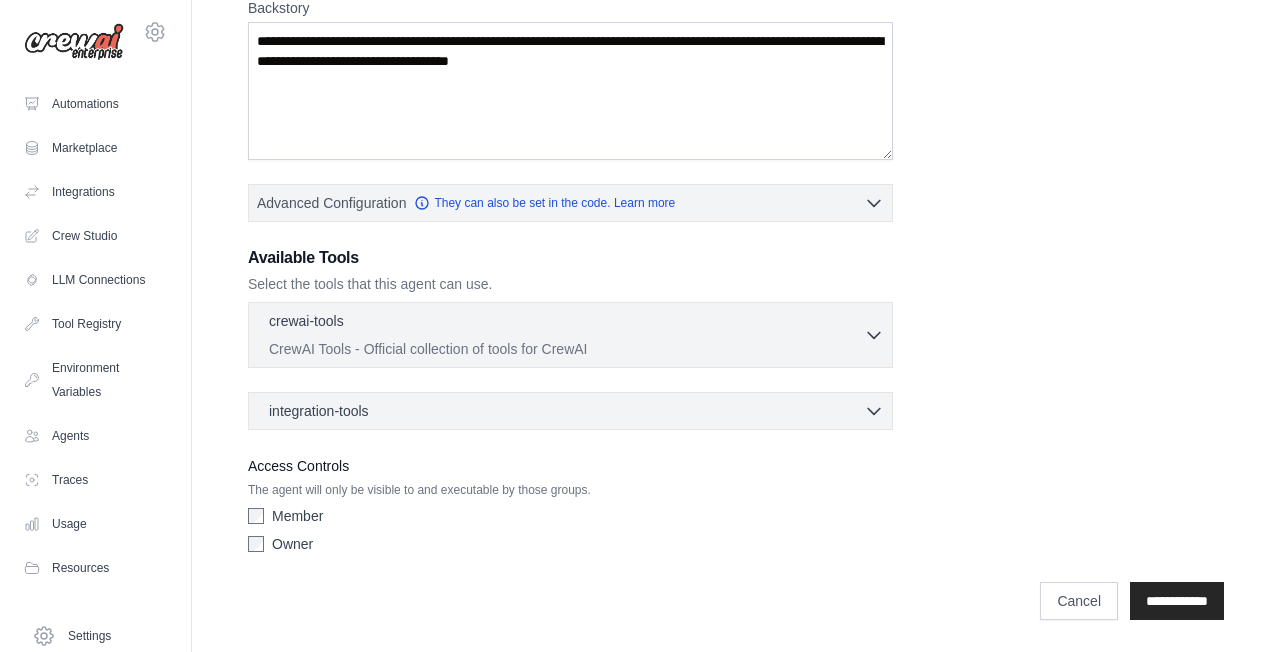 scroll, scrollTop: 331, scrollLeft: 0, axis: vertical 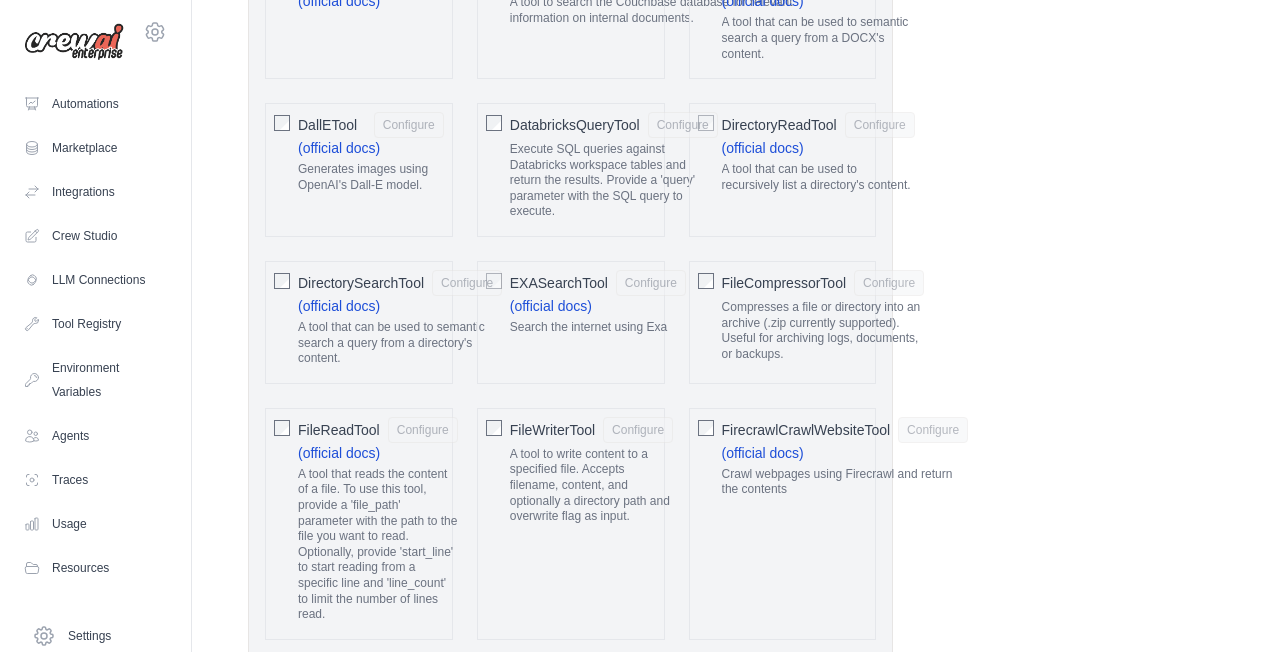 click on "**********" at bounding box center [736, 1237] 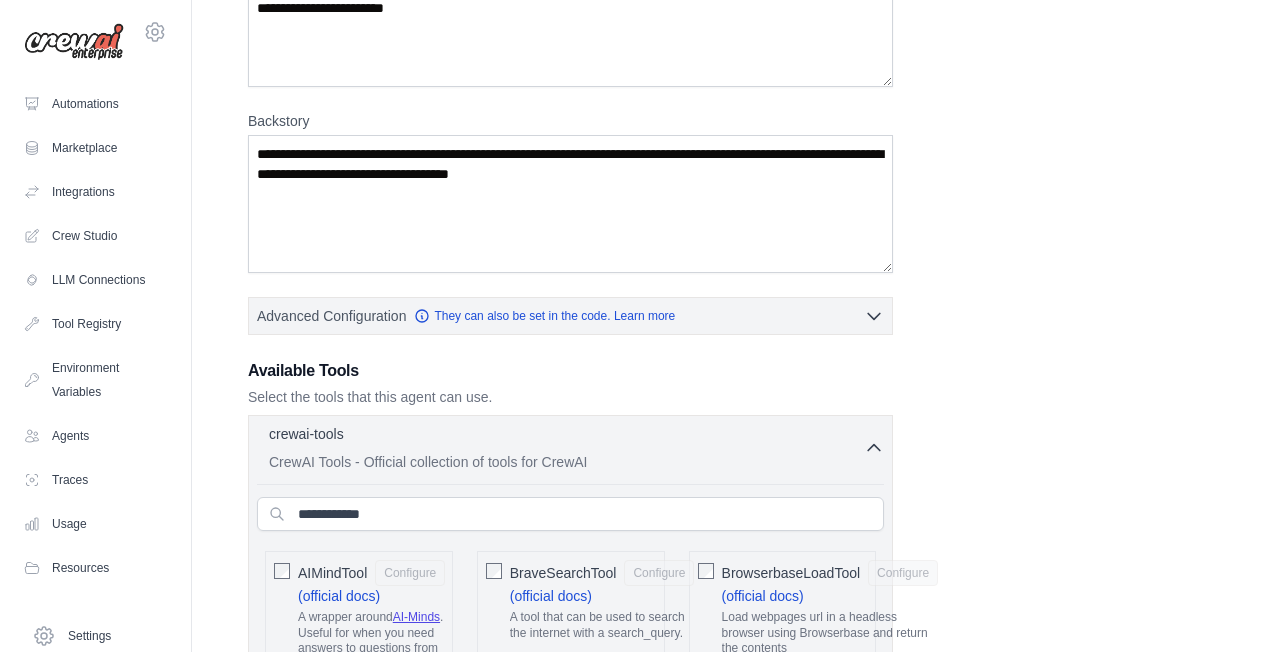scroll, scrollTop: 220, scrollLeft: 0, axis: vertical 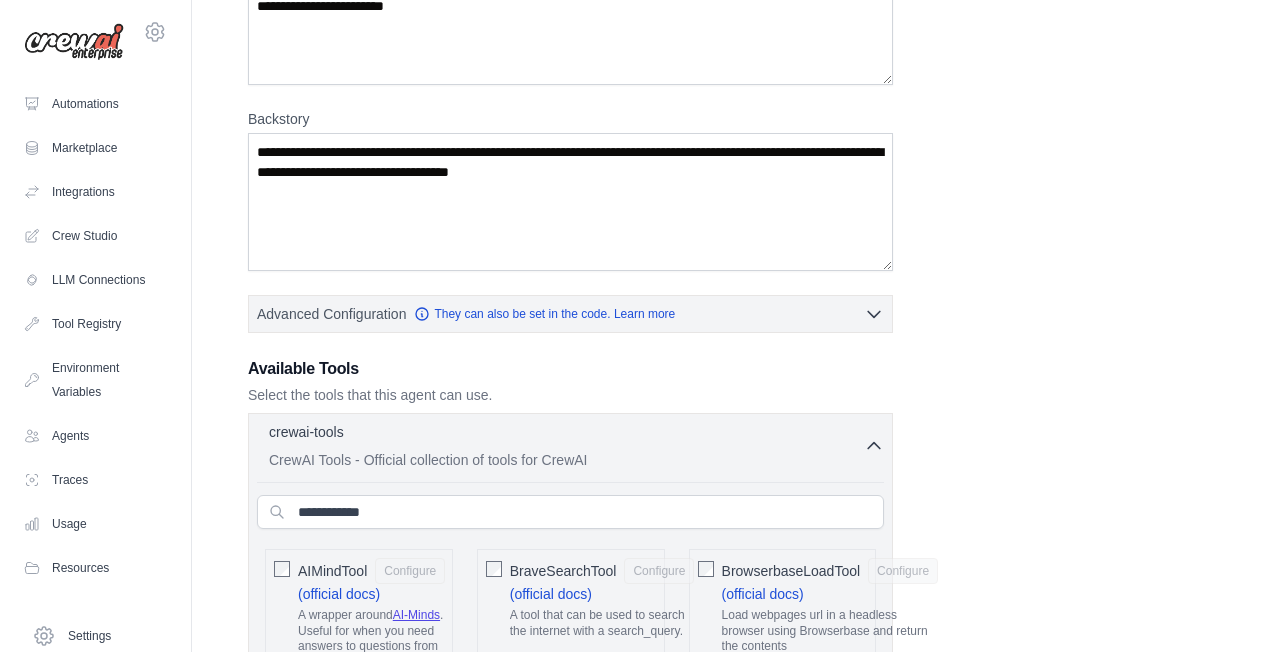 click 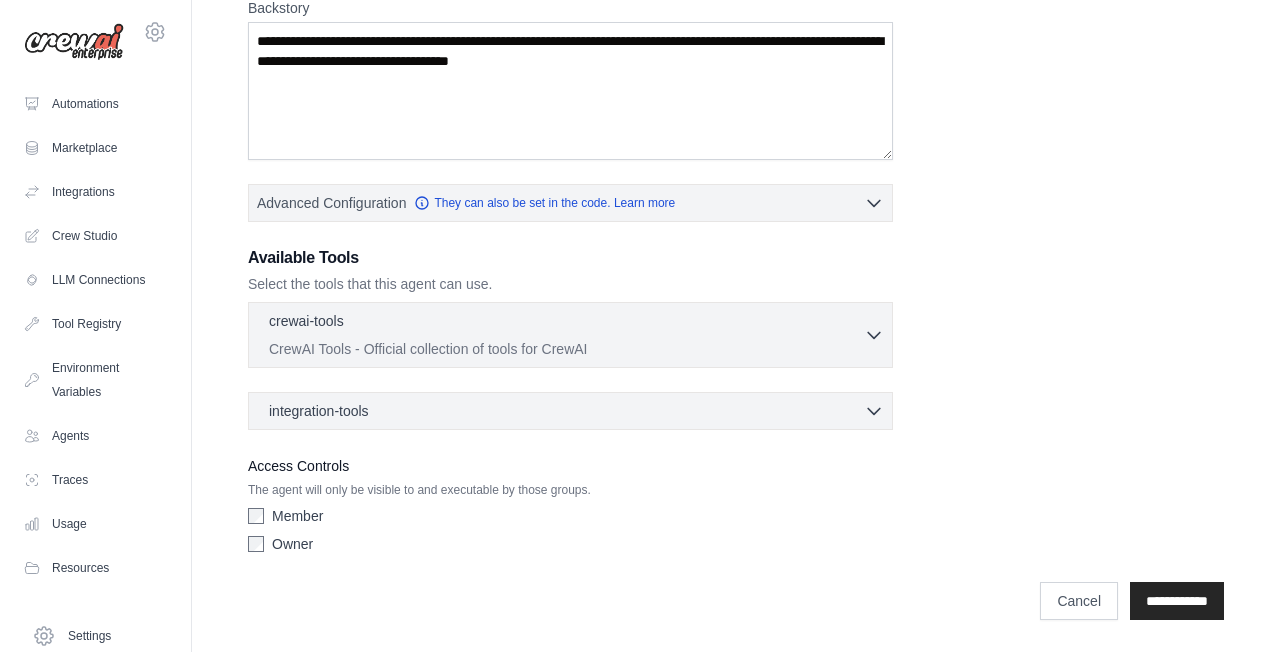 scroll, scrollTop: 331, scrollLeft: 0, axis: vertical 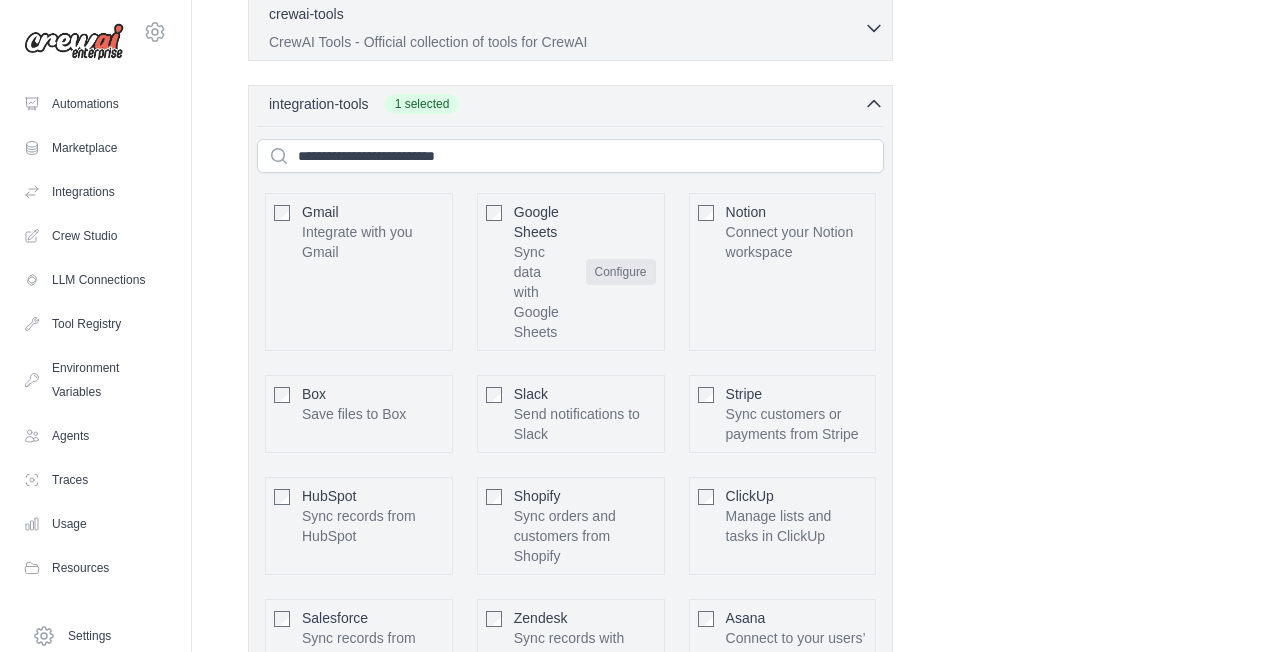 click on "Configure" at bounding box center (621, 272) 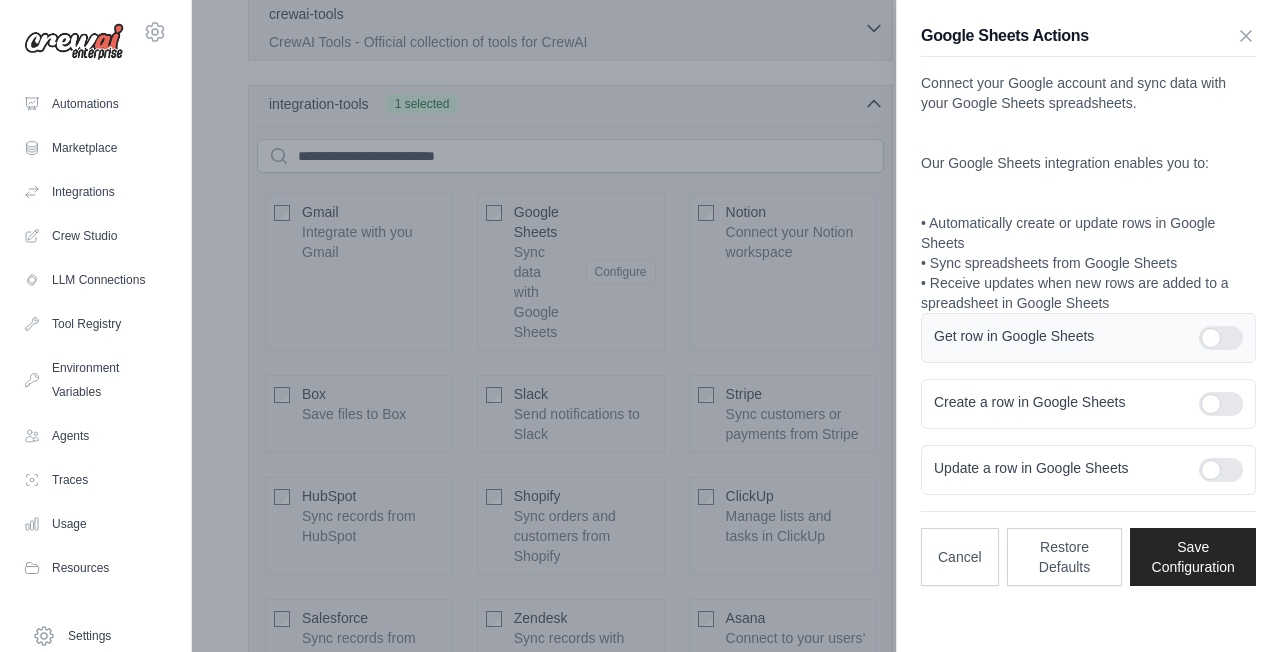 click at bounding box center (1221, 338) 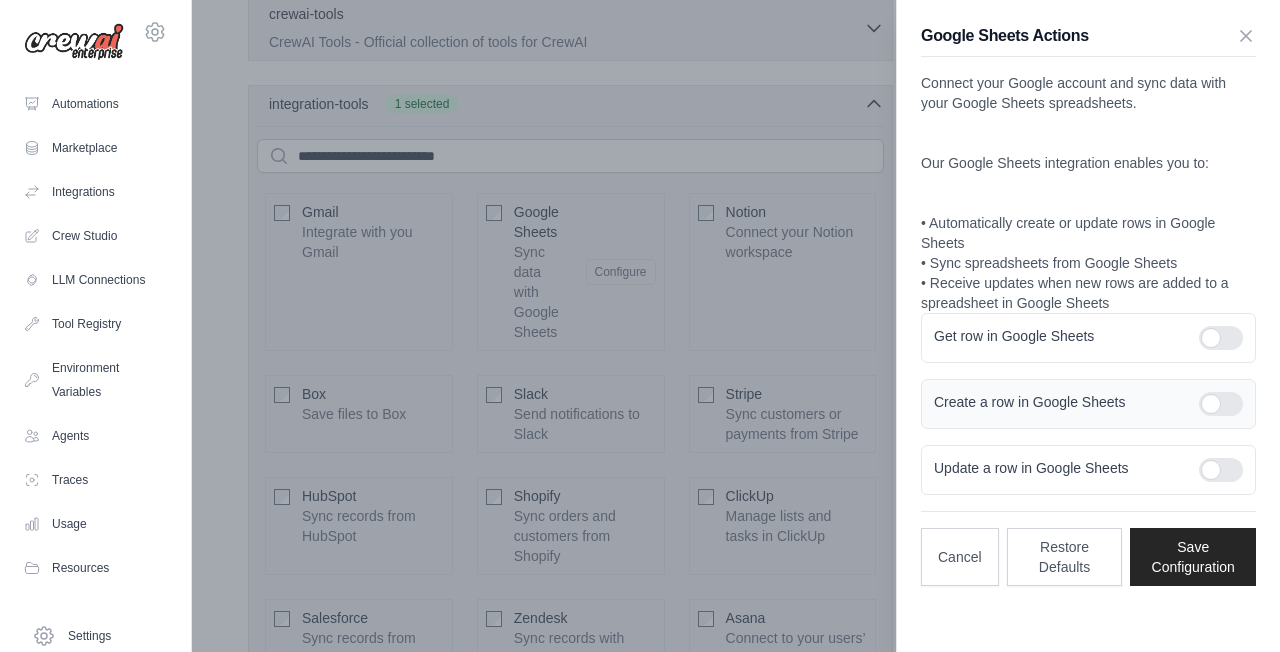 click at bounding box center (1221, 404) 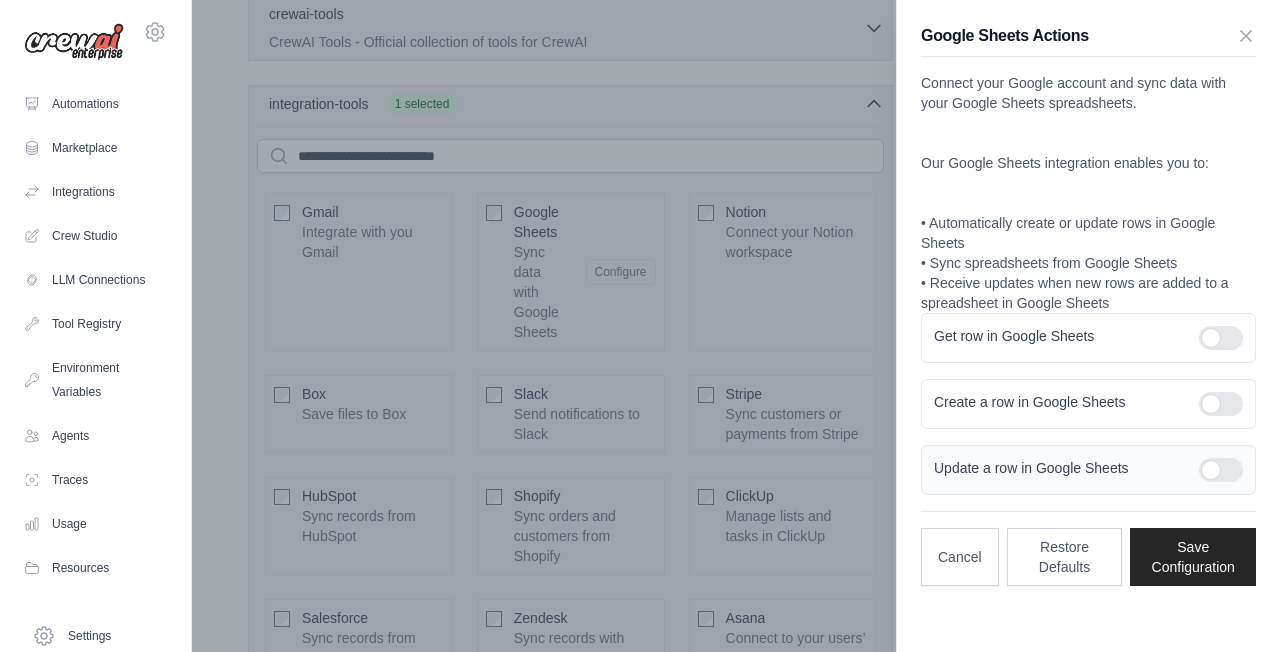 click at bounding box center (1221, 470) 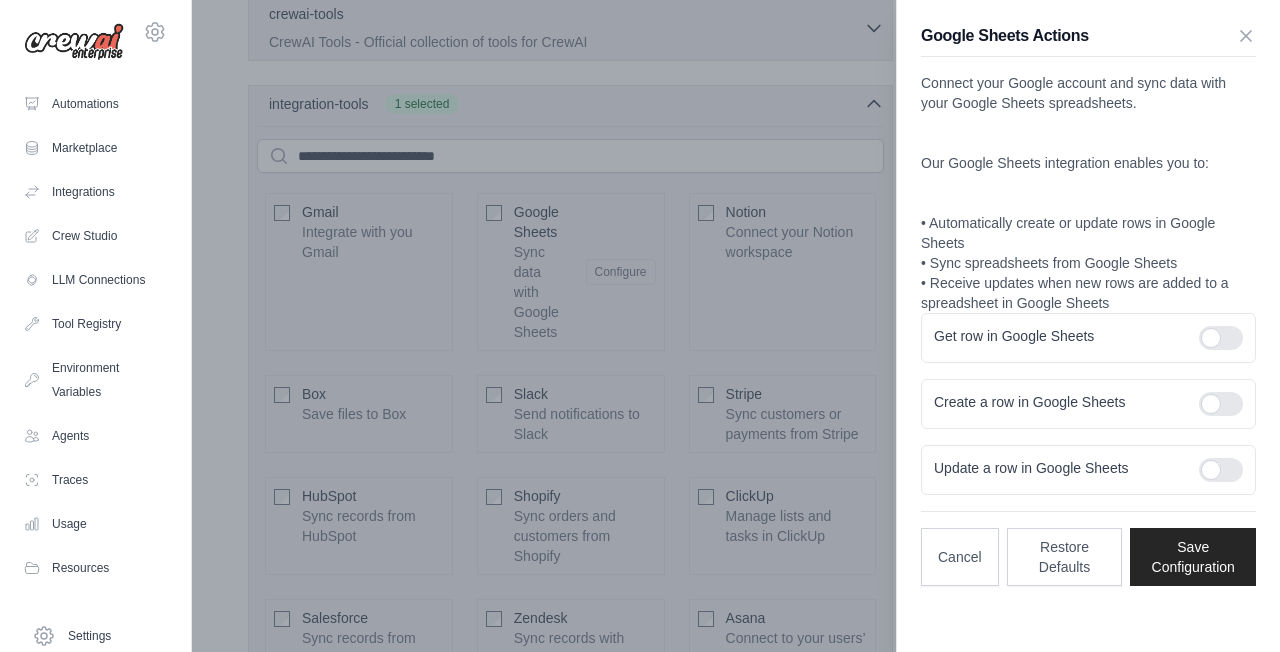 click at bounding box center (640, 326) 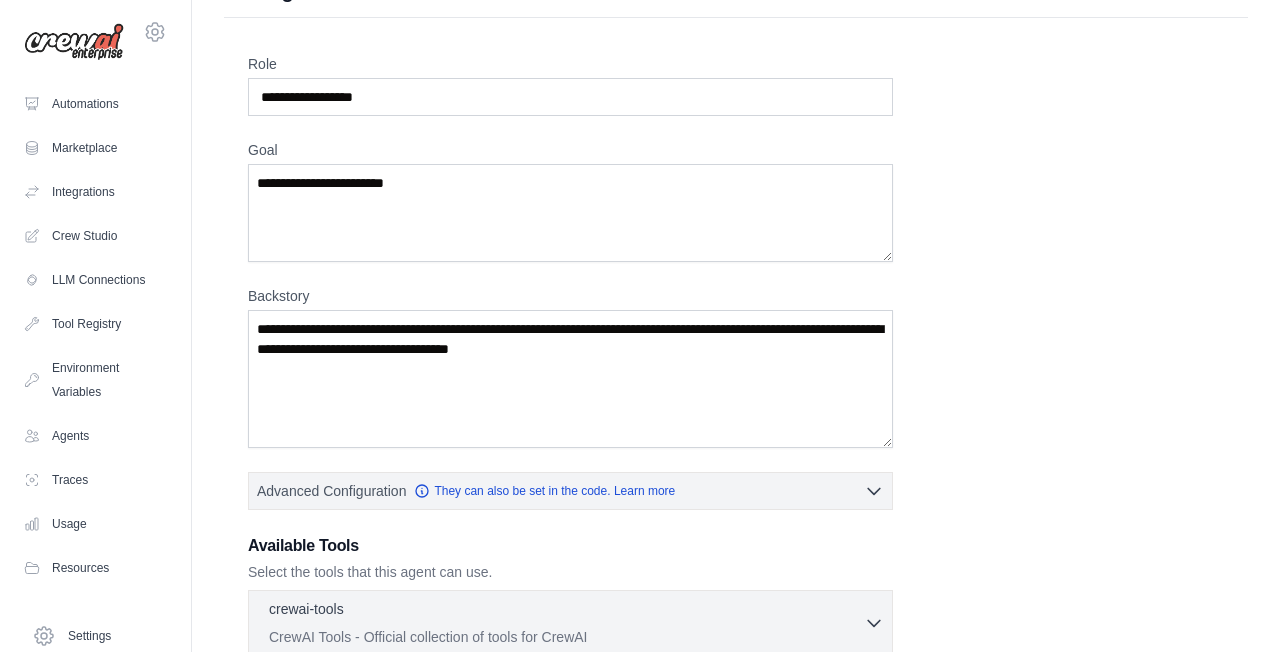 scroll, scrollTop: 42, scrollLeft: 0, axis: vertical 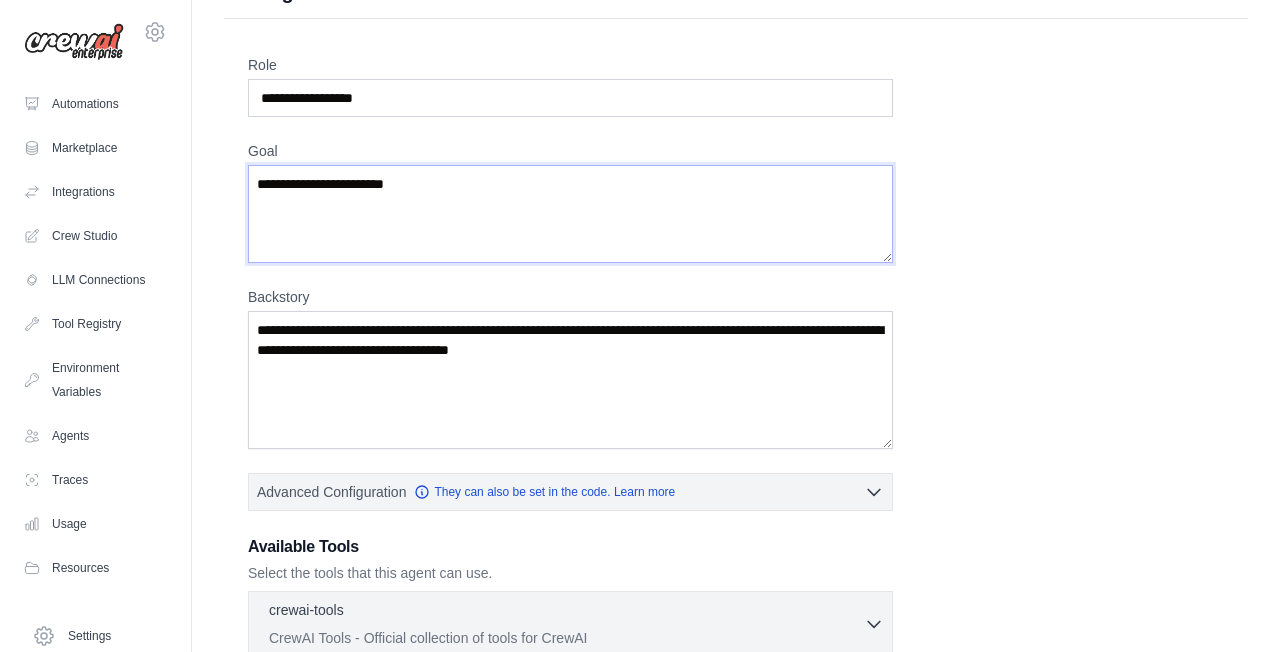 drag, startPoint x: 447, startPoint y: 182, endPoint x: 247, endPoint y: 187, distance: 200.06248 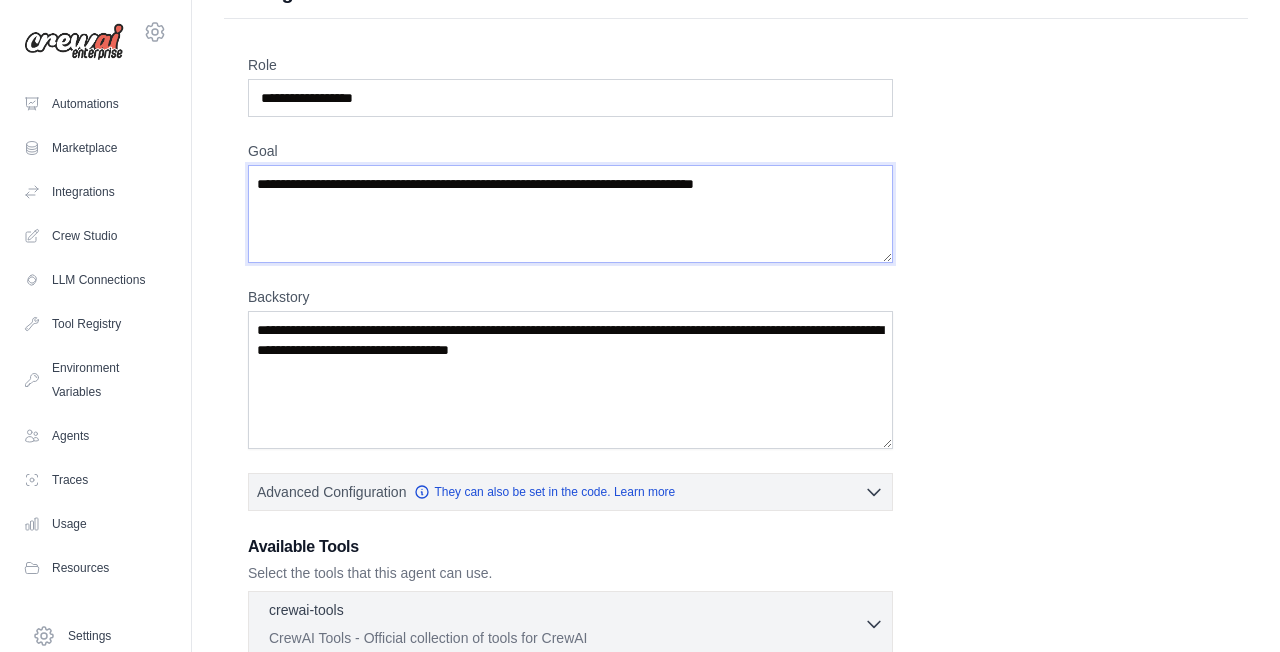 type on "**********" 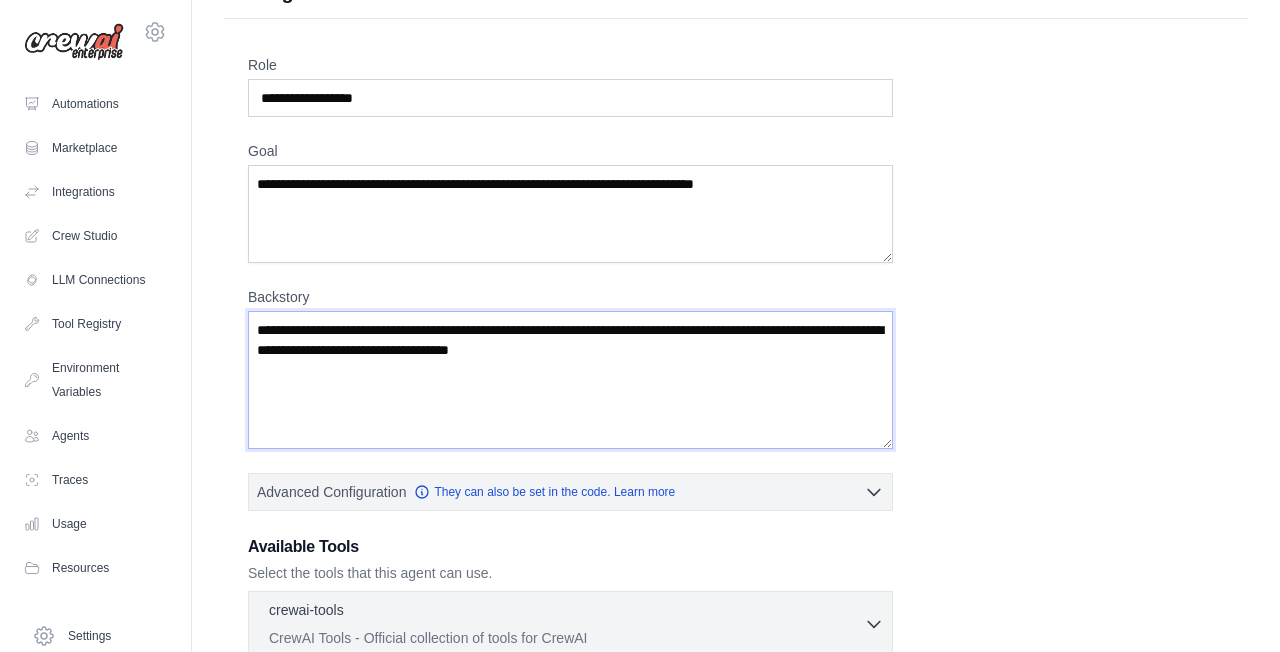click on "Backstory" at bounding box center [570, 380] 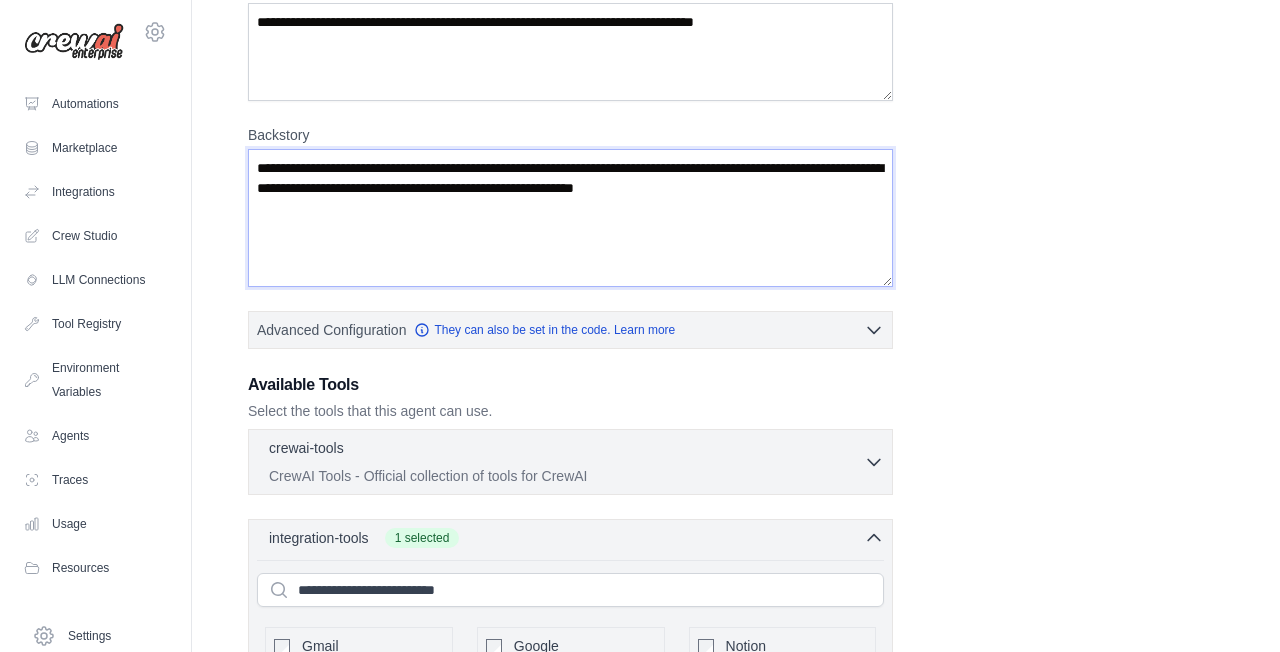 scroll, scrollTop: 235, scrollLeft: 0, axis: vertical 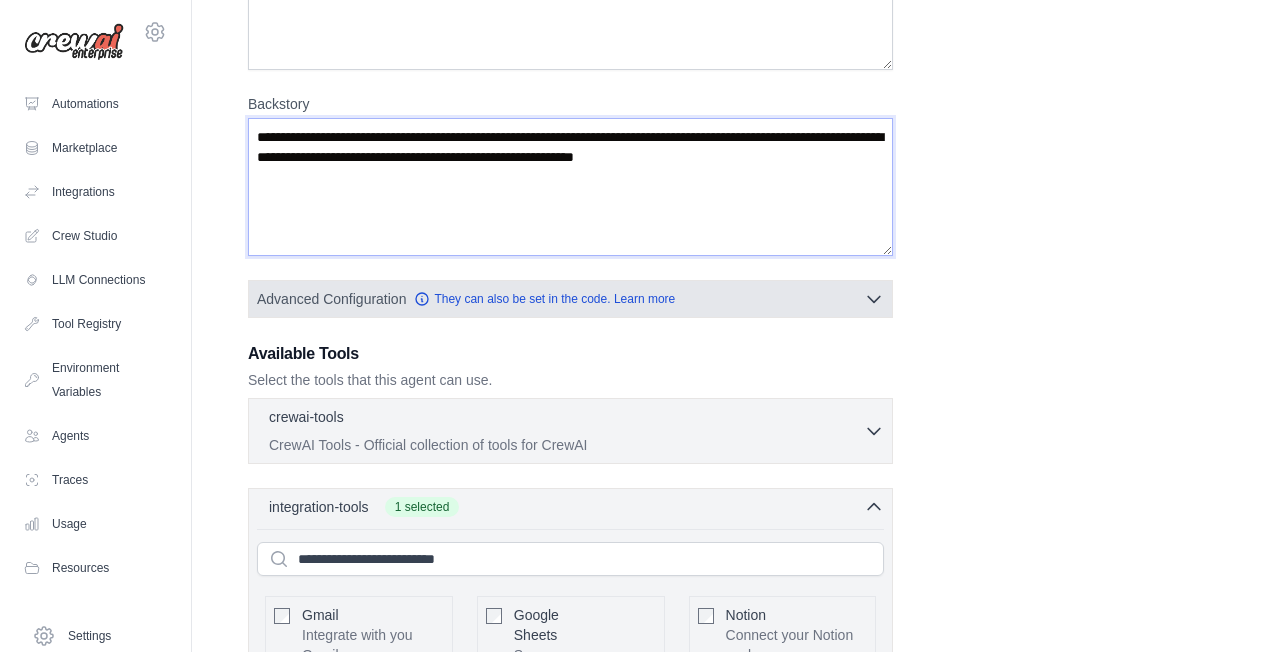 type on "**********" 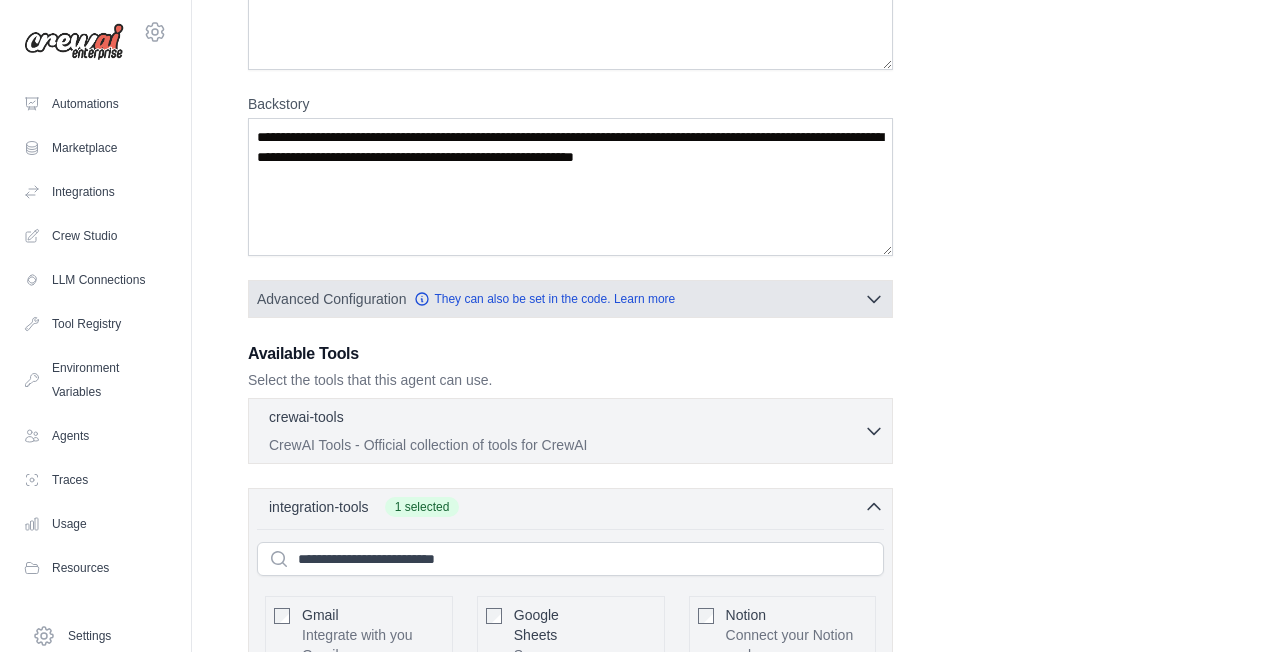 click 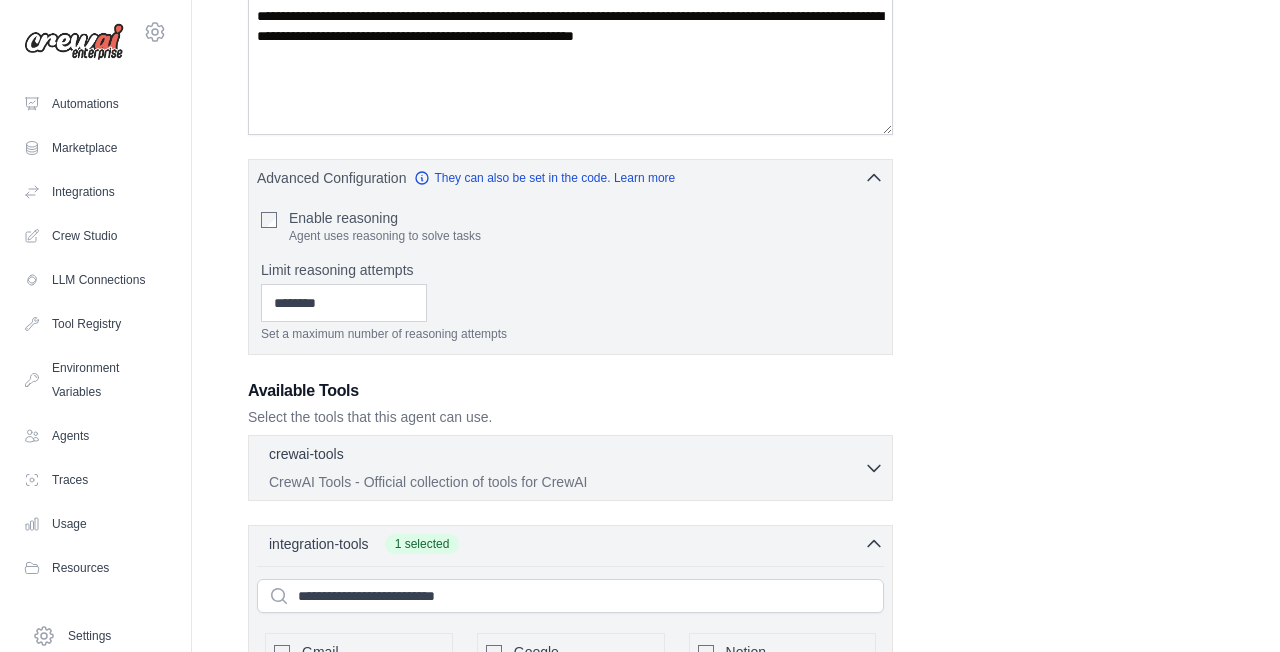 scroll, scrollTop: 363, scrollLeft: 0, axis: vertical 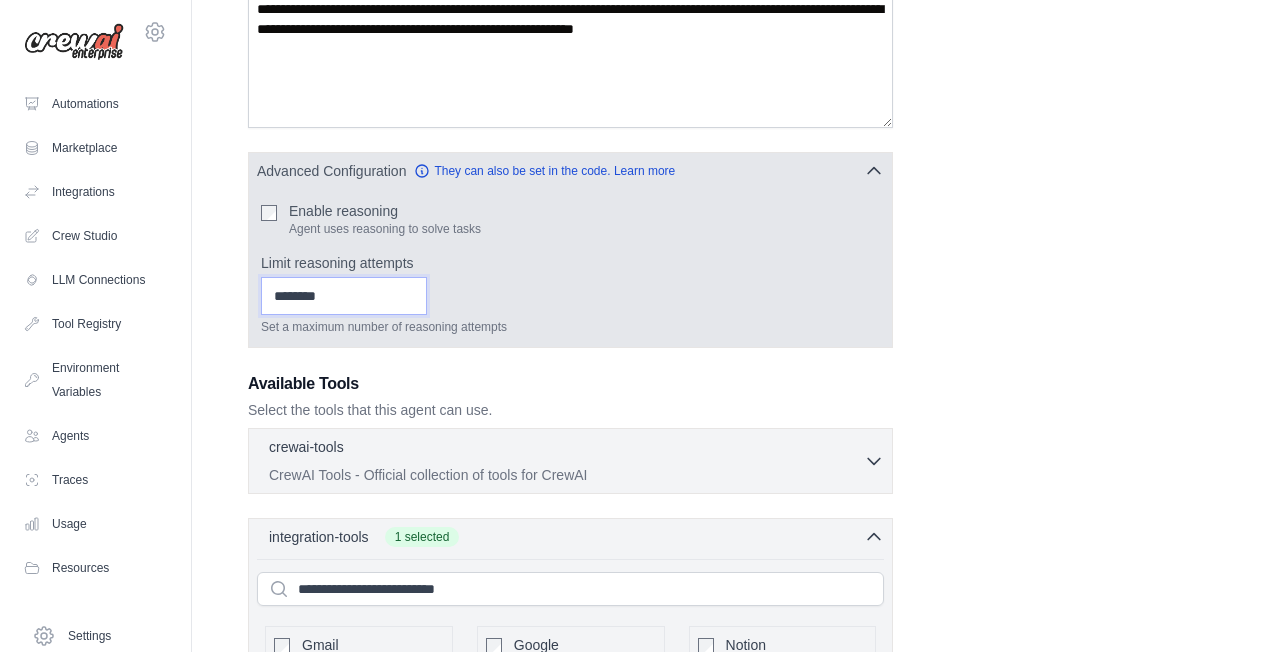 click on "*" at bounding box center (344, 296) 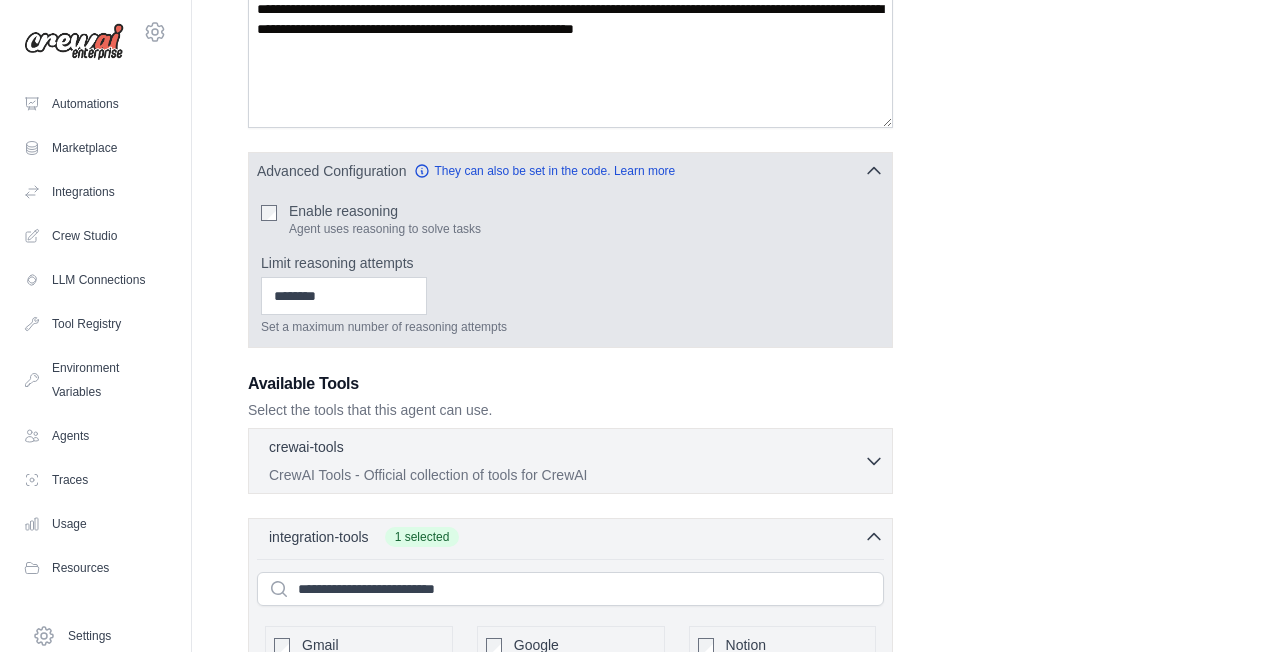 type on "*" 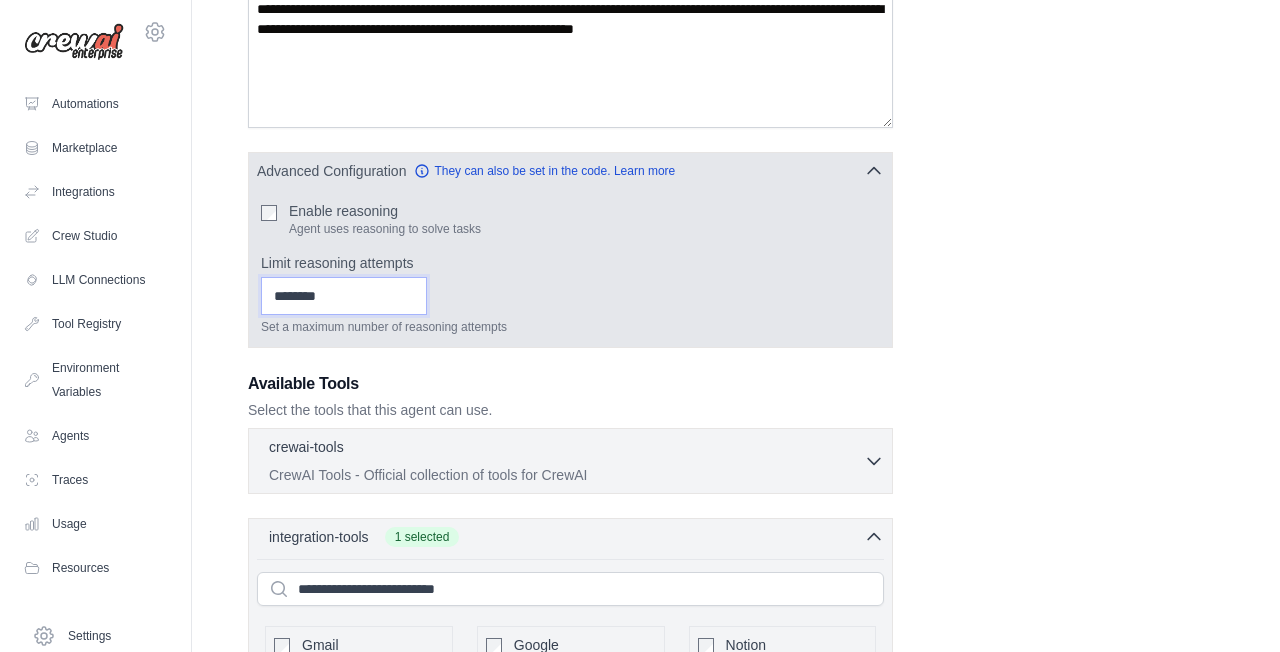 click on "*" at bounding box center [344, 296] 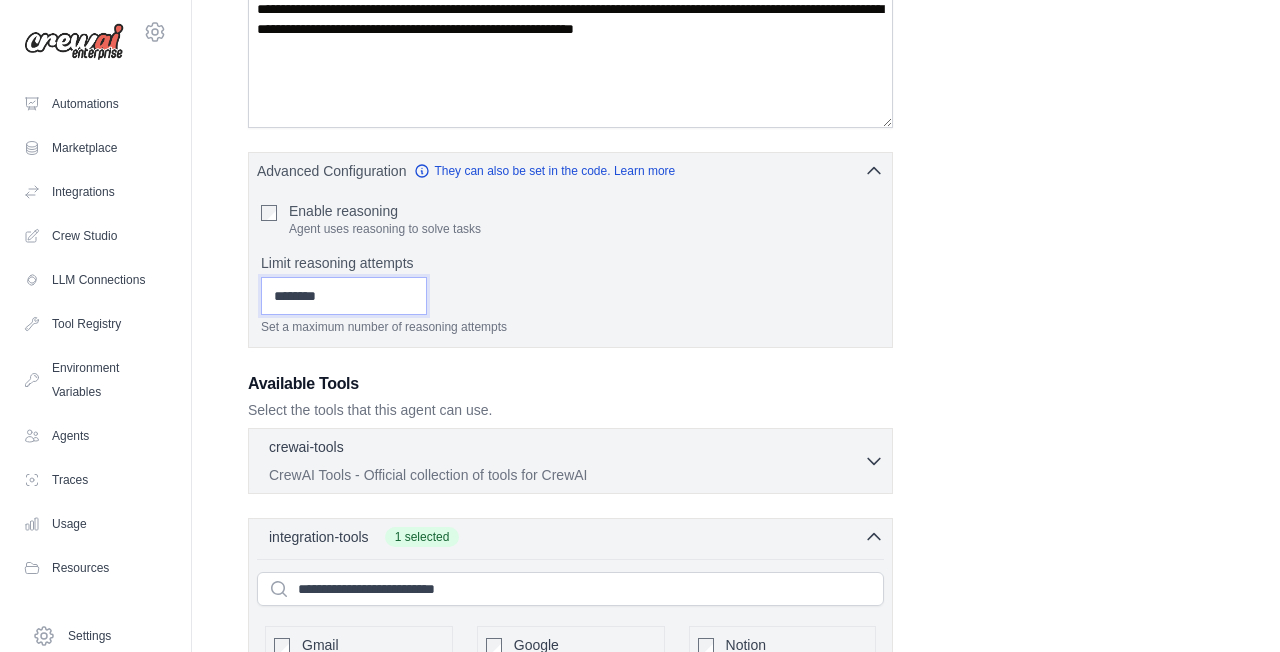 type 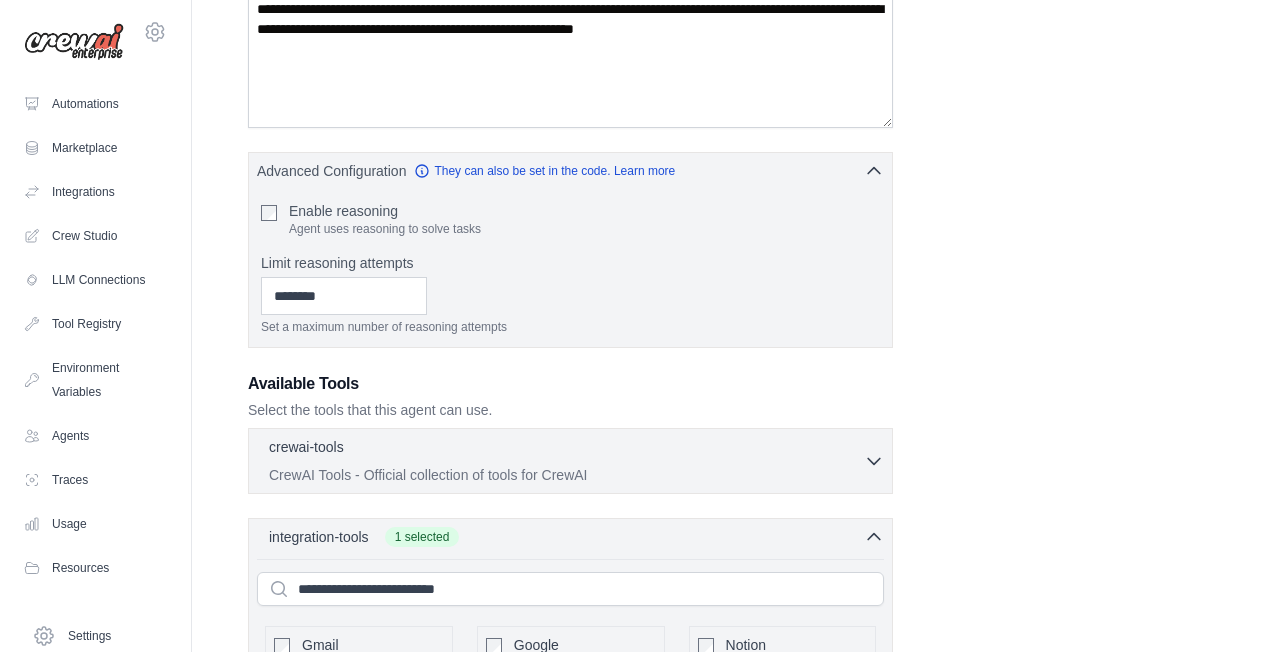 click on "**********" at bounding box center (736, 557) 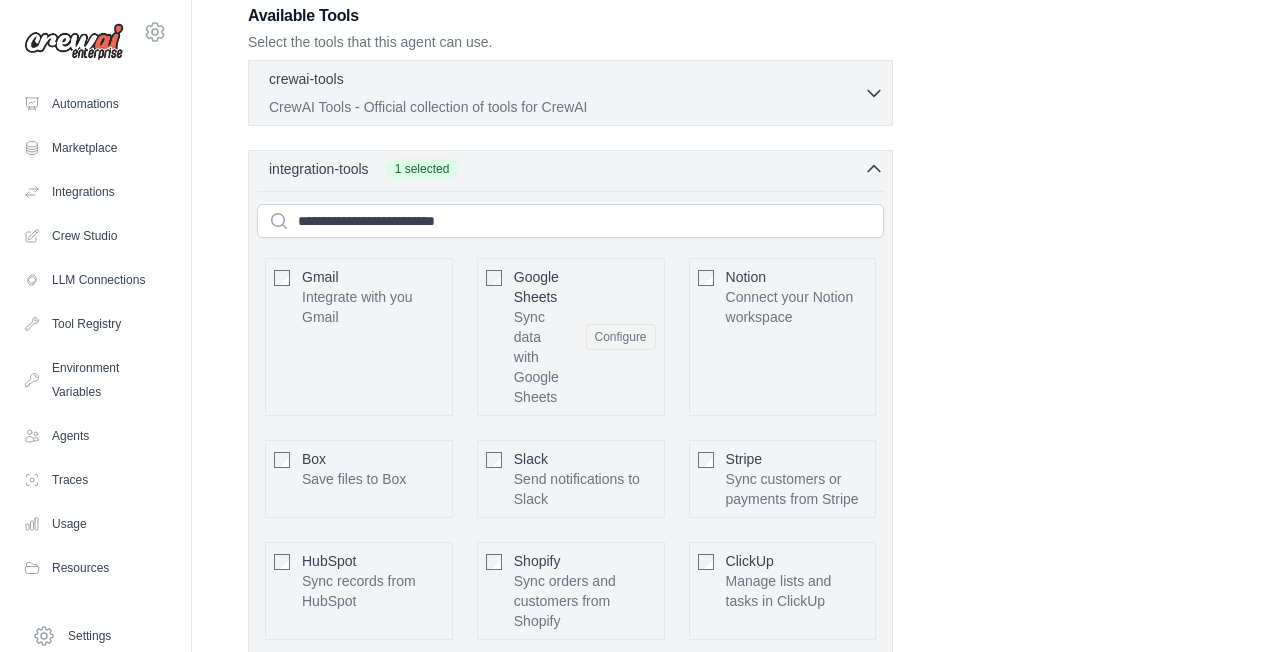 scroll, scrollTop: 730, scrollLeft: 0, axis: vertical 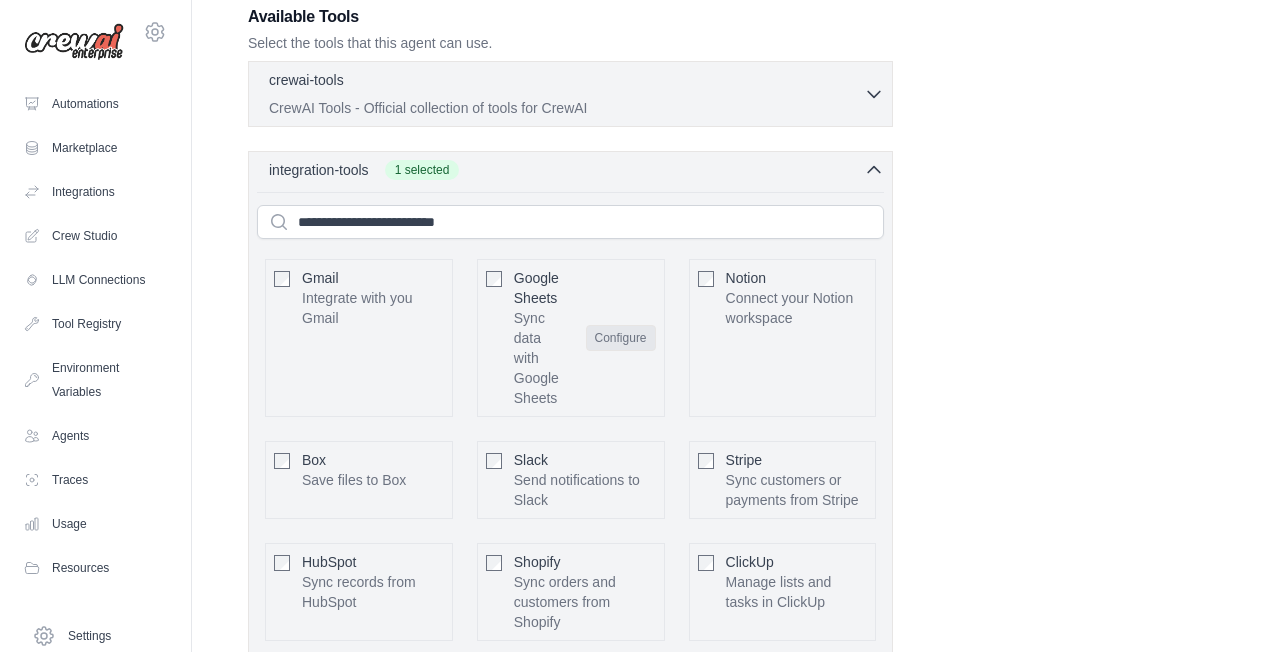 click on "Configure" at bounding box center (621, 338) 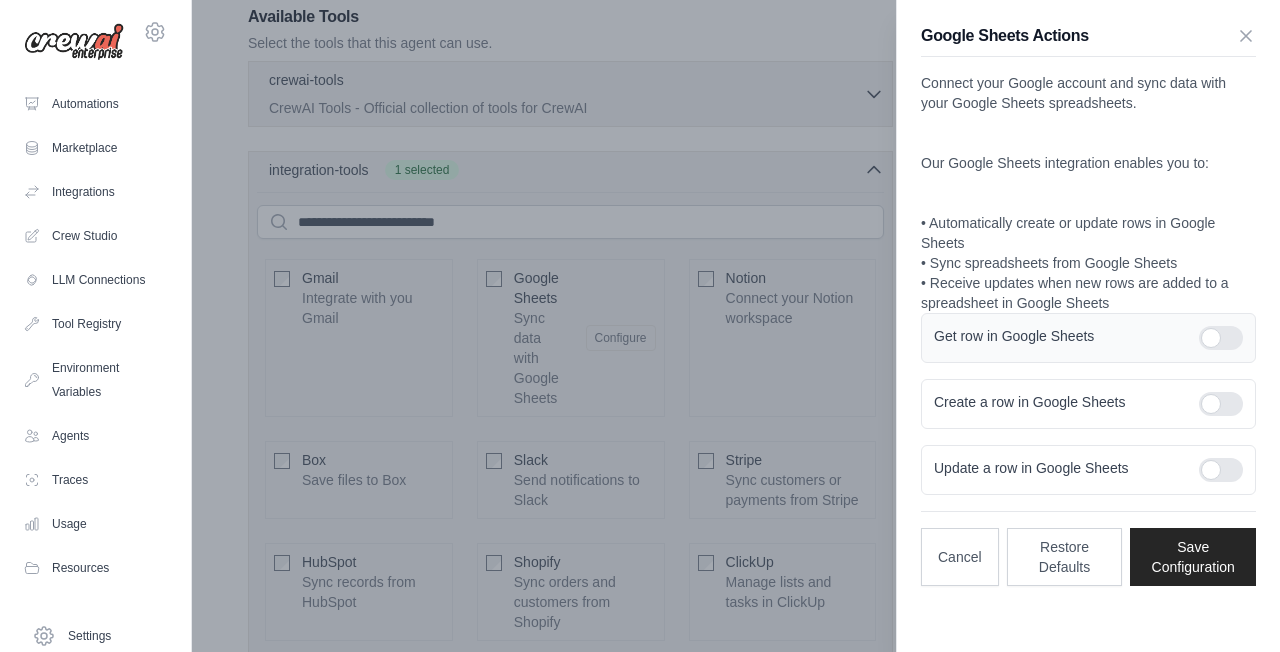 click at bounding box center [1221, 338] 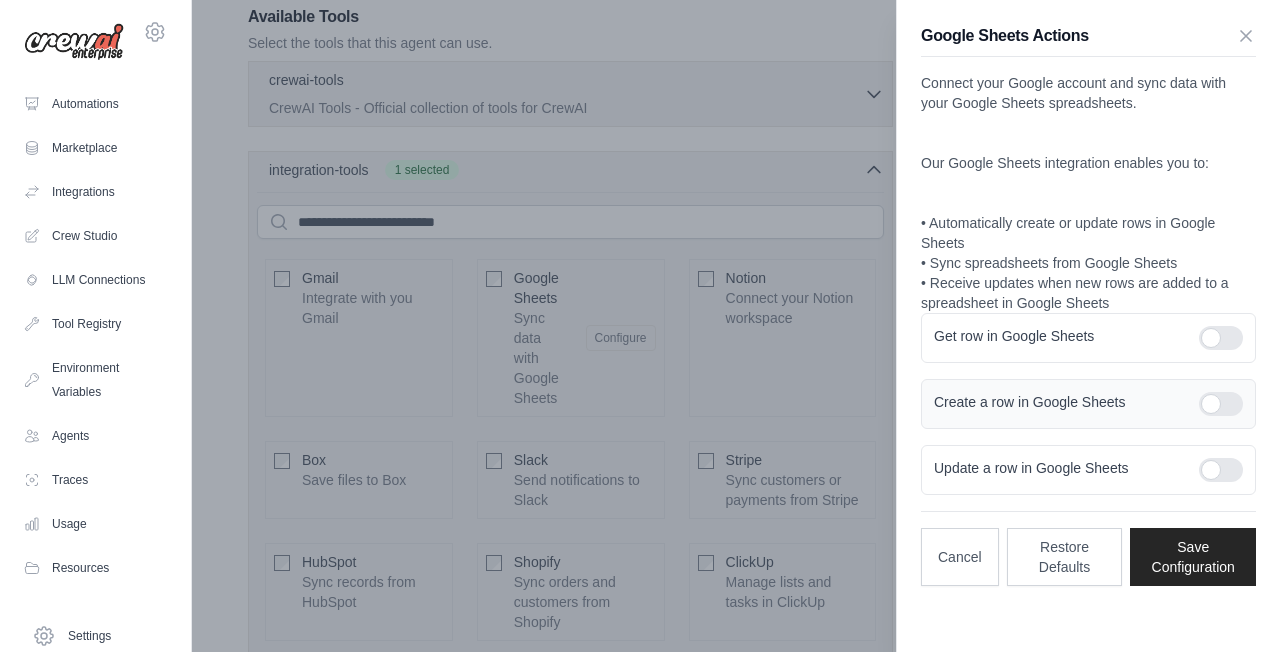 click at bounding box center [1221, 404] 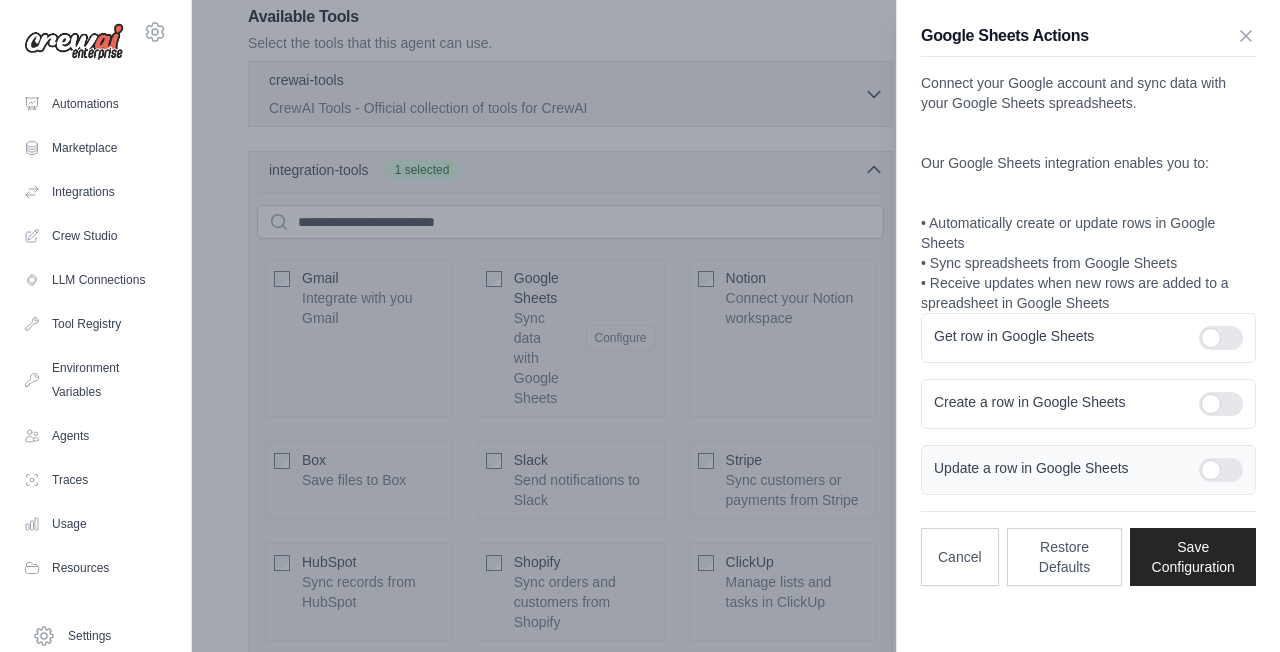 click on "Update a row in Google Sheets" at bounding box center [1088, 470] 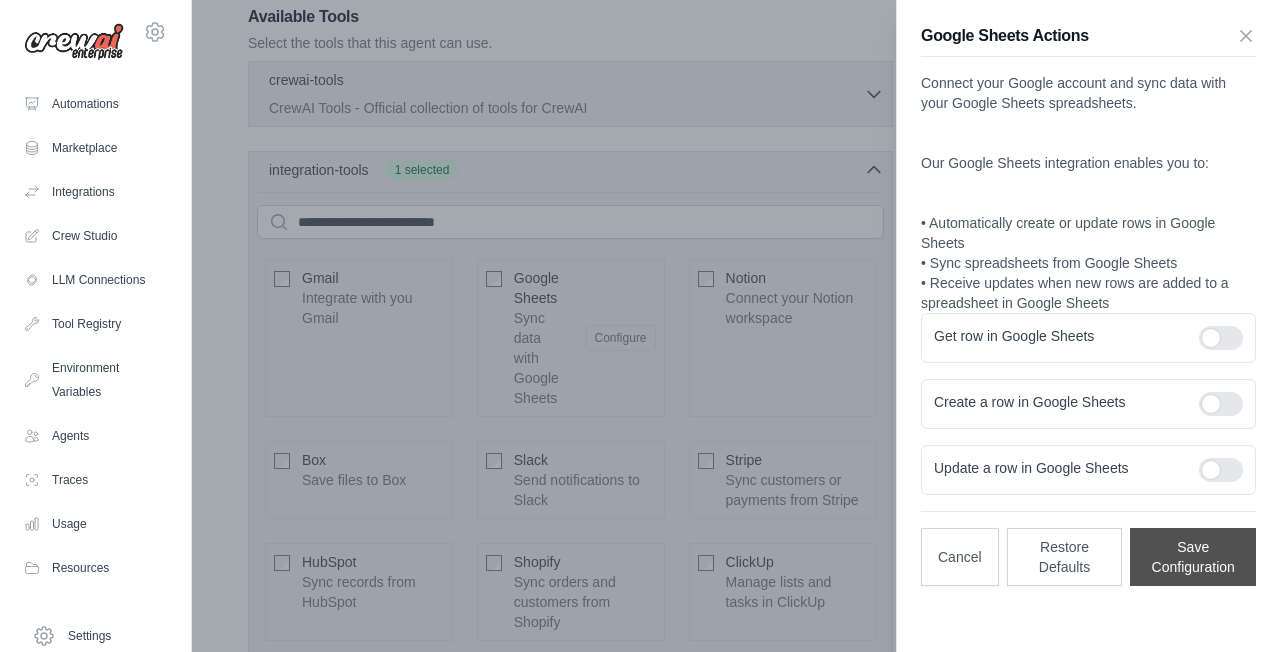 click on "Save Configuration" at bounding box center [1193, 557] 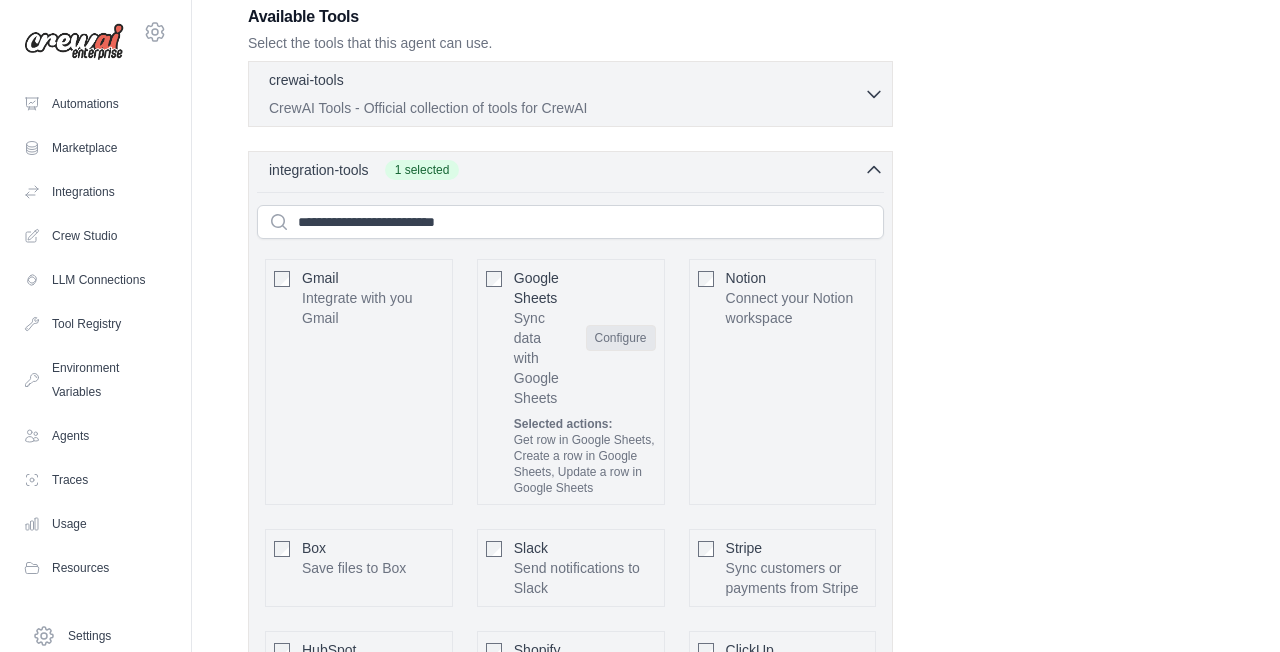 click on "Configure" at bounding box center [621, 338] 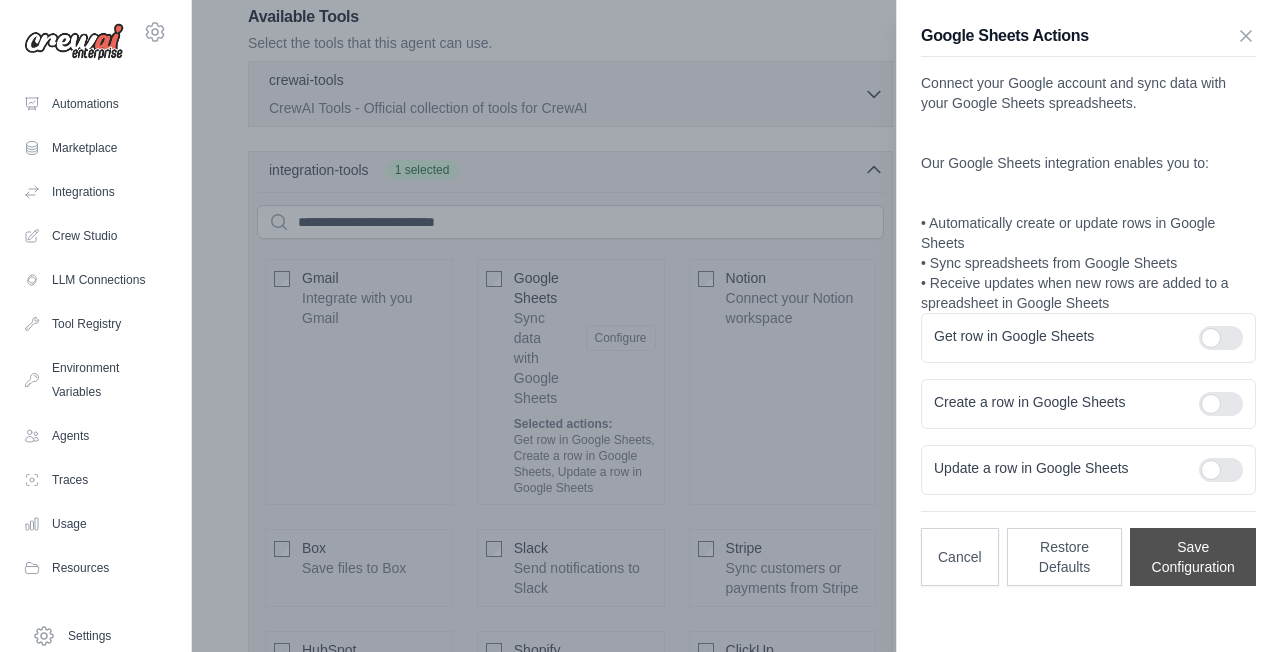 click on "Save Configuration" at bounding box center (1193, 557) 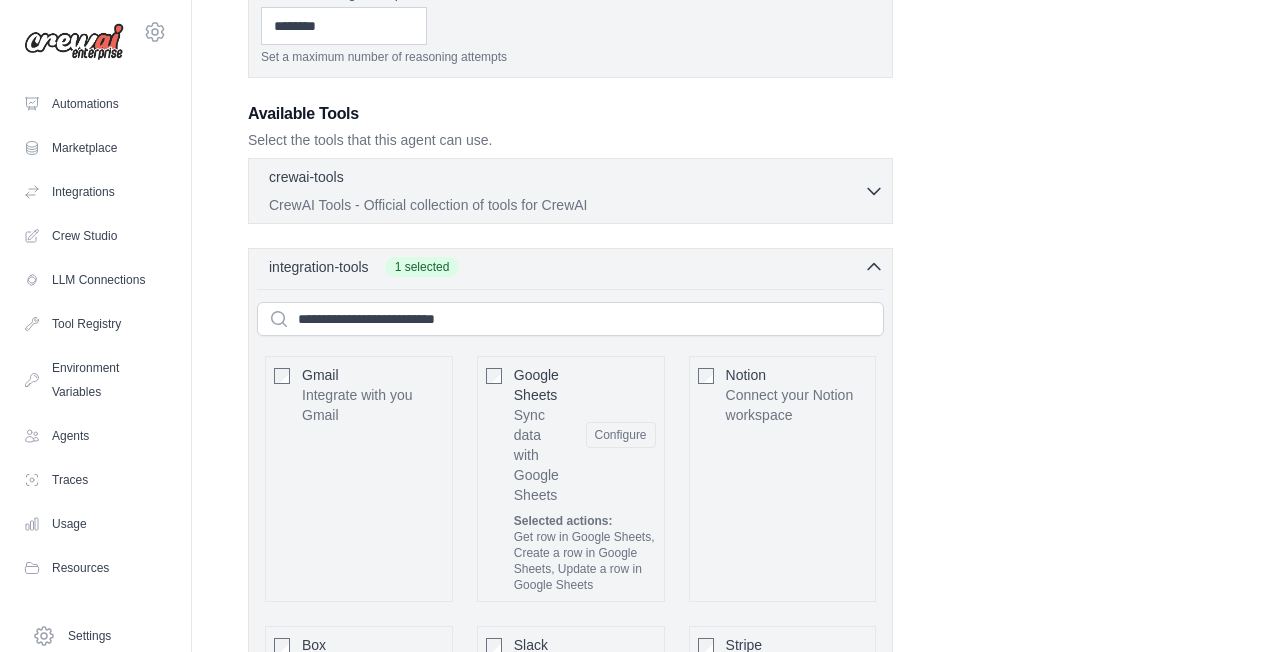 scroll, scrollTop: 624, scrollLeft: 0, axis: vertical 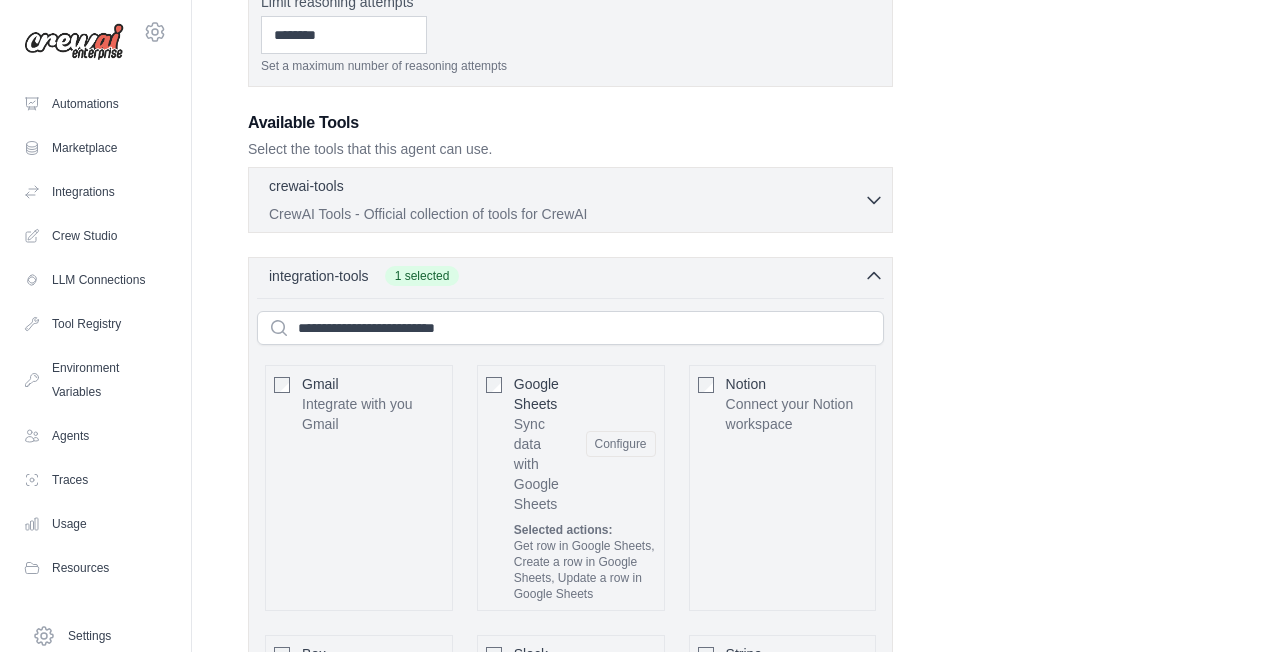 click 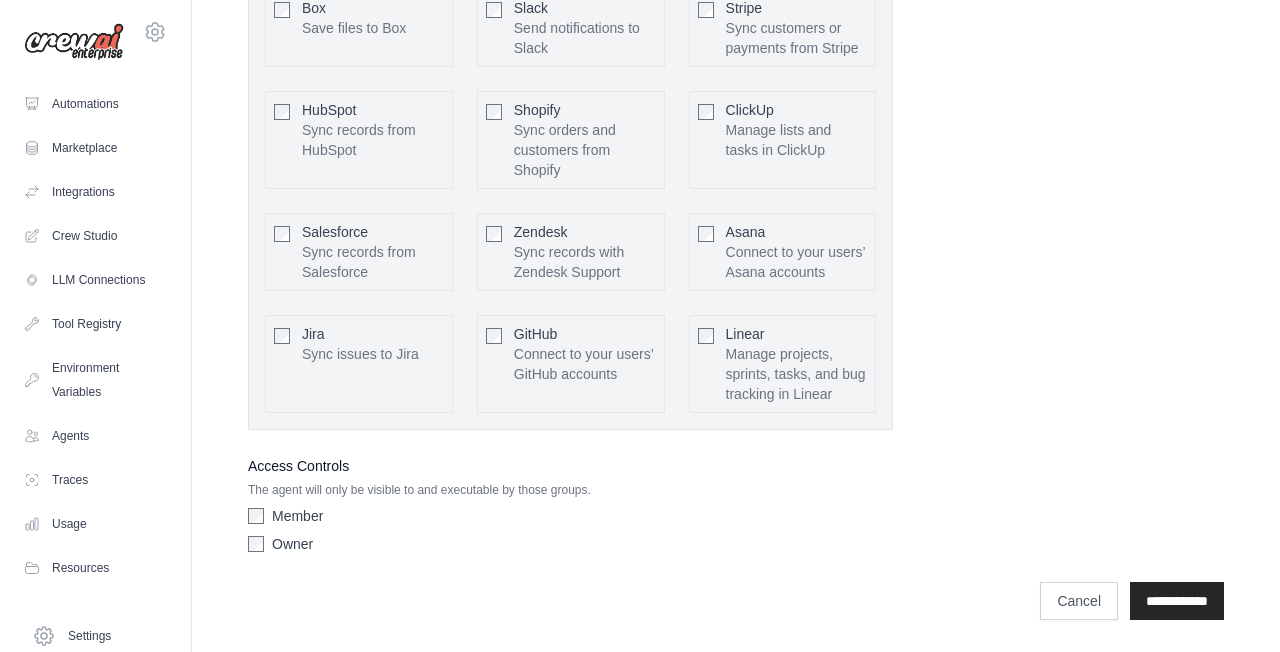 scroll, scrollTop: 5294, scrollLeft: 0, axis: vertical 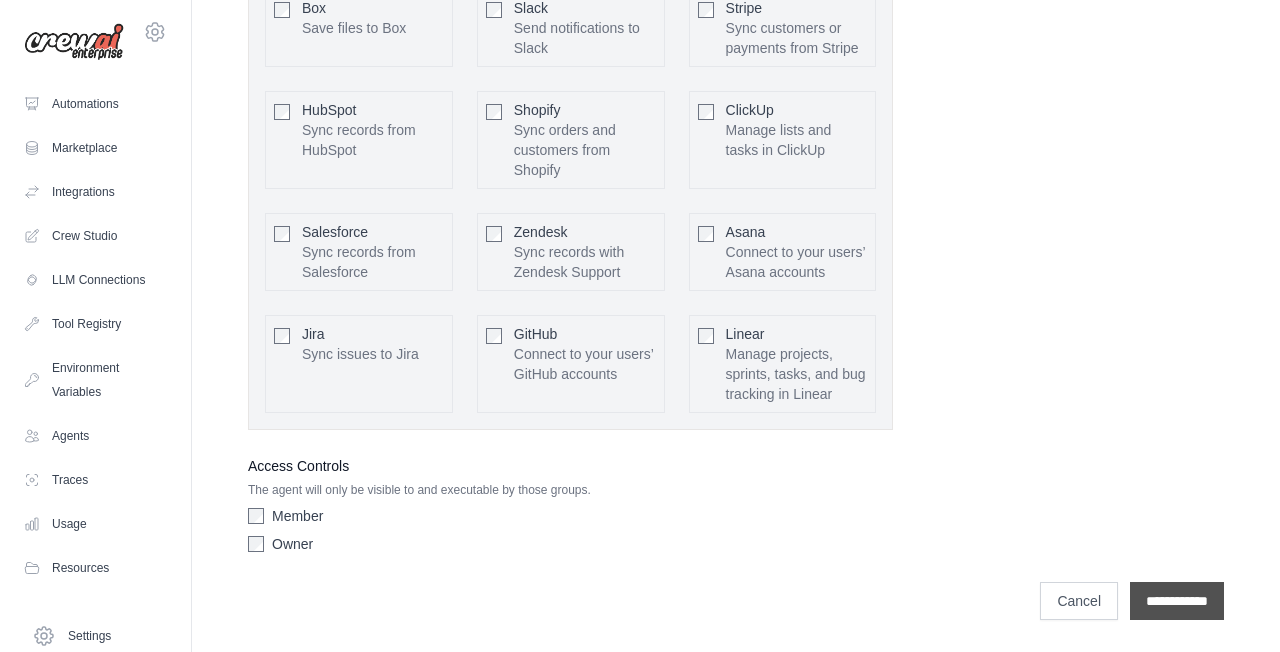 click on "**********" at bounding box center (1177, 601) 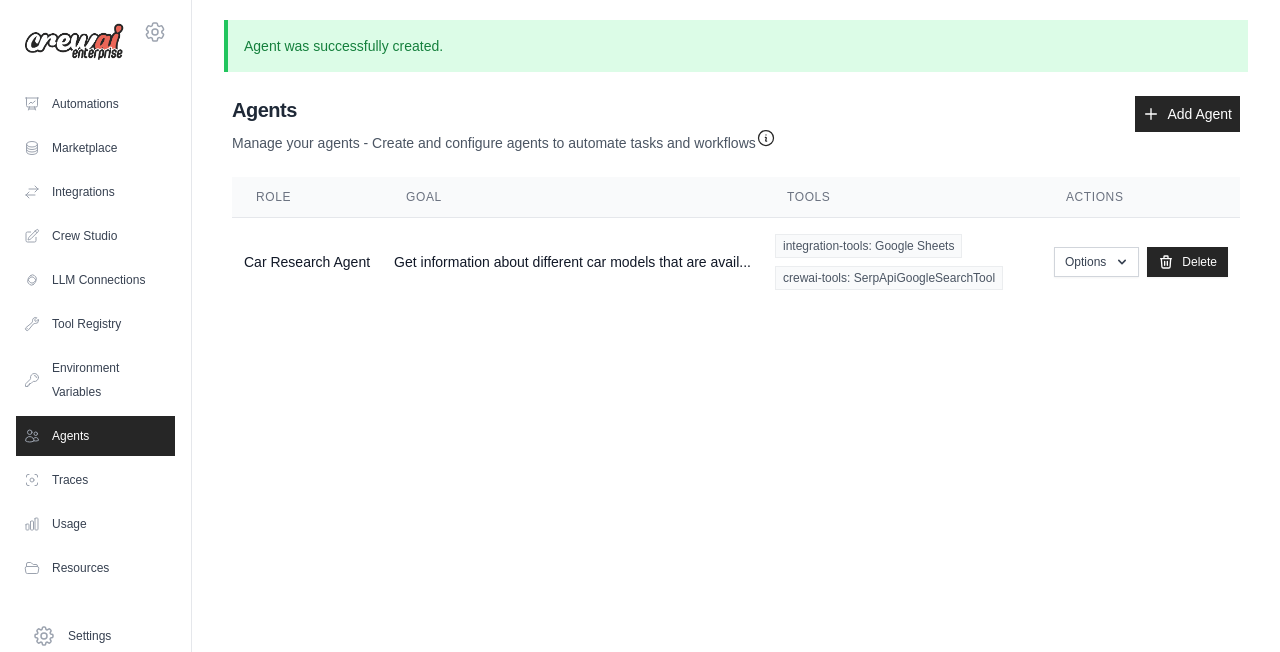 scroll, scrollTop: 0, scrollLeft: 0, axis: both 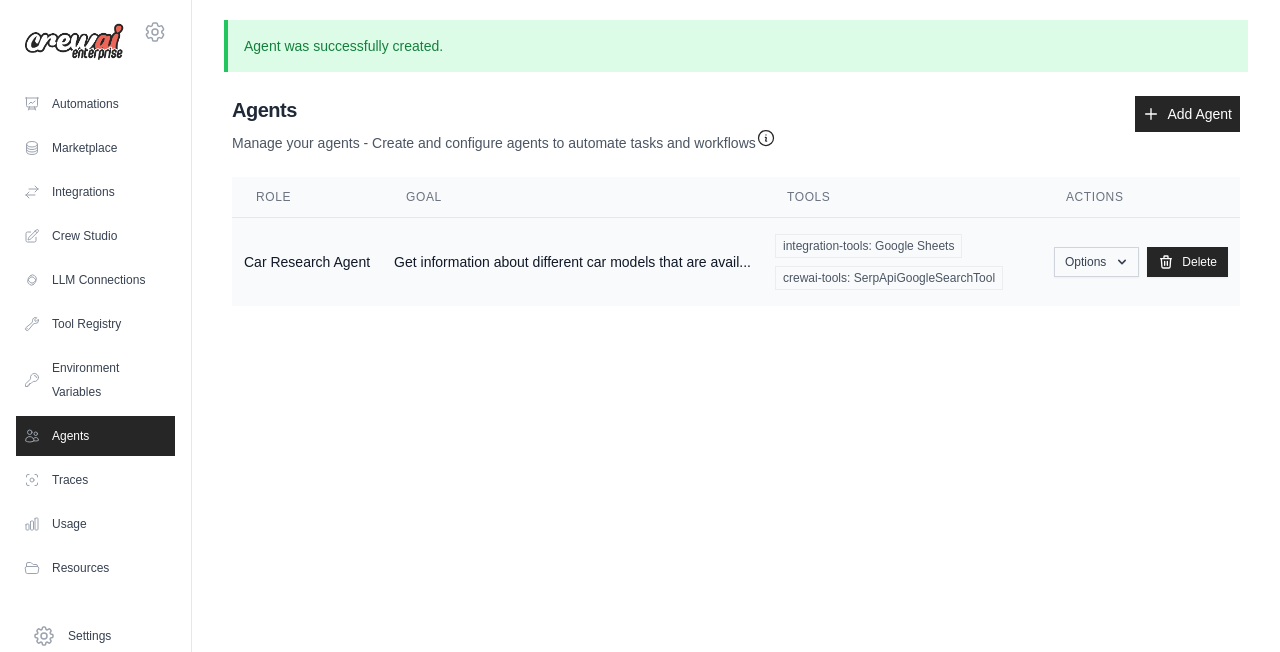 click 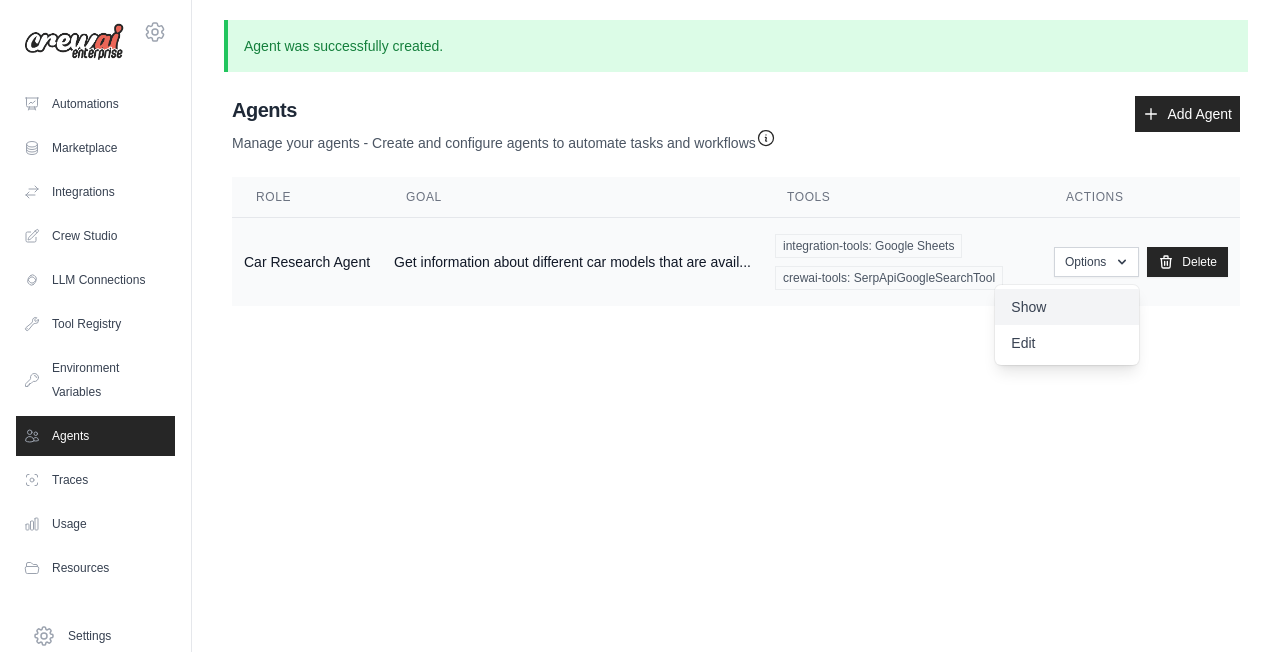 click on "Show" at bounding box center [1067, 307] 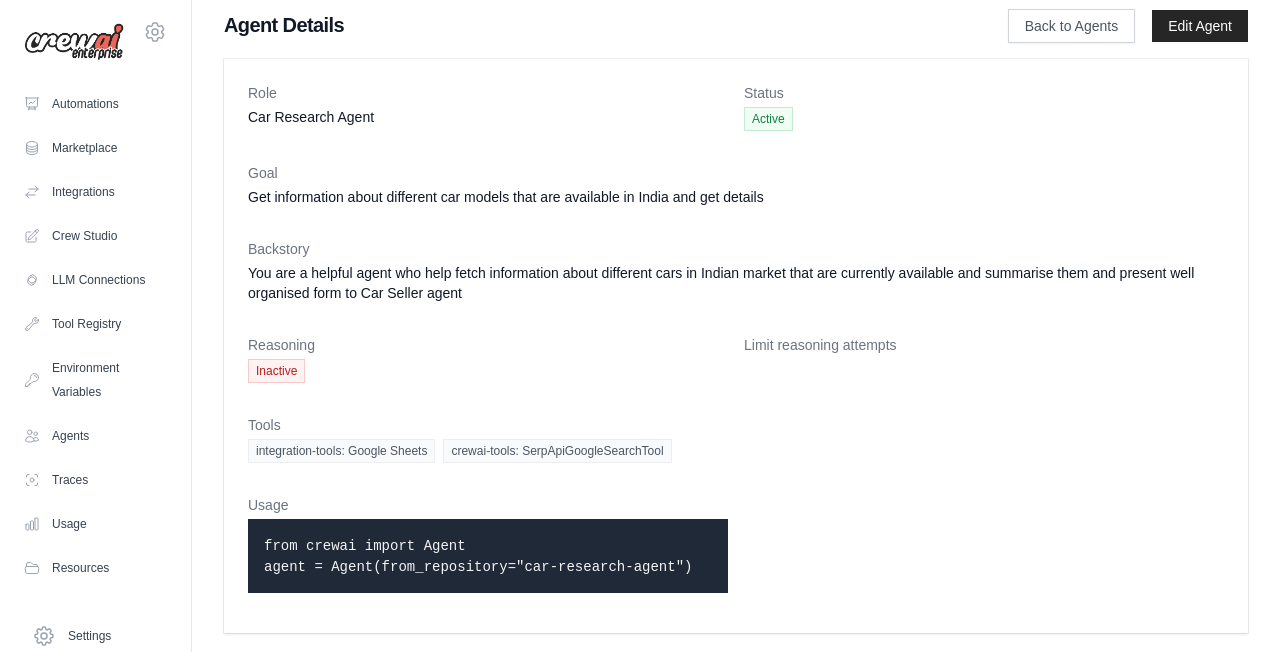 scroll, scrollTop: 8, scrollLeft: 0, axis: vertical 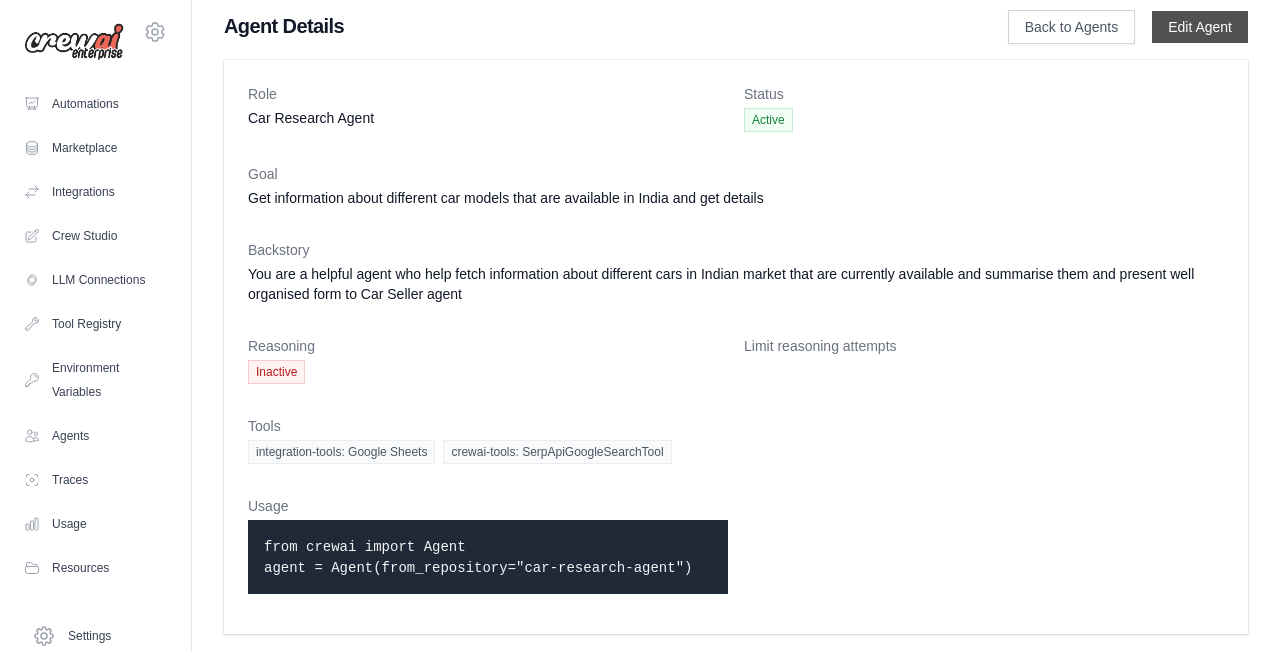 click on "Edit Agent" at bounding box center (1200, 27) 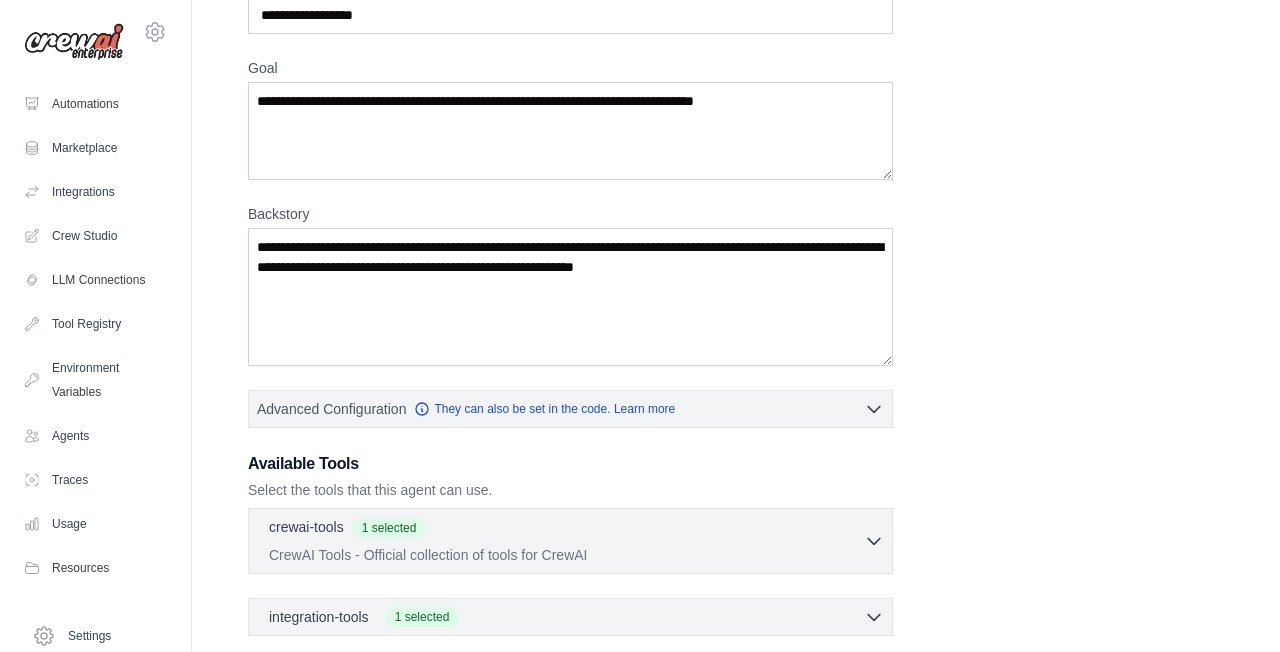 scroll, scrollTop: 181, scrollLeft: 0, axis: vertical 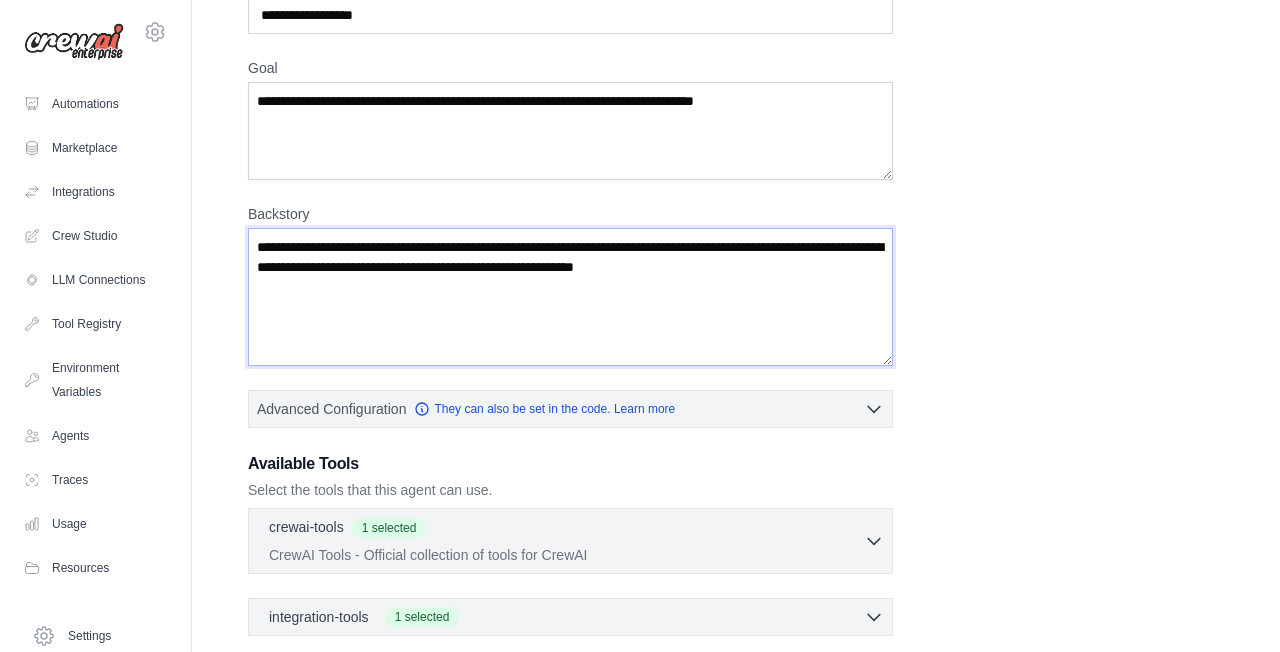 click on "**********" at bounding box center [570, 297] 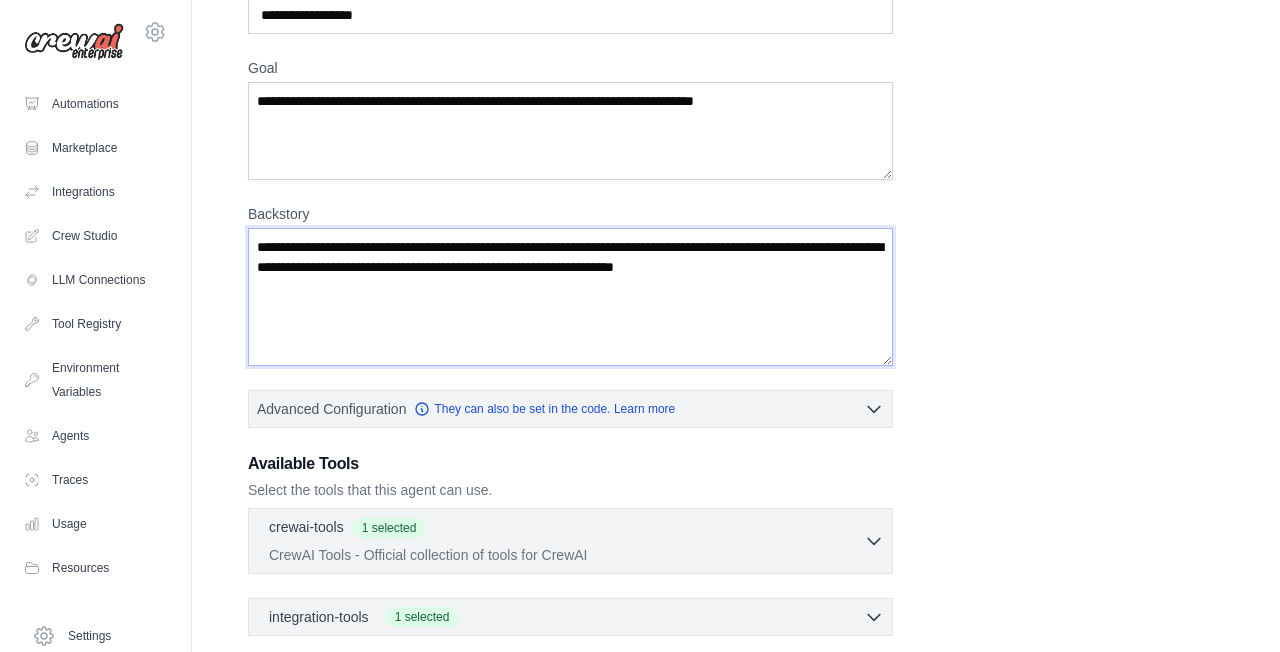 click on "**********" at bounding box center [570, 297] 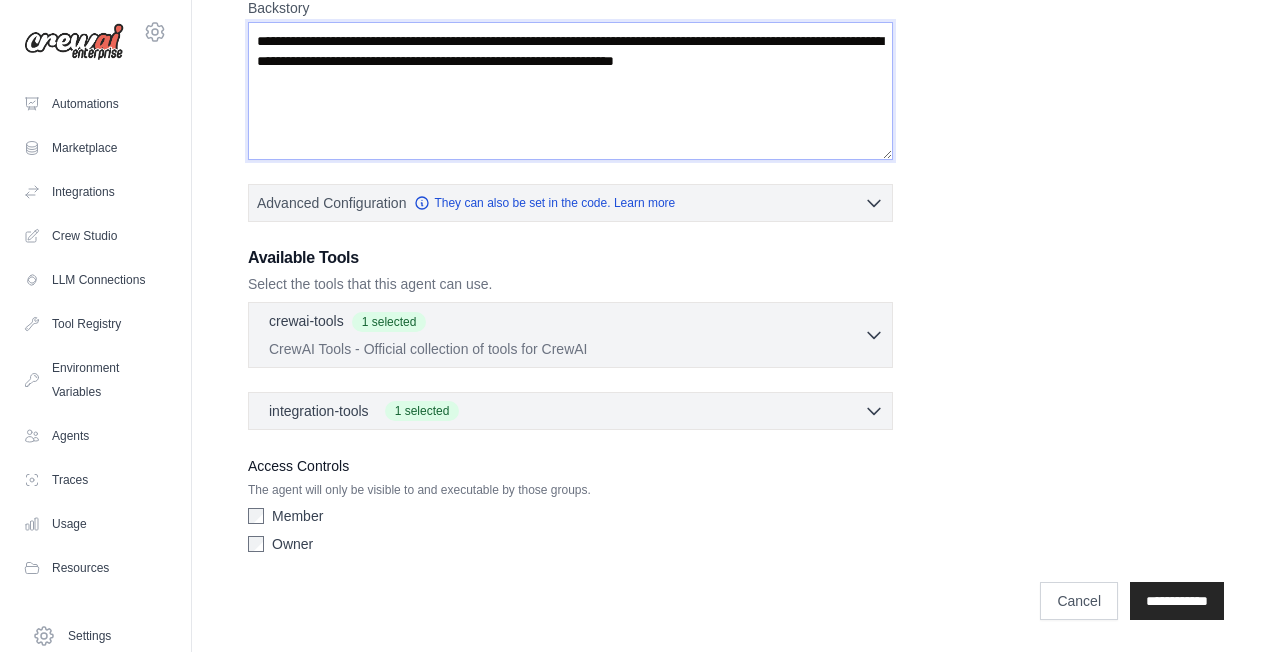 scroll, scrollTop: 387, scrollLeft: 0, axis: vertical 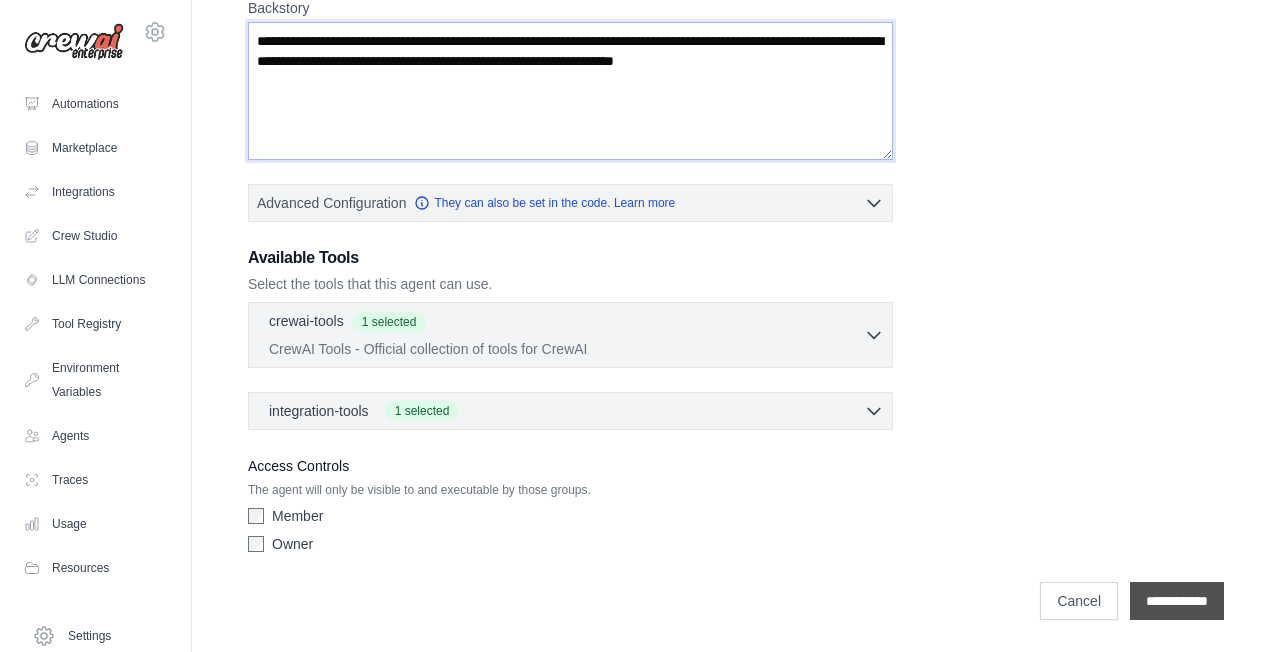 type on "**********" 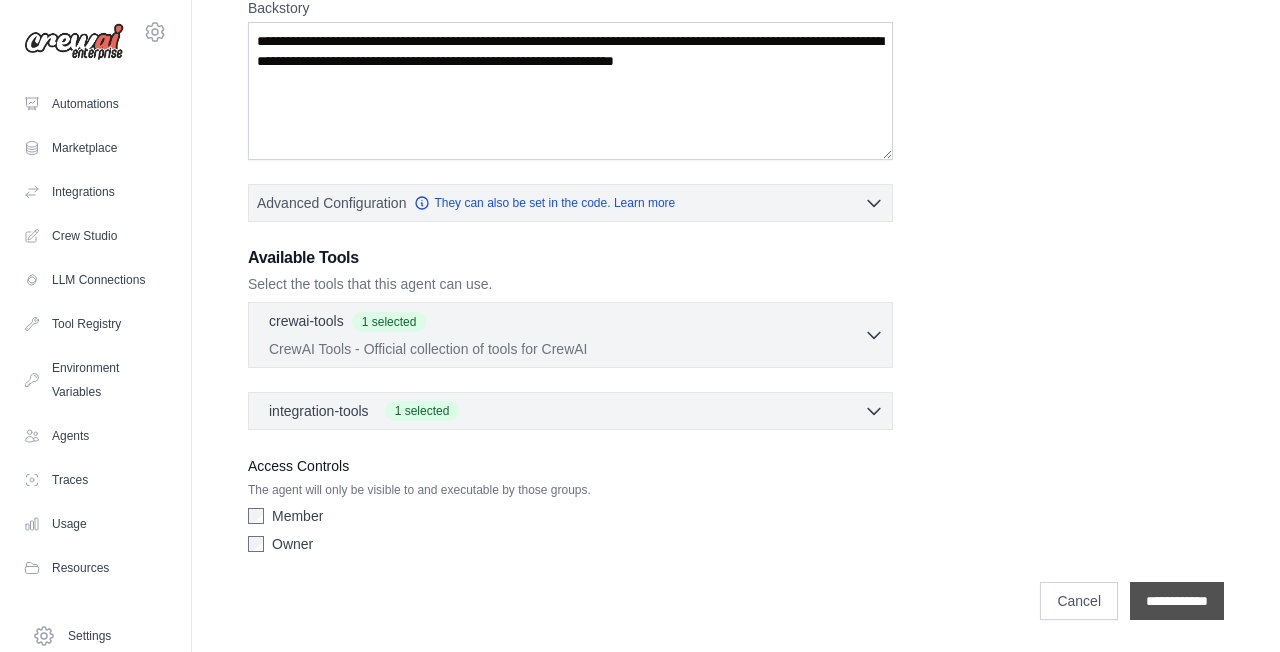 click on "**********" at bounding box center [1177, 601] 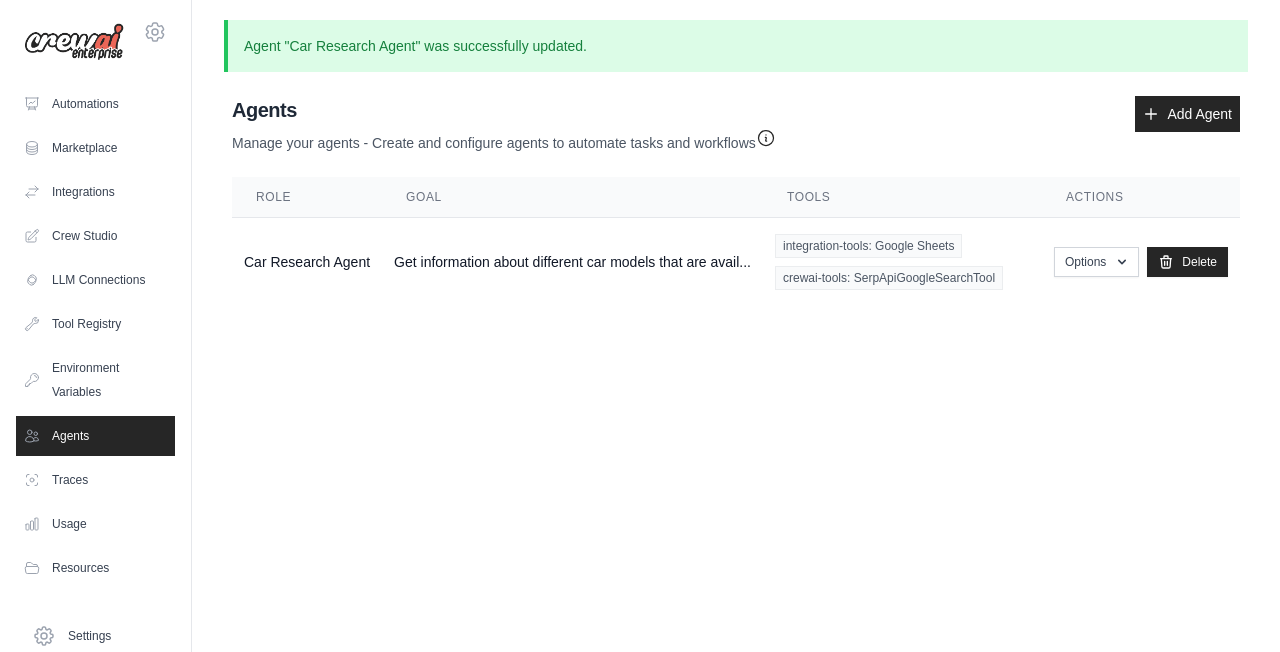 scroll, scrollTop: 0, scrollLeft: 0, axis: both 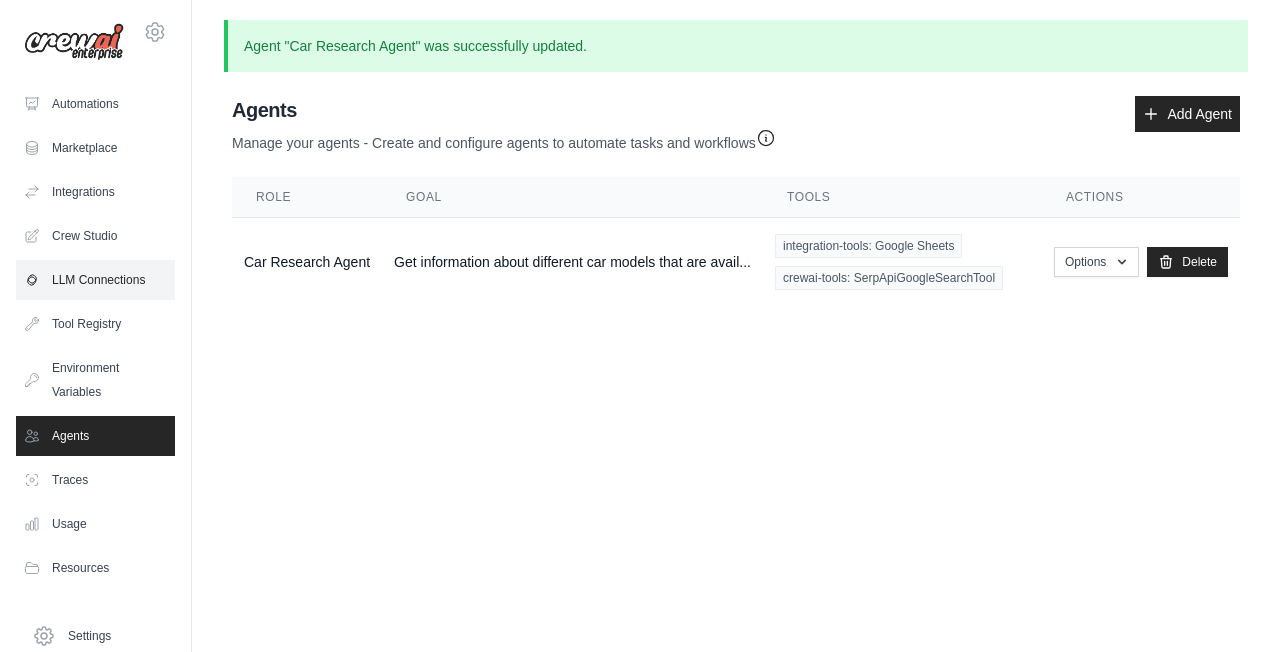 click on "LLM Connections" at bounding box center [95, 280] 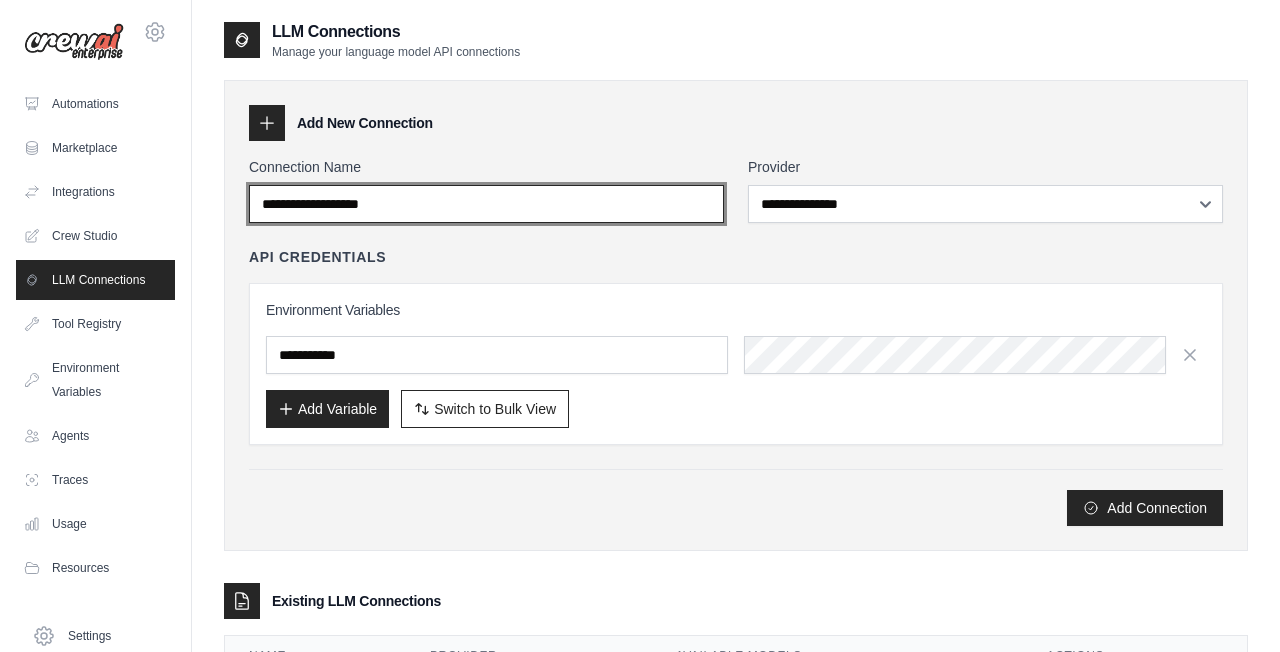 click on "Connection Name" at bounding box center (486, 204) 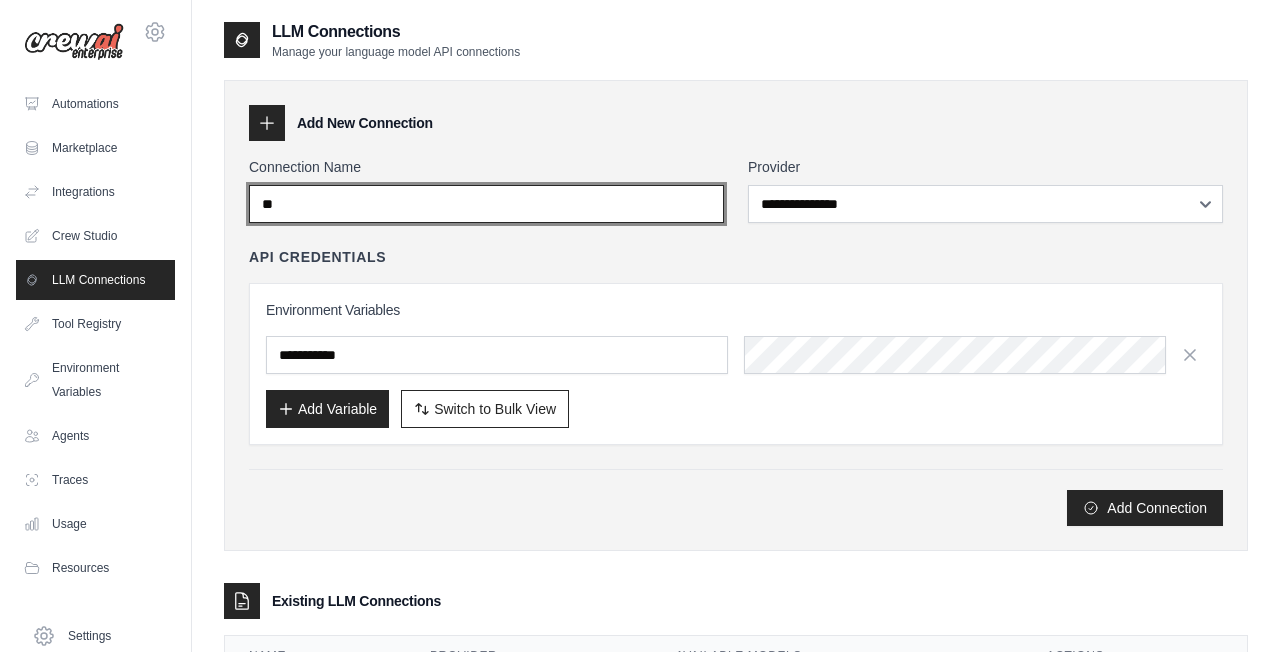 type on "*" 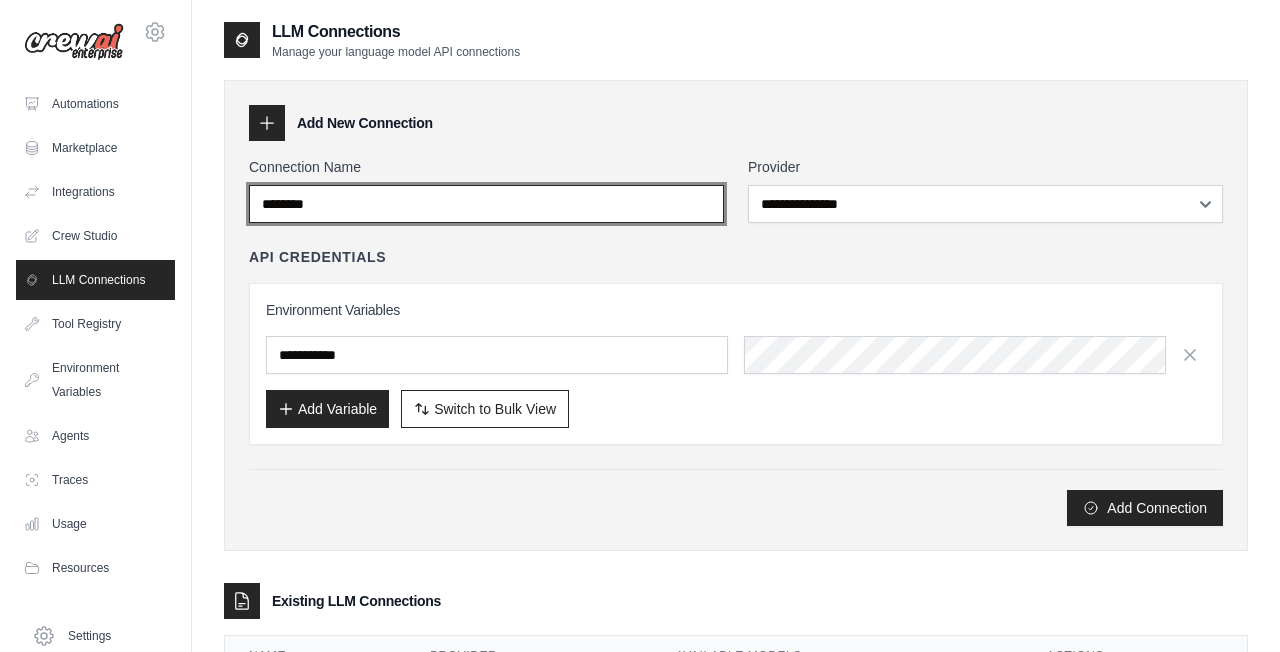 type on "********" 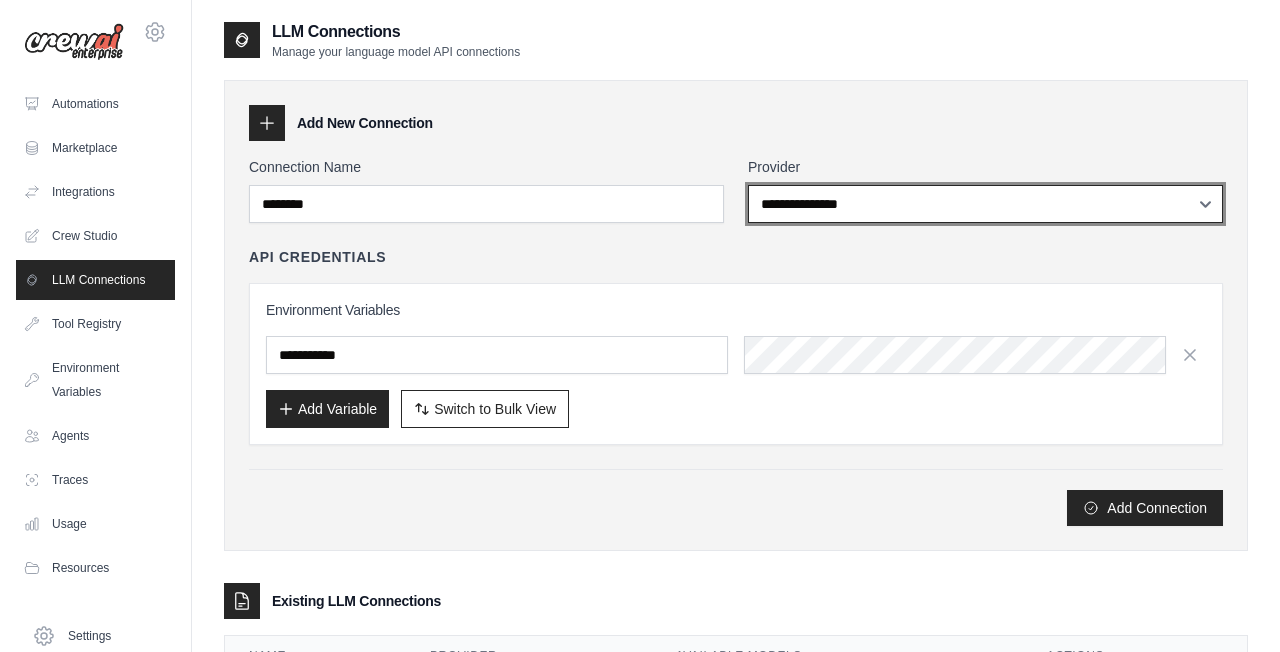click on "**********" at bounding box center [985, 204] 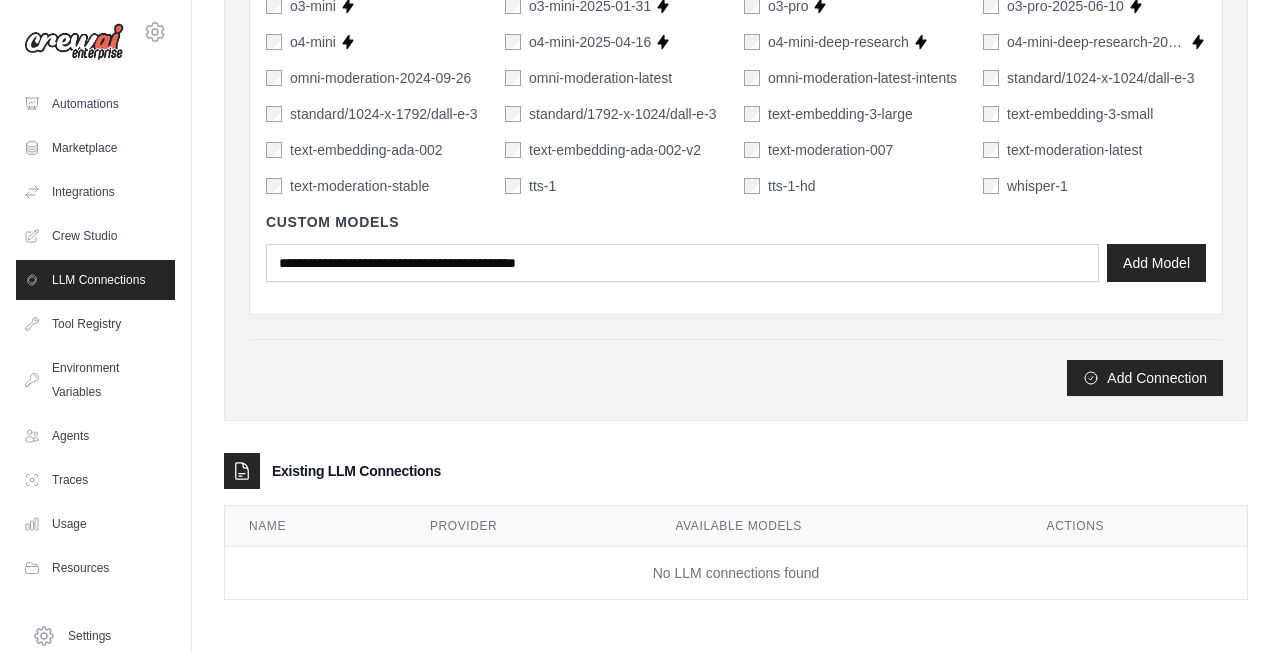 scroll, scrollTop: 1425, scrollLeft: 0, axis: vertical 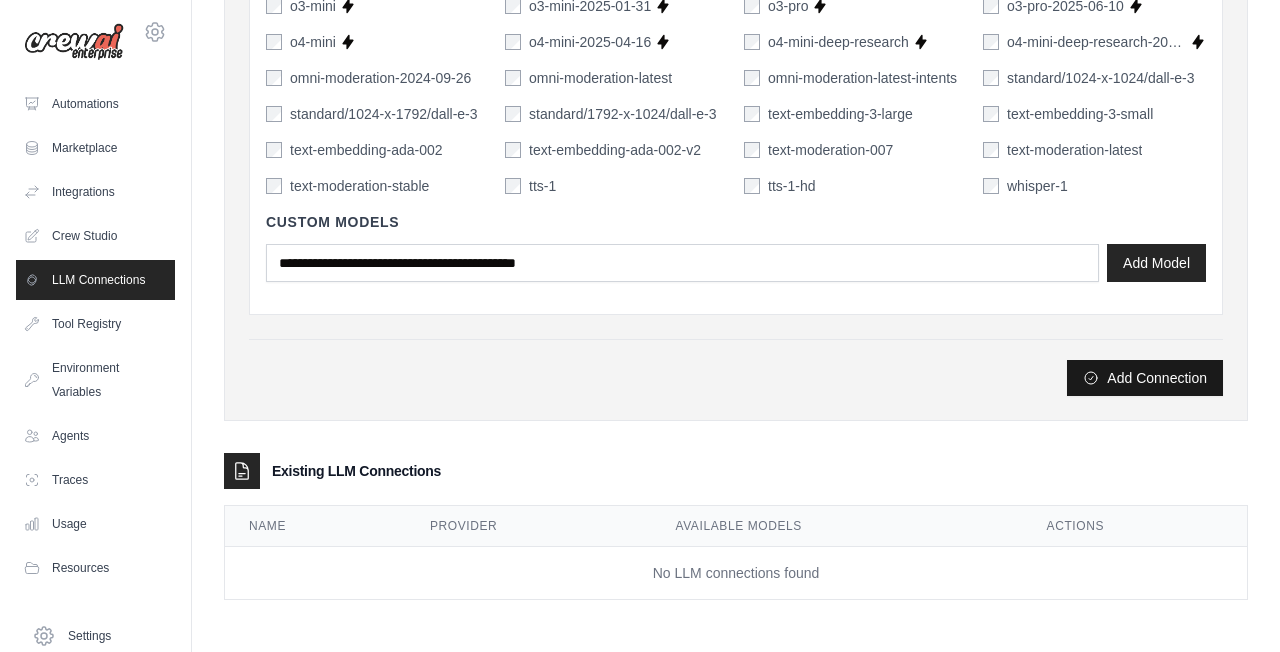 click on "Add Connection" at bounding box center (1145, 378) 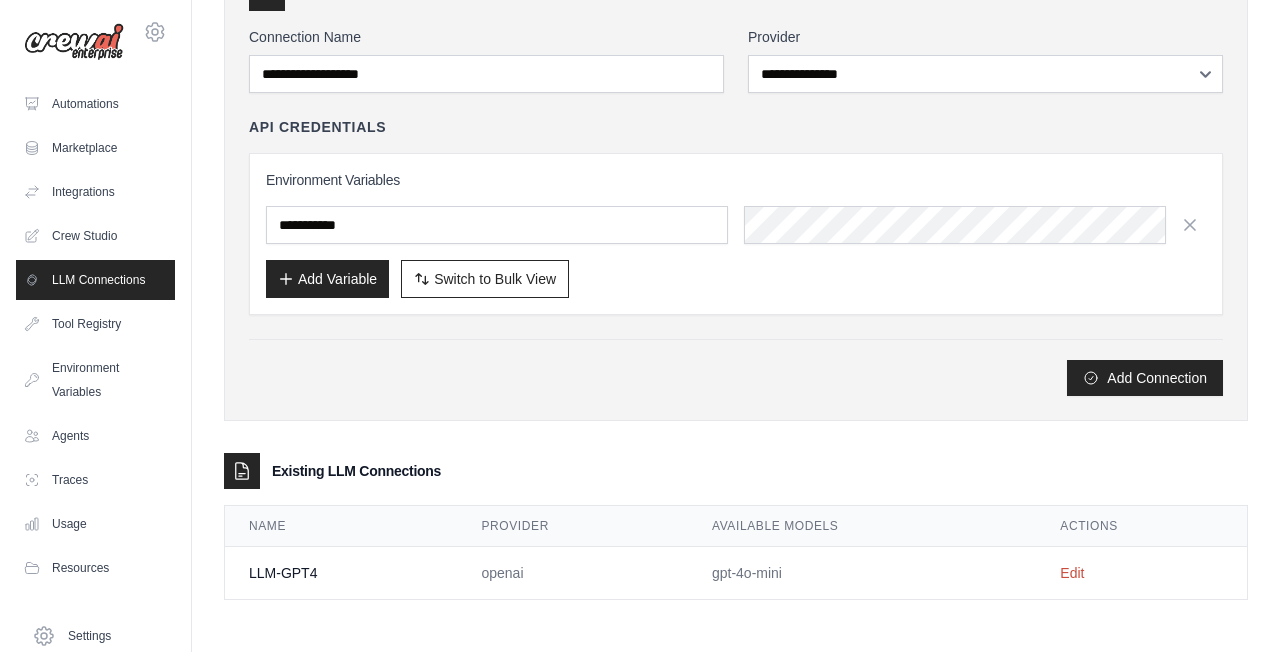 scroll, scrollTop: 0, scrollLeft: 0, axis: both 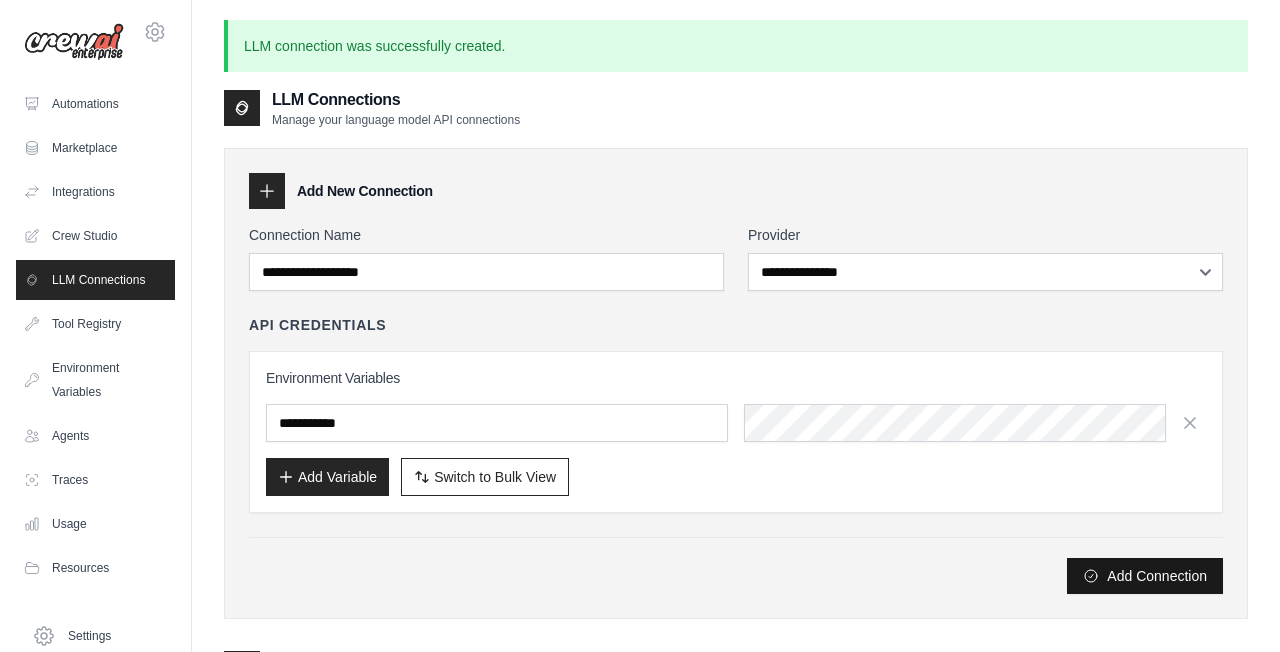 click on "Add Connection" at bounding box center [1145, 576] 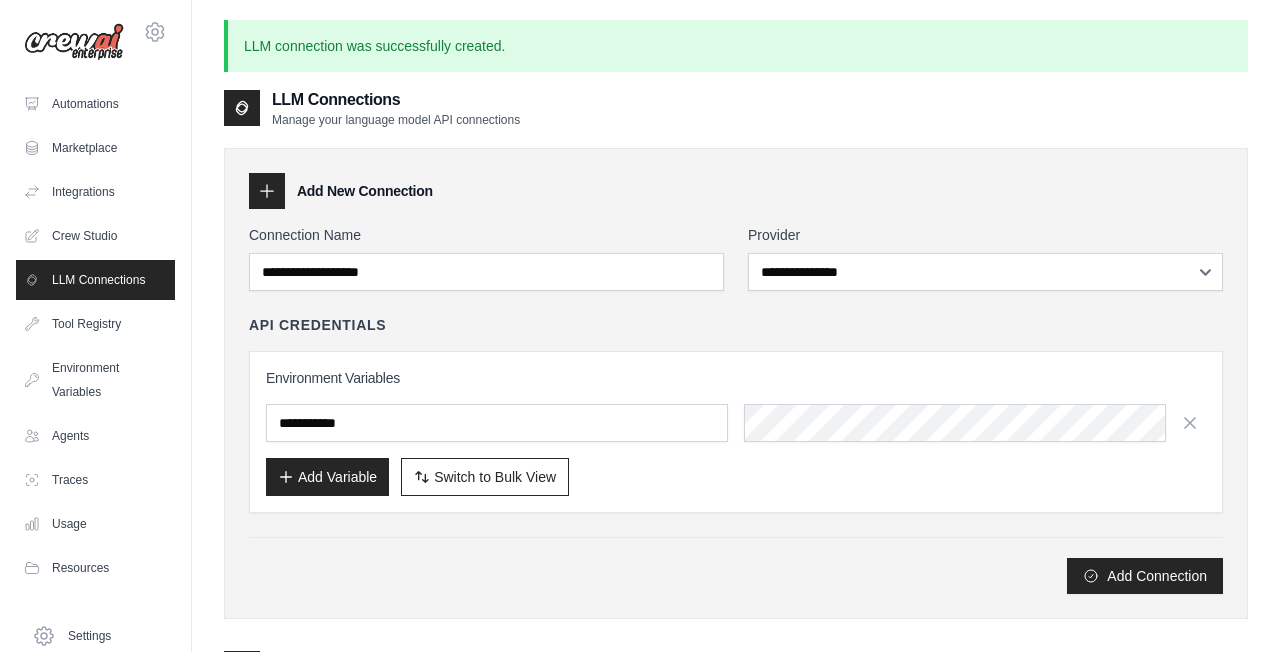 click on "Add Connection" at bounding box center [736, 576] 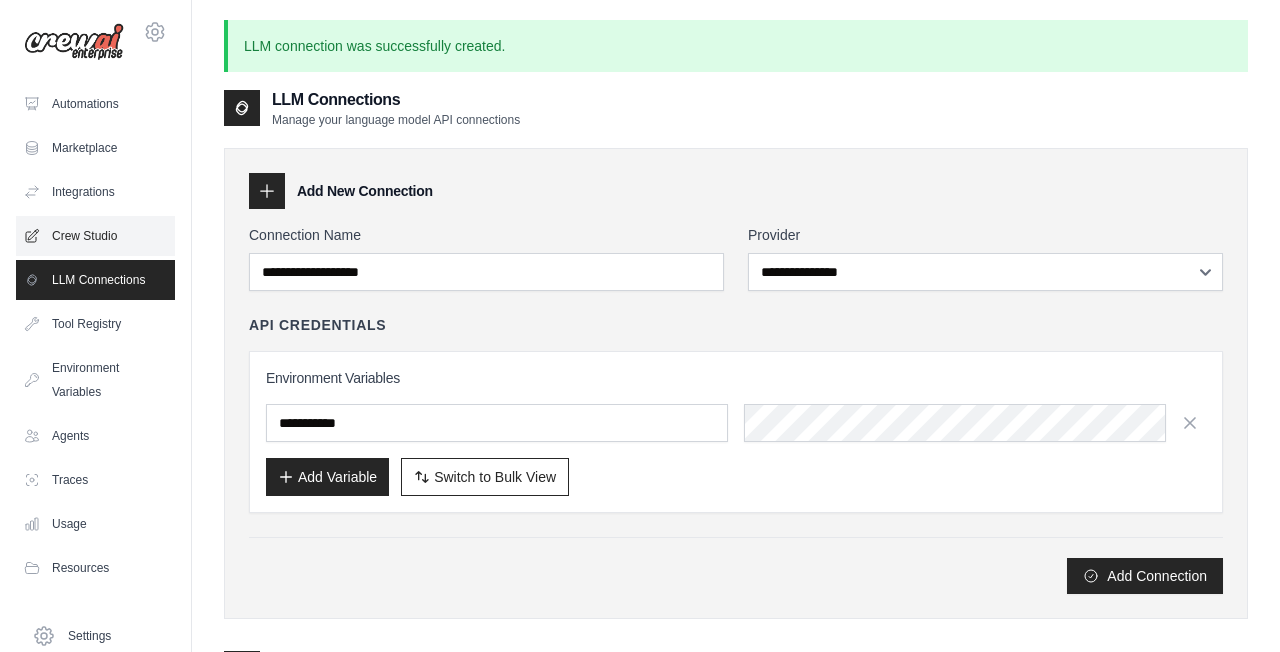 click on "Crew Studio" at bounding box center [95, 236] 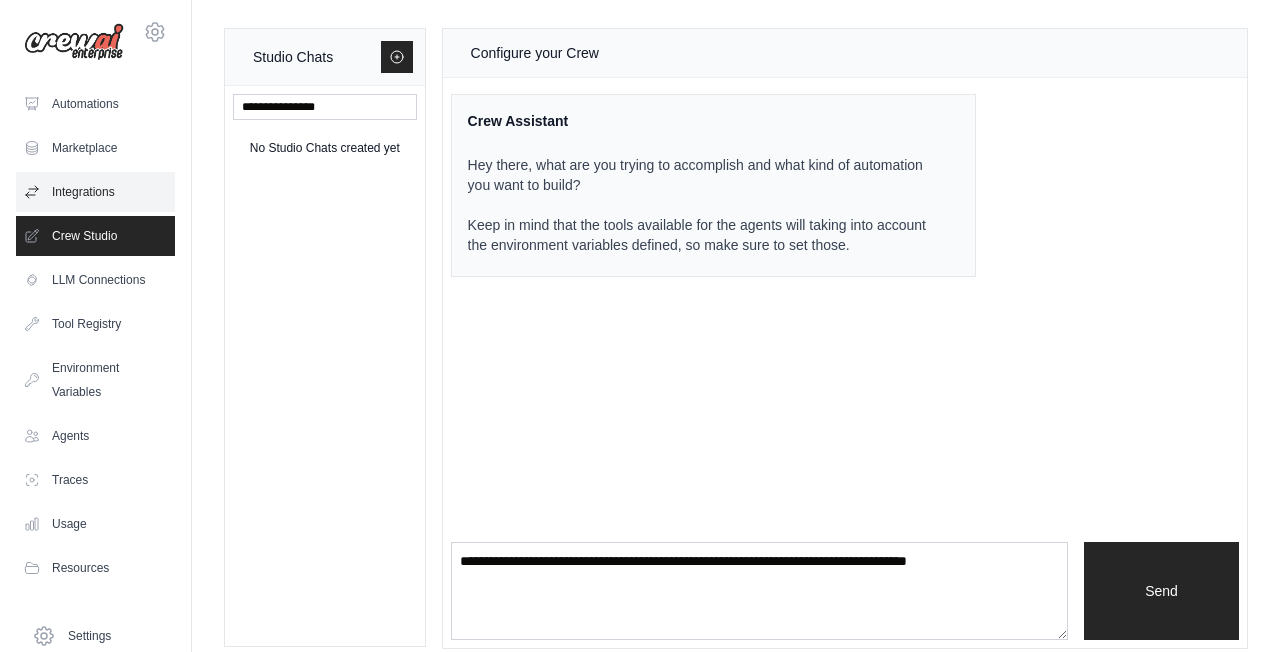click on "Integrations" at bounding box center [95, 192] 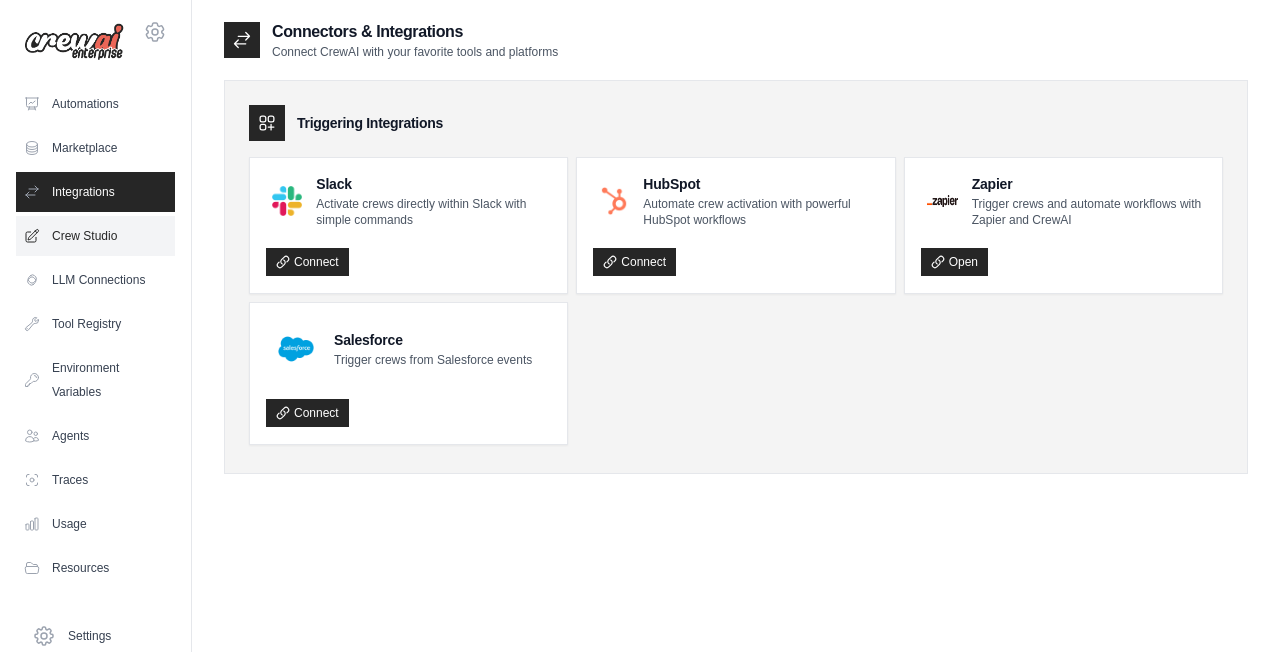 click on "Crew Studio" at bounding box center [95, 236] 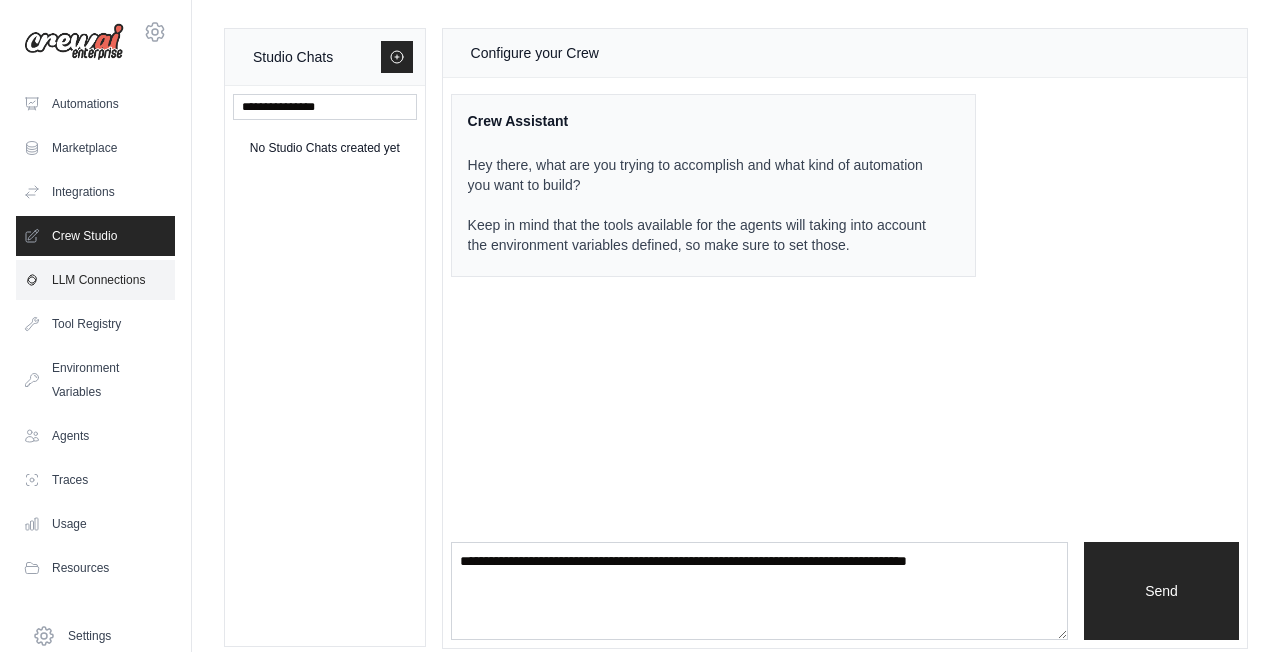 click on "LLM Connections" at bounding box center (95, 280) 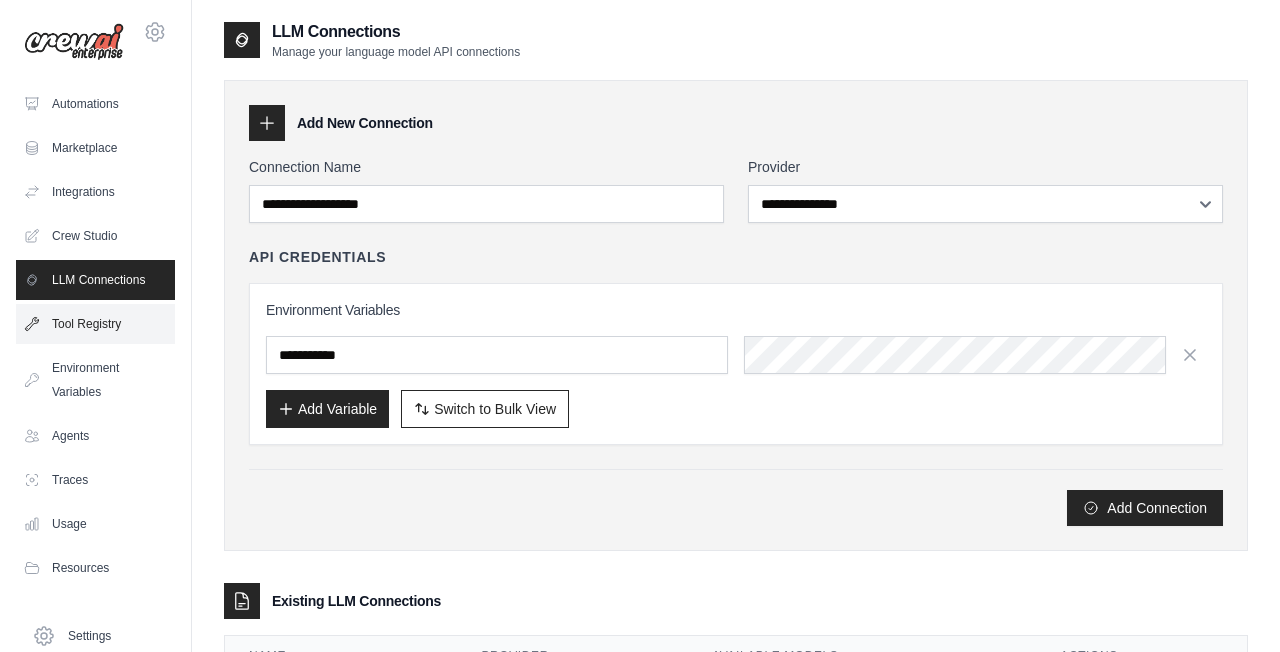 click on "Tool Registry" at bounding box center [95, 324] 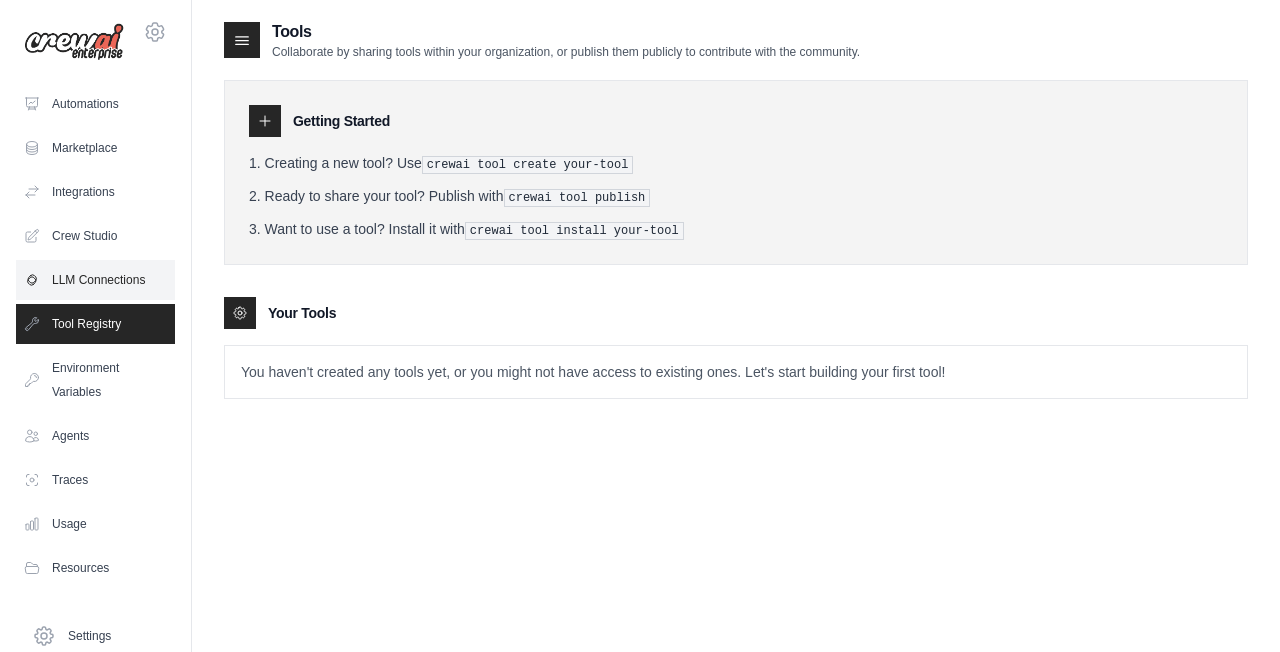click on "LLM Connections" at bounding box center [95, 280] 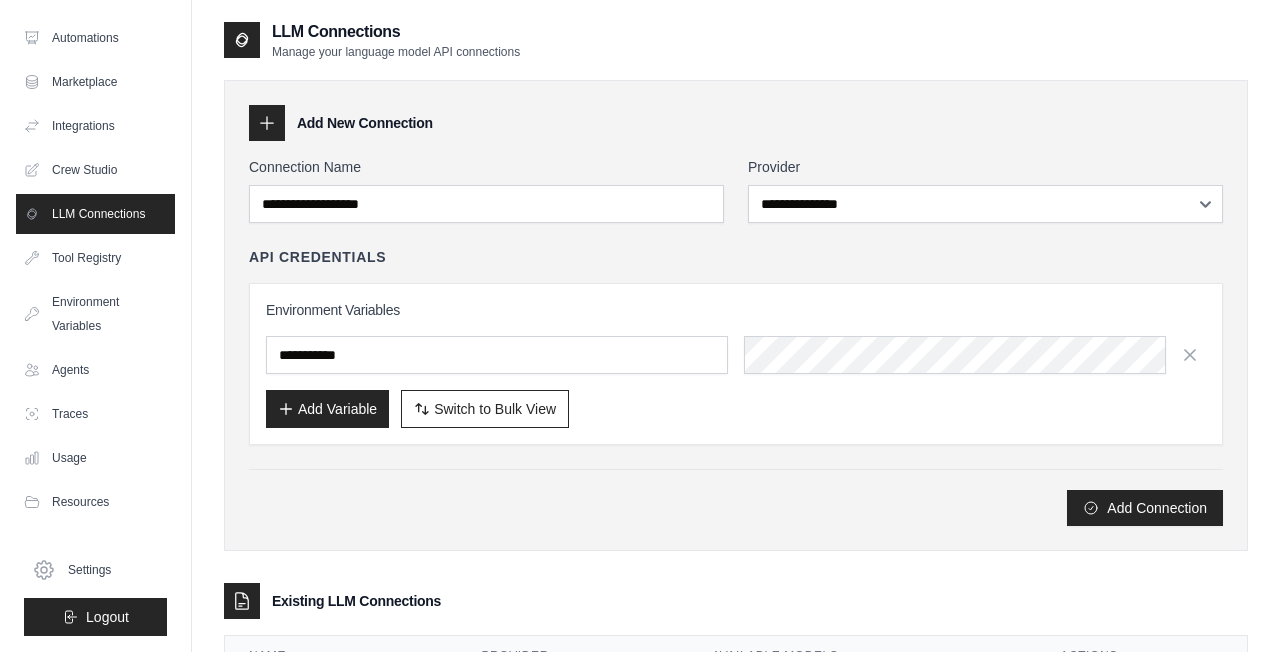 scroll, scrollTop: 66, scrollLeft: 0, axis: vertical 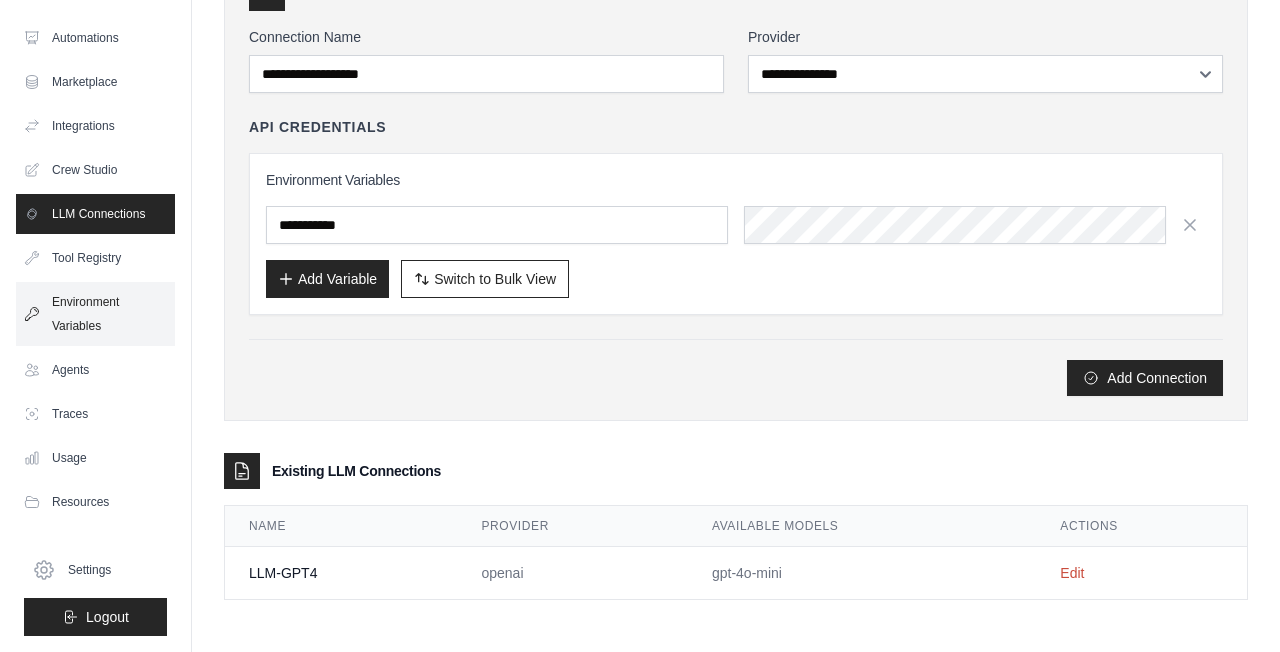 click on "Environment Variables" at bounding box center (95, 314) 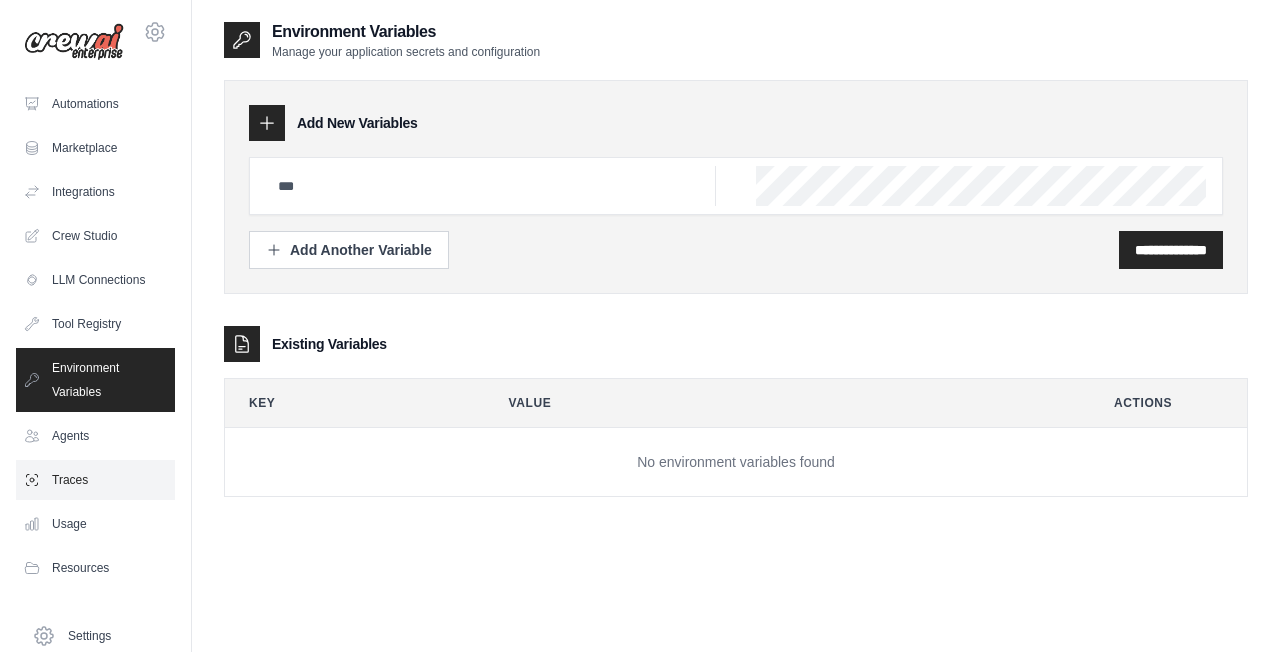 click on "Traces" at bounding box center (95, 480) 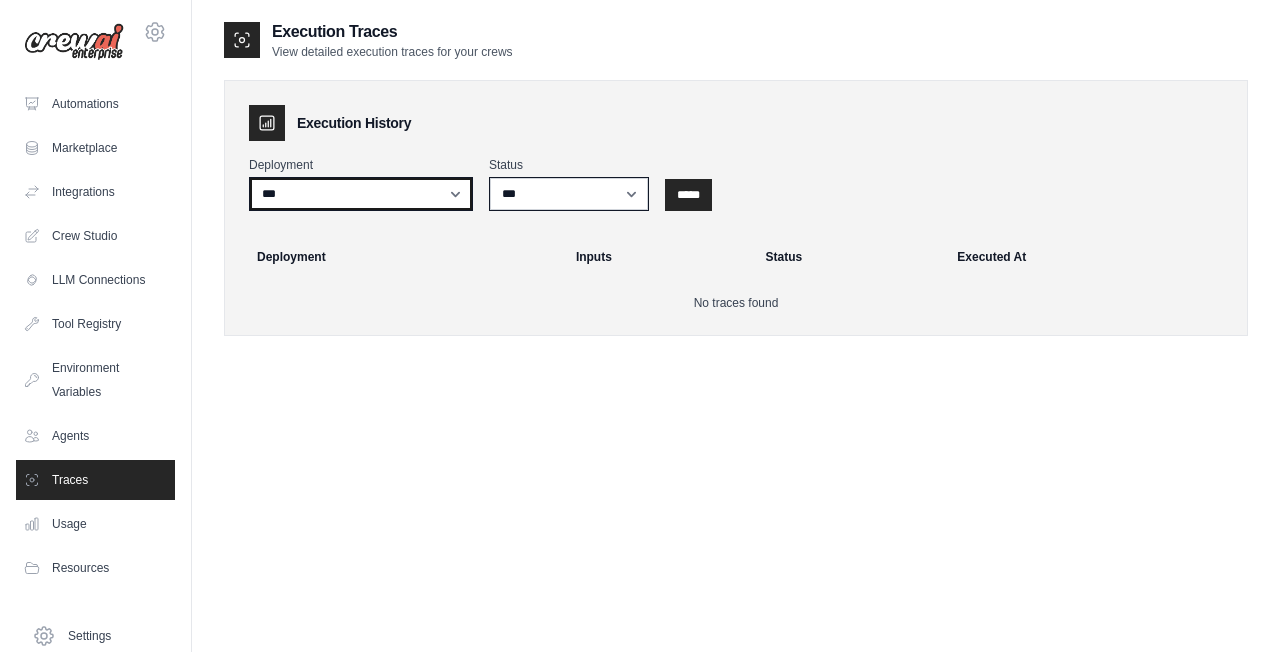 click on "***" at bounding box center (361, 194) 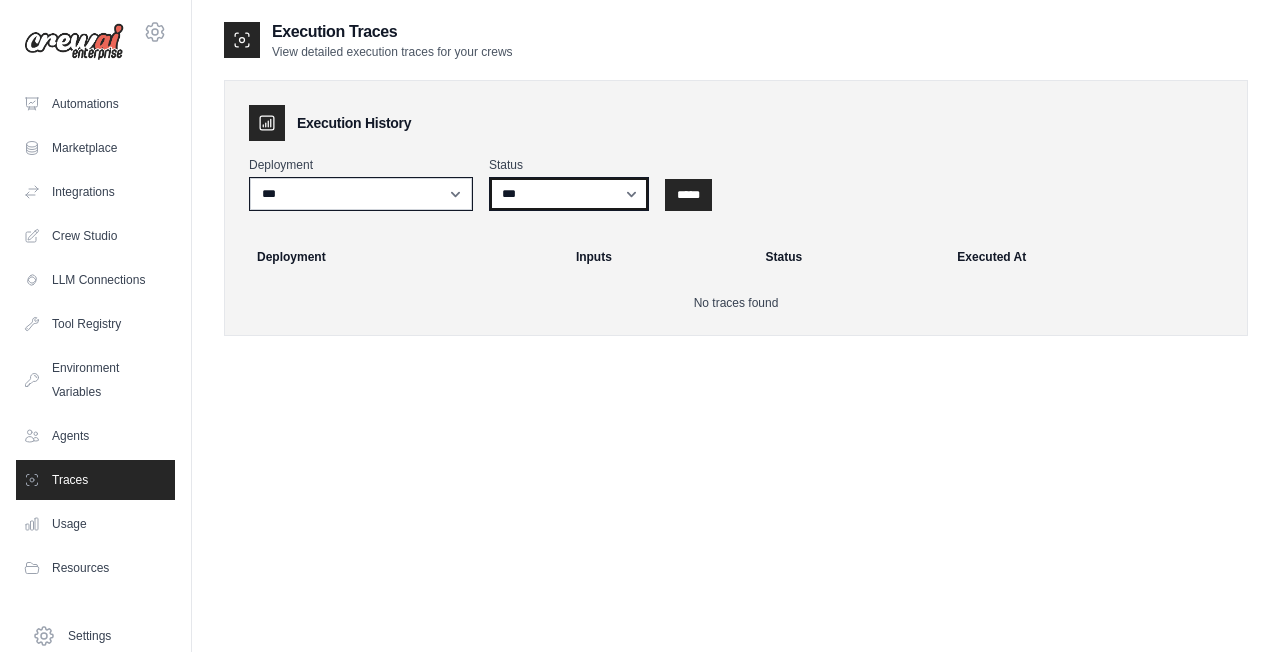 click on "***
*********
*******
*****" at bounding box center [569, 194] 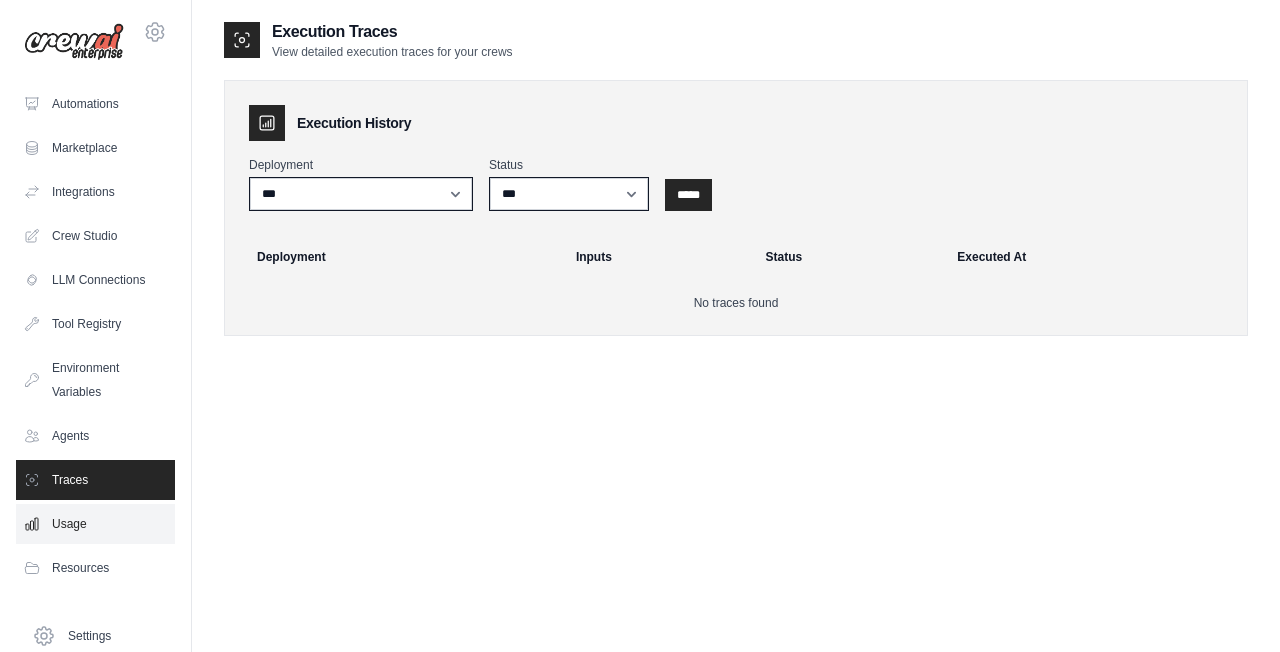 click on "Usage" at bounding box center [95, 524] 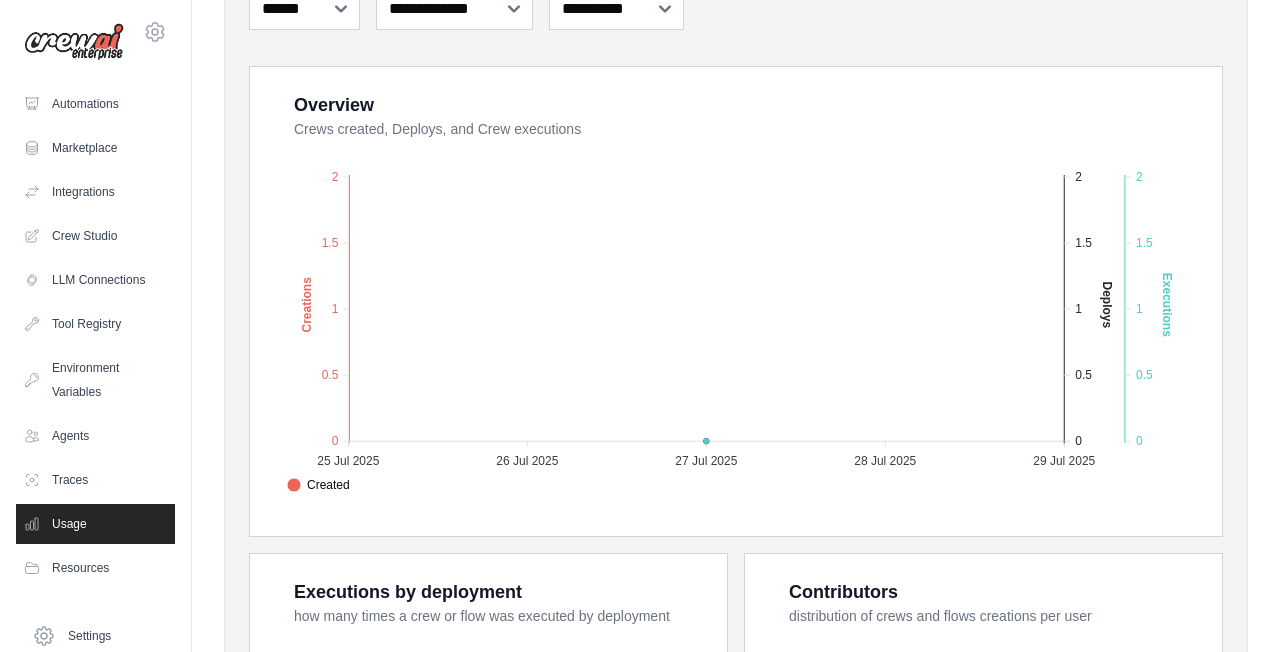 scroll, scrollTop: 315, scrollLeft: 0, axis: vertical 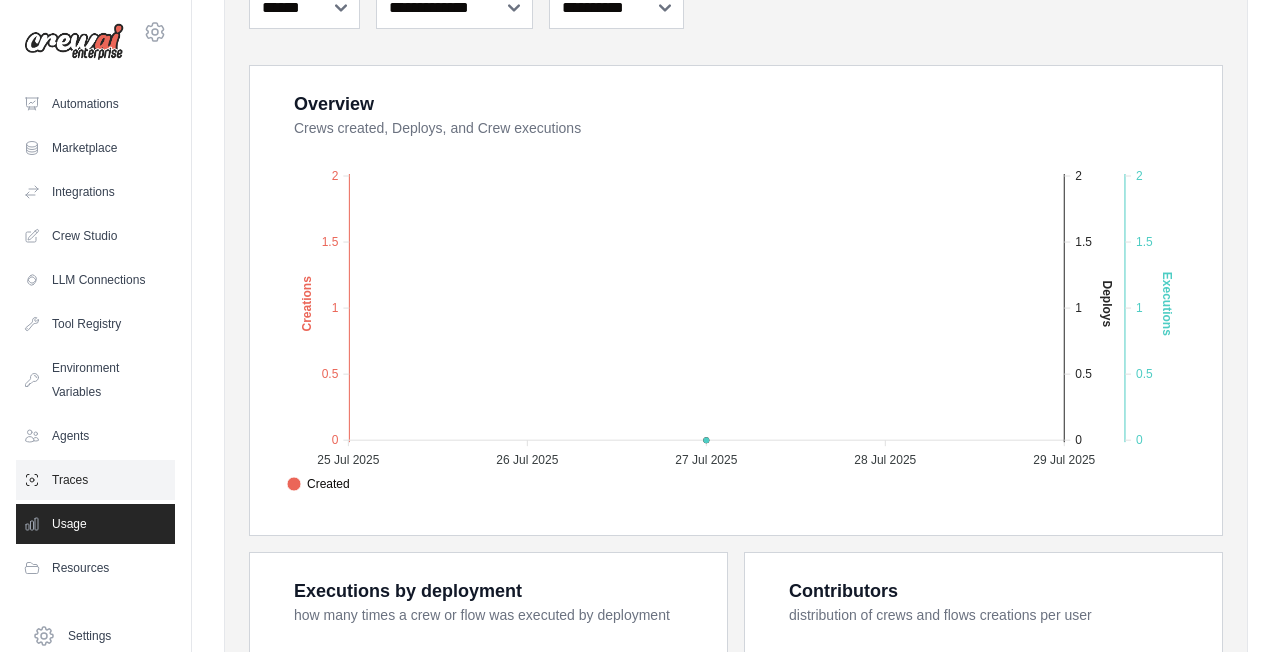 click on "Traces" at bounding box center (95, 480) 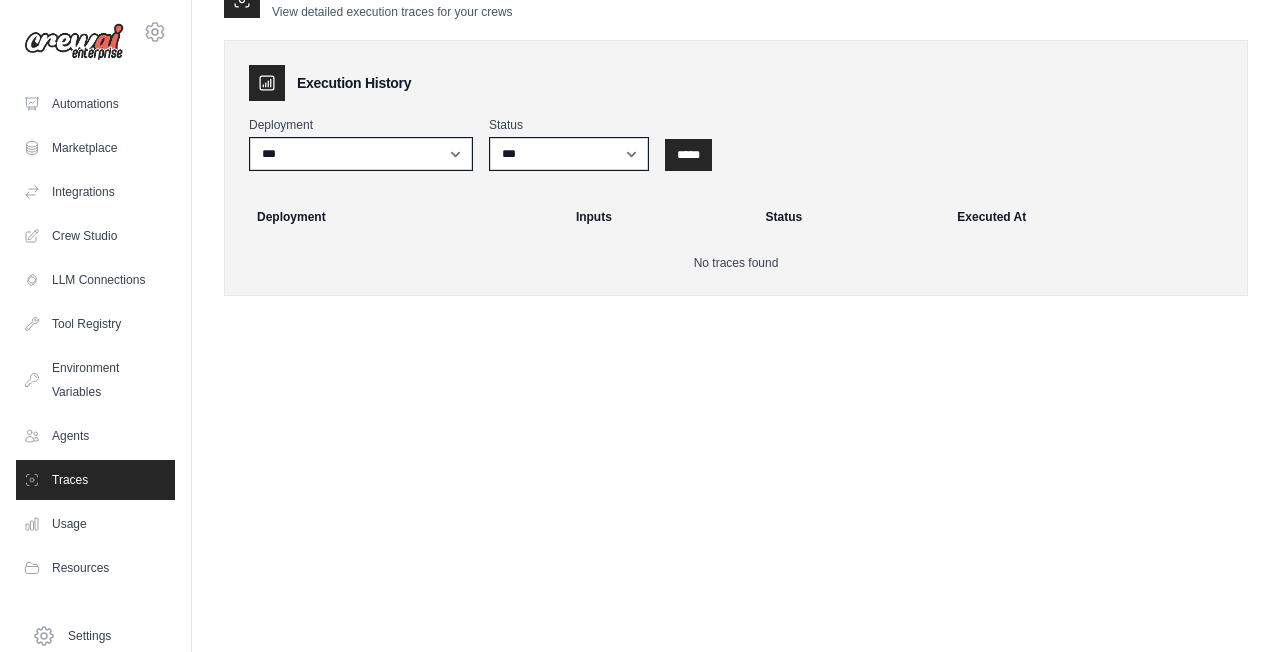 scroll, scrollTop: 0, scrollLeft: 0, axis: both 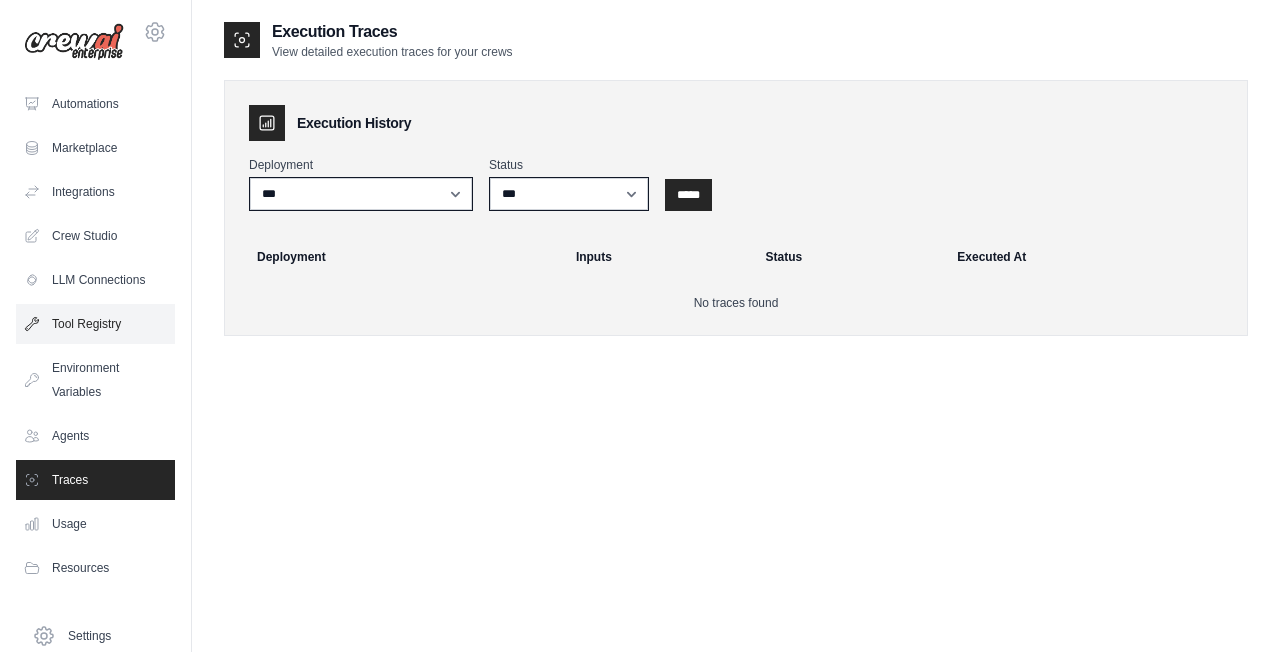 click on "Tool Registry" at bounding box center (95, 324) 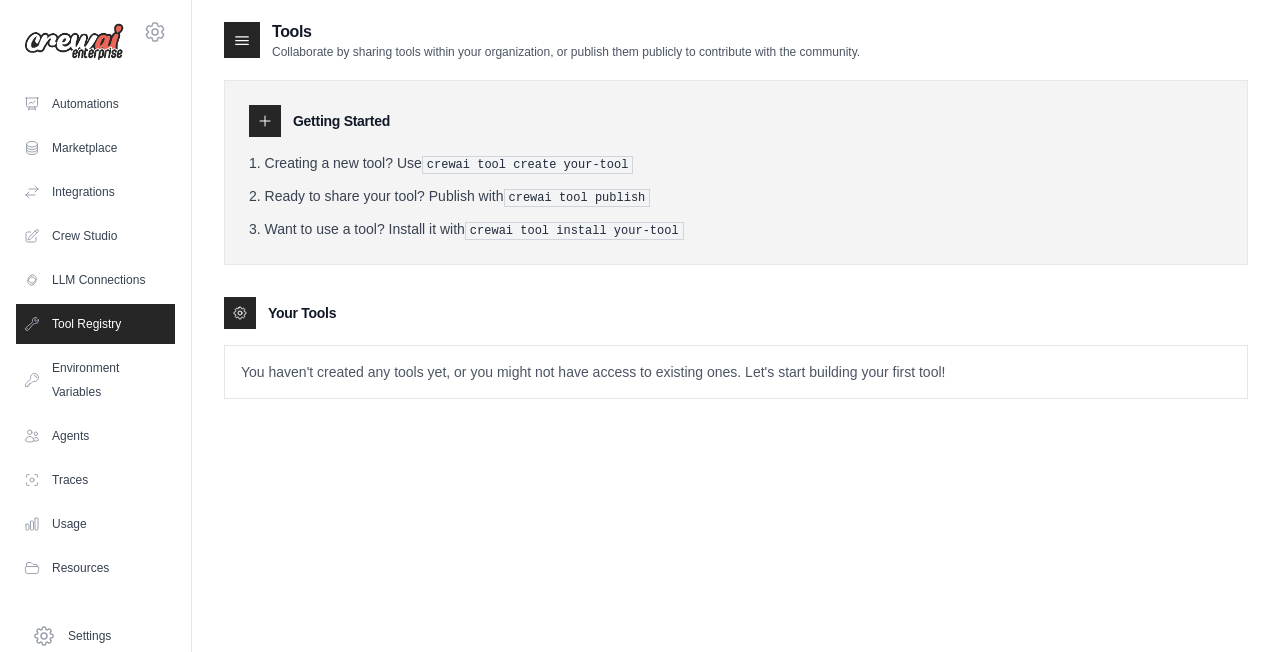 click on "crewai tool install your-tool" at bounding box center (574, 231) 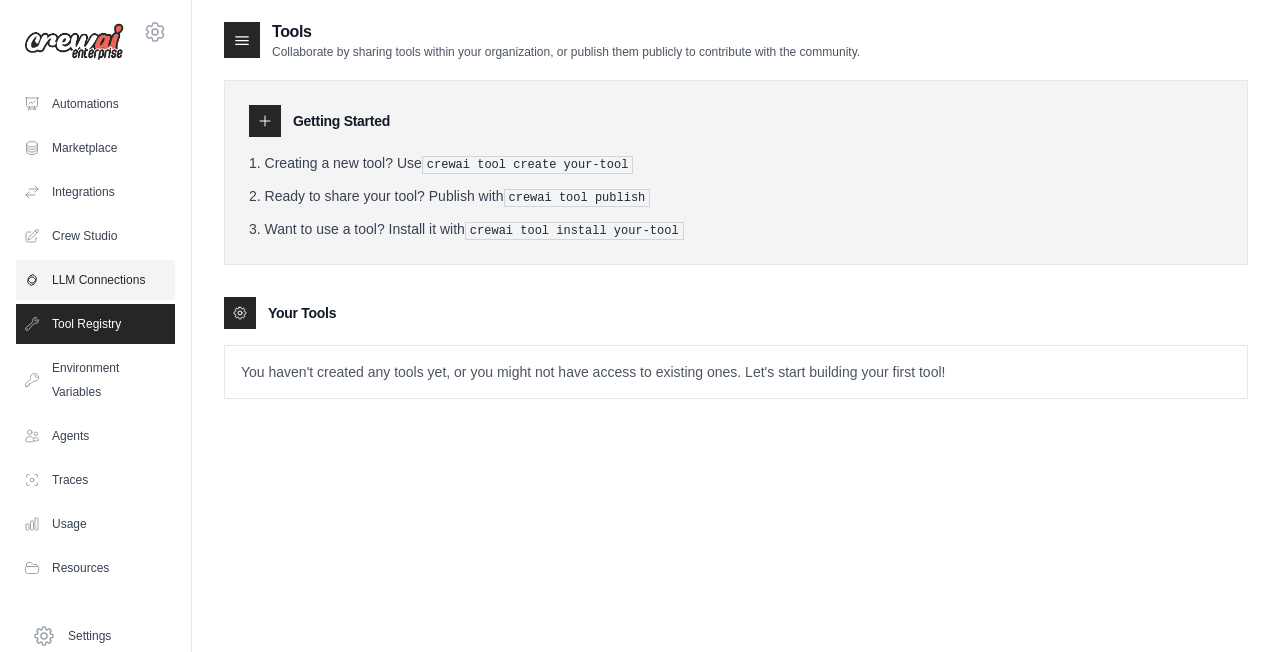 click on "LLM Connections" at bounding box center (95, 280) 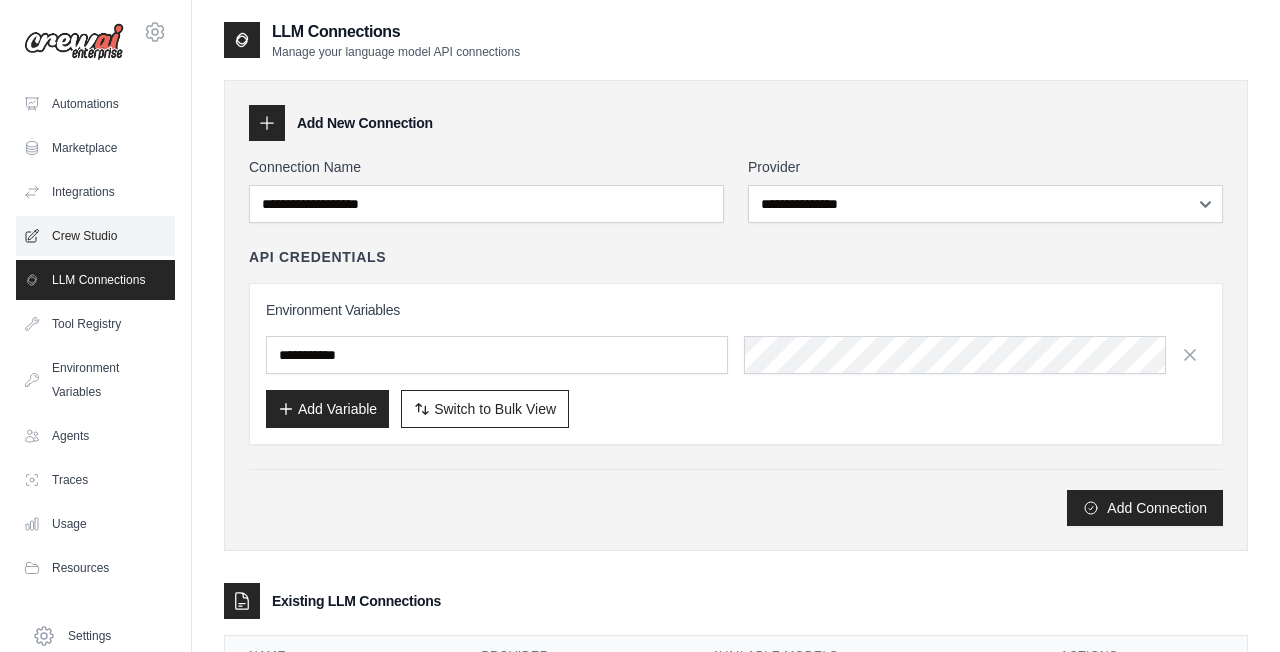 click on "Crew Studio" at bounding box center (95, 236) 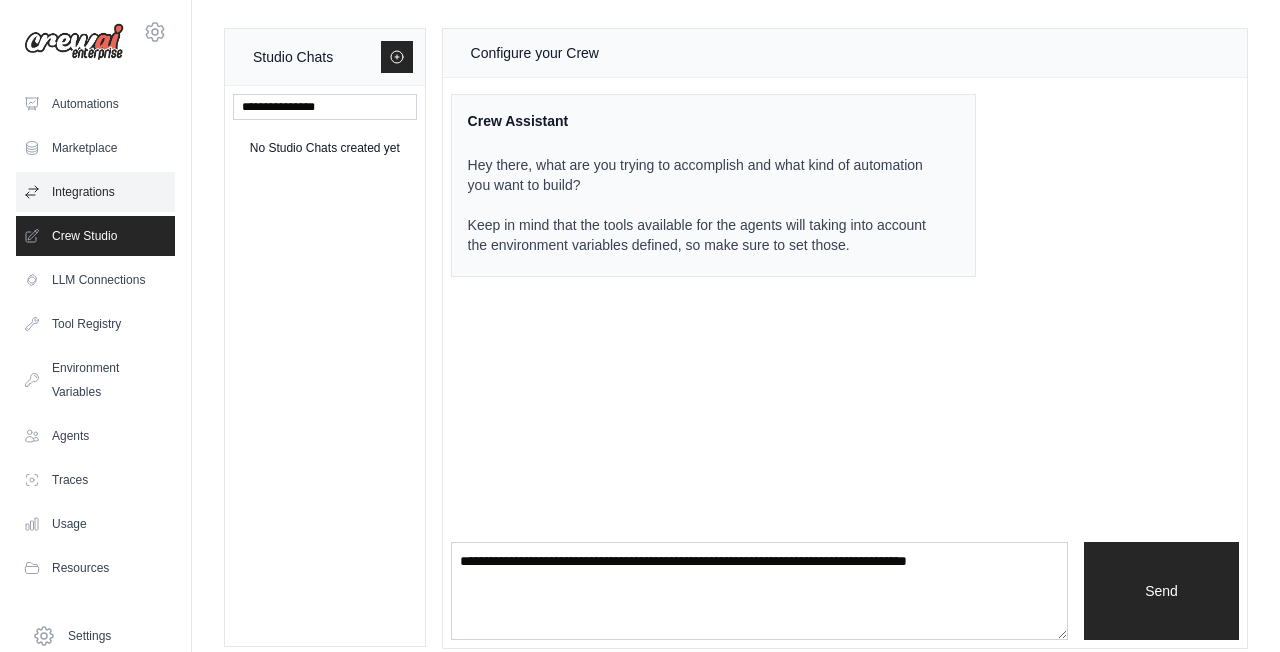 click on "Integrations" at bounding box center (95, 192) 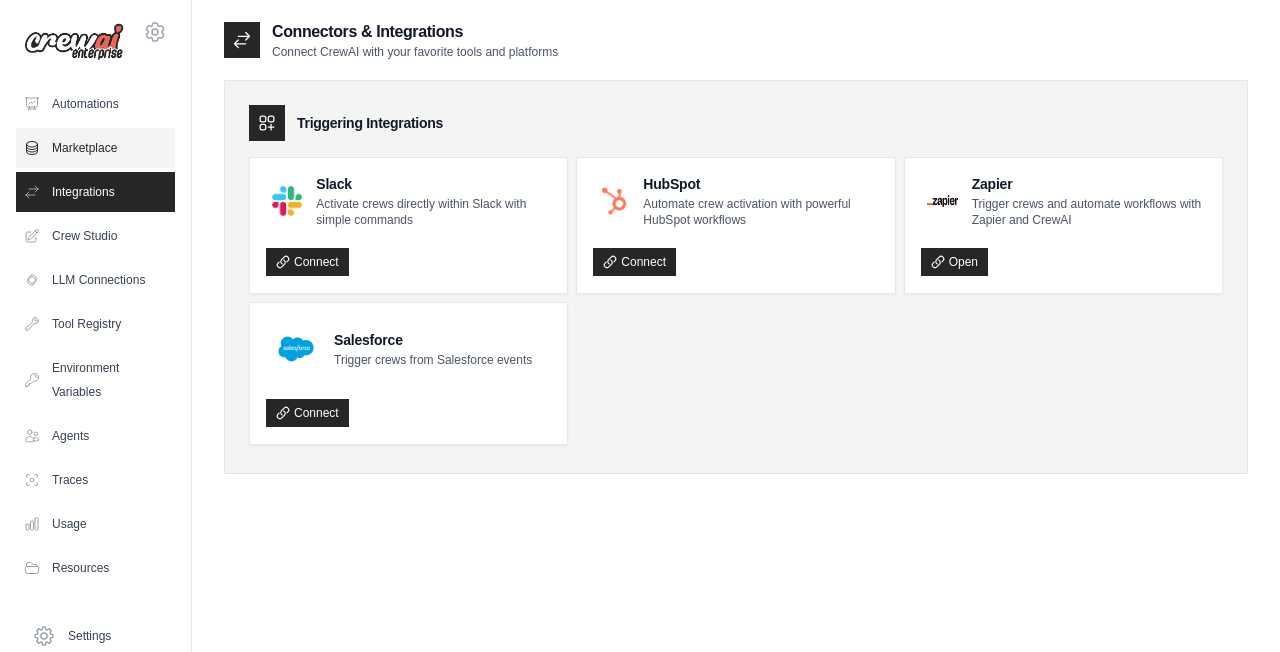 click on "Marketplace" at bounding box center (95, 148) 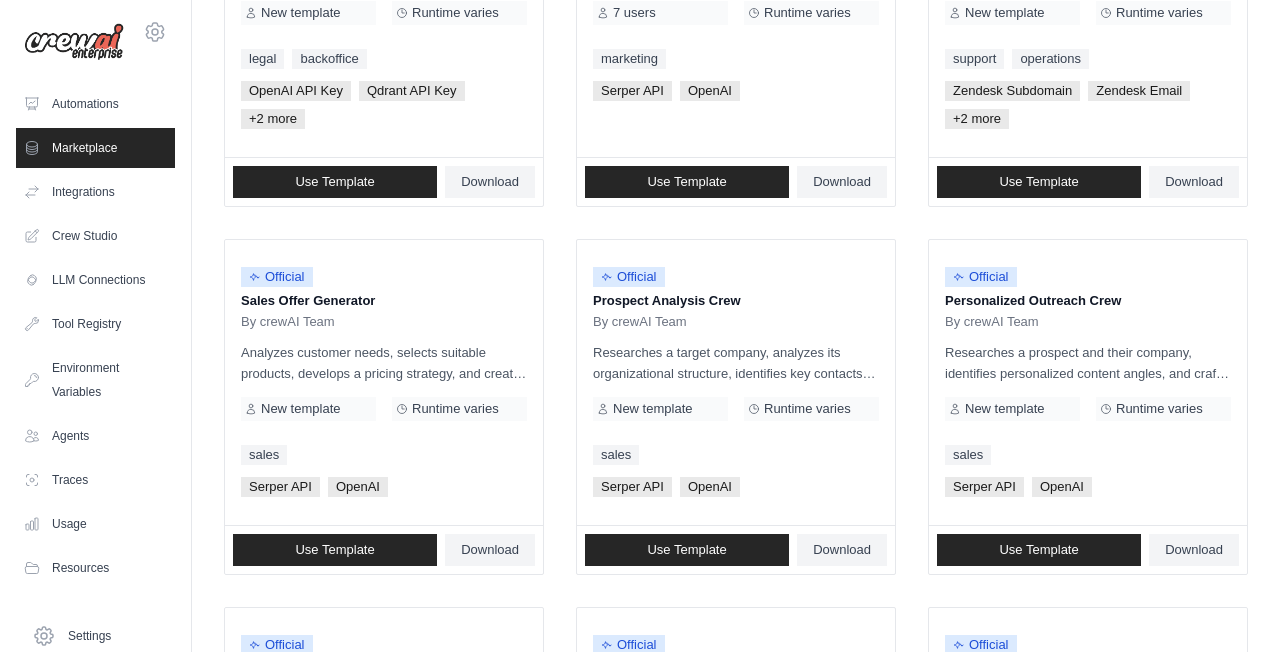 scroll, scrollTop: 429, scrollLeft: 0, axis: vertical 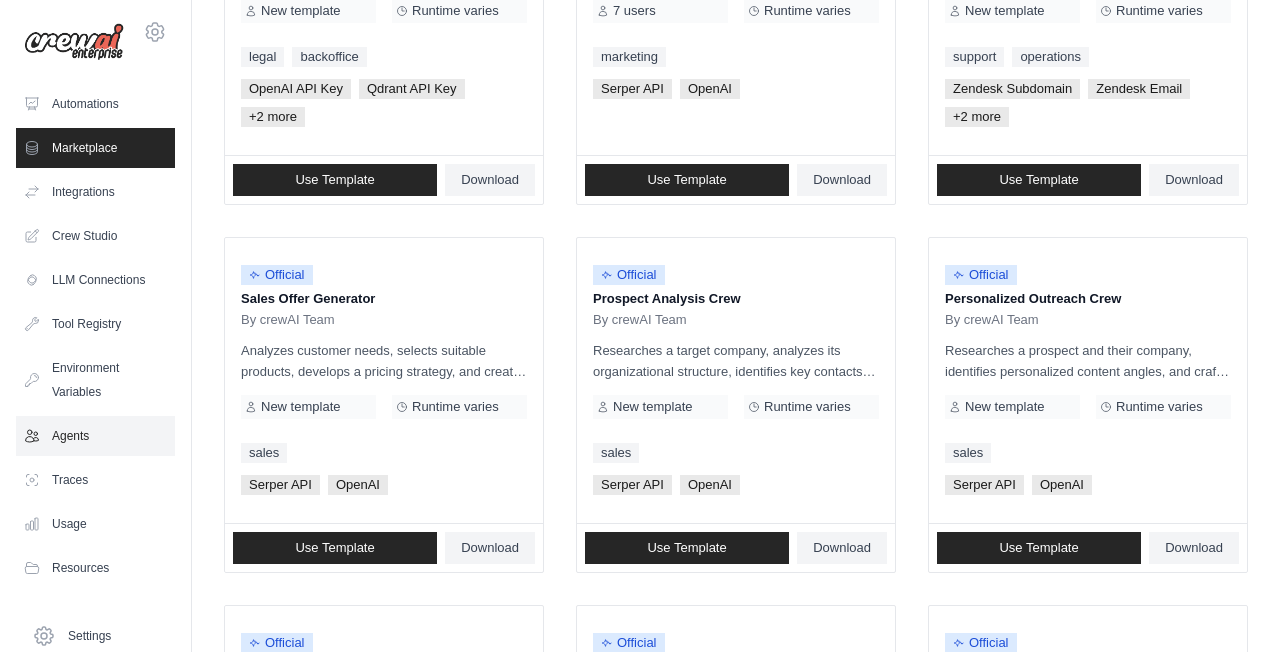 click on "Agents" at bounding box center (95, 436) 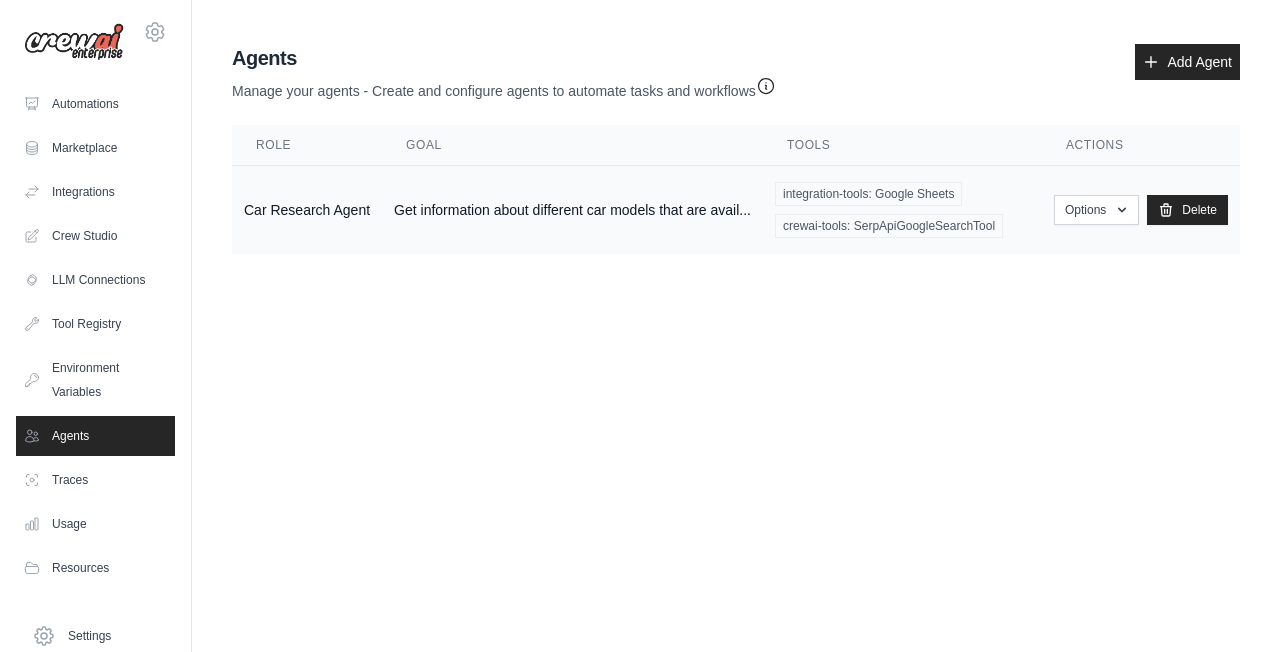 click on "Get information about different car models that are avail..." at bounding box center [572, 210] 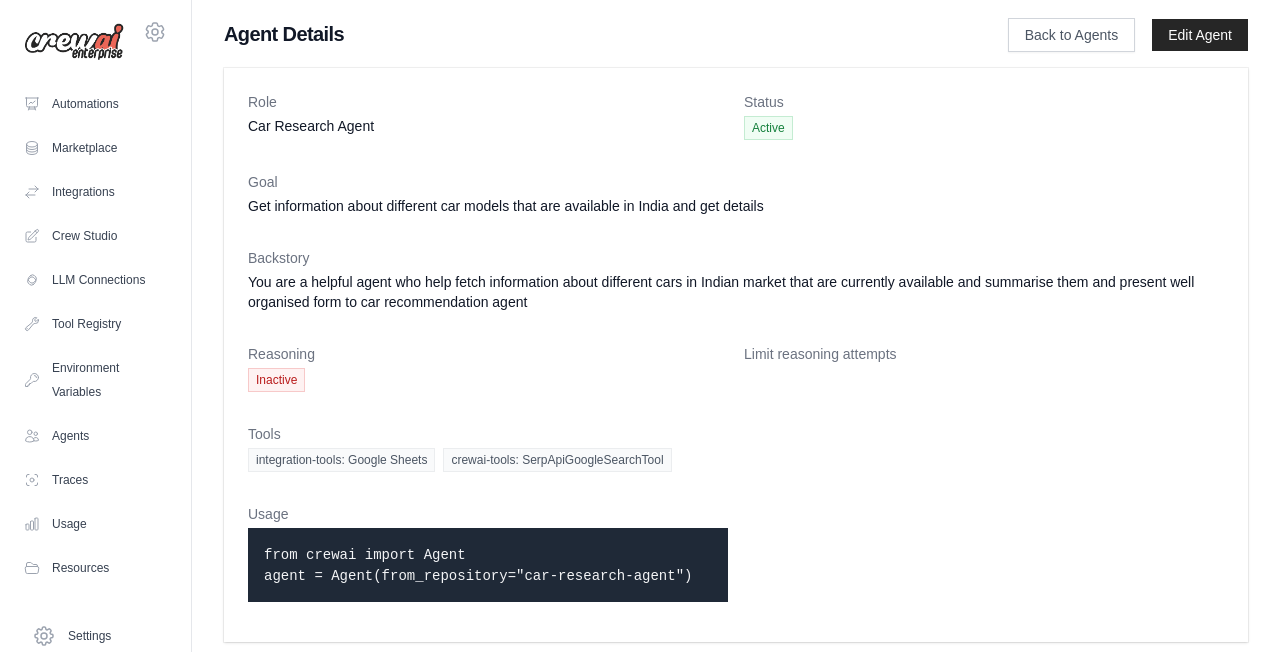 scroll, scrollTop: 0, scrollLeft: 0, axis: both 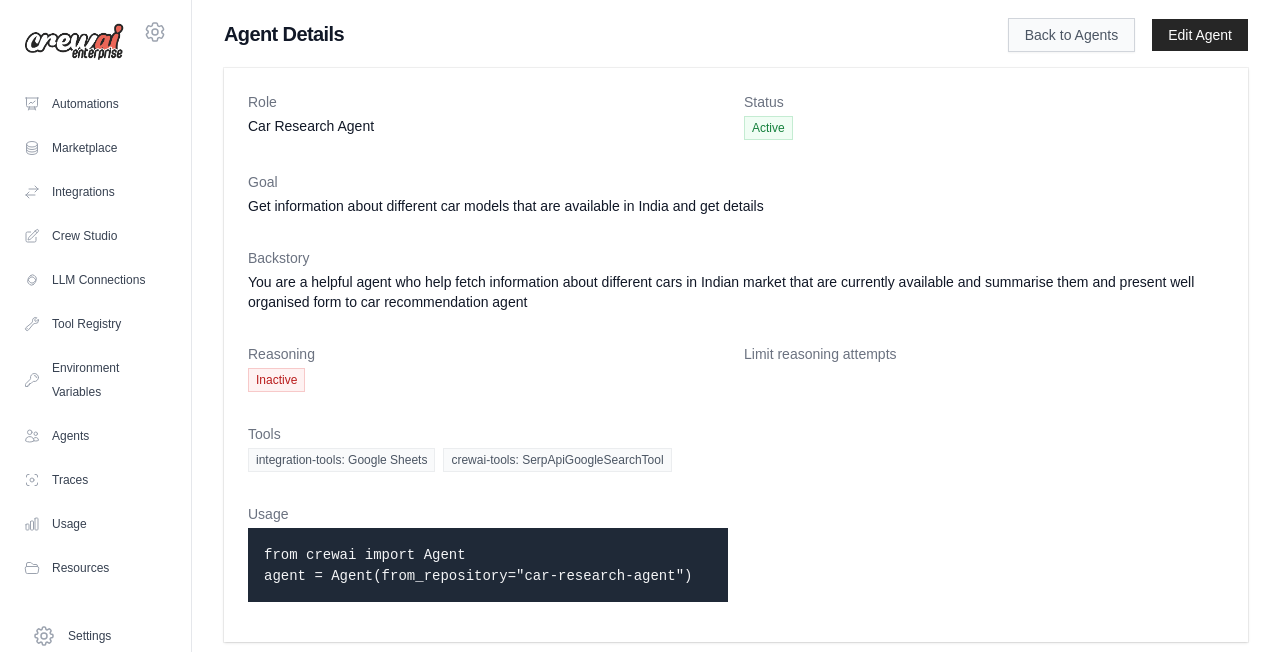 click on "Back to Agents" at bounding box center [1071, 35] 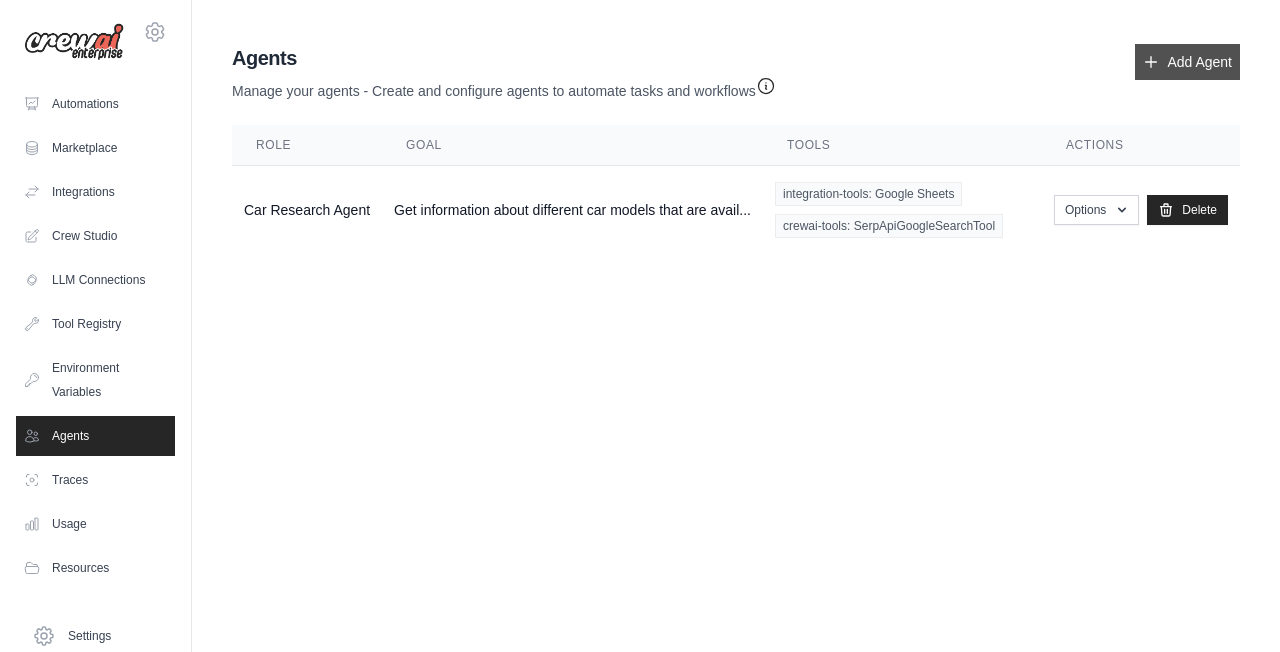 click on "Add Agent" at bounding box center [1187, 62] 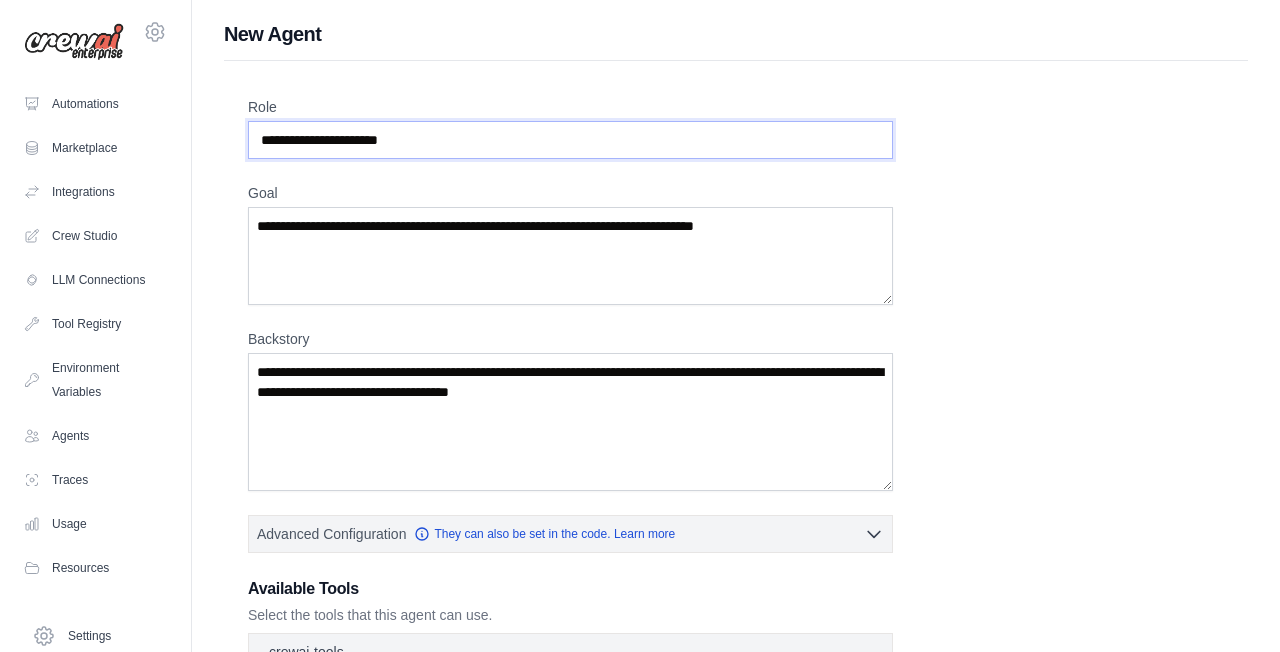 click on "Role" at bounding box center [570, 140] 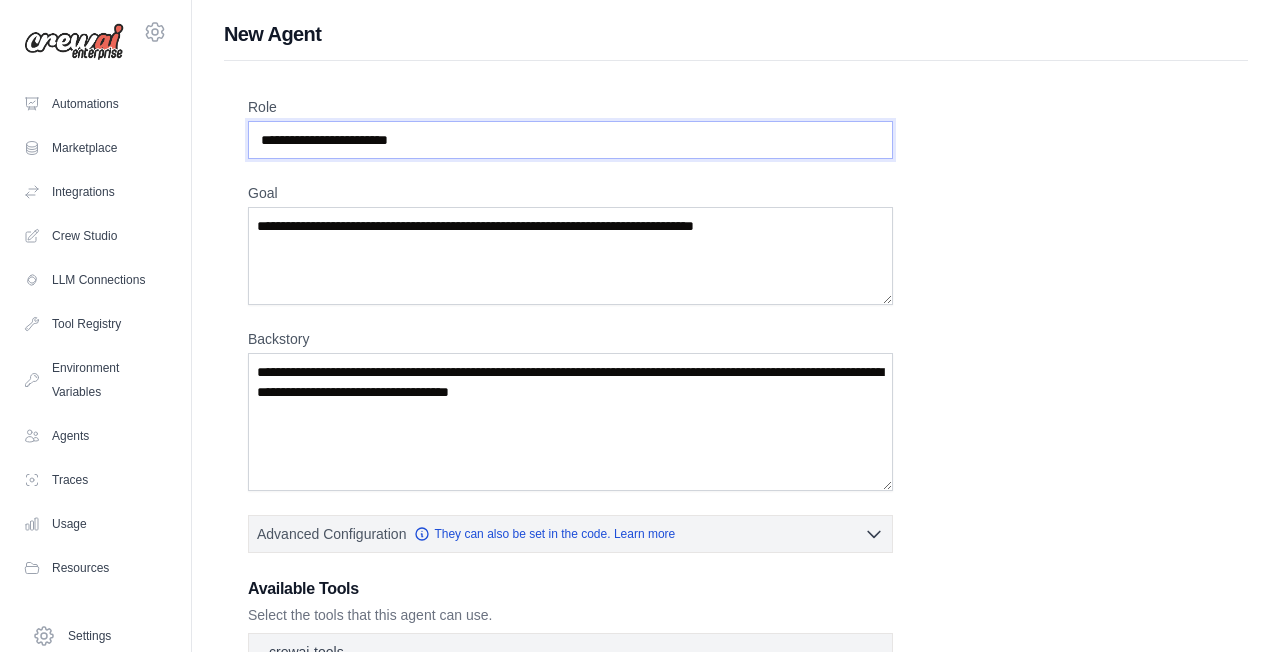 type on "**********" 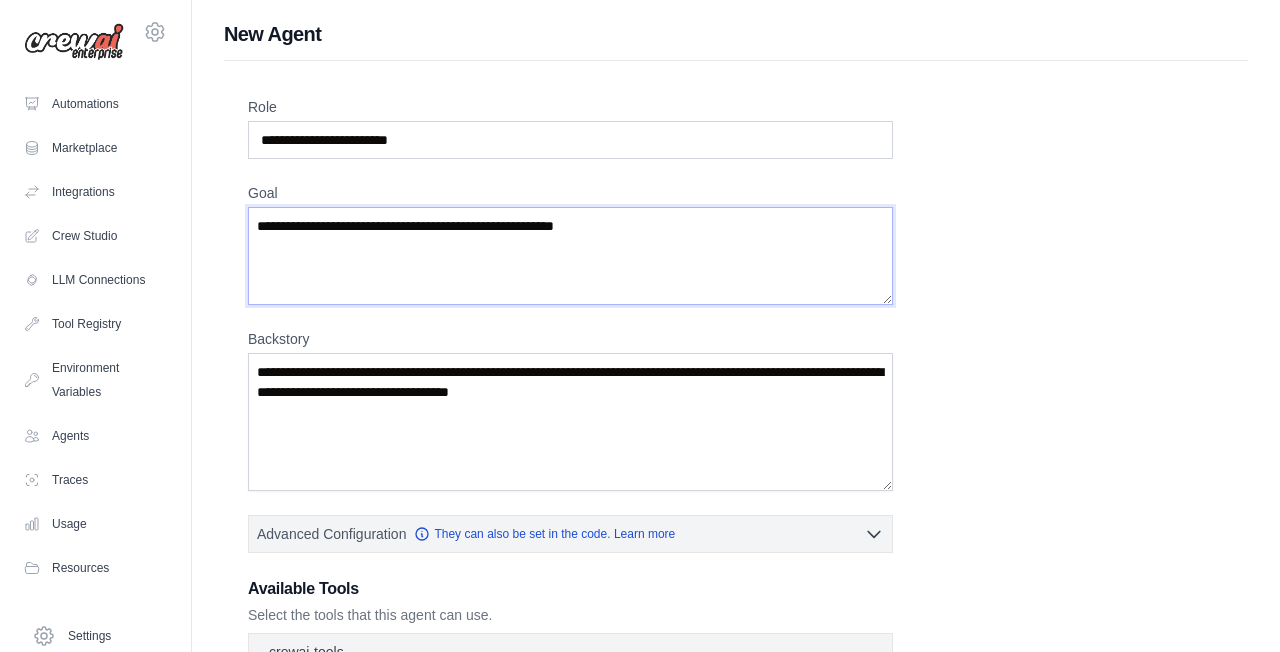 click on "**********" at bounding box center [570, 256] 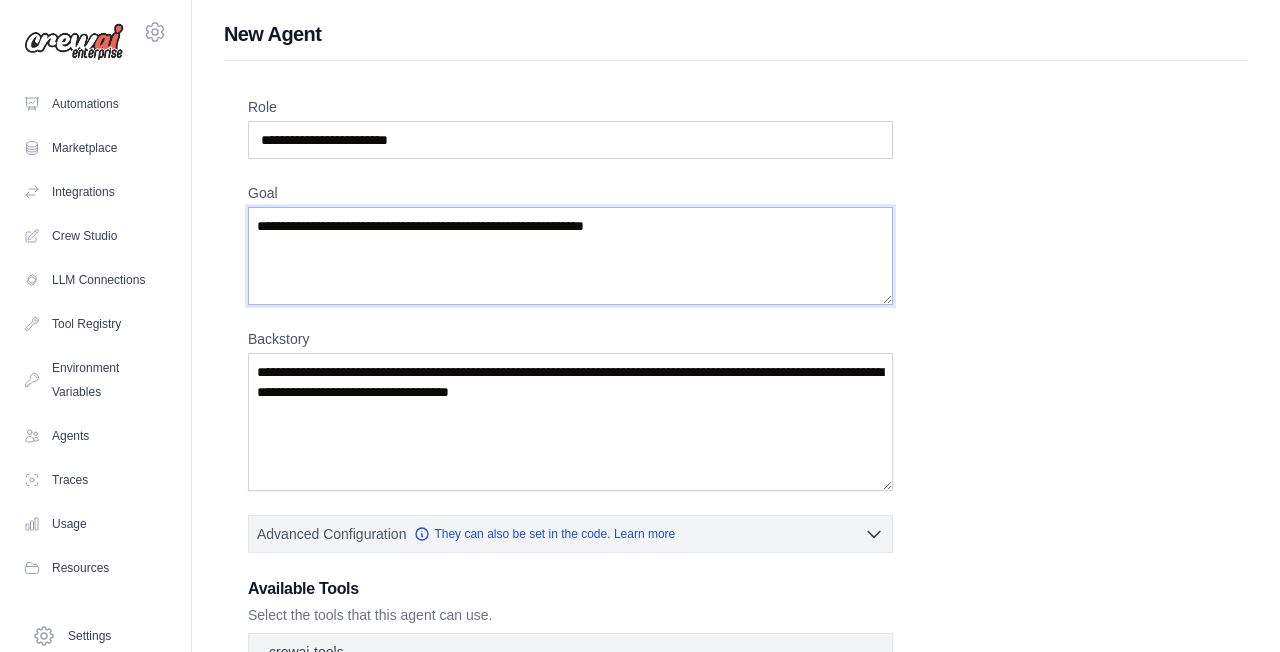 click on "**********" at bounding box center [570, 256] 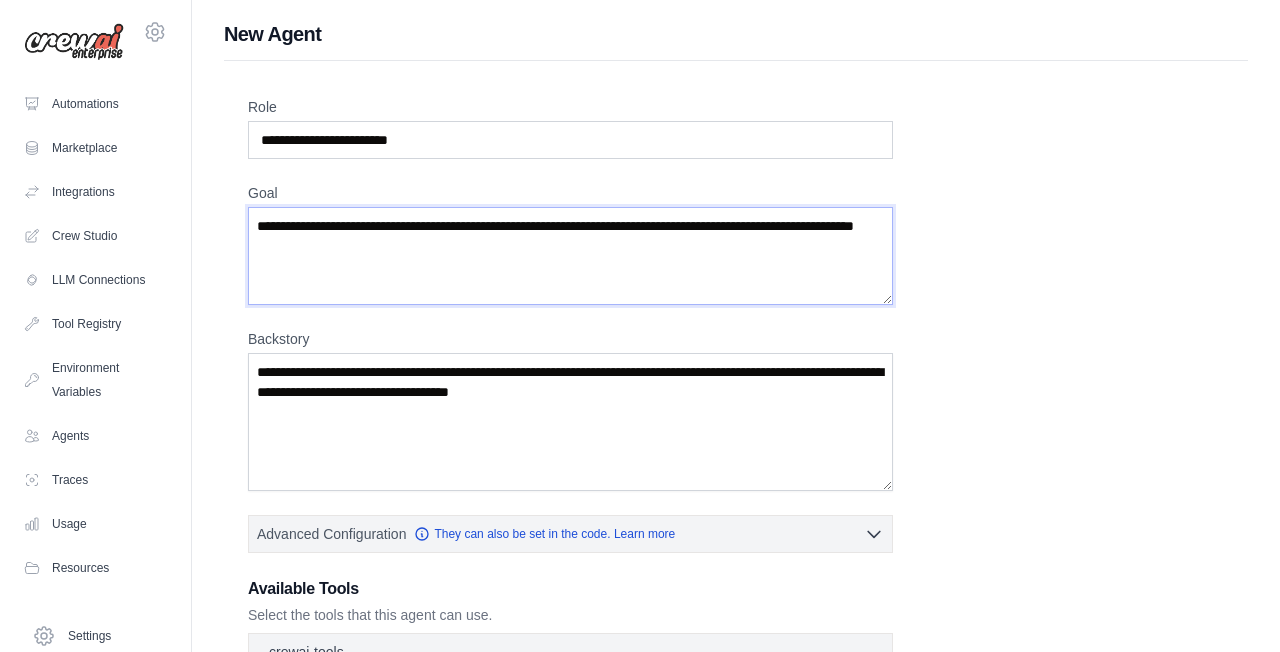 type on "**********" 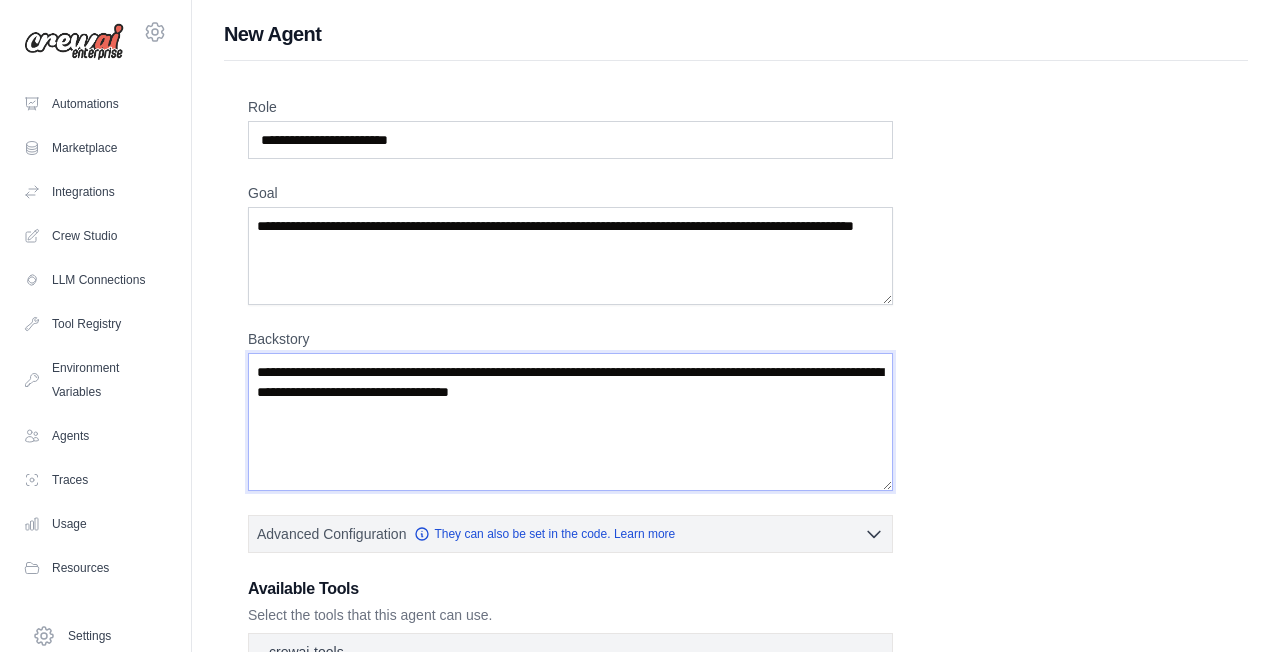 click on "Backstory" at bounding box center (570, 422) 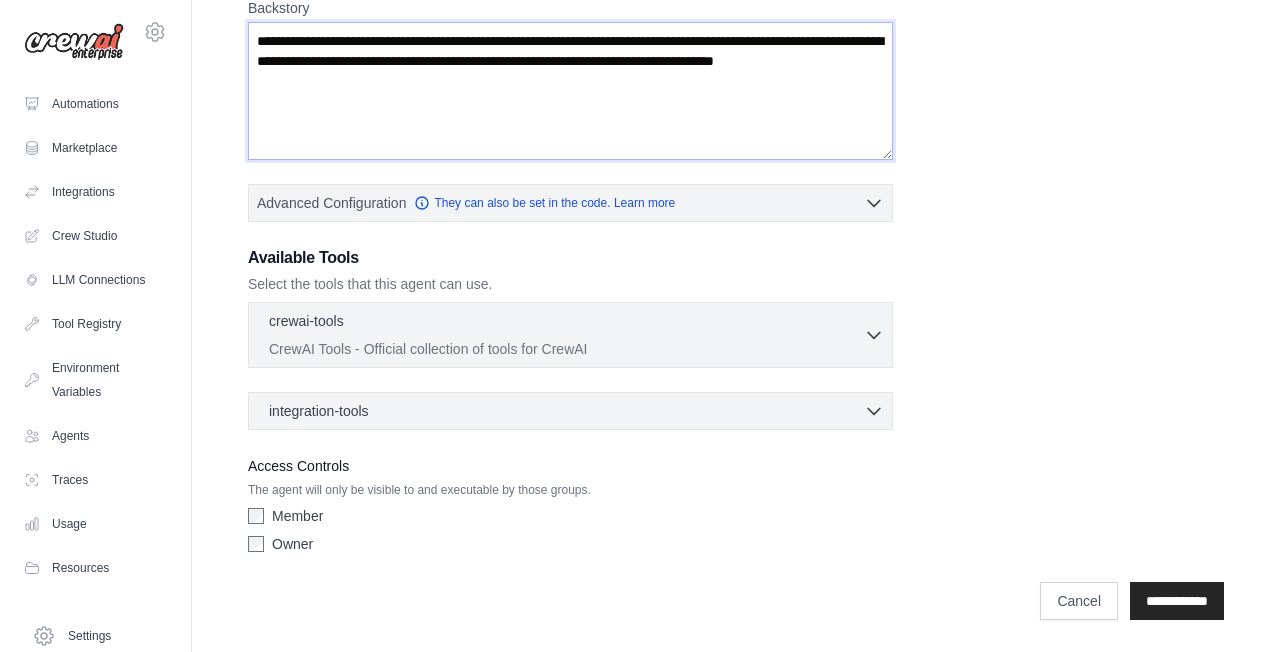 scroll, scrollTop: 331, scrollLeft: 0, axis: vertical 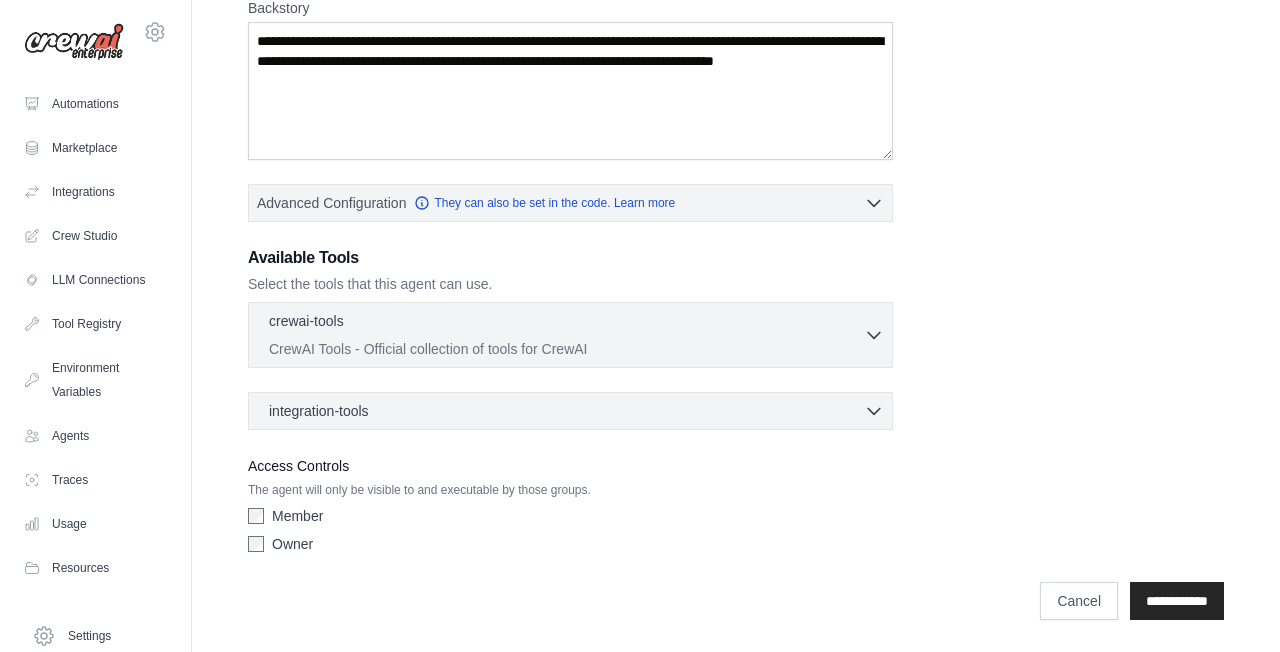 click 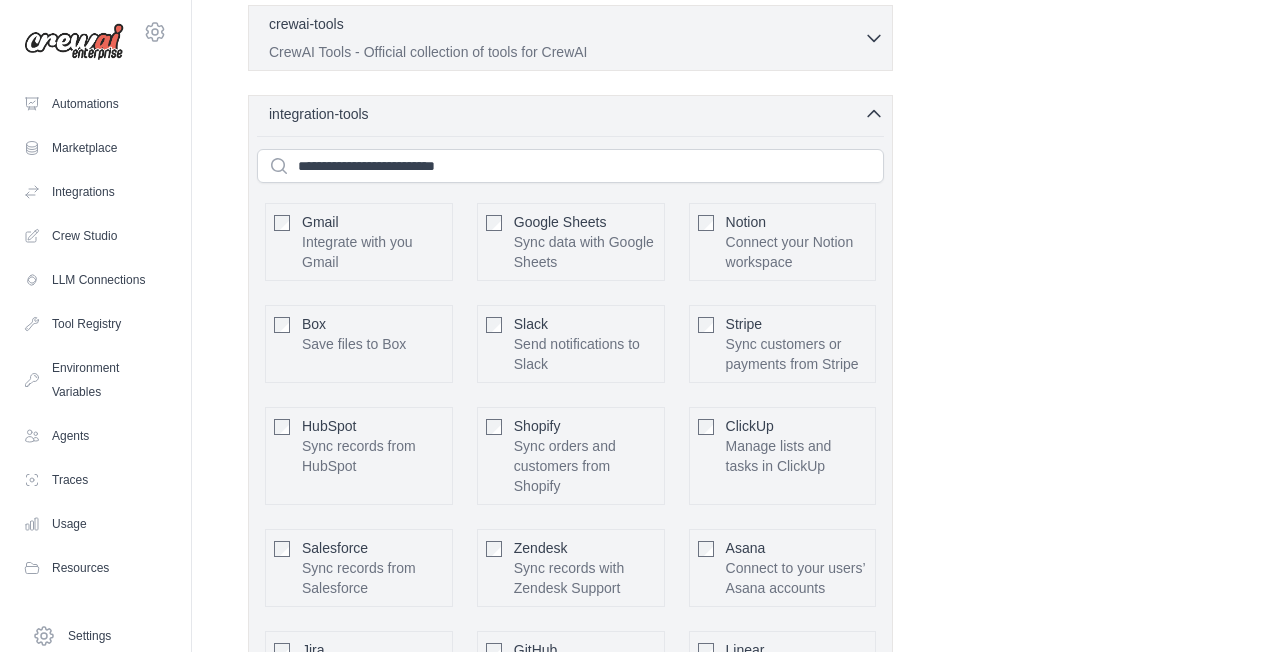 scroll, scrollTop: 621, scrollLeft: 0, axis: vertical 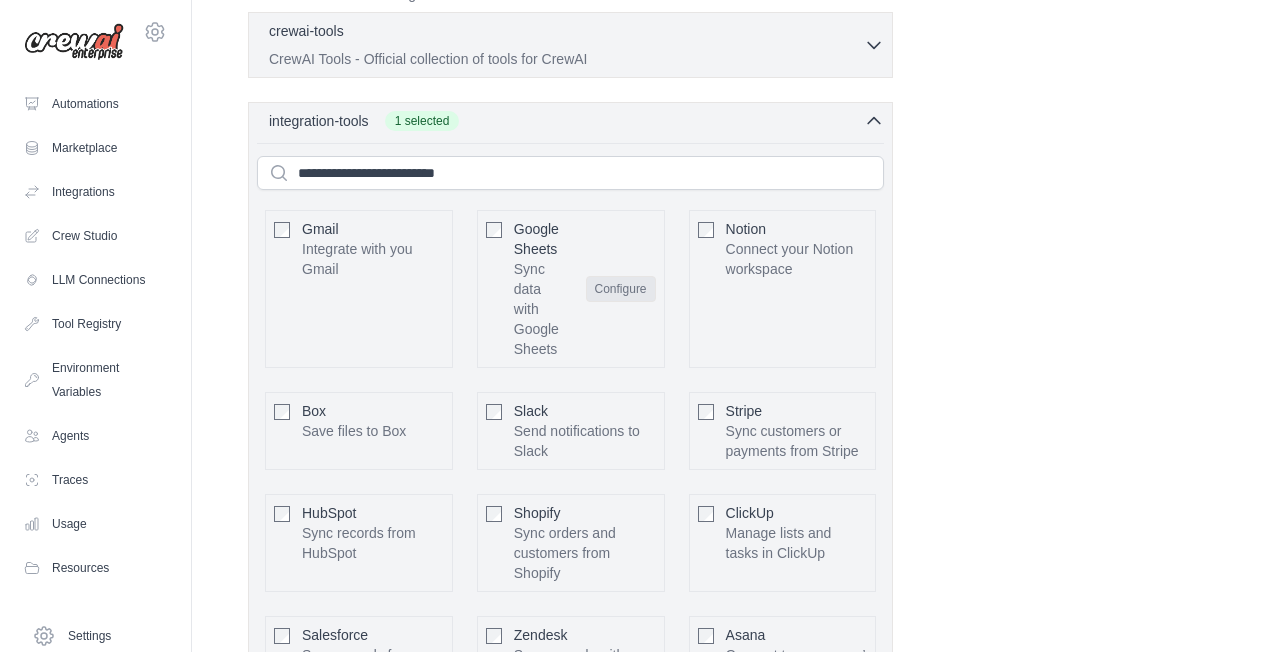 click on "Configure" at bounding box center [621, 289] 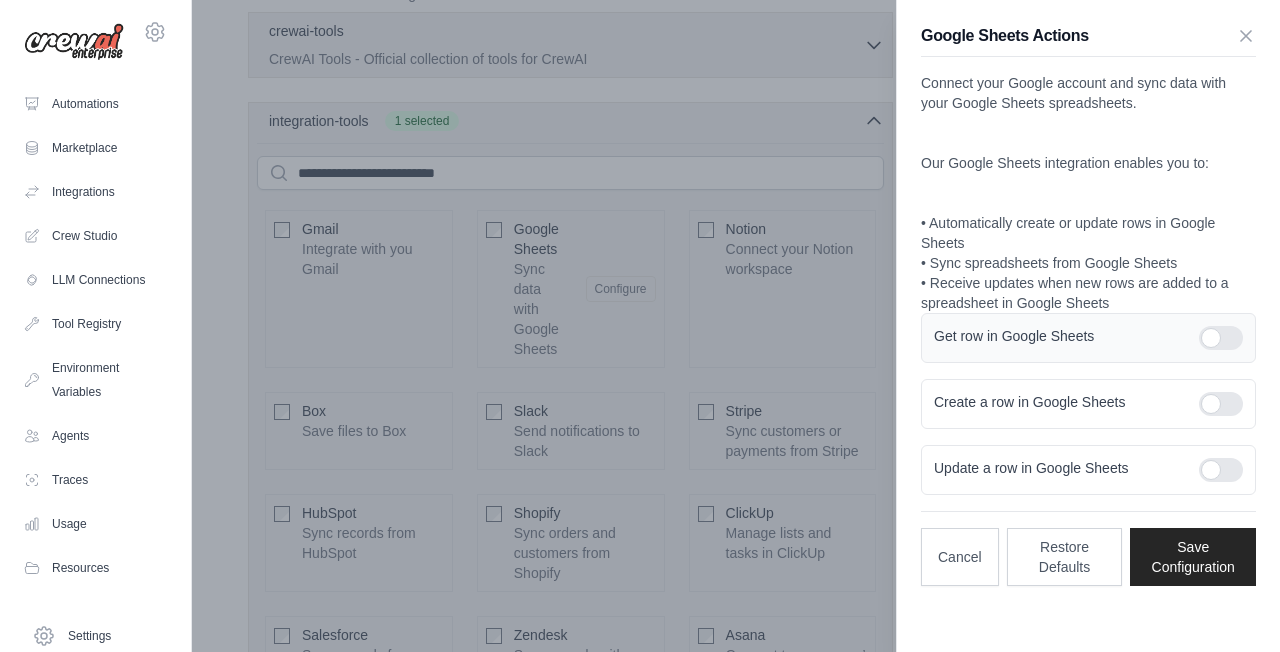 click at bounding box center [1221, 338] 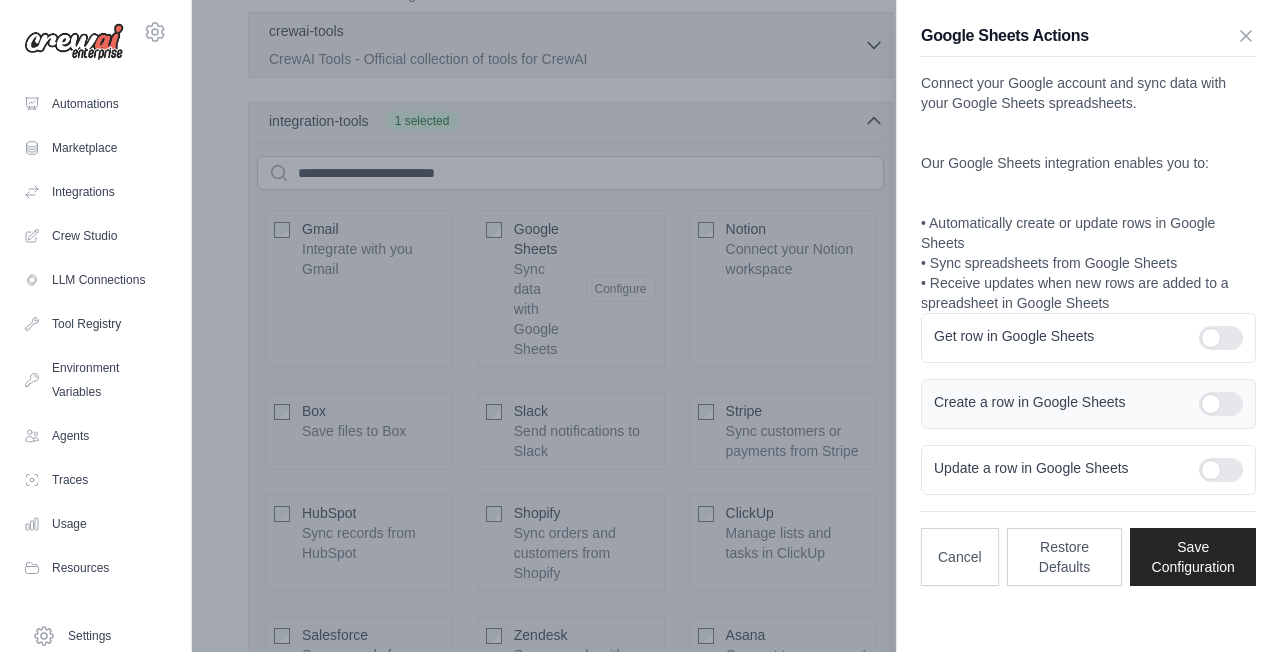 click at bounding box center (1221, 404) 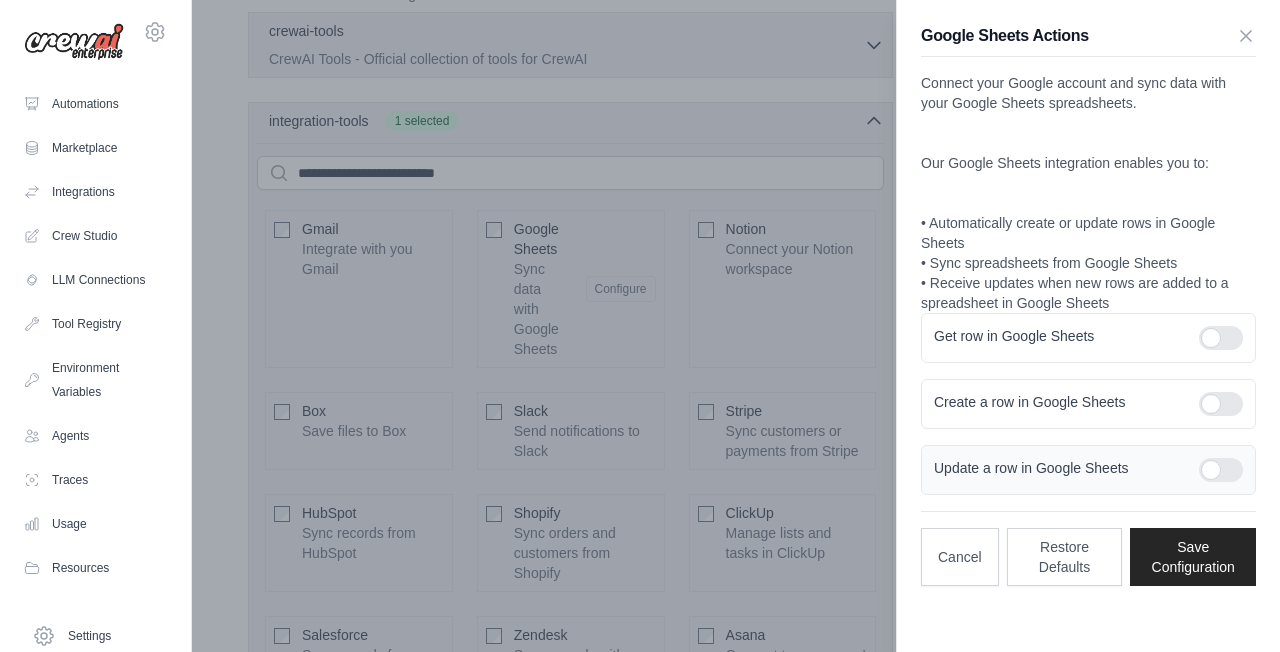click at bounding box center [1221, 470] 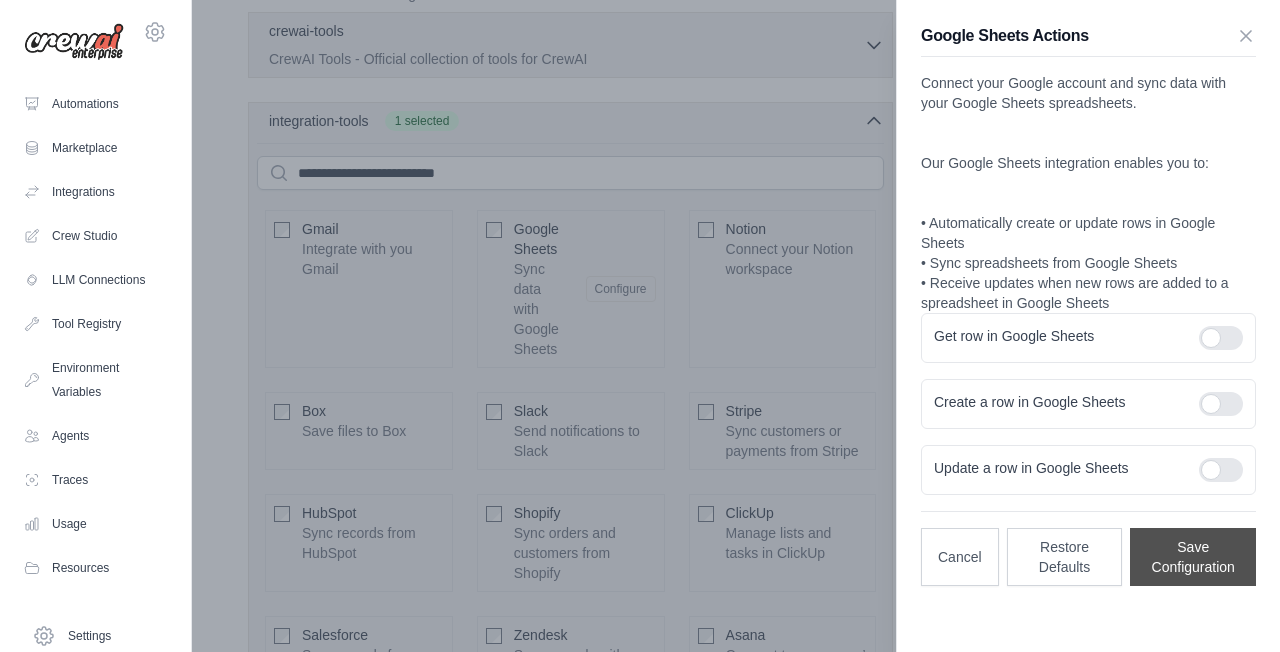click on "Save Configuration" at bounding box center (1193, 557) 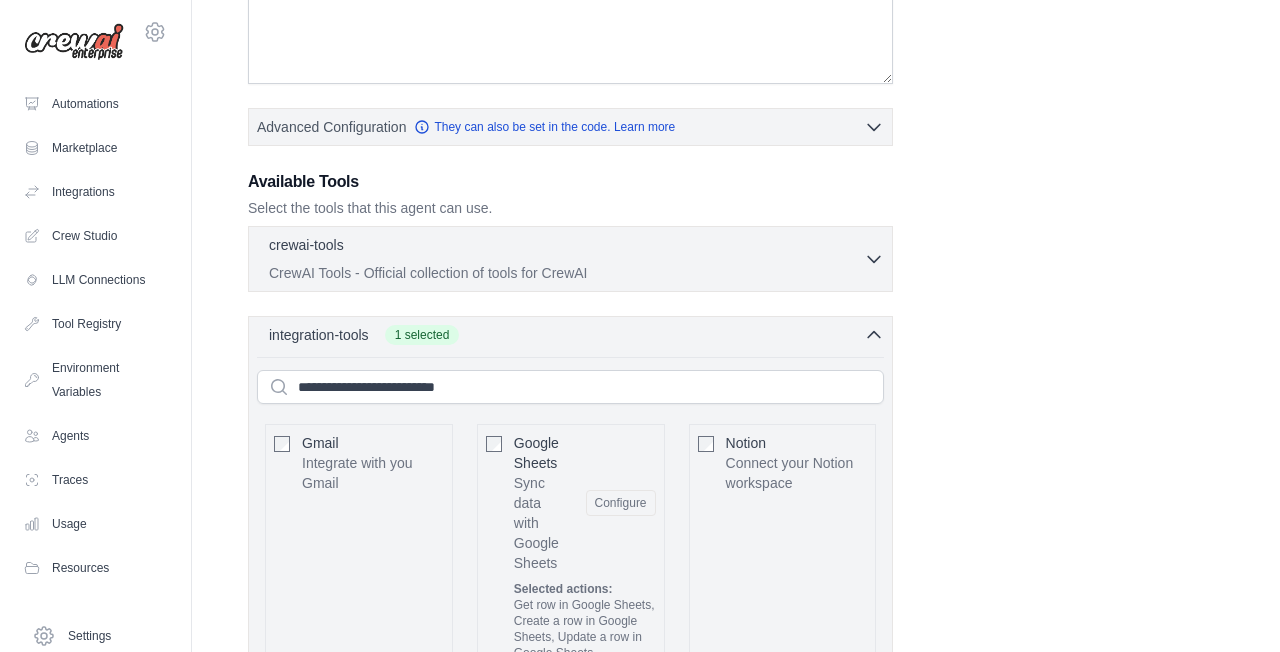 scroll, scrollTop: 373, scrollLeft: 0, axis: vertical 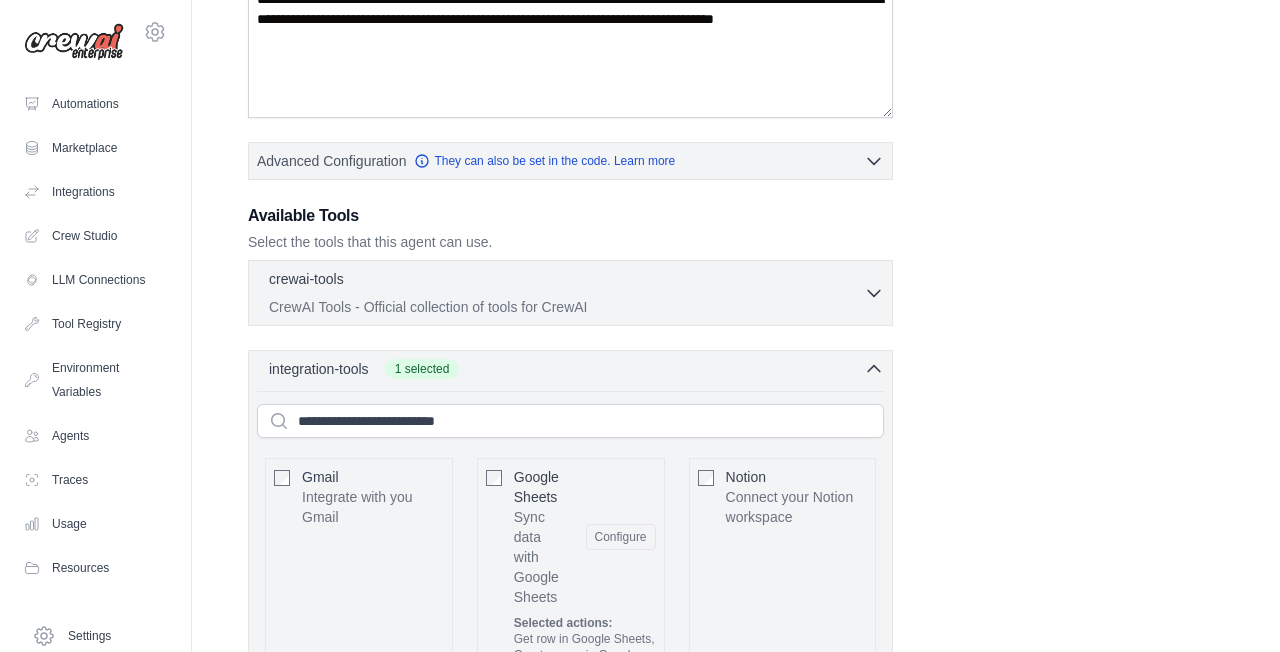 click 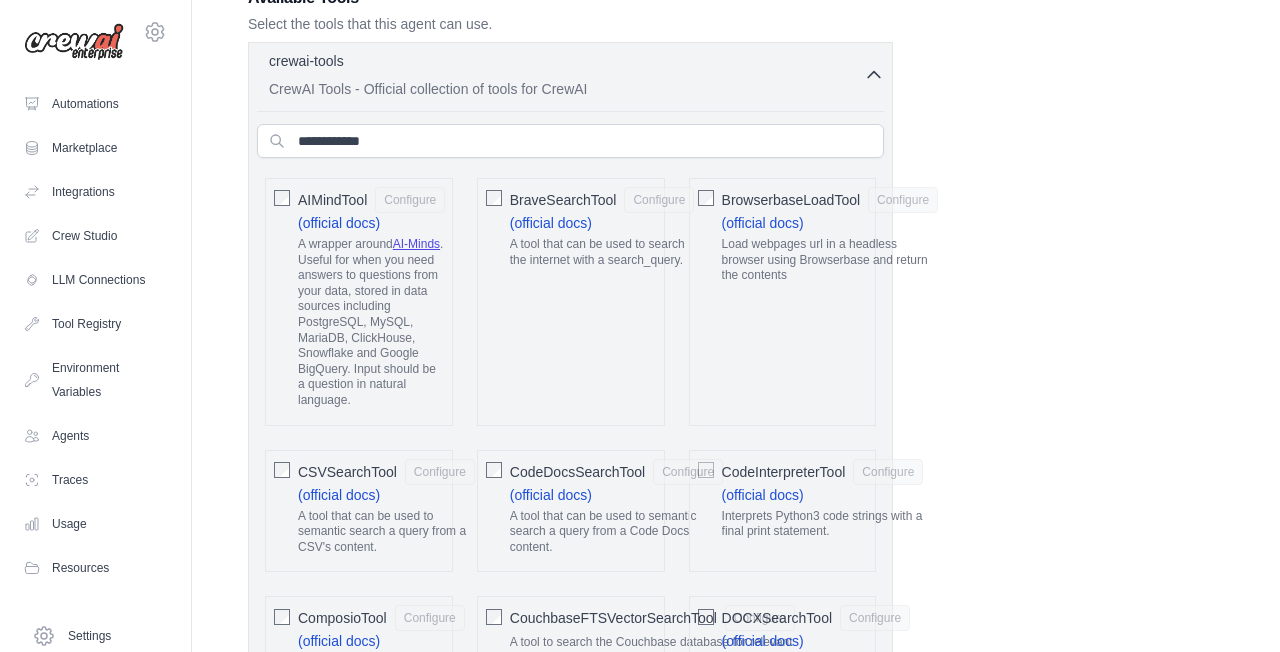 scroll, scrollTop: 598, scrollLeft: 0, axis: vertical 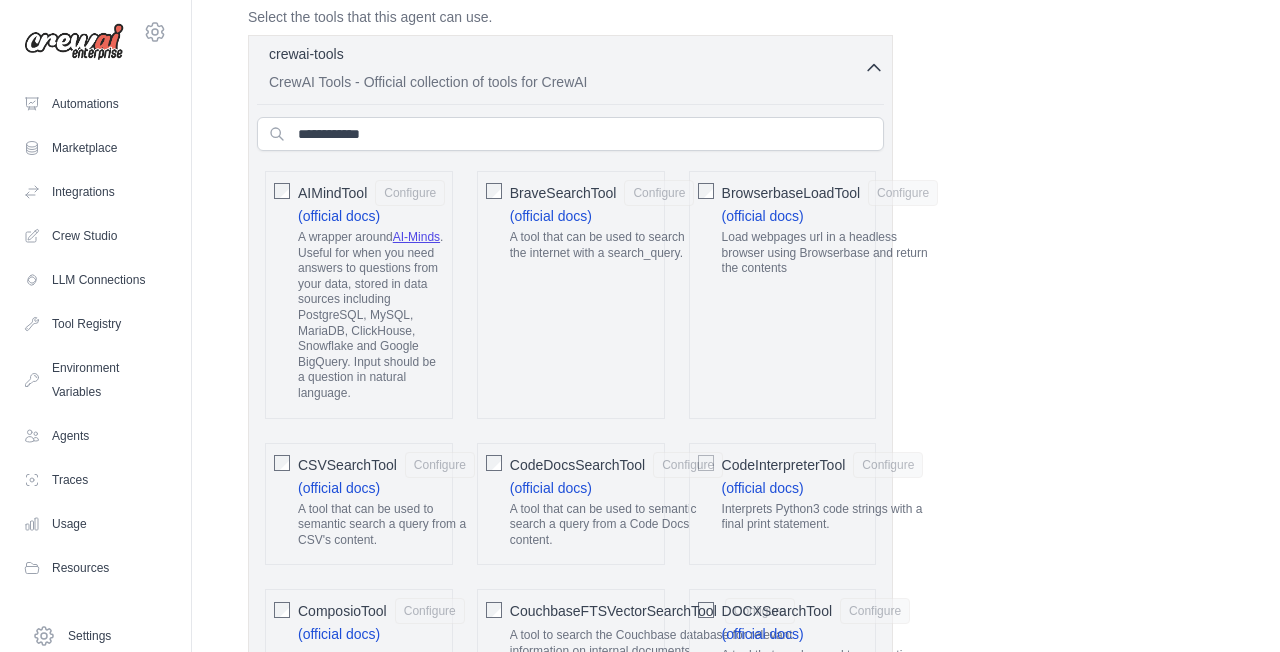 click on "**********" at bounding box center (736, 2261) 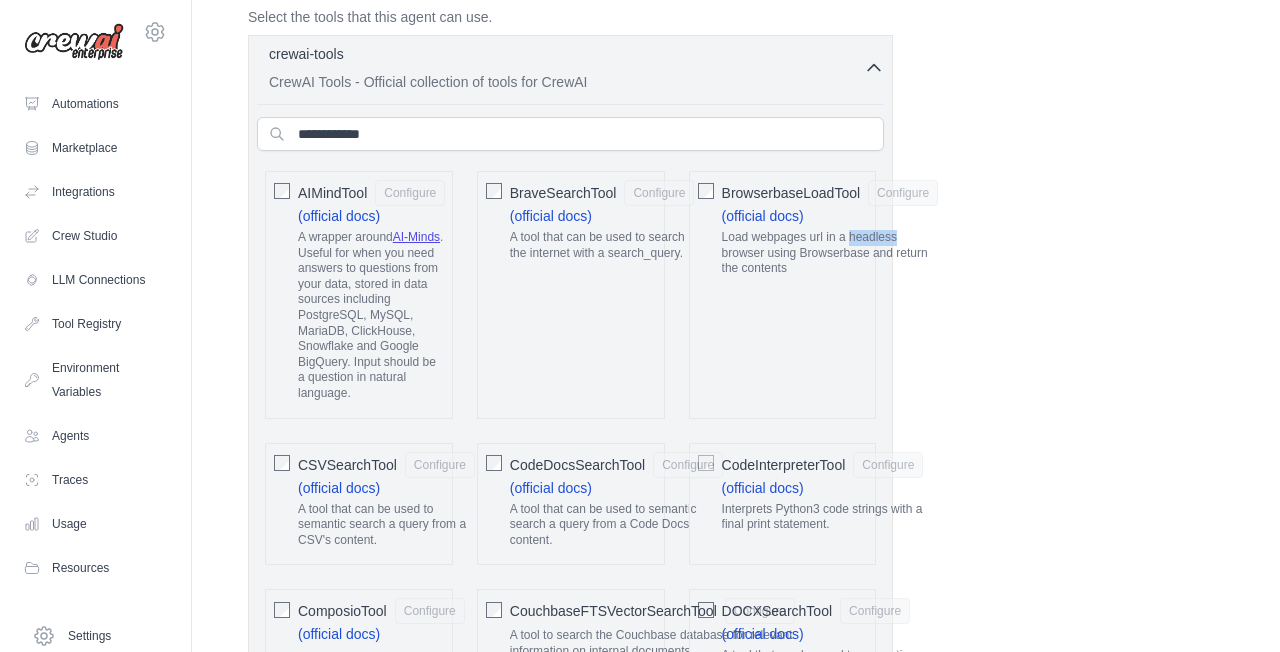 click 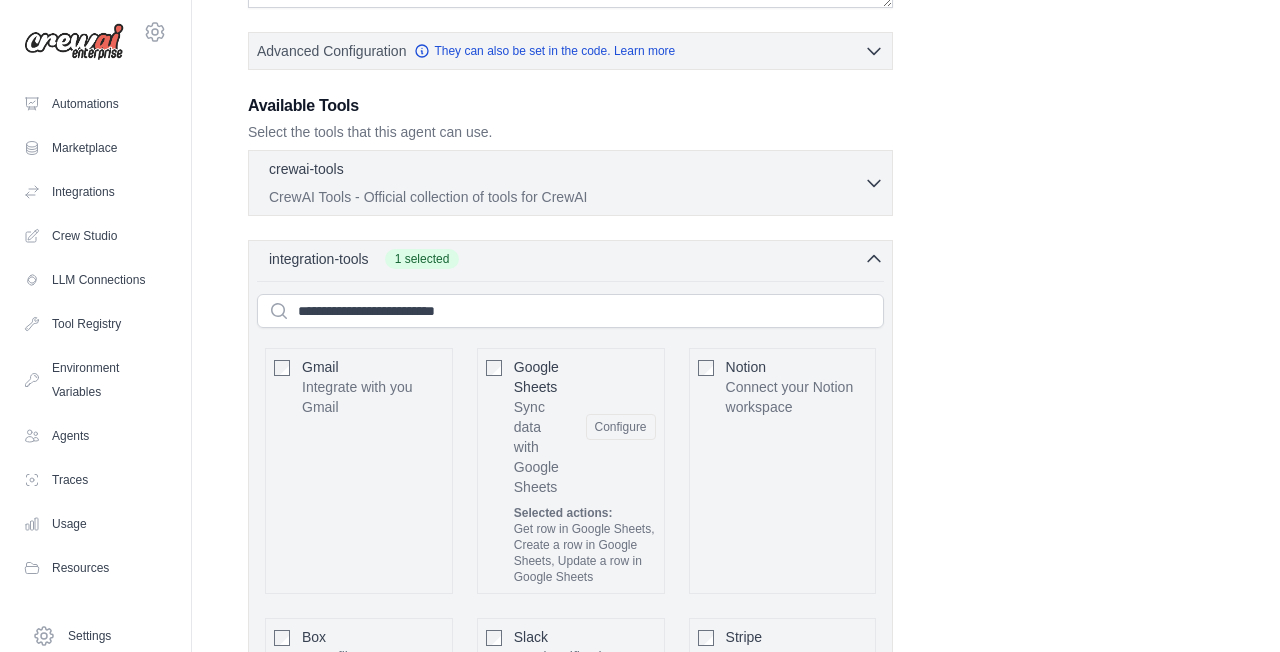 scroll, scrollTop: 491, scrollLeft: 0, axis: vertical 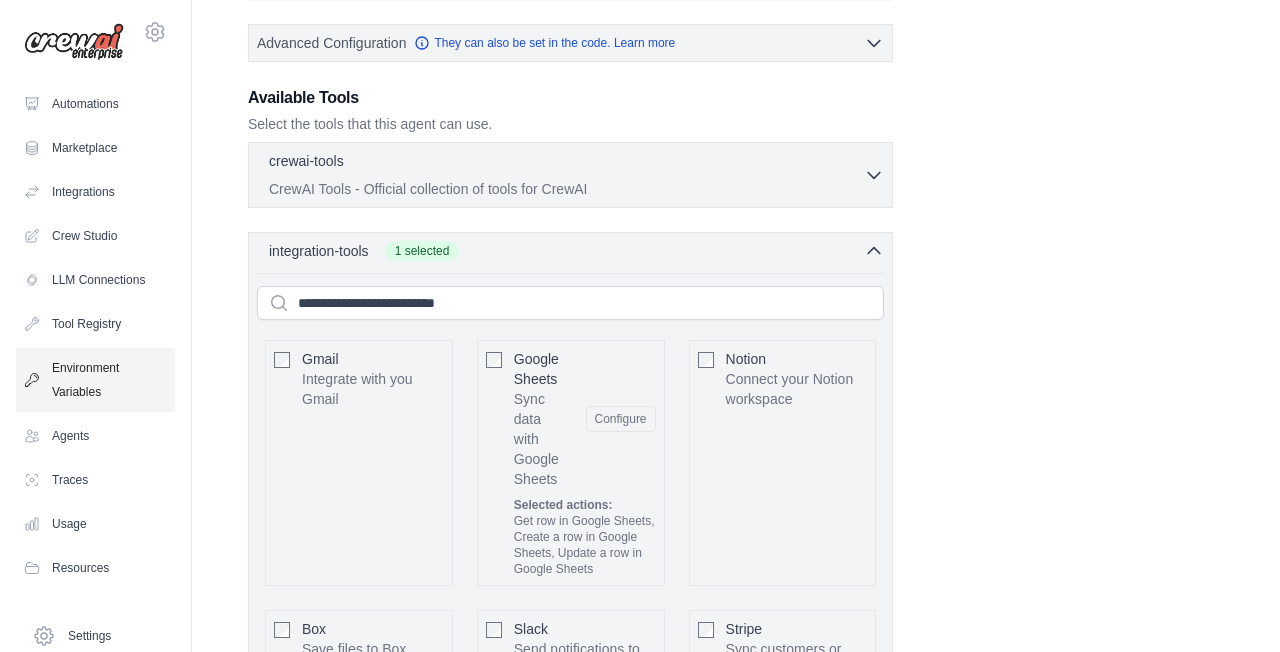 click on "Environment Variables" at bounding box center (95, 380) 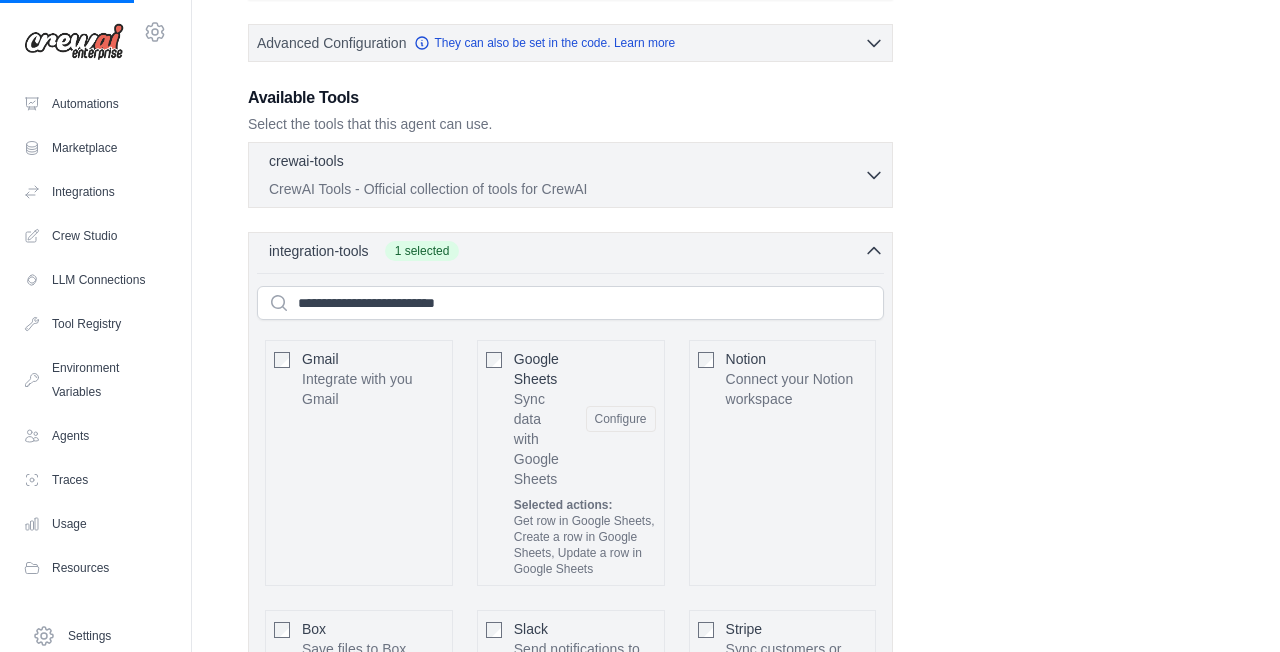 scroll, scrollTop: 0, scrollLeft: 0, axis: both 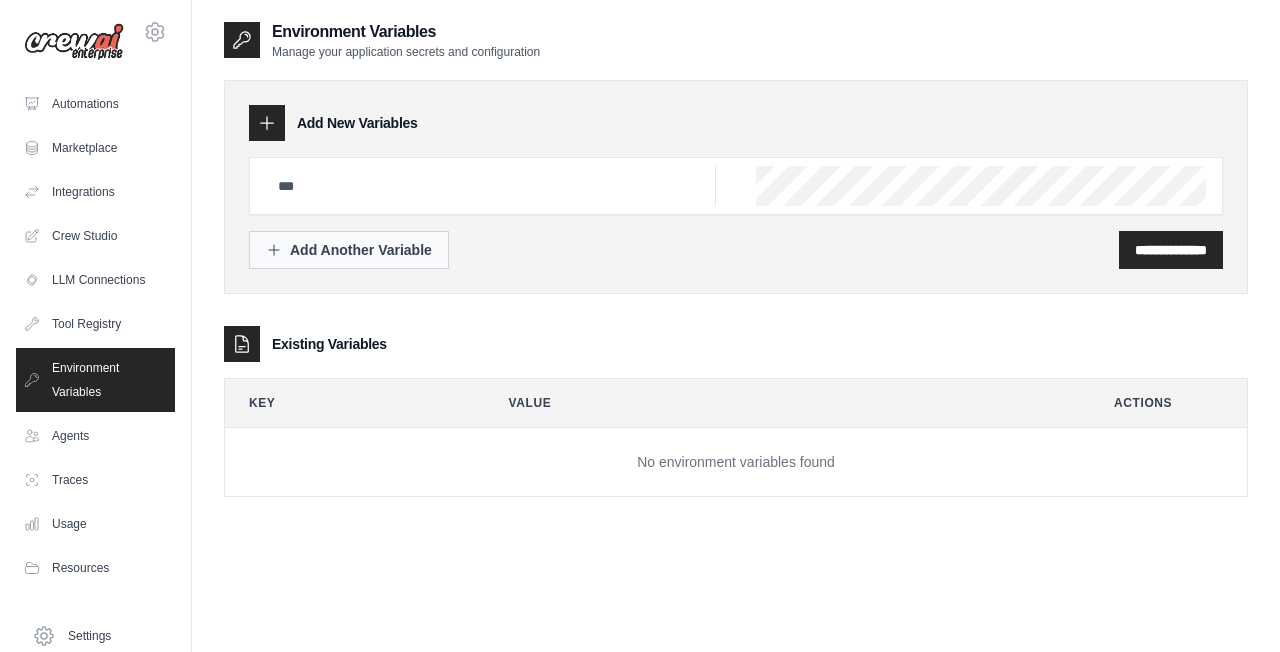 click on "Add Another Variable" at bounding box center [349, 250] 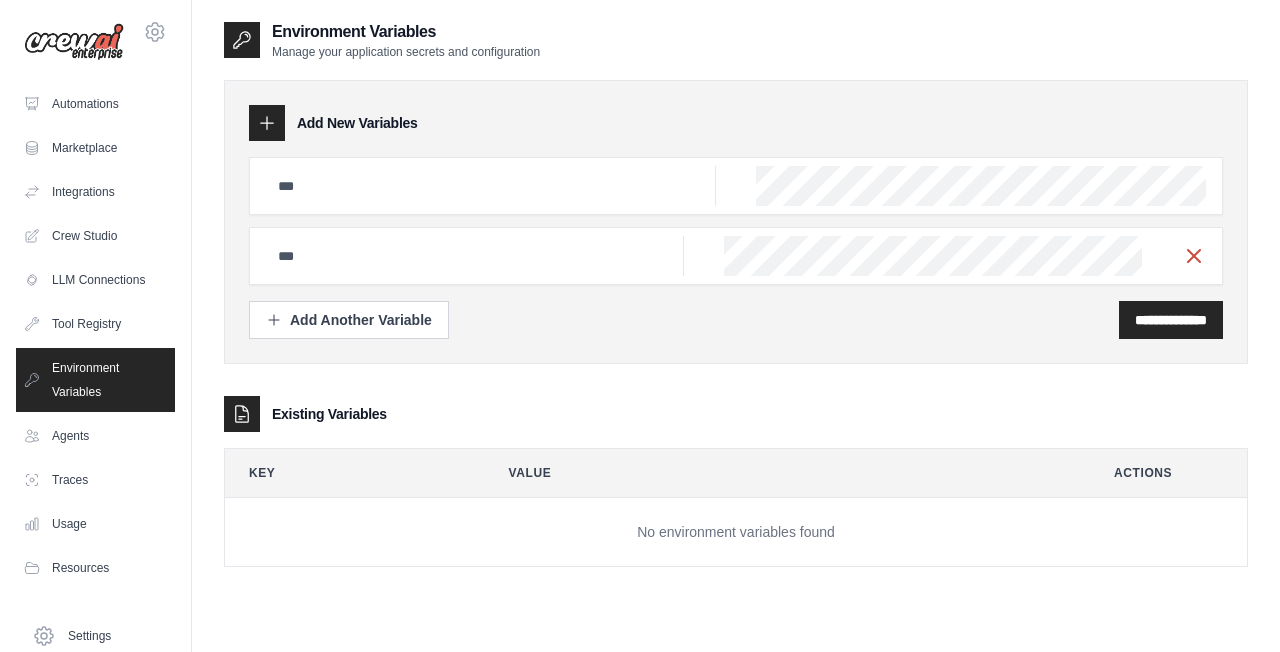 click 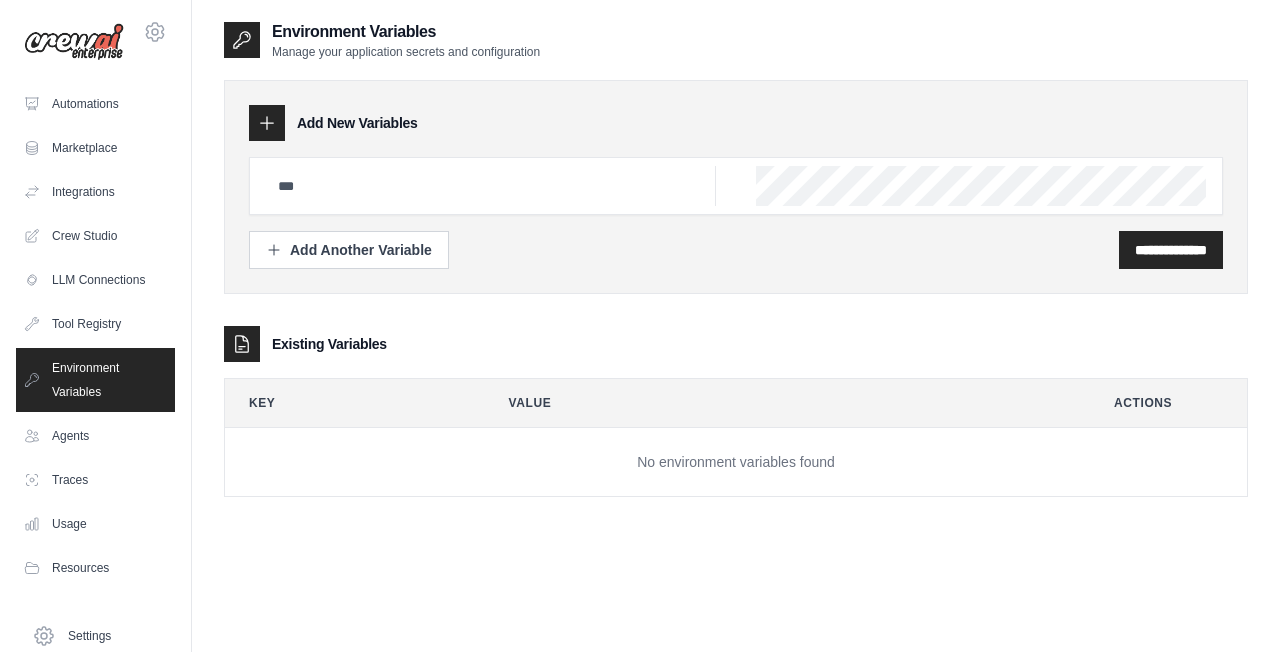 click 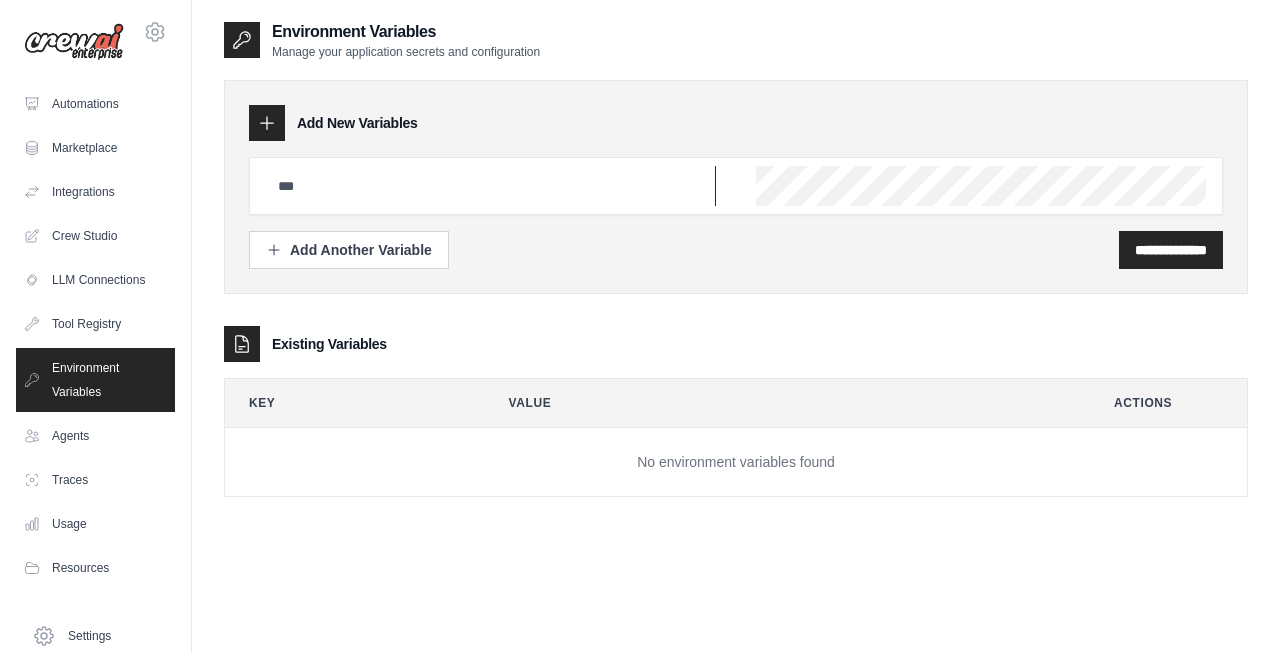 click at bounding box center [491, 186] 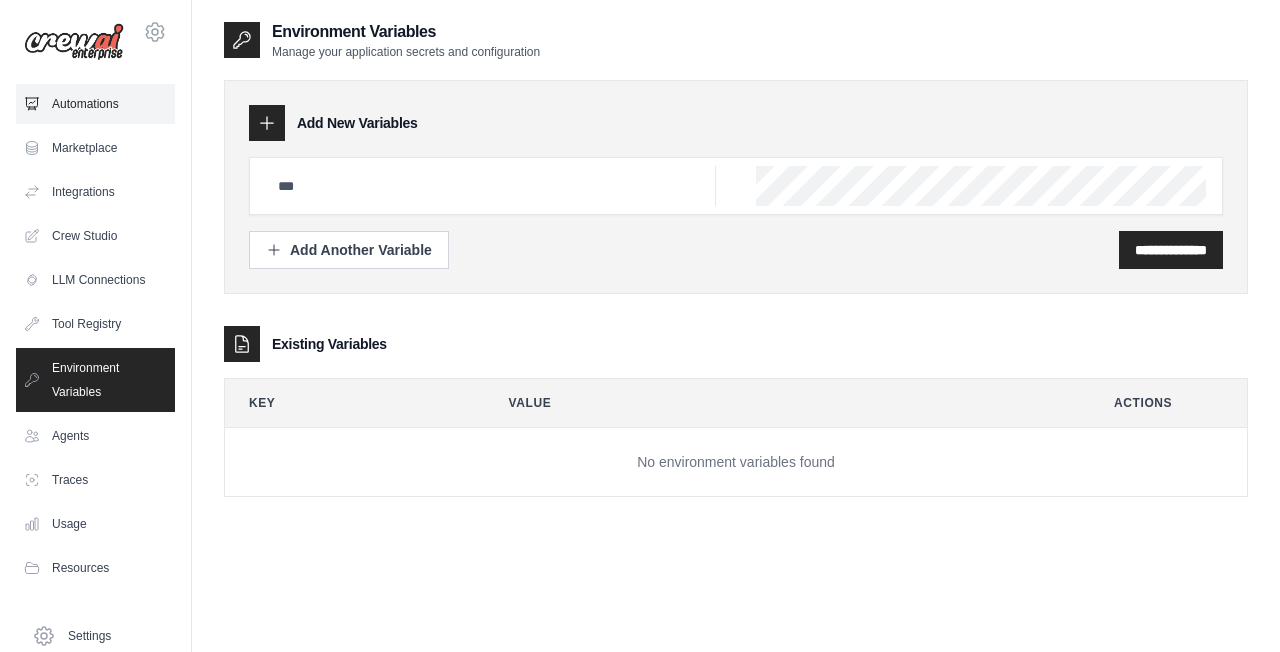 click on "Automations" at bounding box center [95, 104] 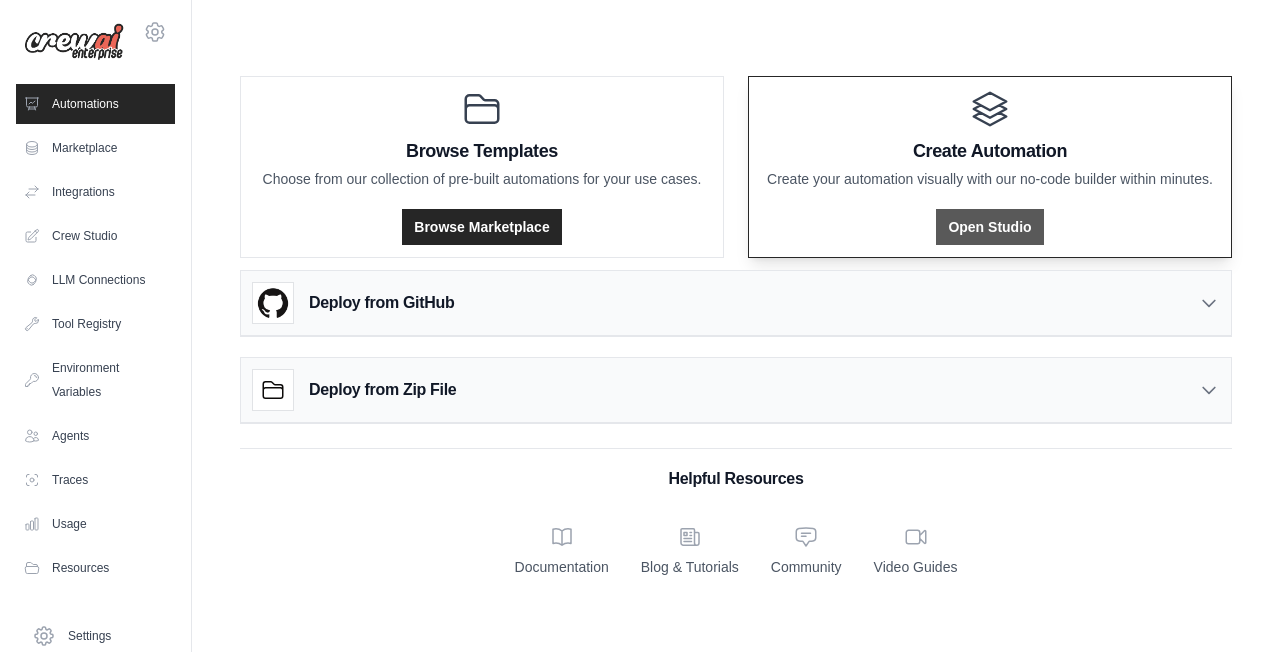 click on "Open Studio" at bounding box center (989, 227) 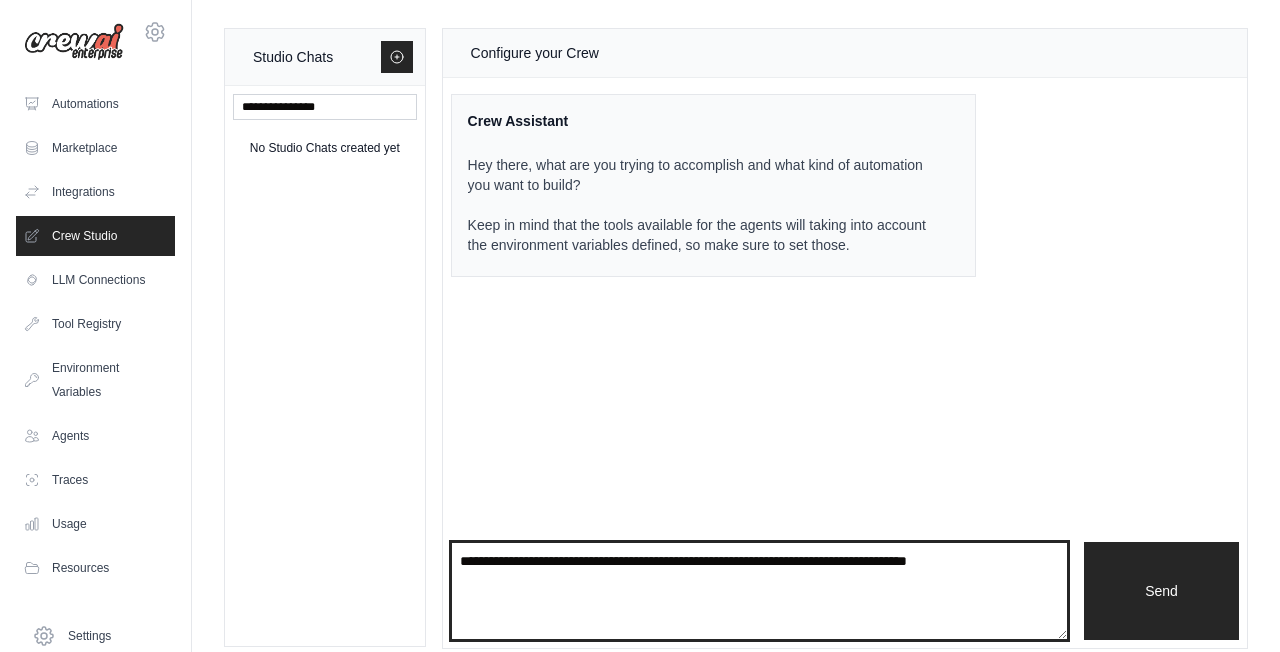 click at bounding box center [759, 591] 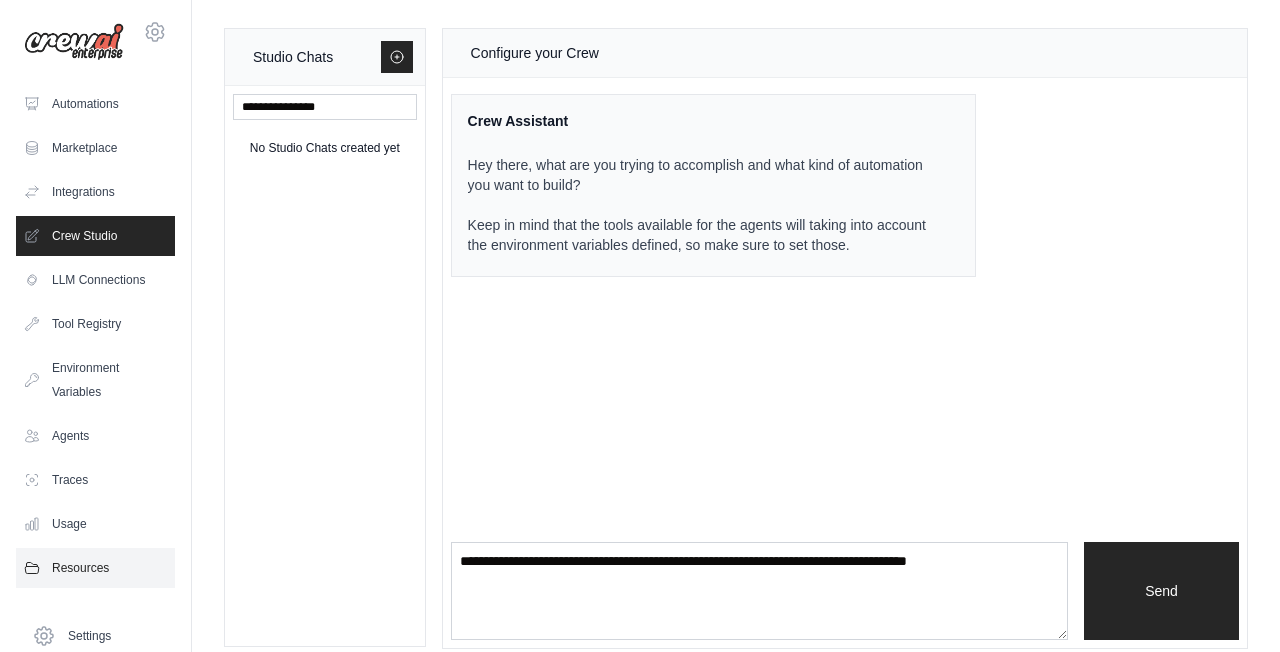 click on "Resources" at bounding box center (95, 568) 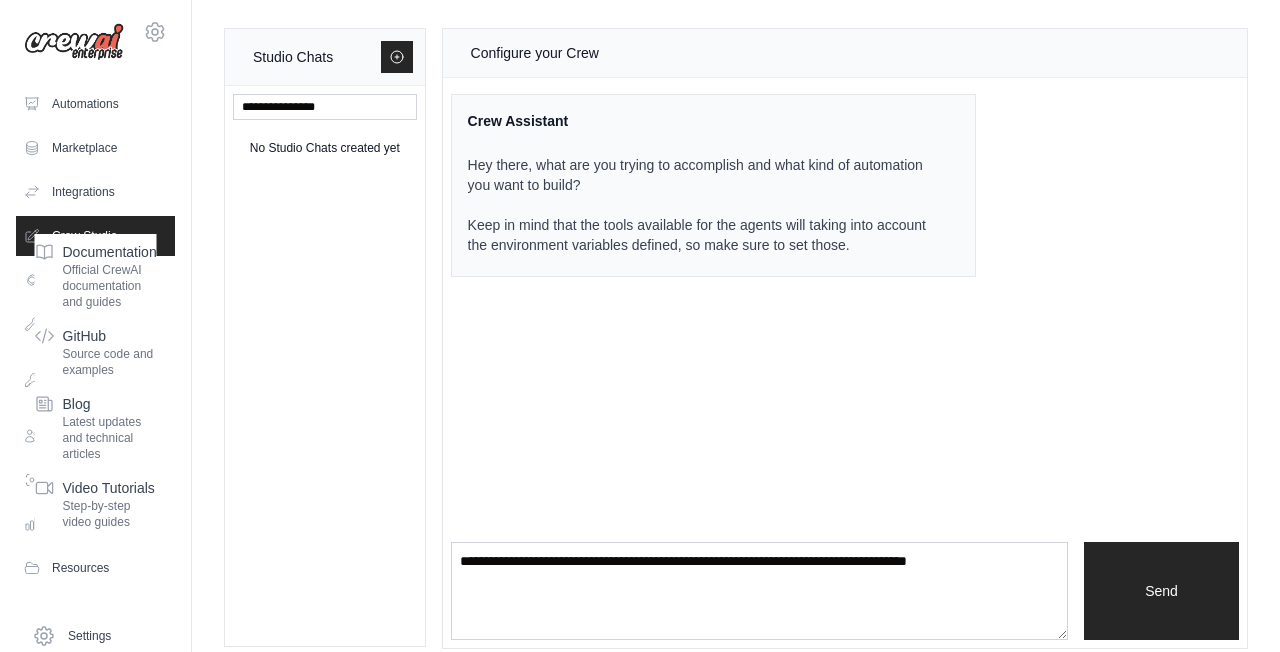 click on "No Studio Chats created yet" at bounding box center (325, 366) 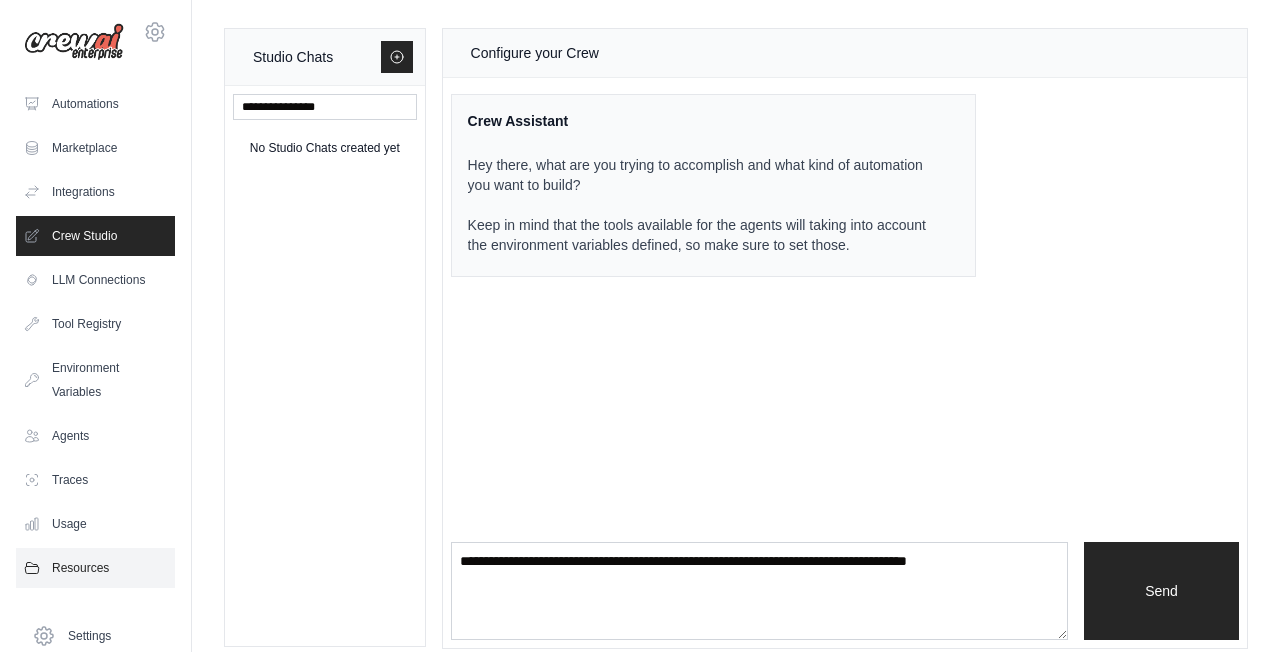 click on "Resources" at bounding box center [95, 568] 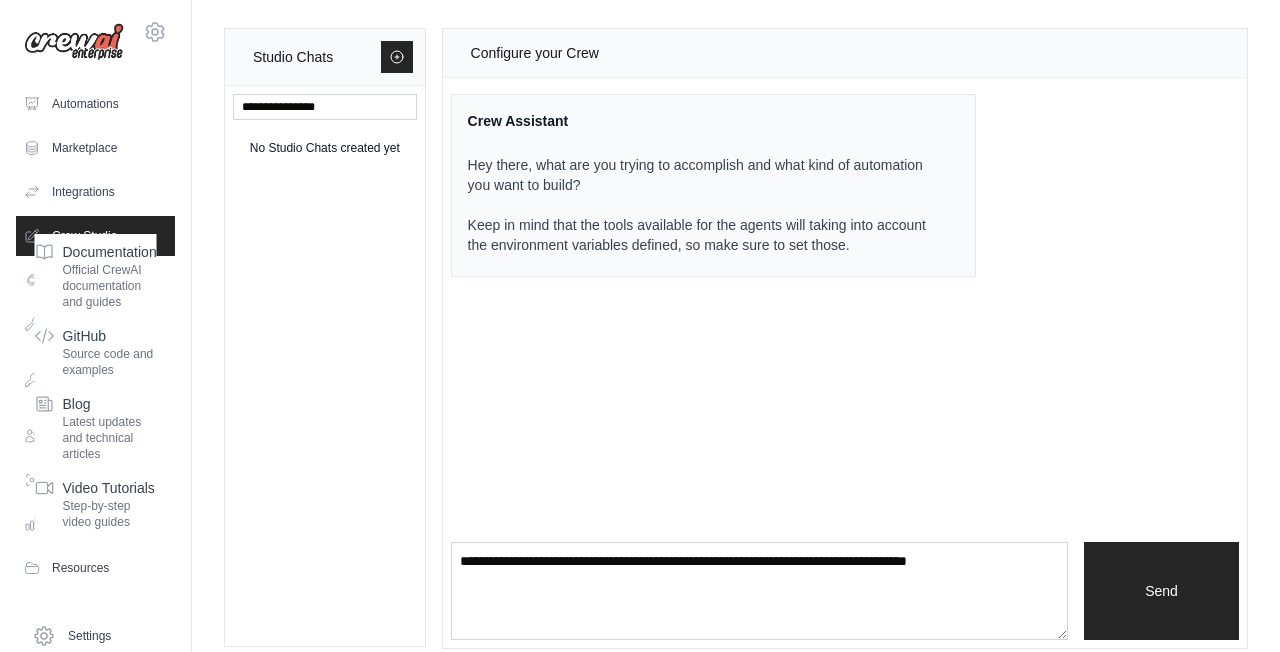 click on "No Studio Chats created yet" at bounding box center (325, 366) 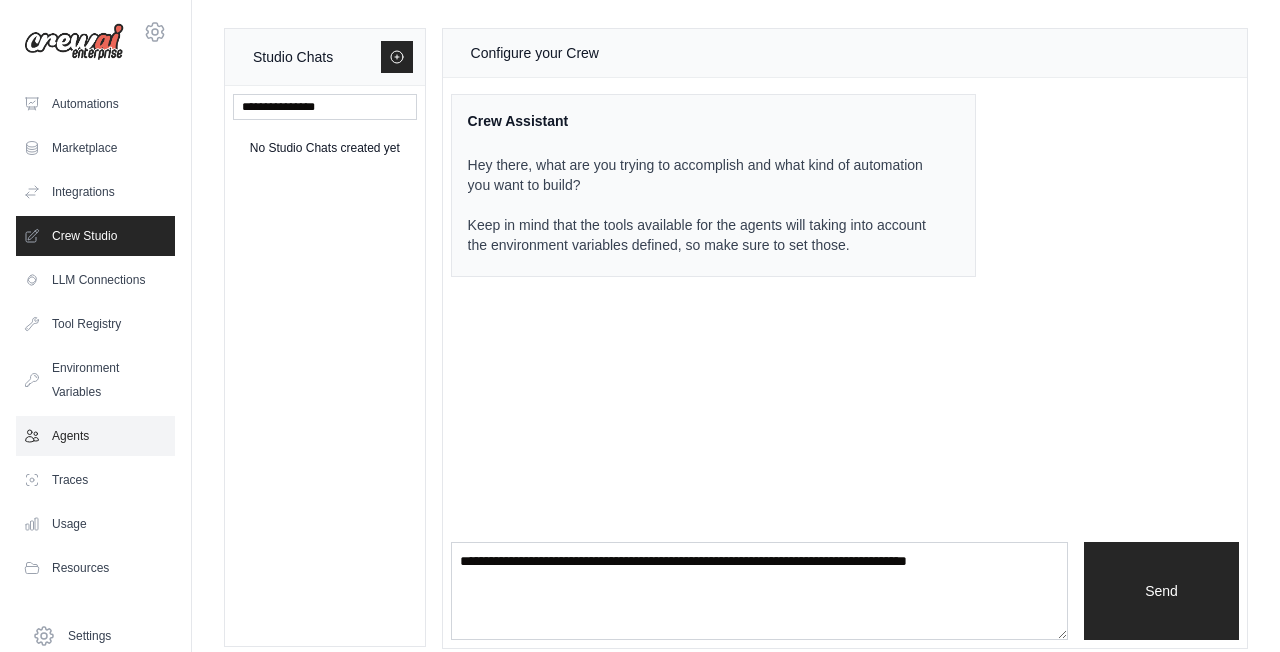 click on "Agents" at bounding box center (95, 436) 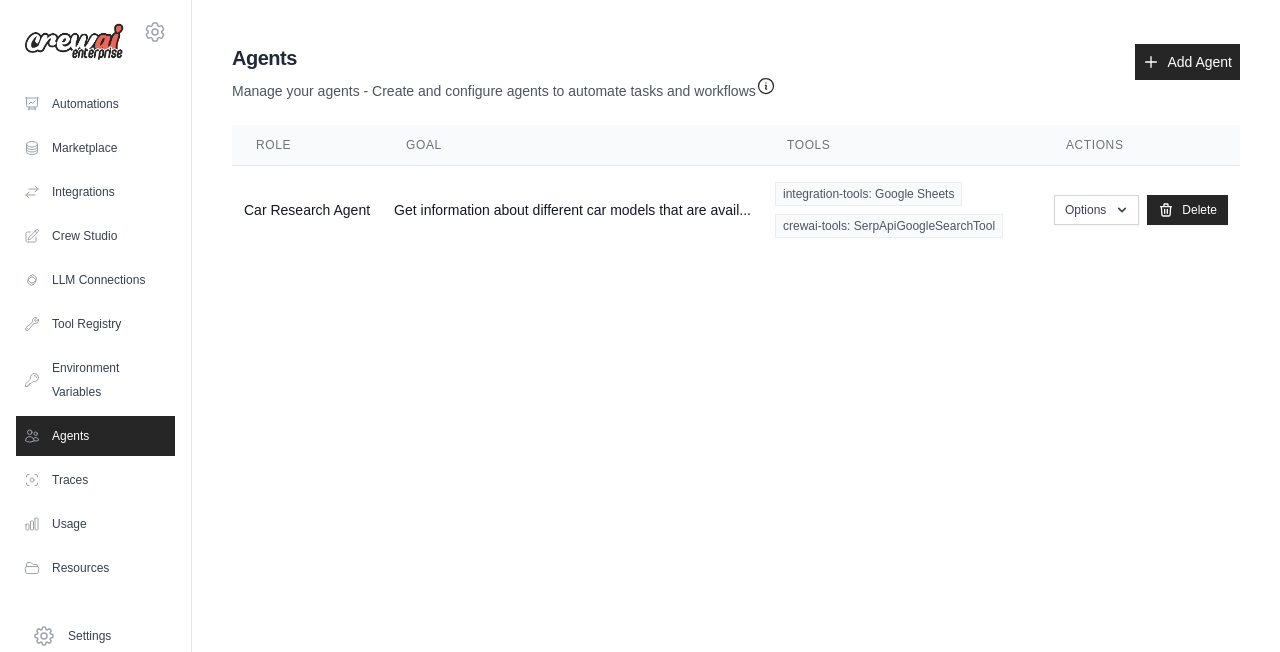scroll, scrollTop: 0, scrollLeft: 0, axis: both 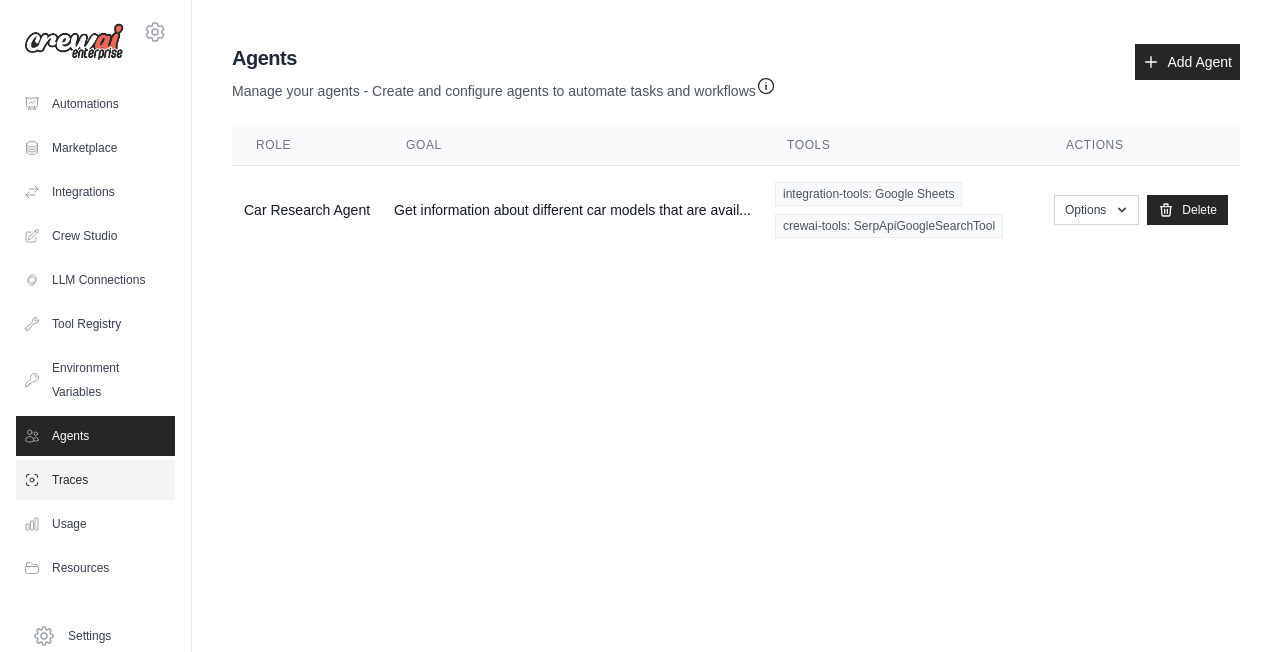 click on "Traces" at bounding box center (95, 480) 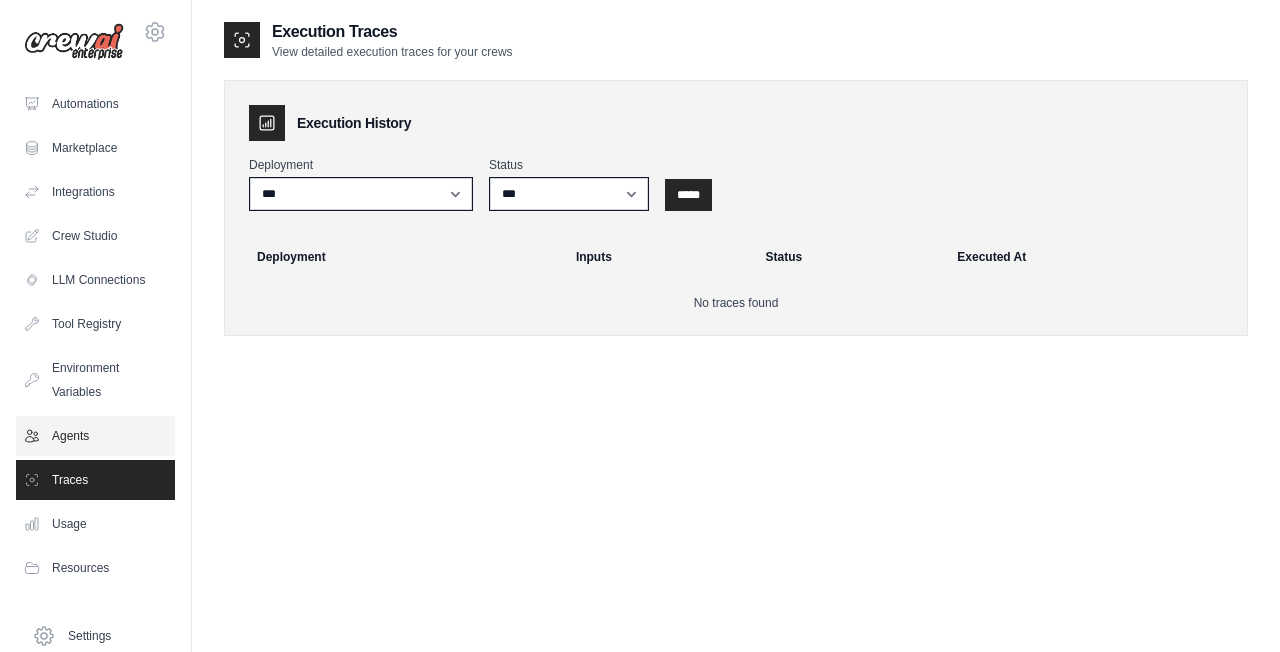click on "Agents" at bounding box center (95, 436) 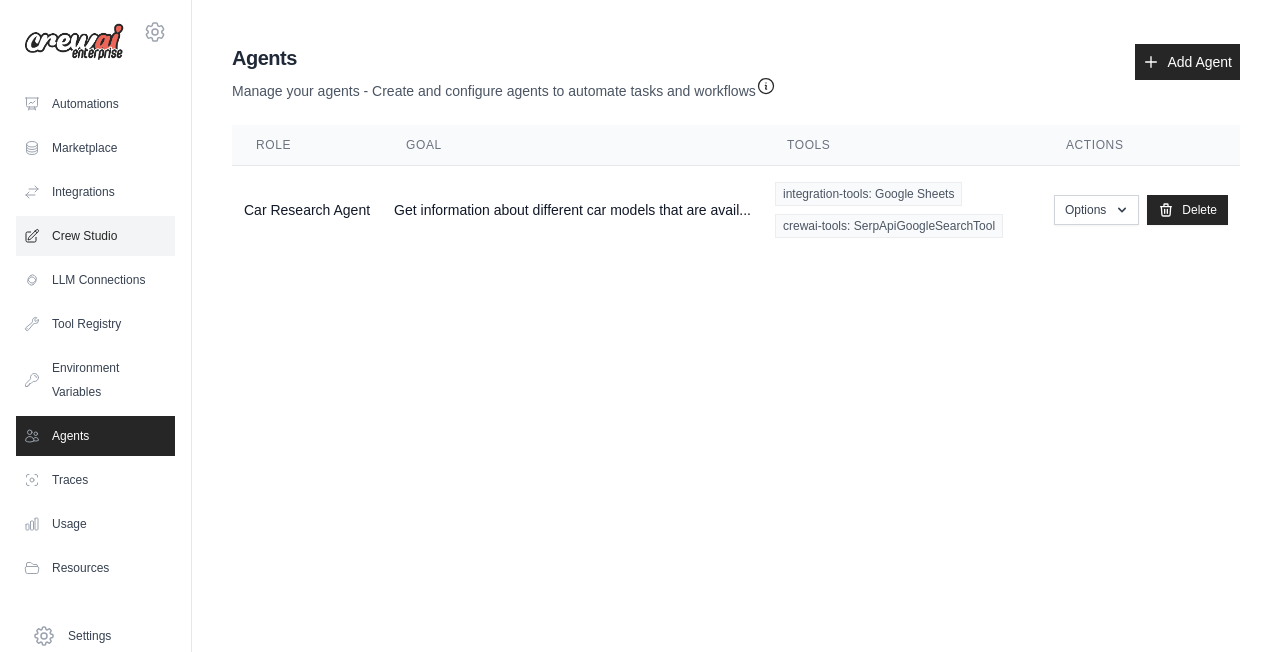 click on "Crew Studio" at bounding box center [95, 236] 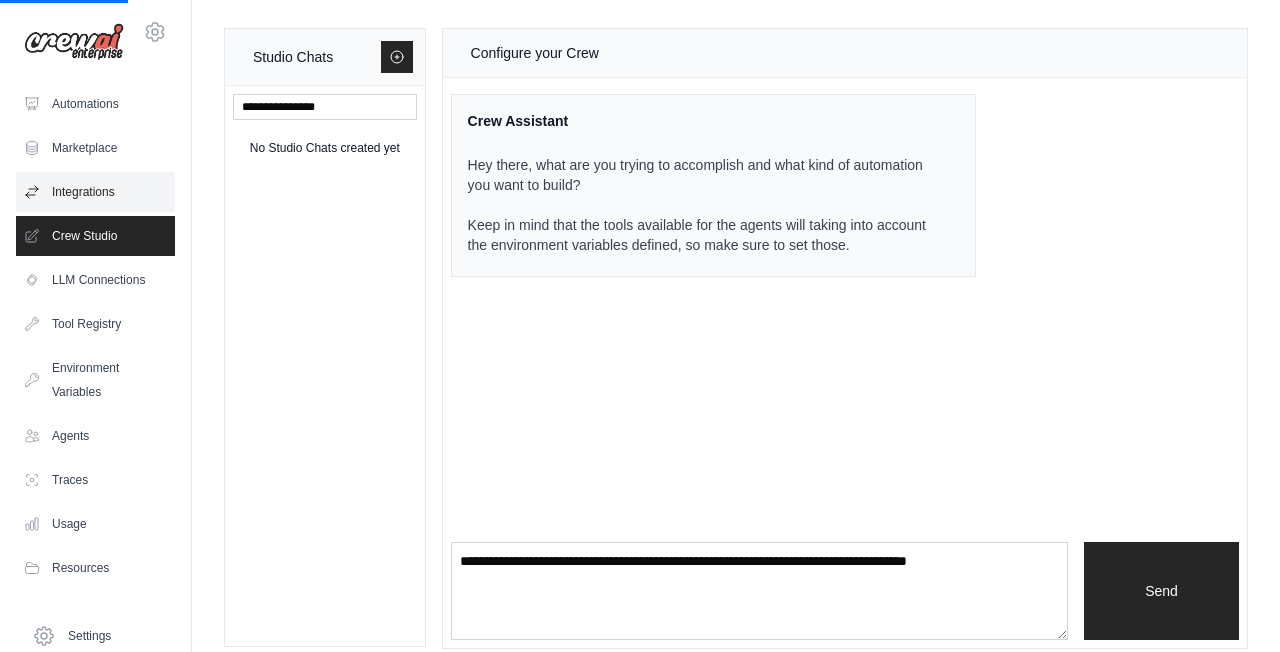 click on "Integrations" at bounding box center [95, 192] 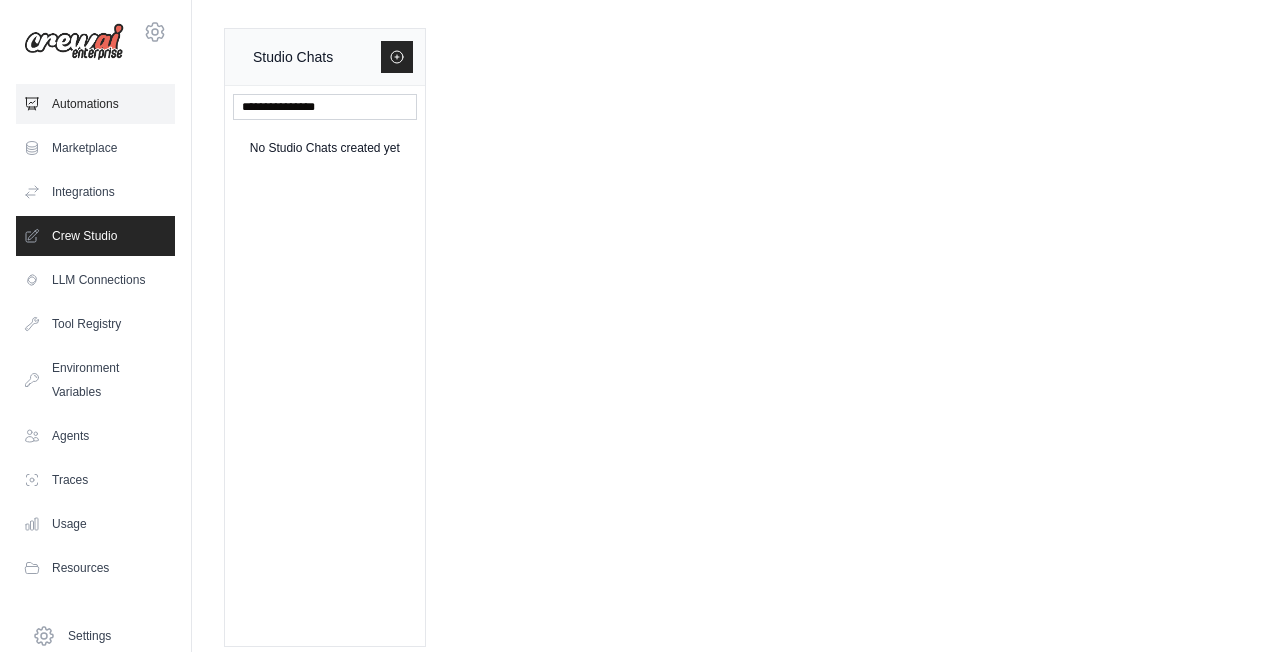 click on "Automations" at bounding box center [95, 104] 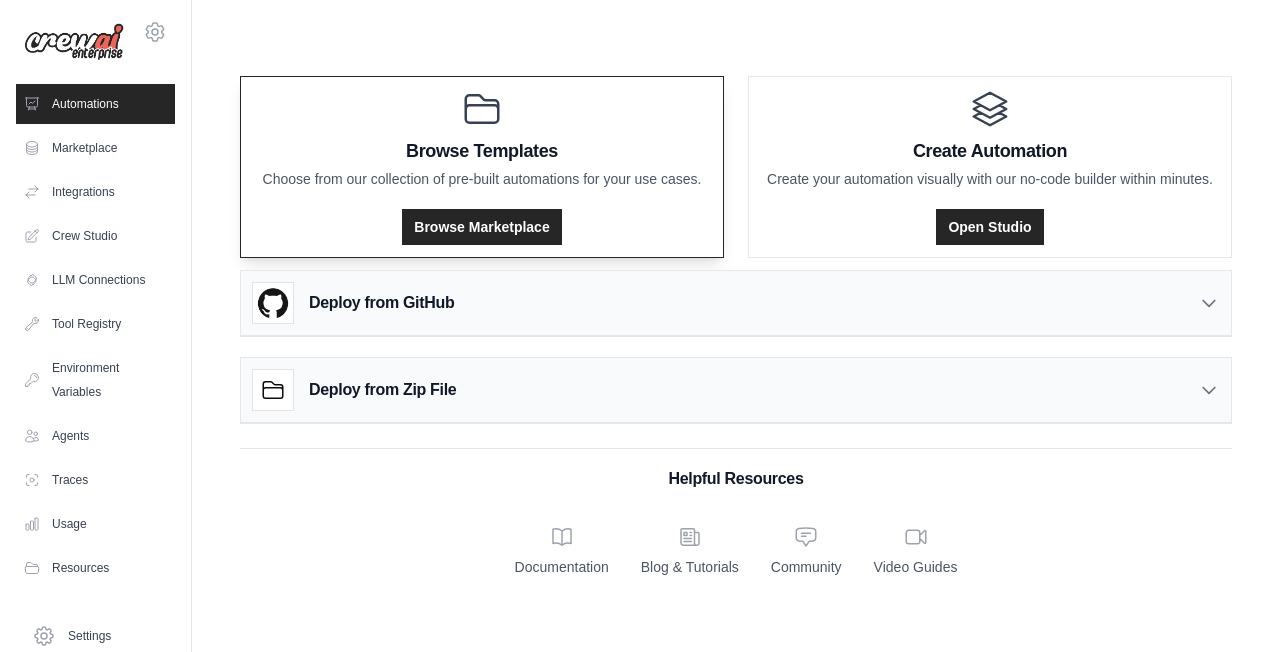 scroll, scrollTop: 0, scrollLeft: 0, axis: both 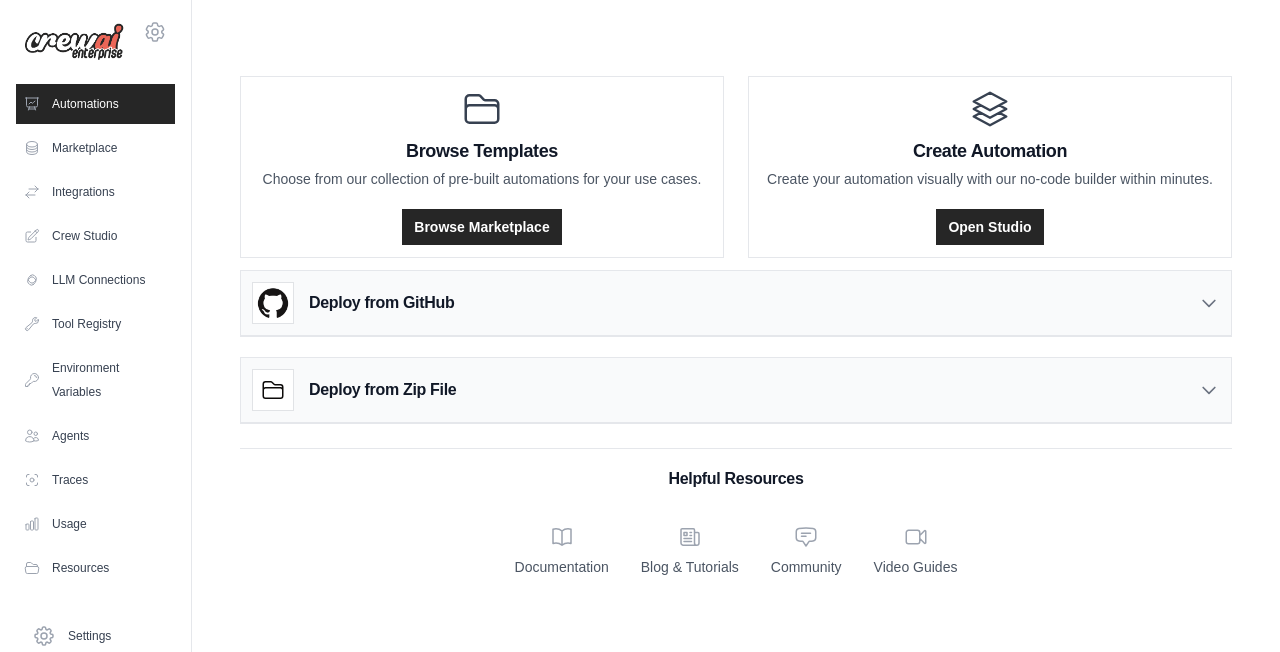 click 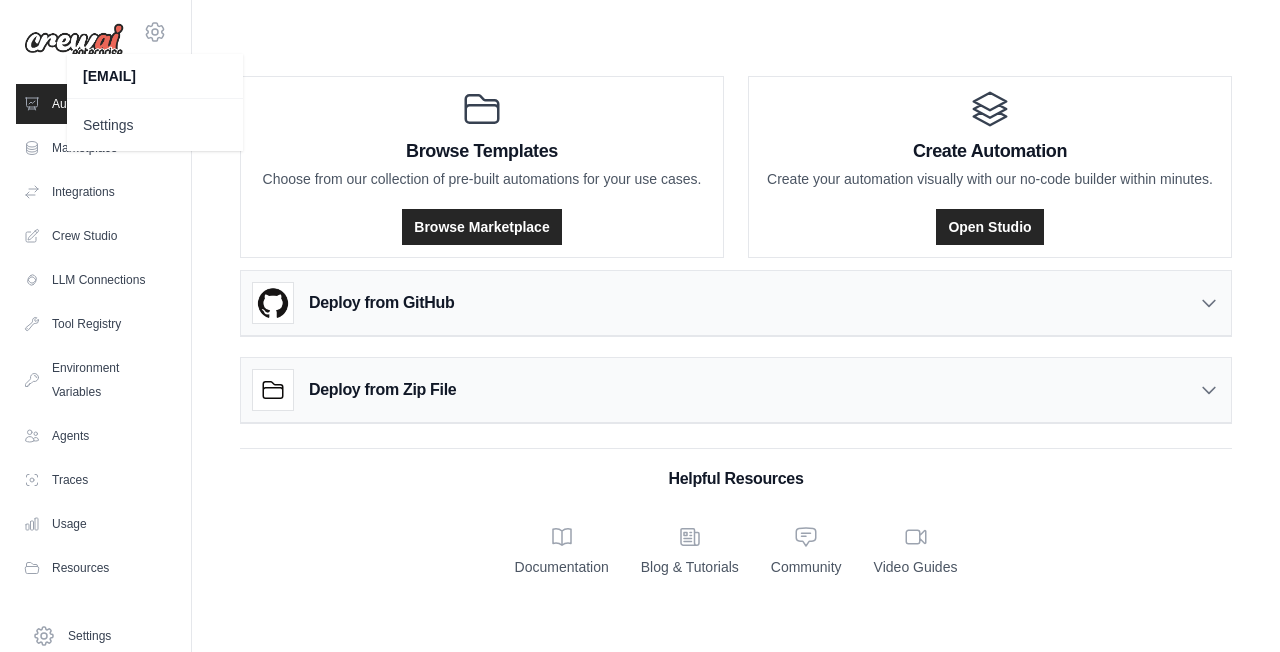 click on "kalparup@hotmail.com
Settings
Automations
Marketplace
Integrations
Crew Studio
GitHub" at bounding box center [96, 326] 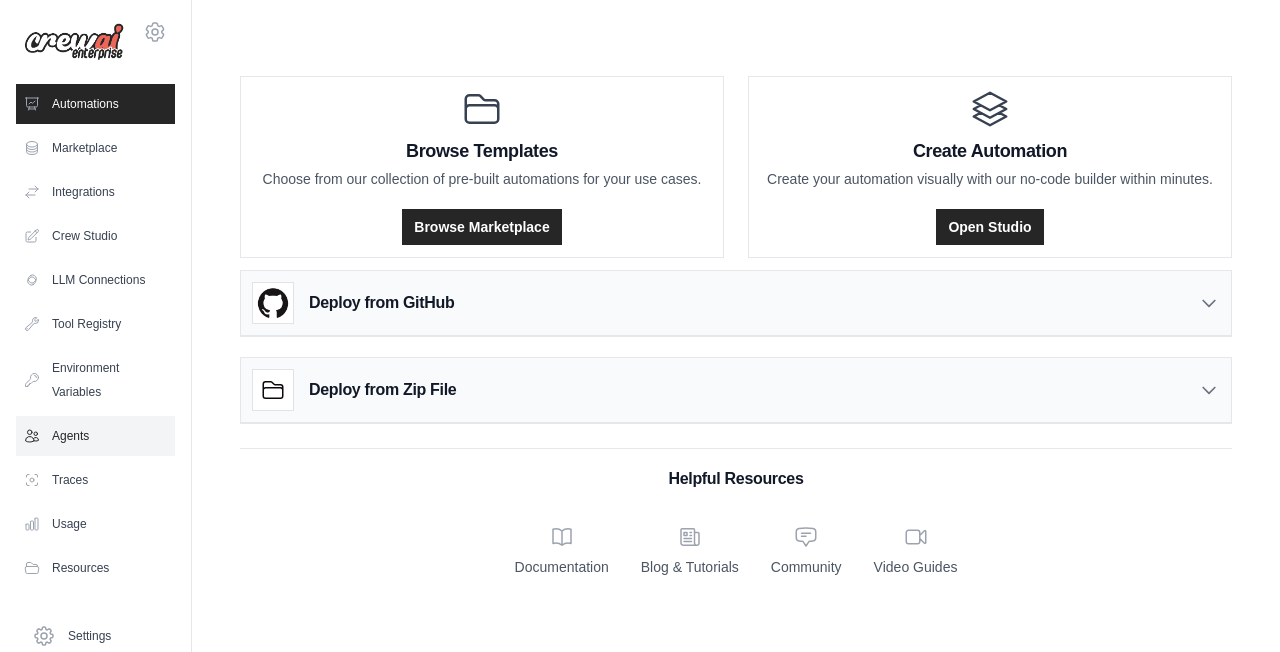 click on "Agents" at bounding box center [95, 436] 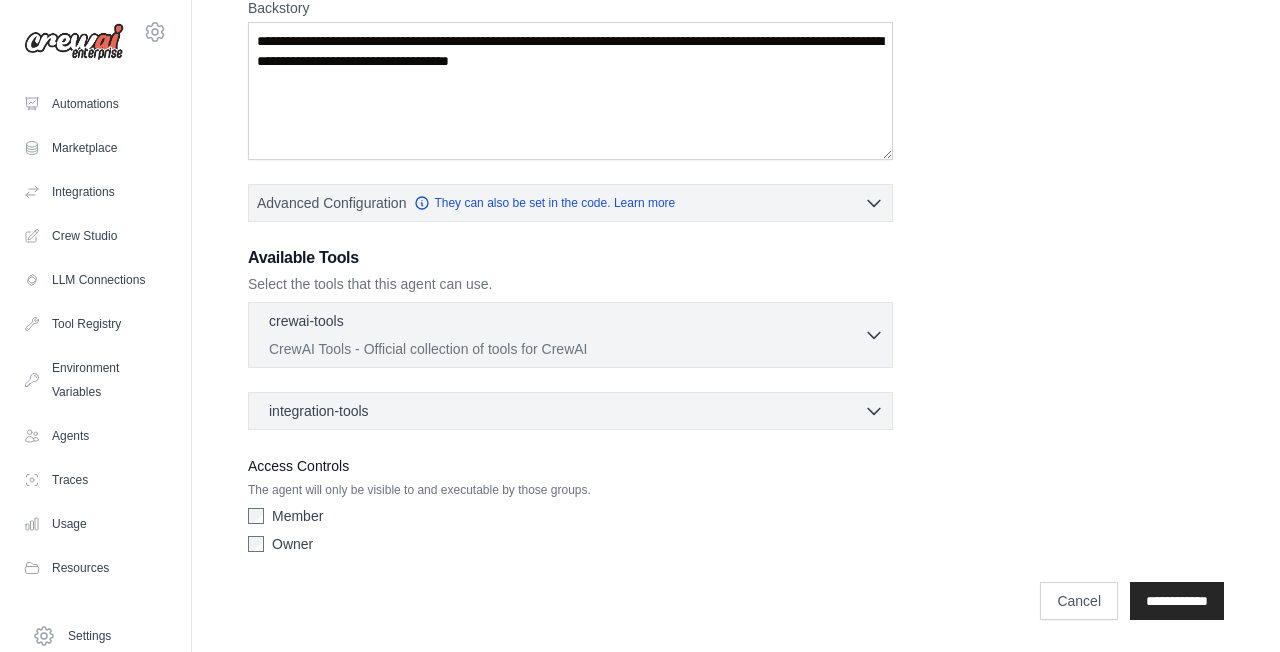 scroll, scrollTop: 331, scrollLeft: 0, axis: vertical 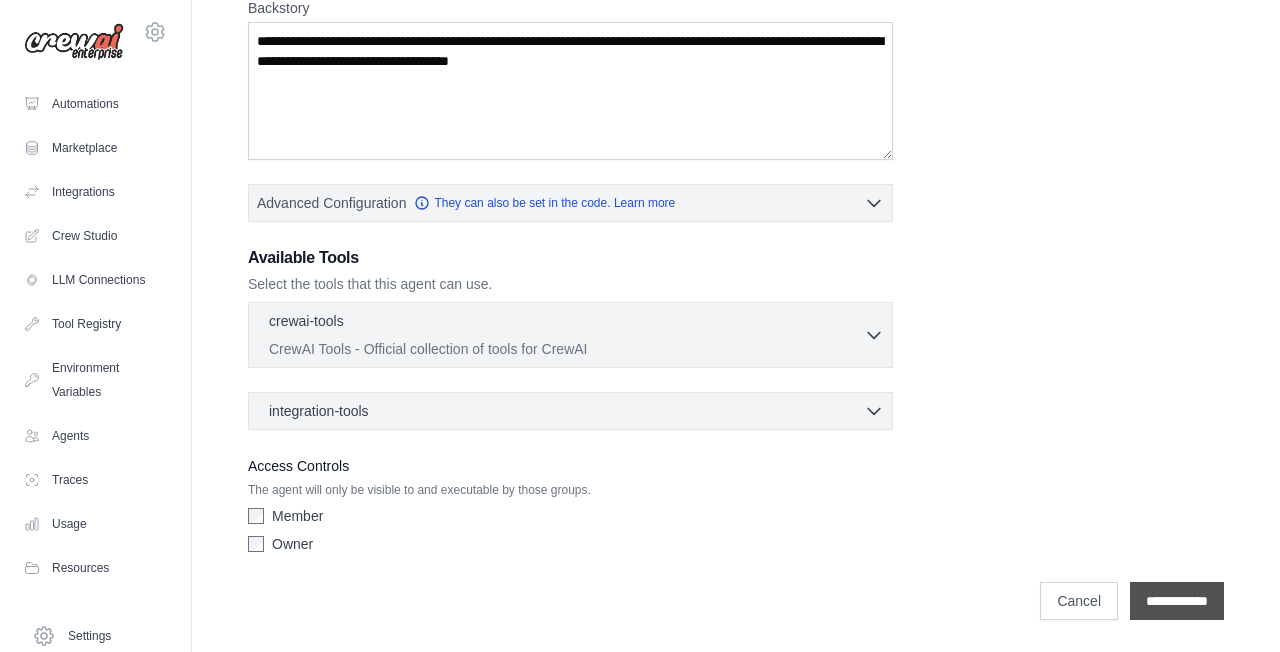 click on "**********" at bounding box center (1177, 601) 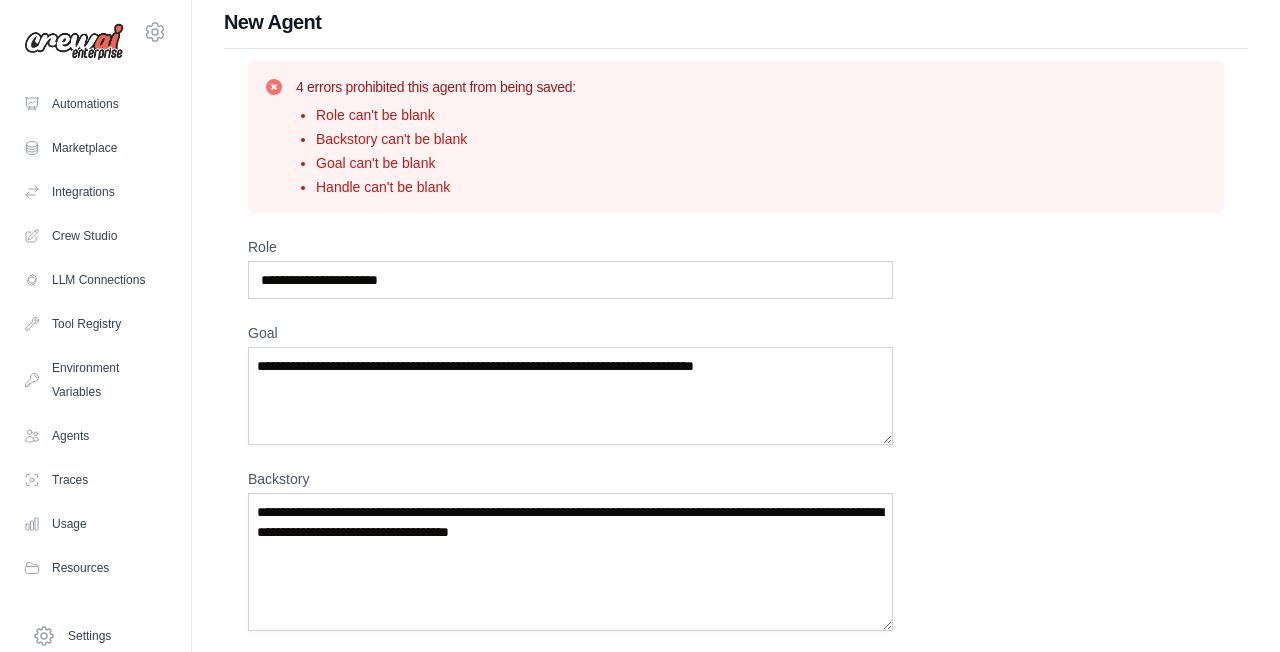 scroll, scrollTop: 11, scrollLeft: 0, axis: vertical 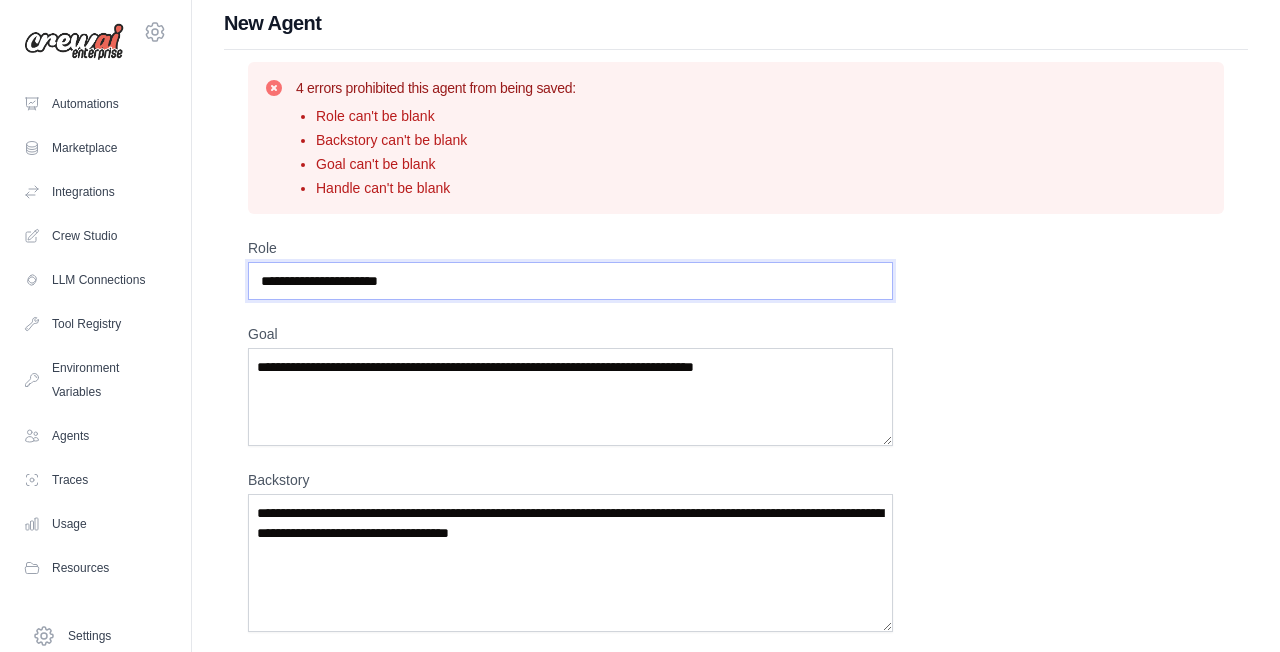click on "Role" at bounding box center (570, 281) 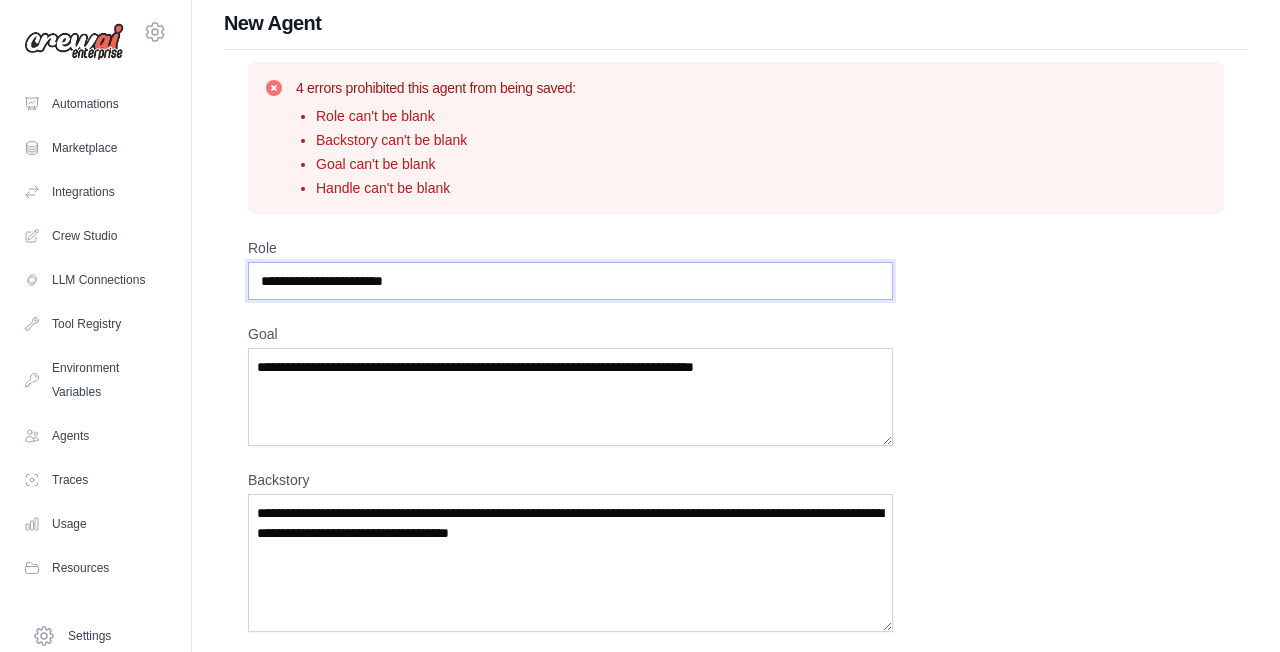 click on "**********" at bounding box center [570, 281] 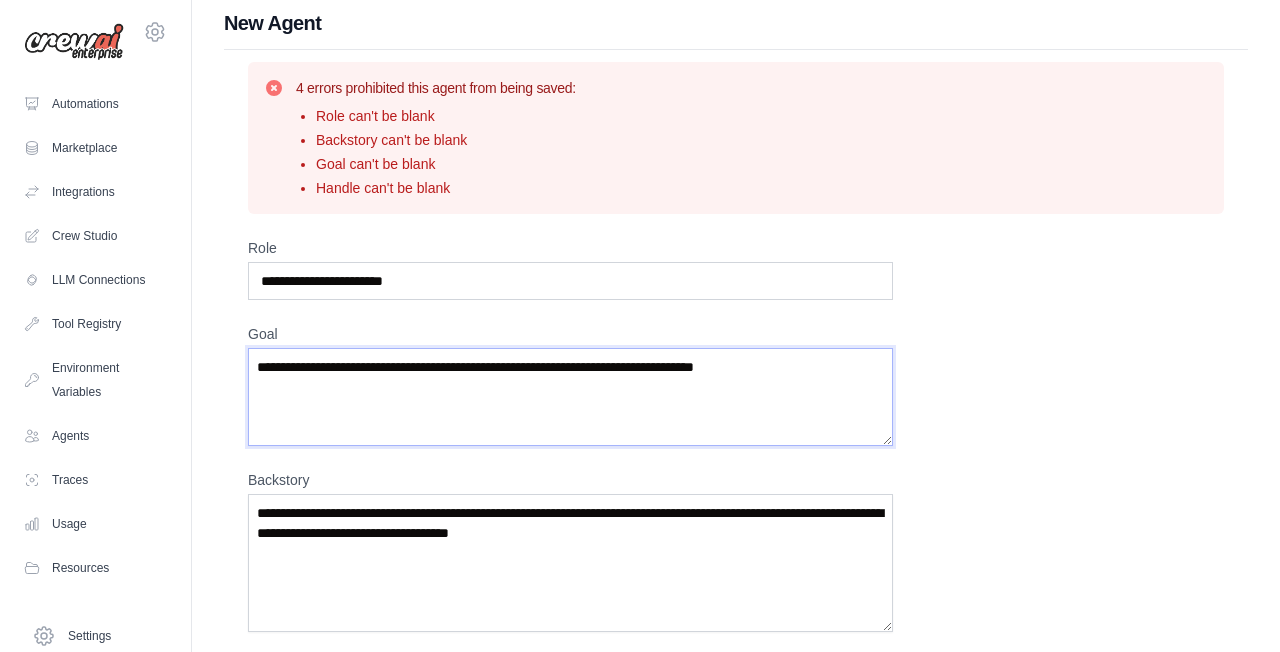 click on "Goal" at bounding box center (570, 397) 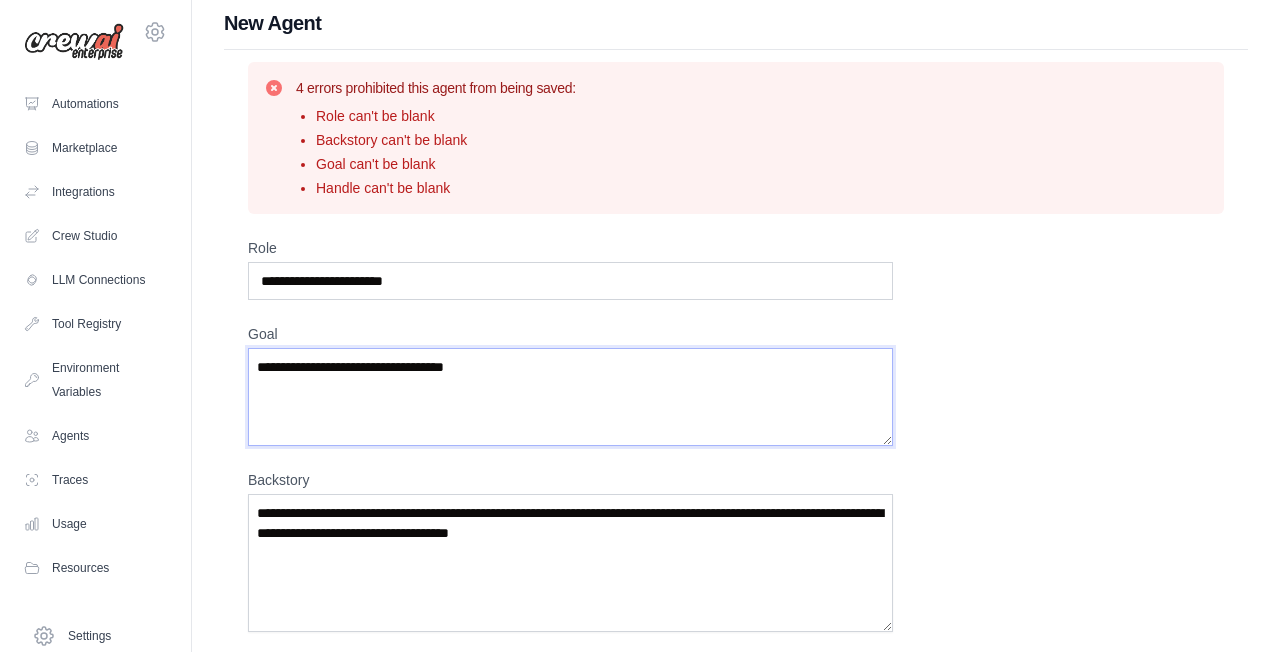 click on "**********" at bounding box center [570, 397] 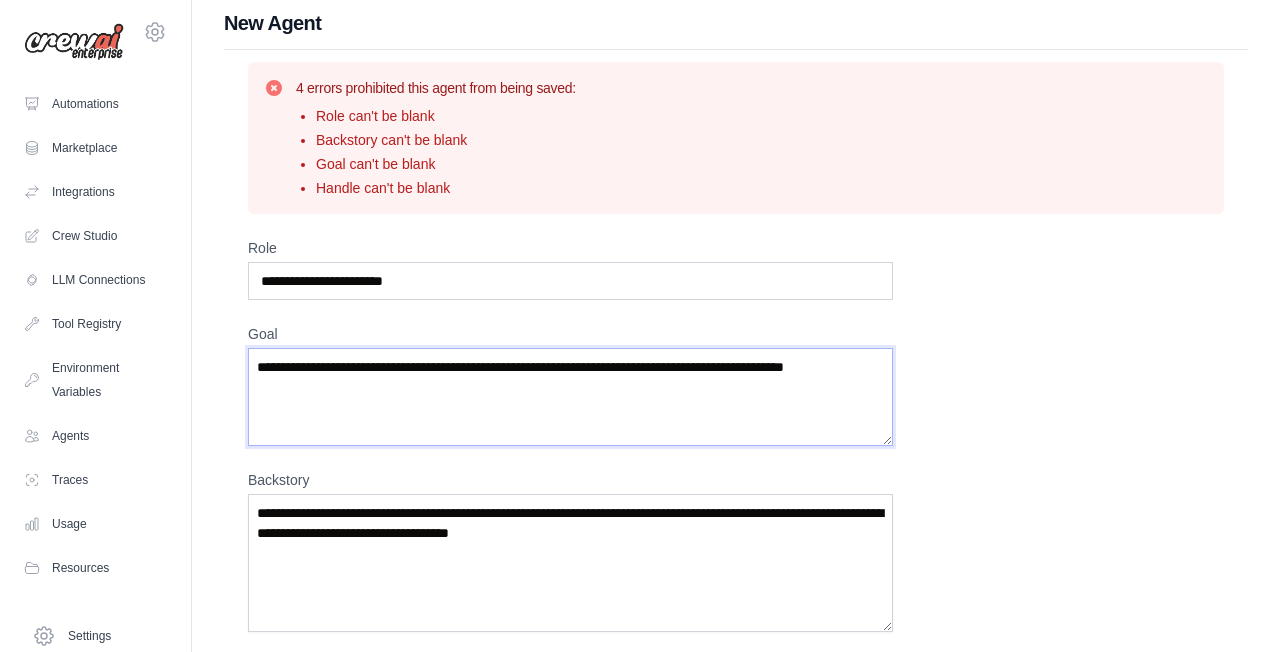 type on "**********" 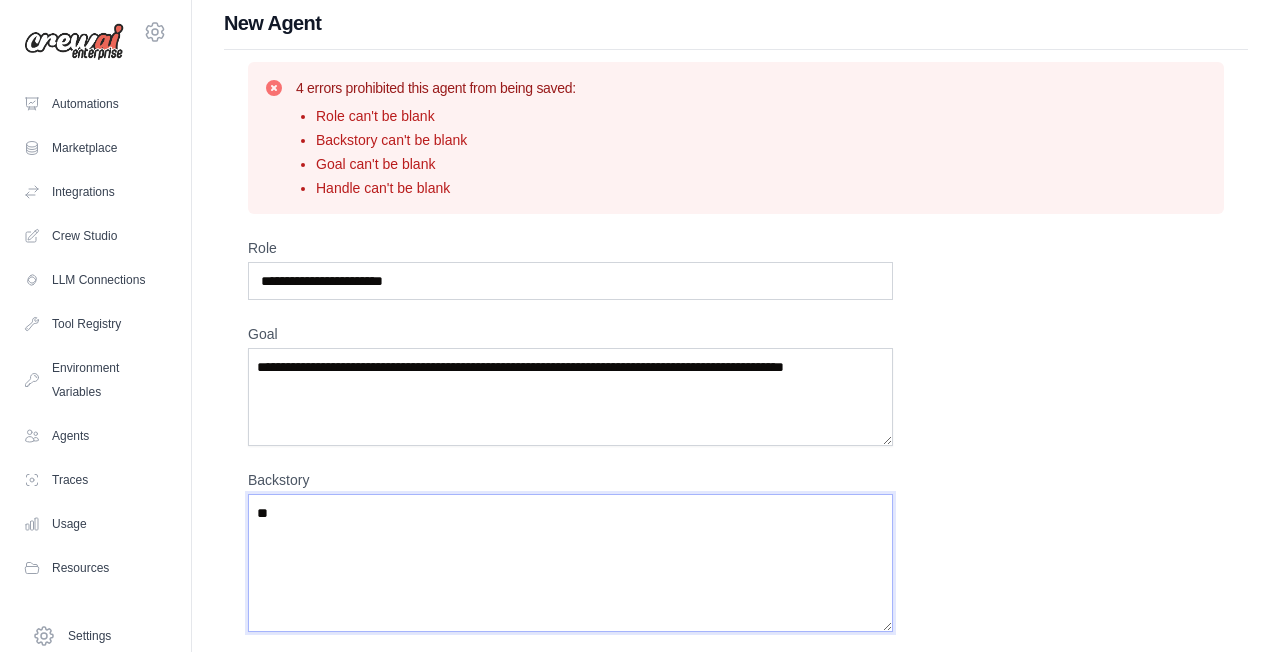 type on "*" 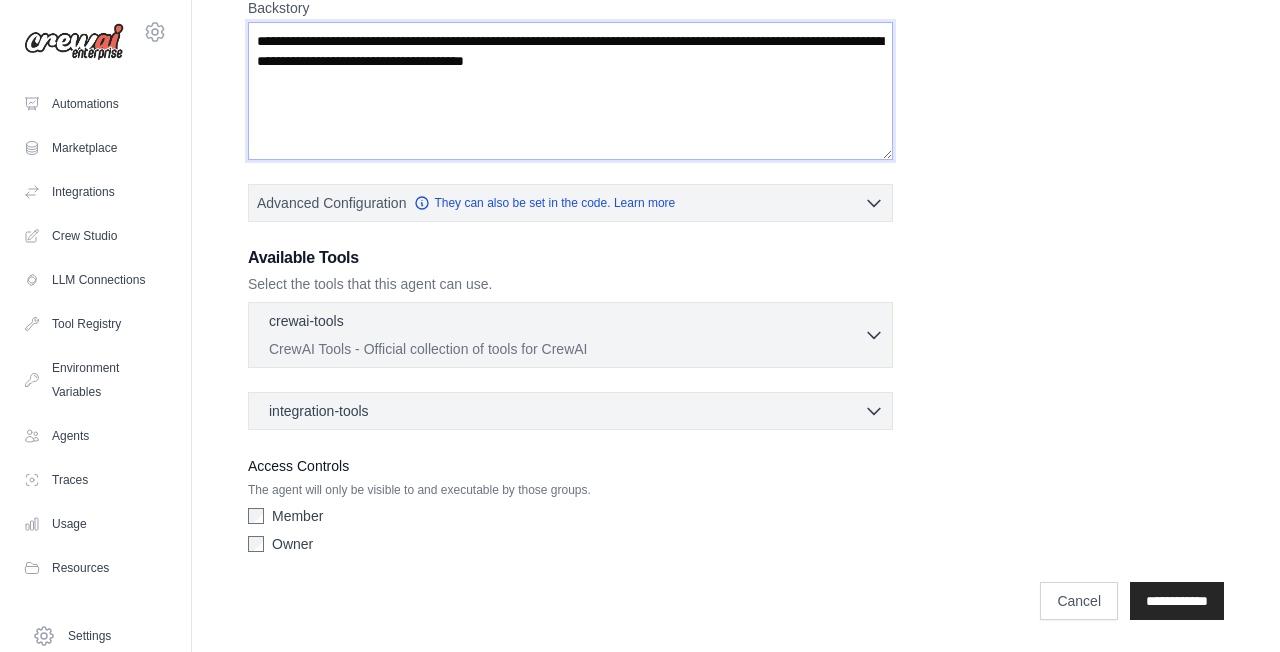 scroll, scrollTop: 483, scrollLeft: 0, axis: vertical 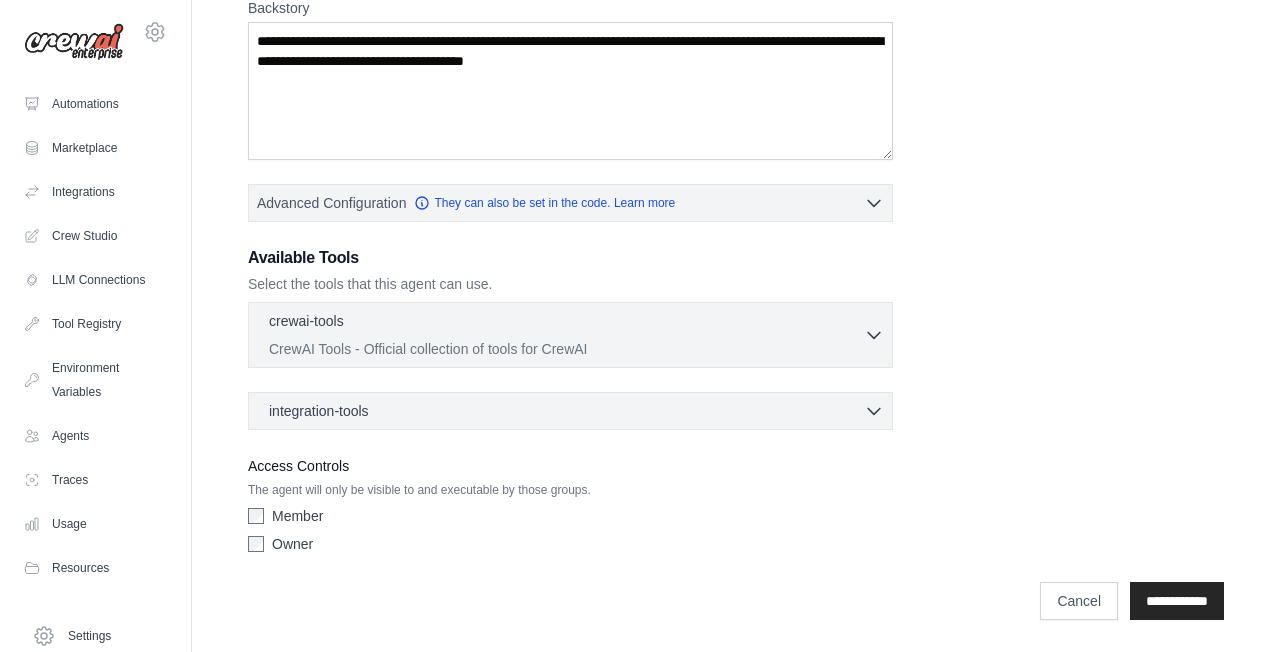 click on "integration-tools
0 selected" at bounding box center (576, 411) 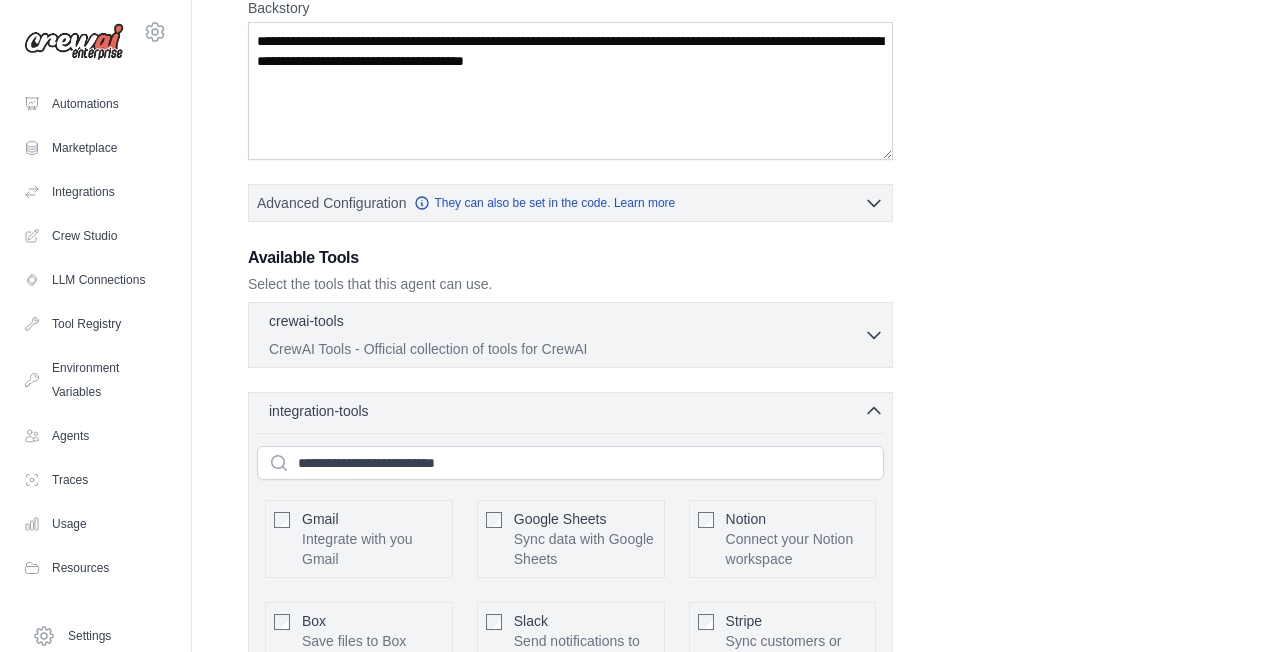 click on "Google Sheets
Sync data with Google Sheets
Configure" at bounding box center [571, 539] 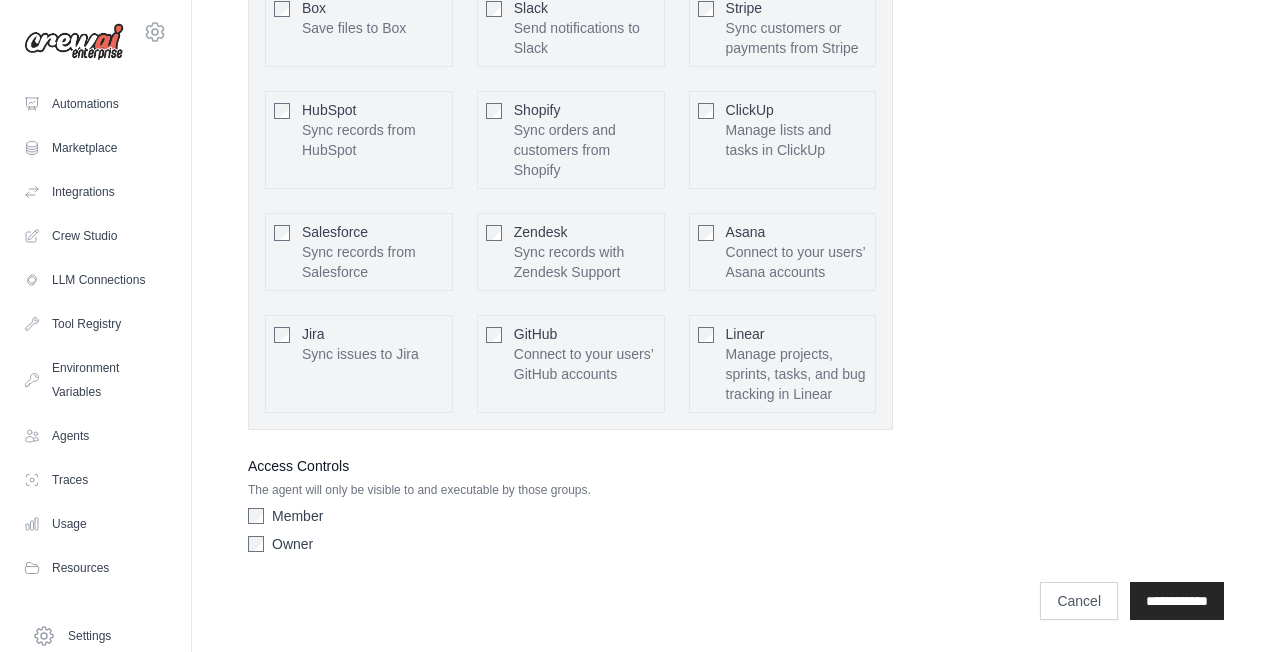 scroll, scrollTop: 1176, scrollLeft: 0, axis: vertical 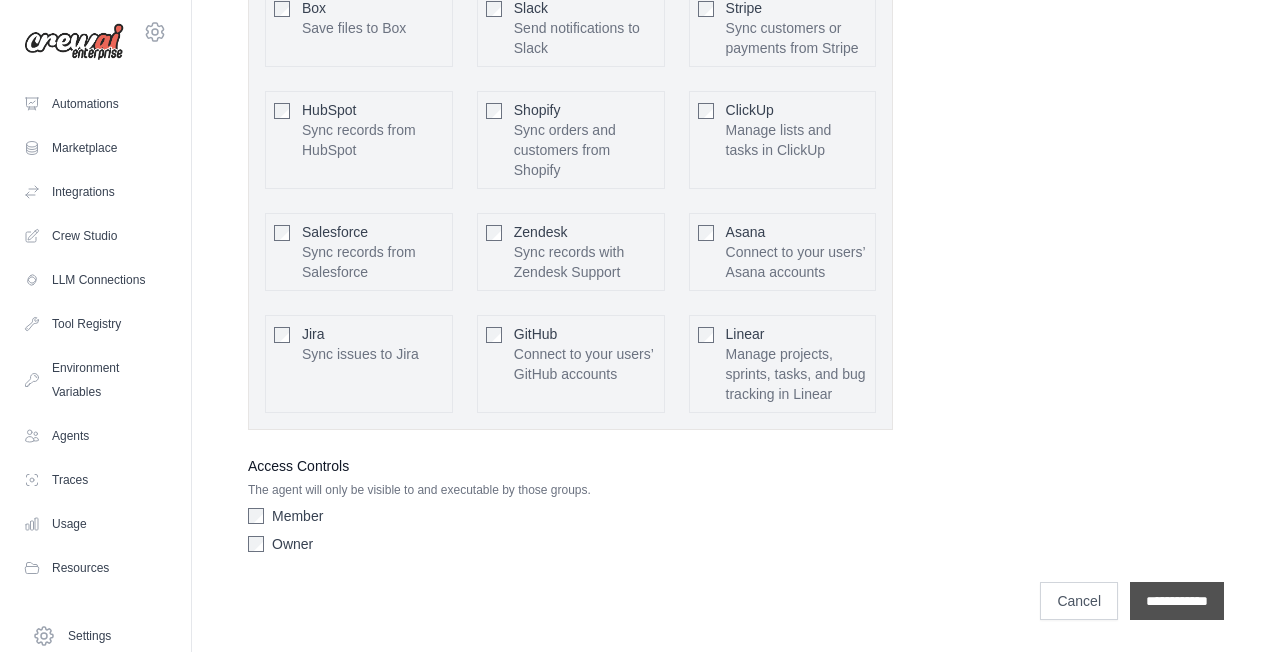 click on "**********" at bounding box center (1177, 601) 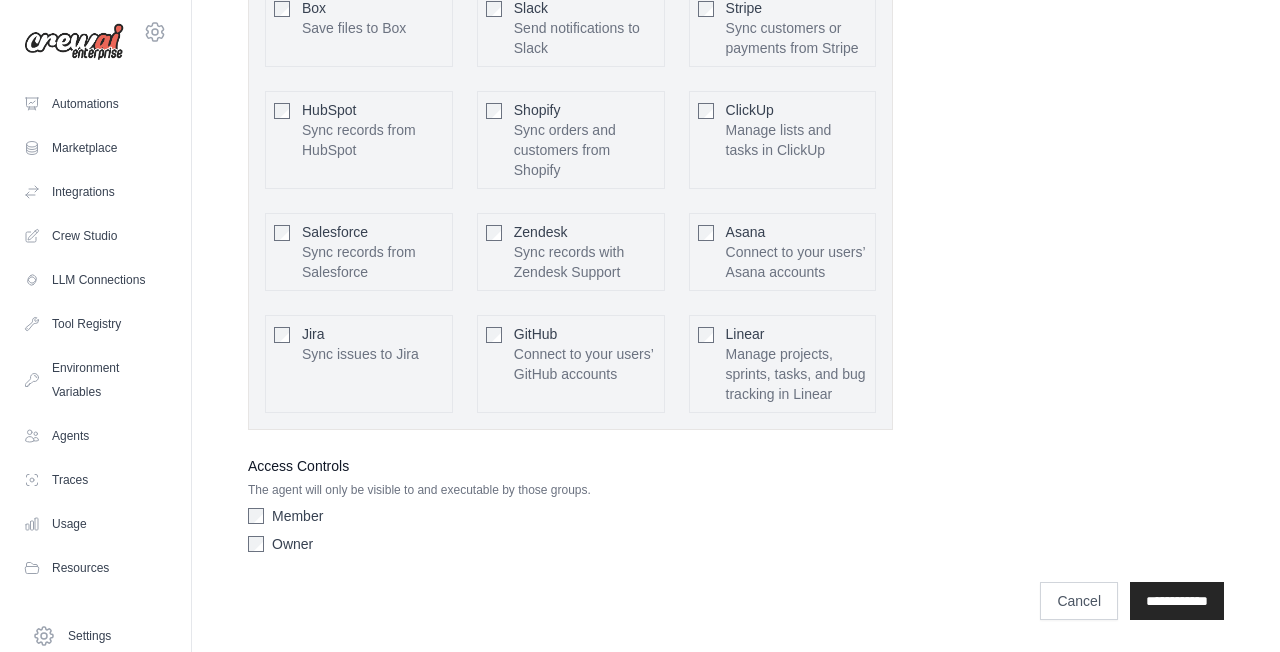 scroll, scrollTop: 0, scrollLeft: 0, axis: both 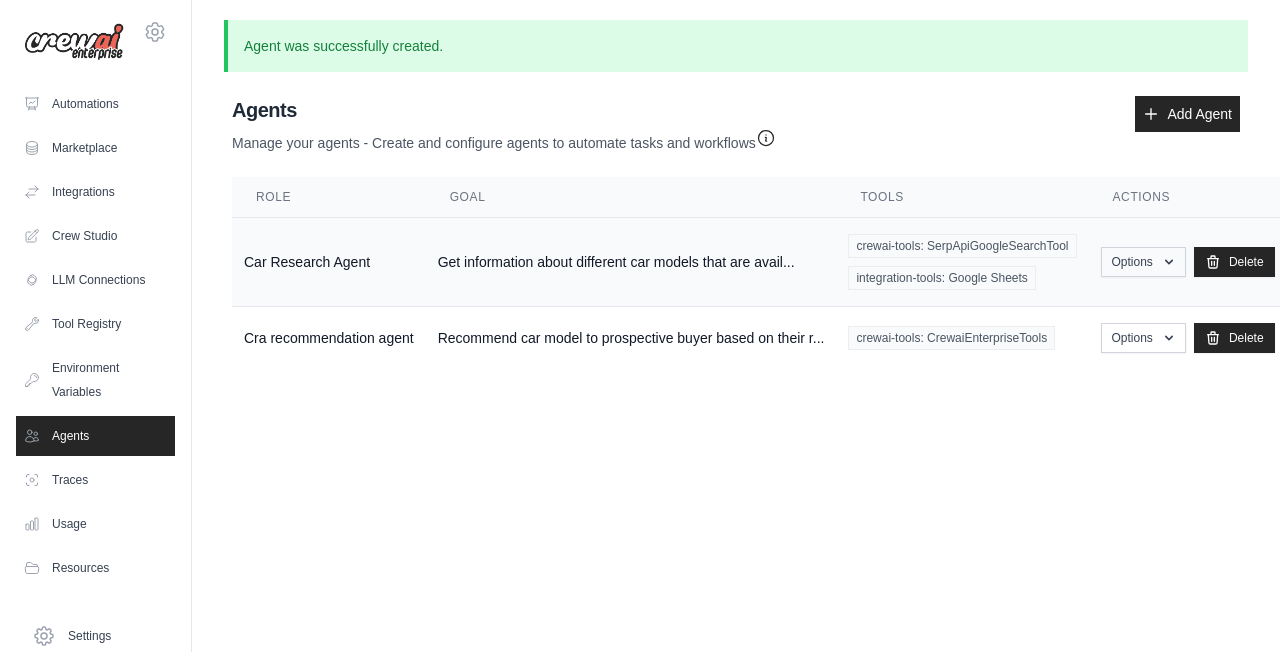 click 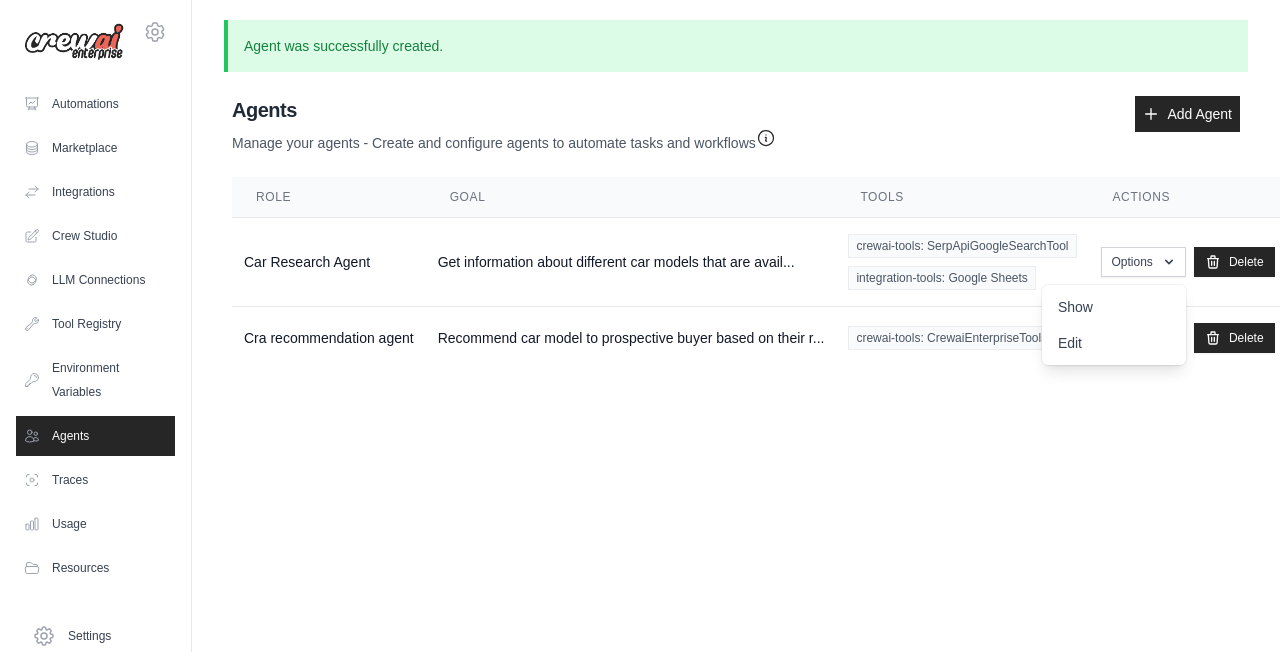 click on "kalparup@hotmail.com
Settings
Automations
Marketplace
Integrations" at bounding box center (640, 326) 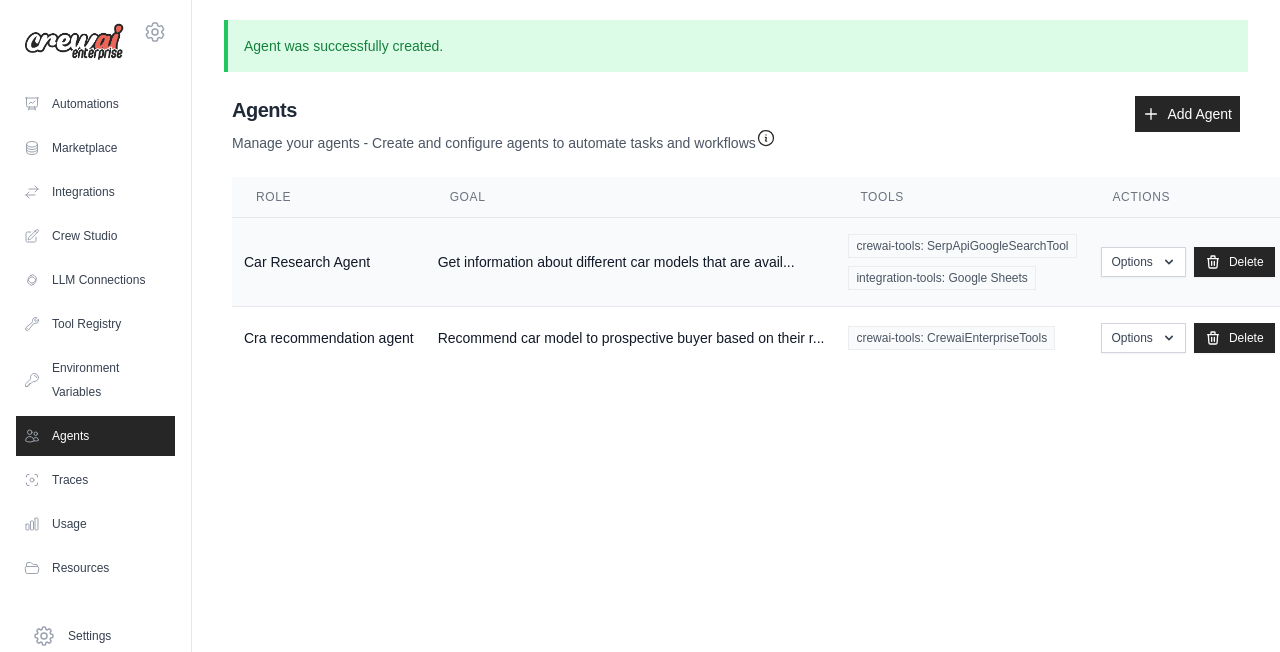 click on "Car Research Agent" at bounding box center (329, 262) 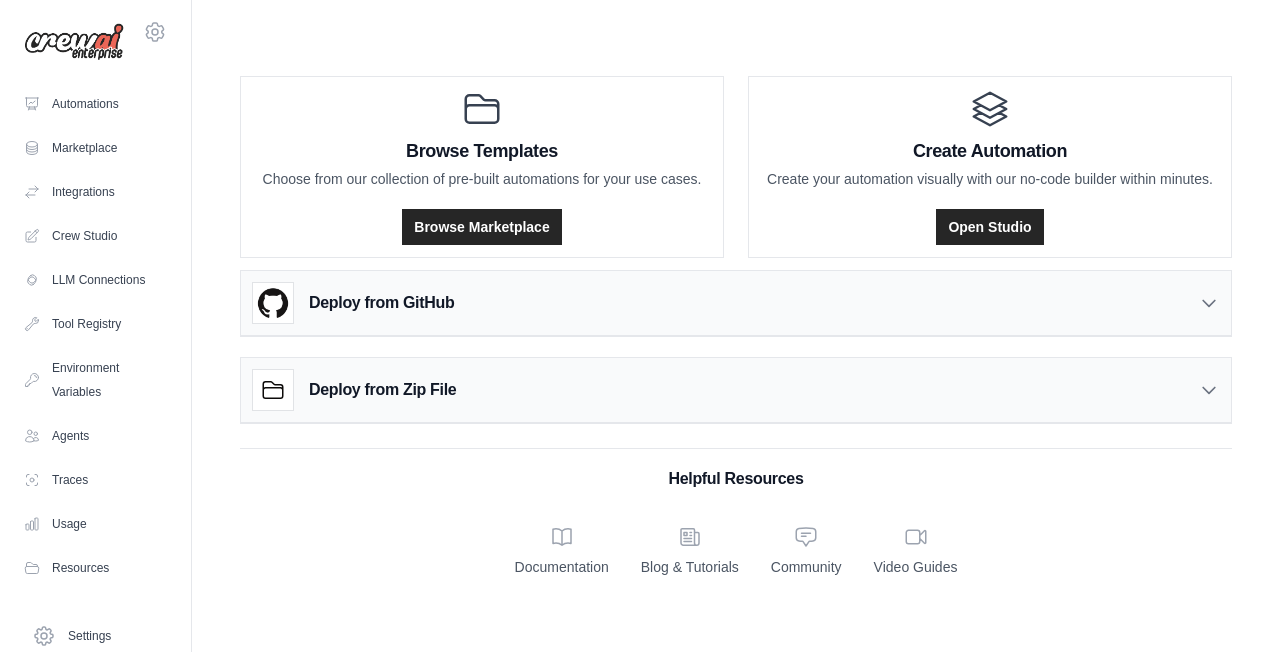 scroll, scrollTop: 0, scrollLeft: 0, axis: both 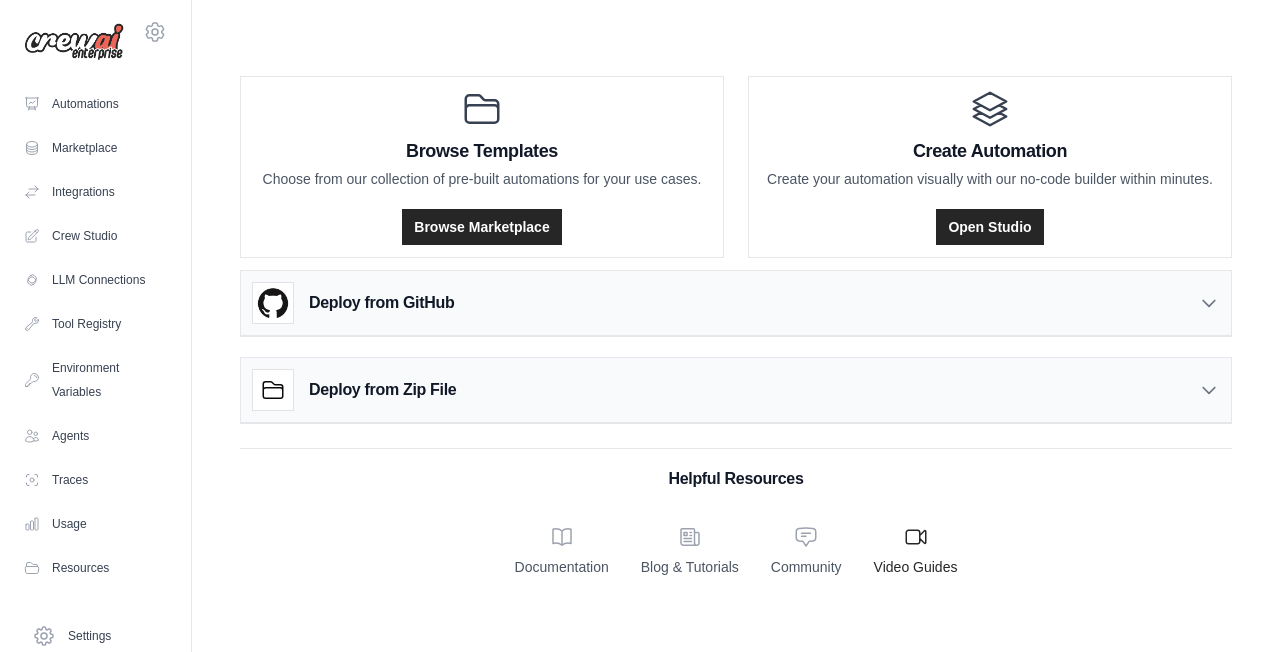 click on "Video Guides" at bounding box center (916, 567) 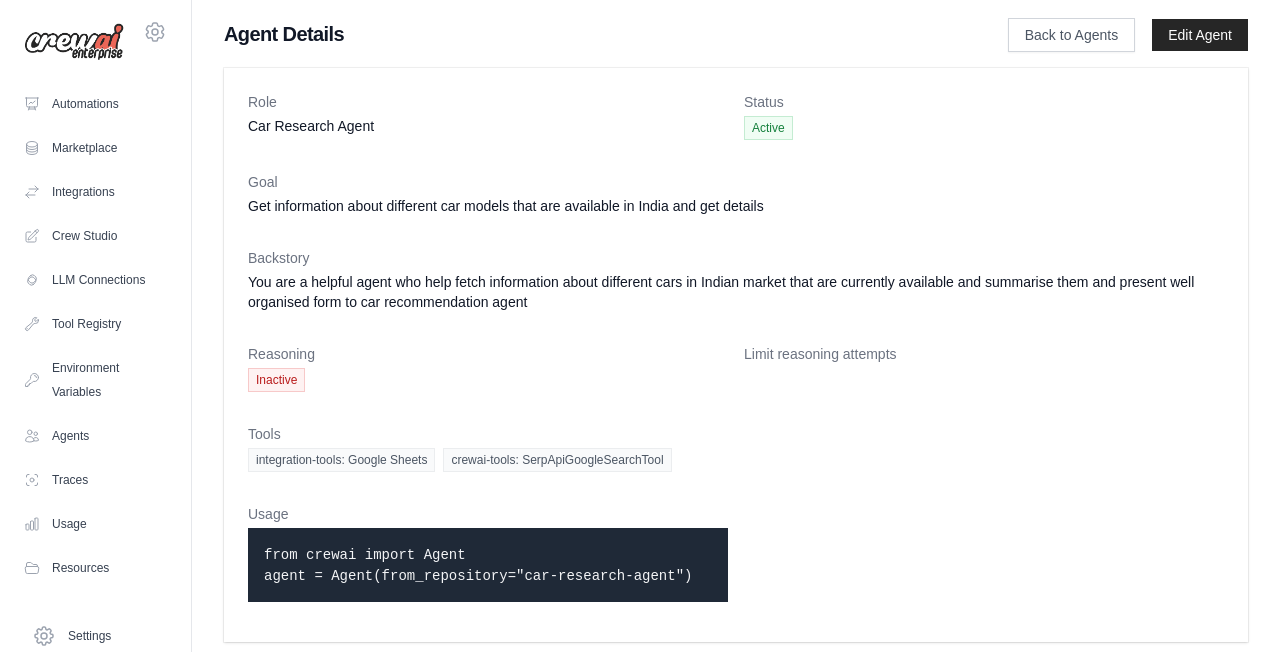 scroll, scrollTop: 0, scrollLeft: 0, axis: both 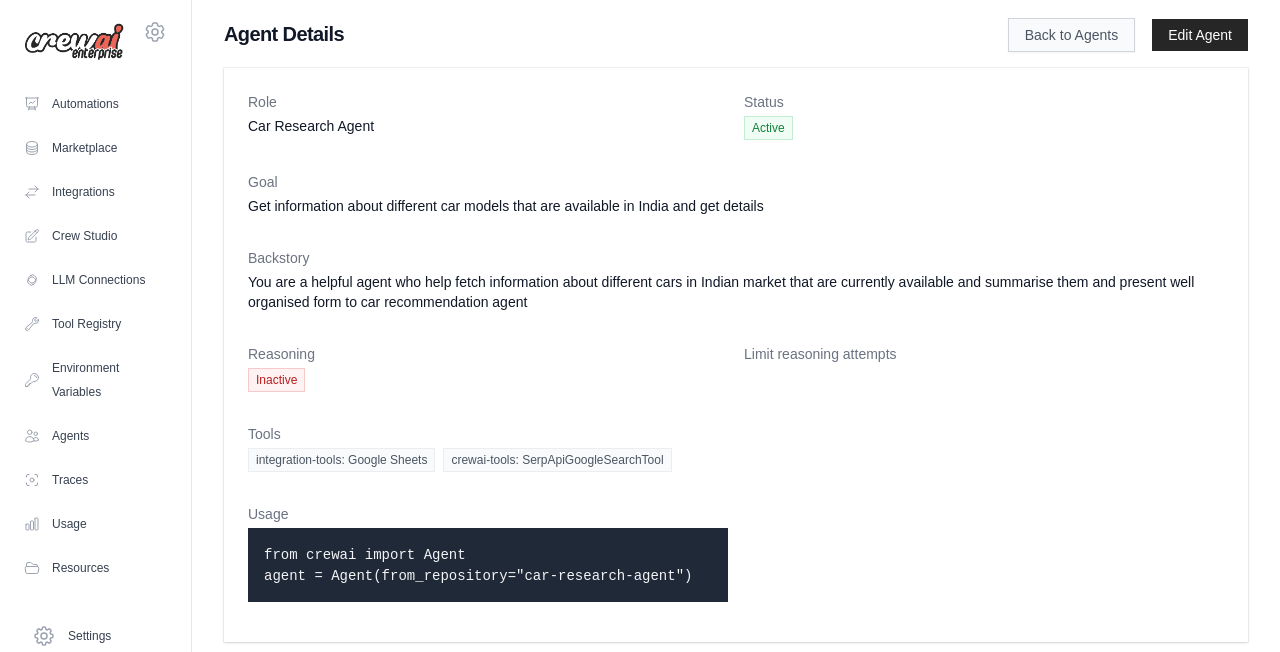 click on "Back to Agents" at bounding box center (1071, 35) 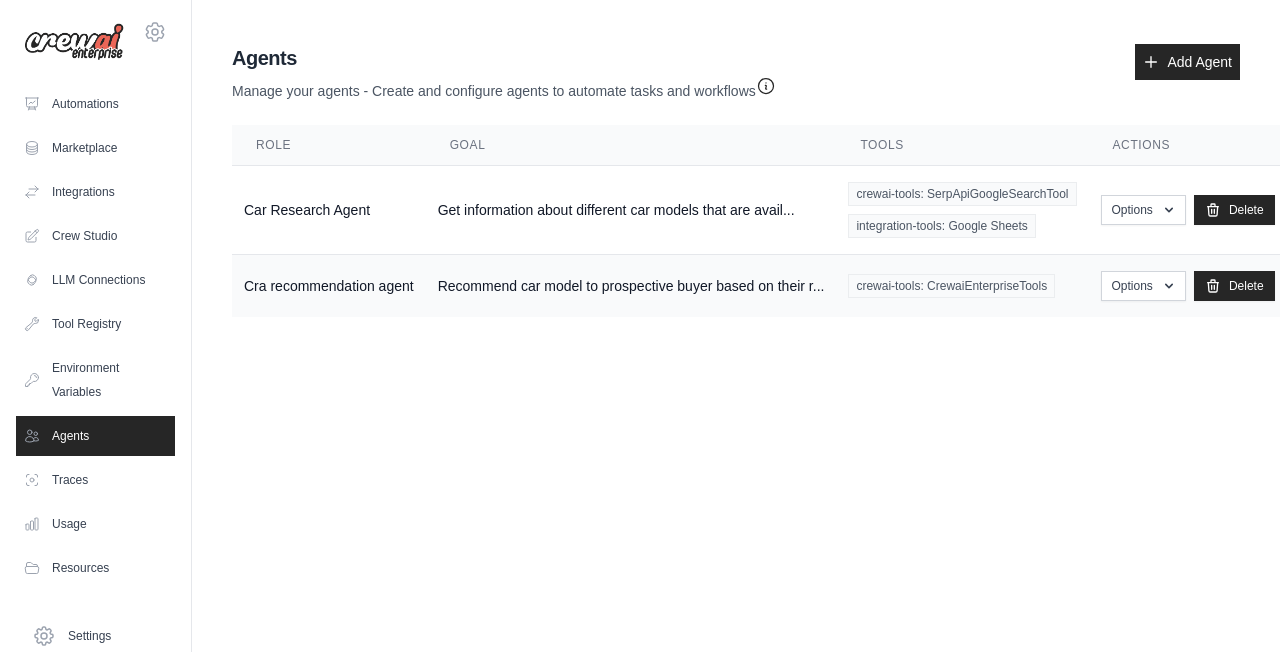 click on "Cra recommendation agent" at bounding box center (329, 286) 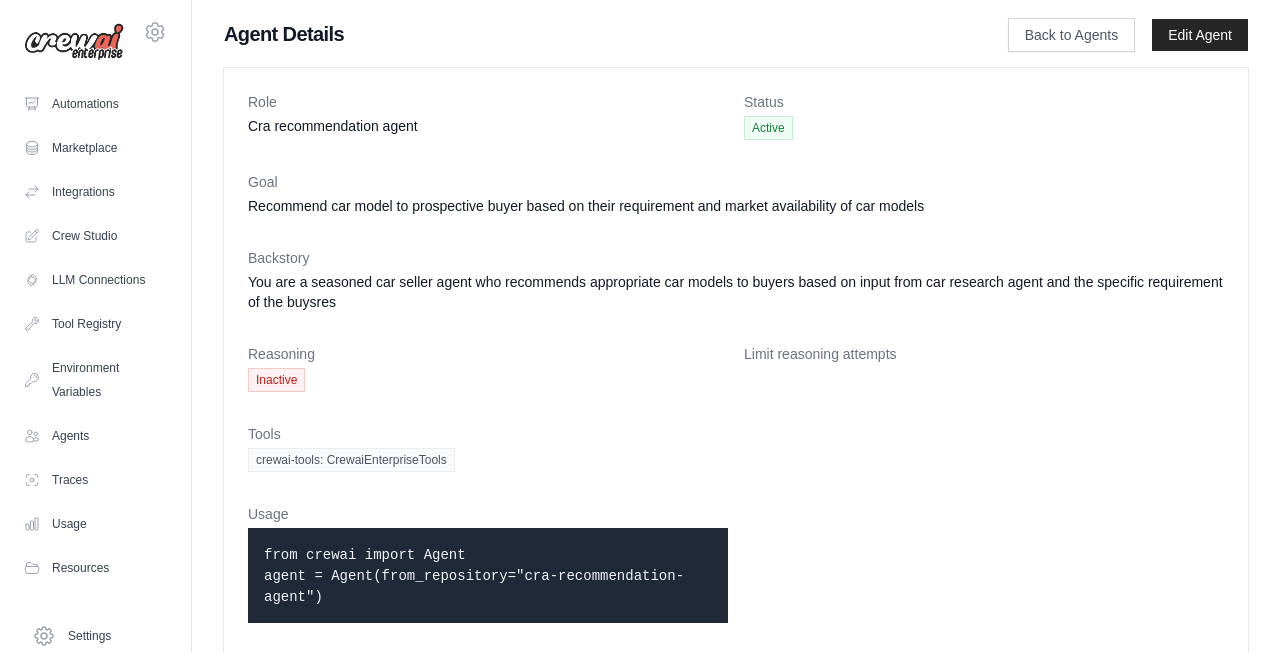 scroll, scrollTop: 0, scrollLeft: 0, axis: both 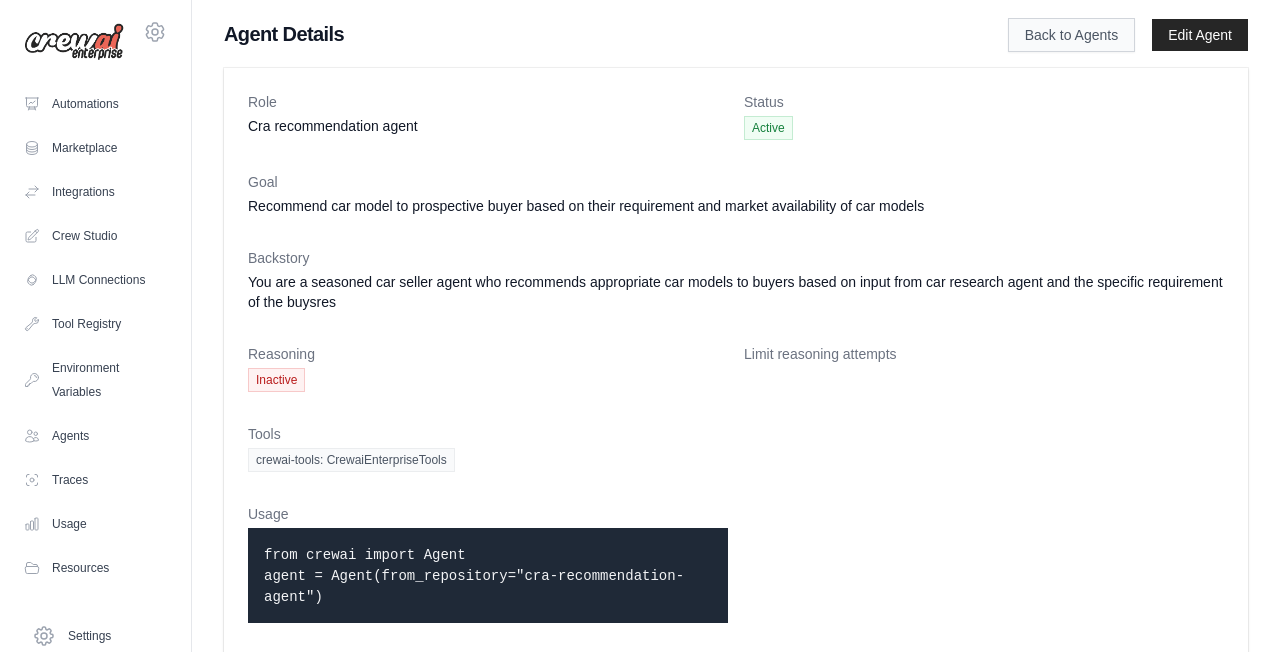 click on "Back to Agents" at bounding box center [1071, 35] 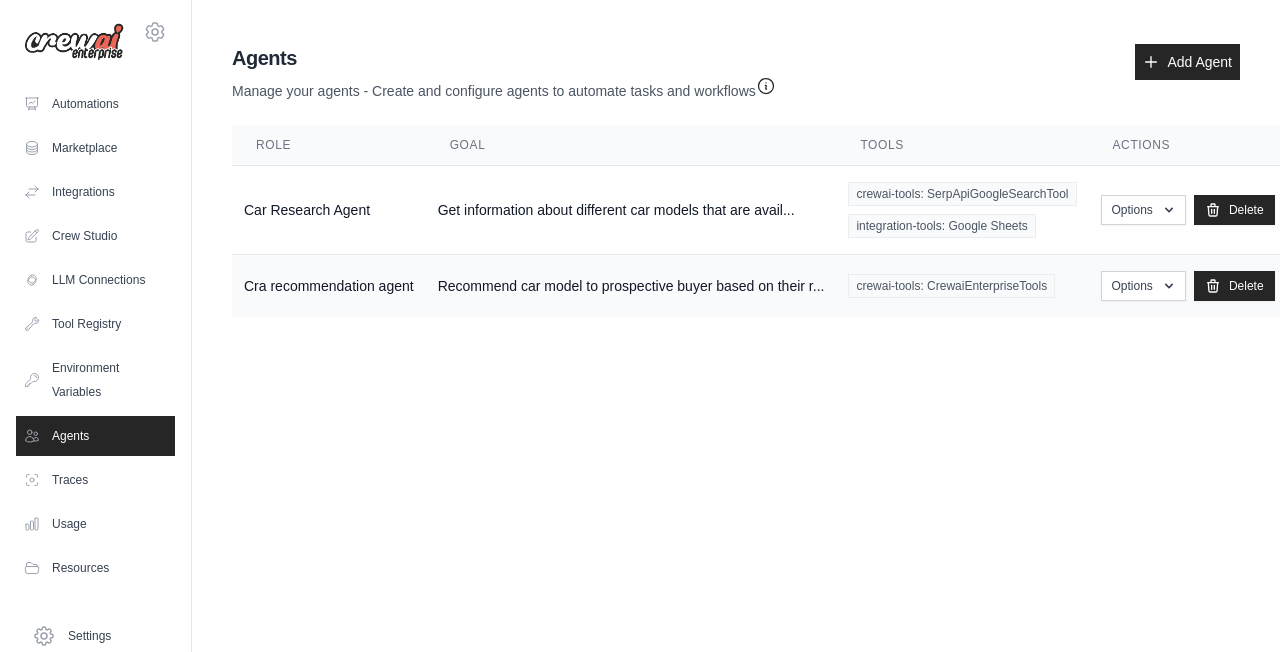 click on "Recommend car model to prospective buyer based on their r..." at bounding box center (631, 286) 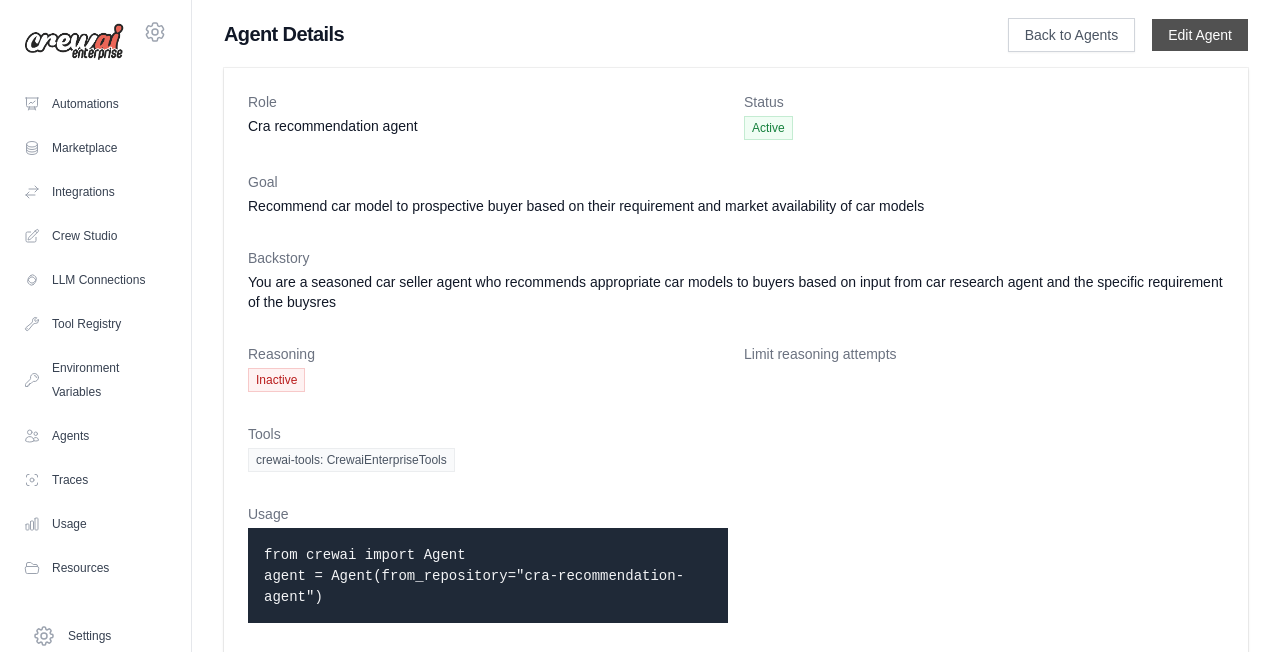 scroll, scrollTop: 0, scrollLeft: 0, axis: both 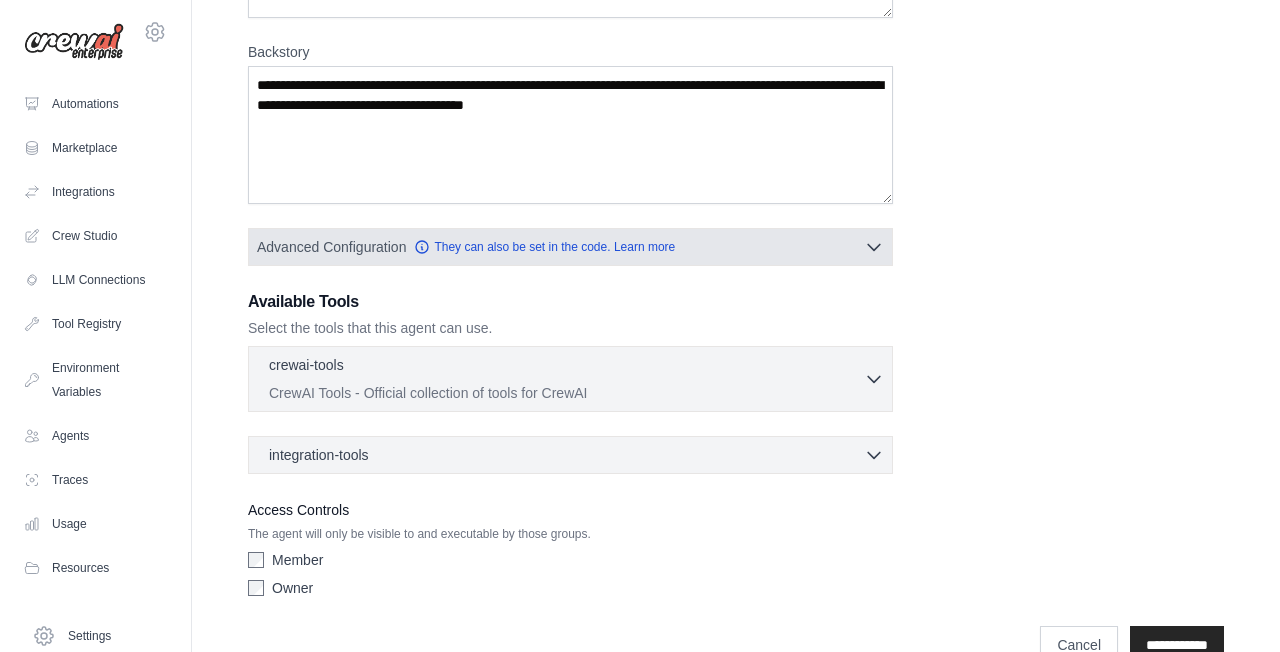 click on "Advanced Configuration
They can also be set in the code. Learn more" at bounding box center (570, 247) 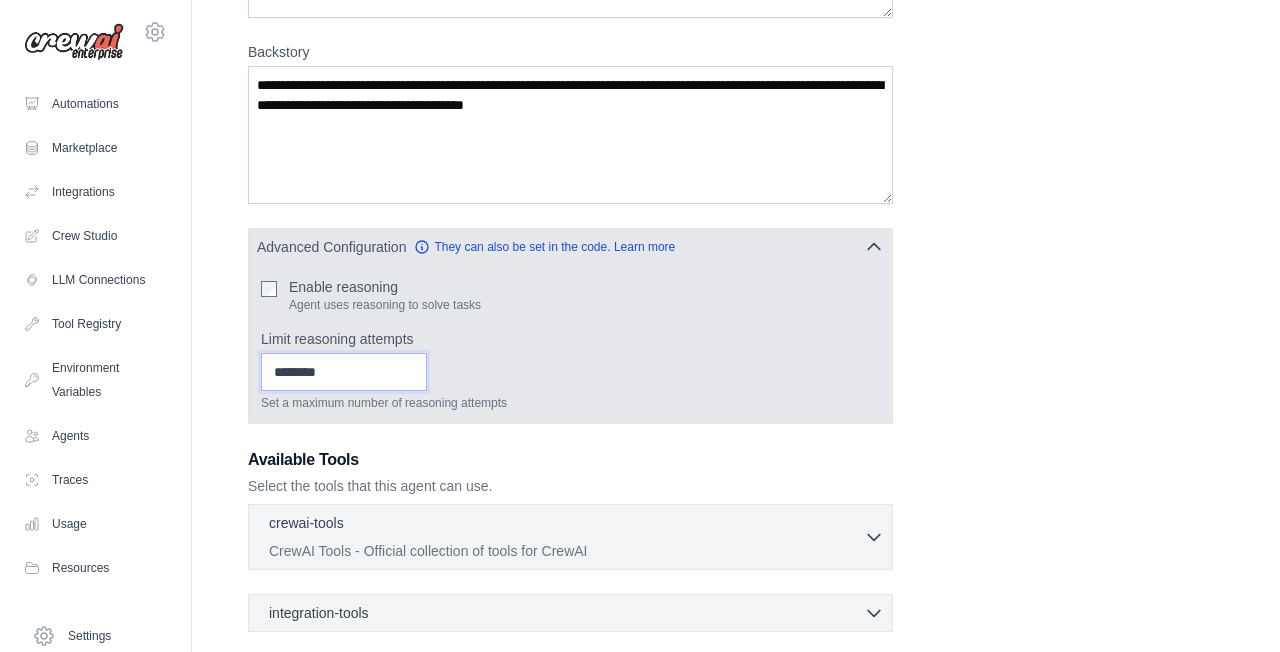 click on "*" at bounding box center (344, 372) 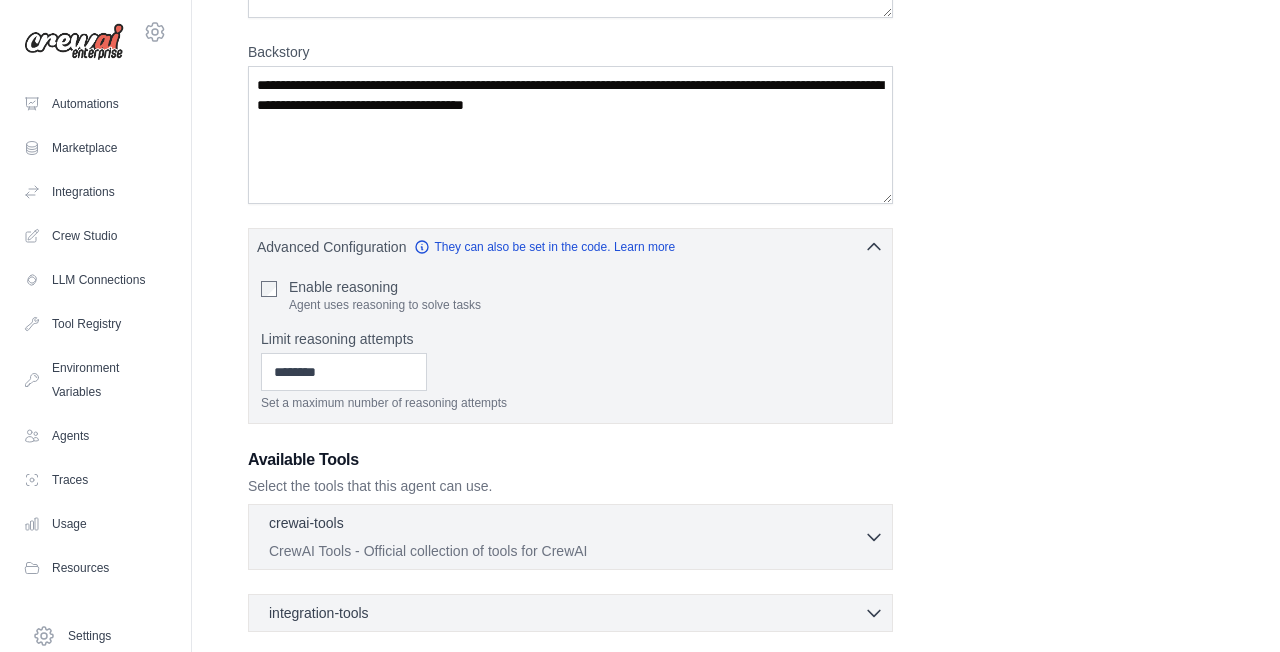 click on "**********" at bounding box center [736, 287] 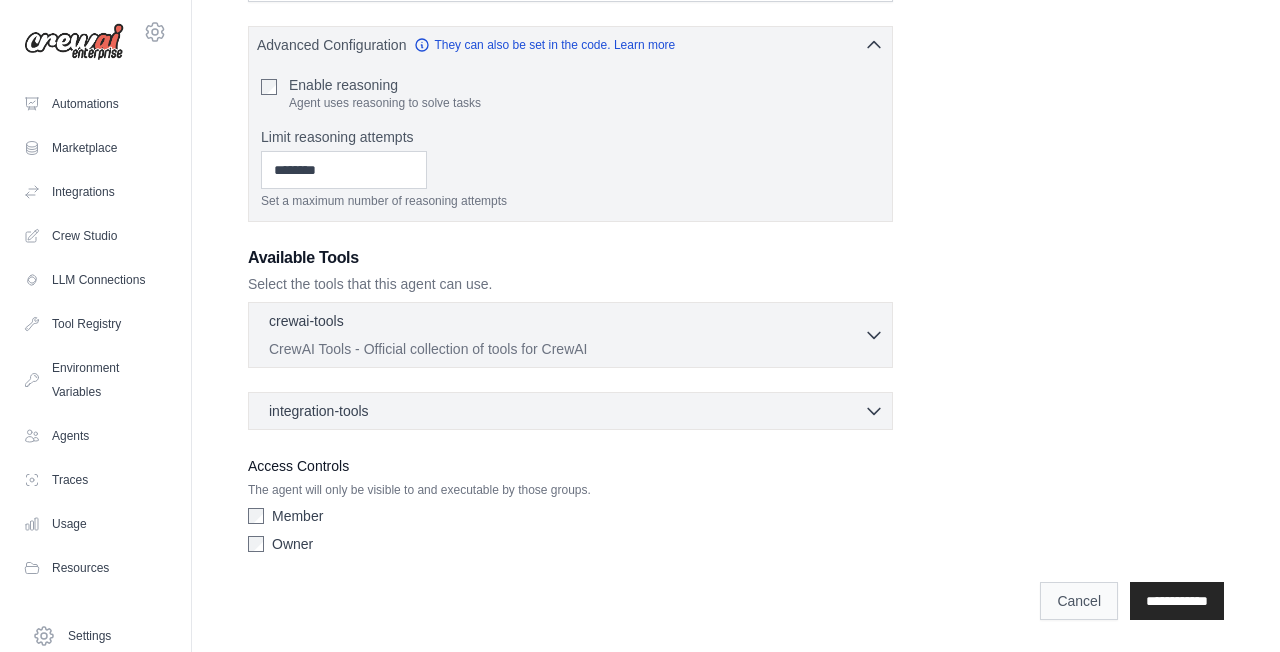 scroll, scrollTop: 545, scrollLeft: 0, axis: vertical 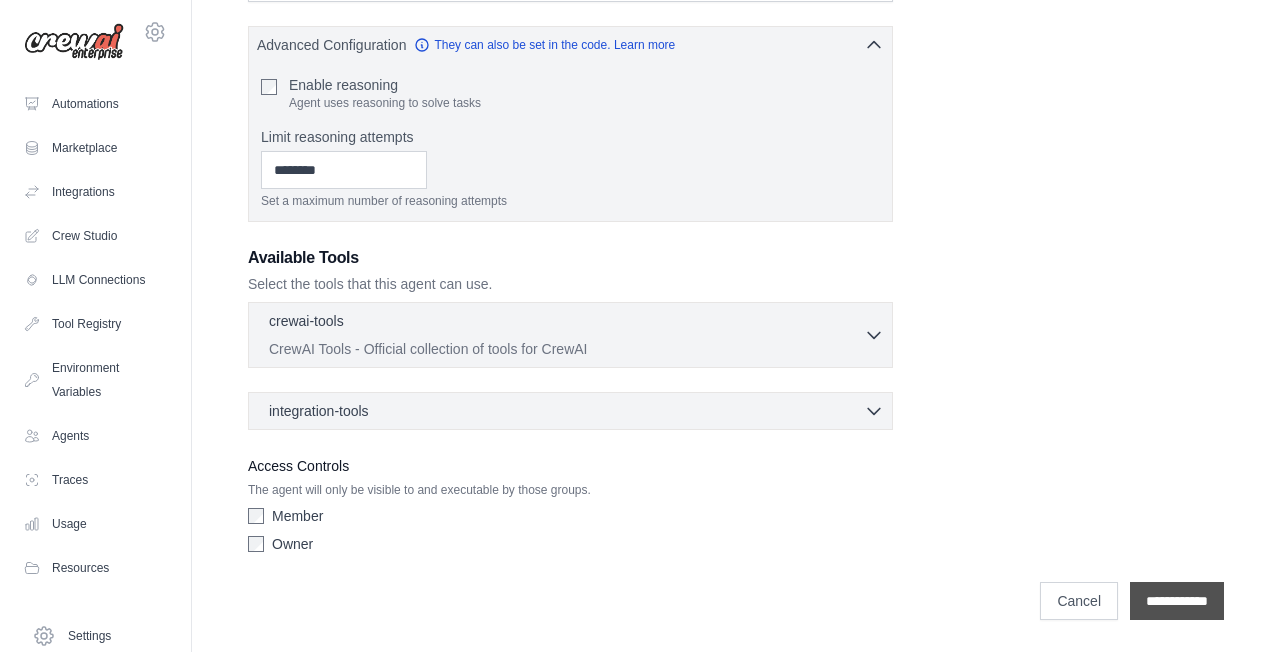 click on "**********" at bounding box center (1177, 601) 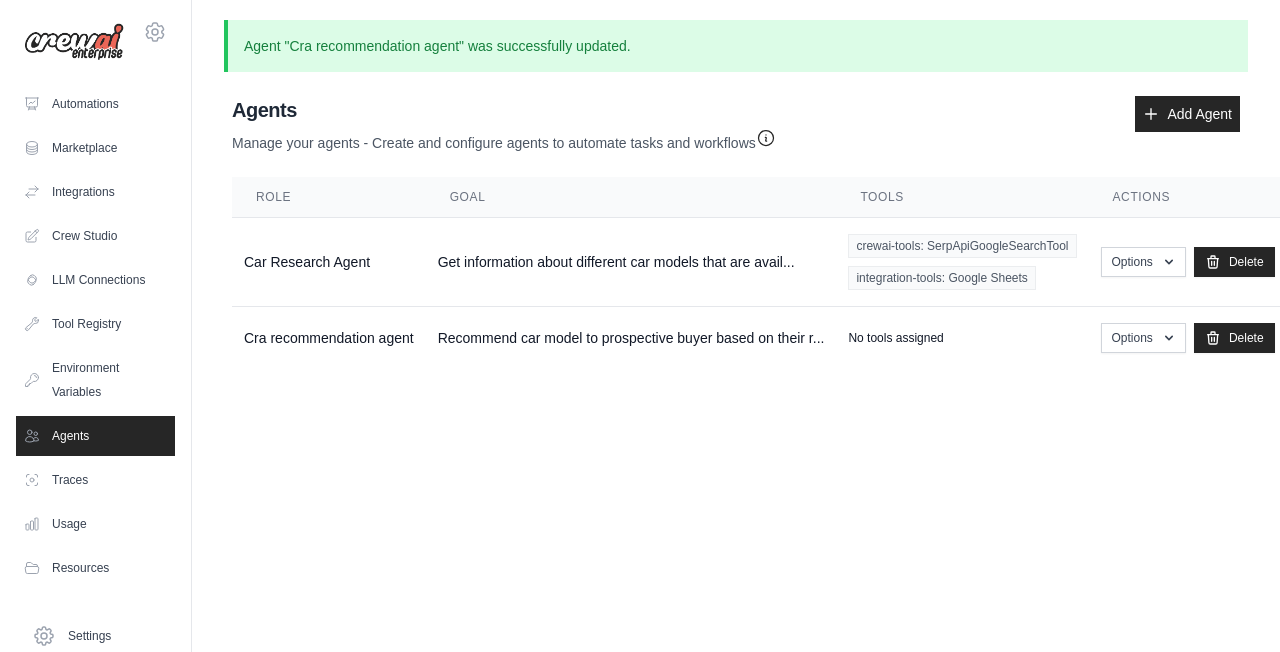 scroll, scrollTop: 0, scrollLeft: 0, axis: both 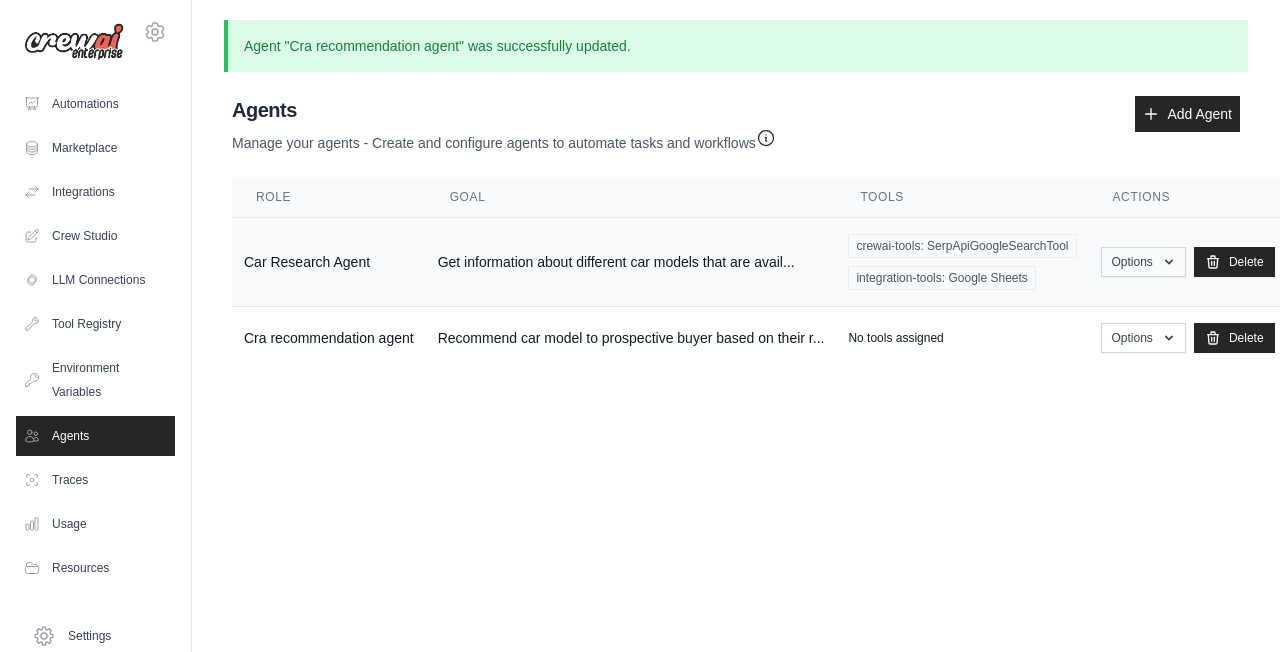 click 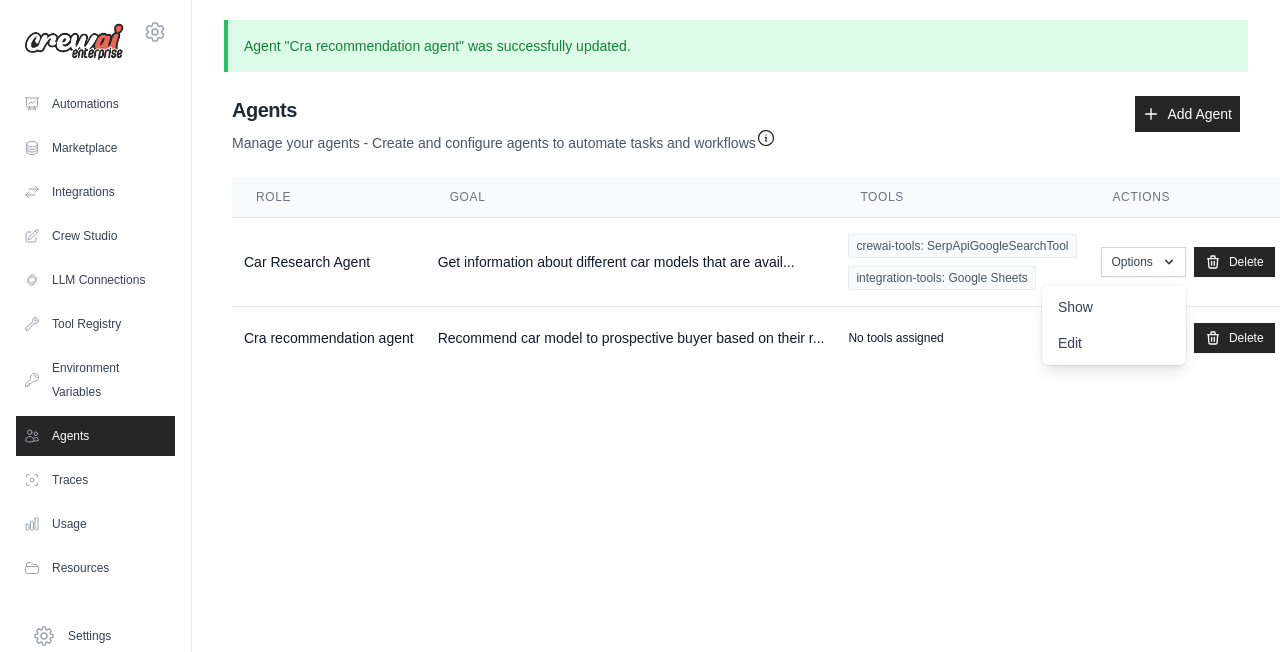 click on "[EMAIL]
Settings
Automations
Marketplace
Integrations" at bounding box center (640, 326) 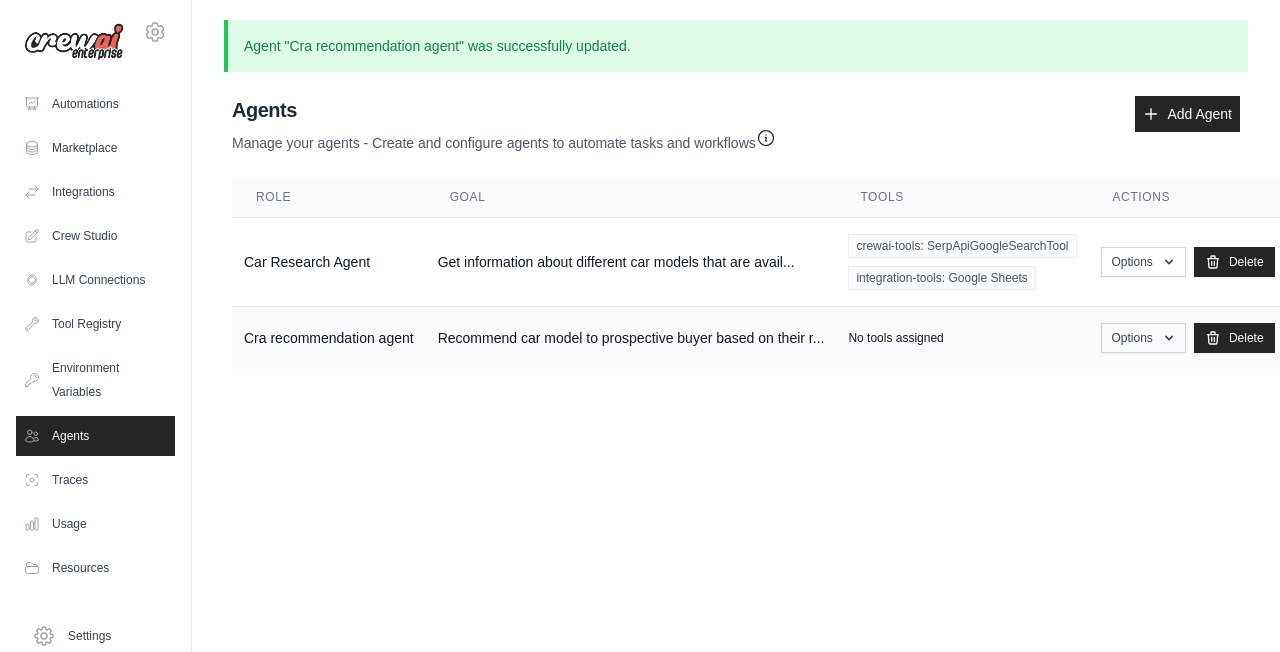 click on "Options" at bounding box center (1143, 338) 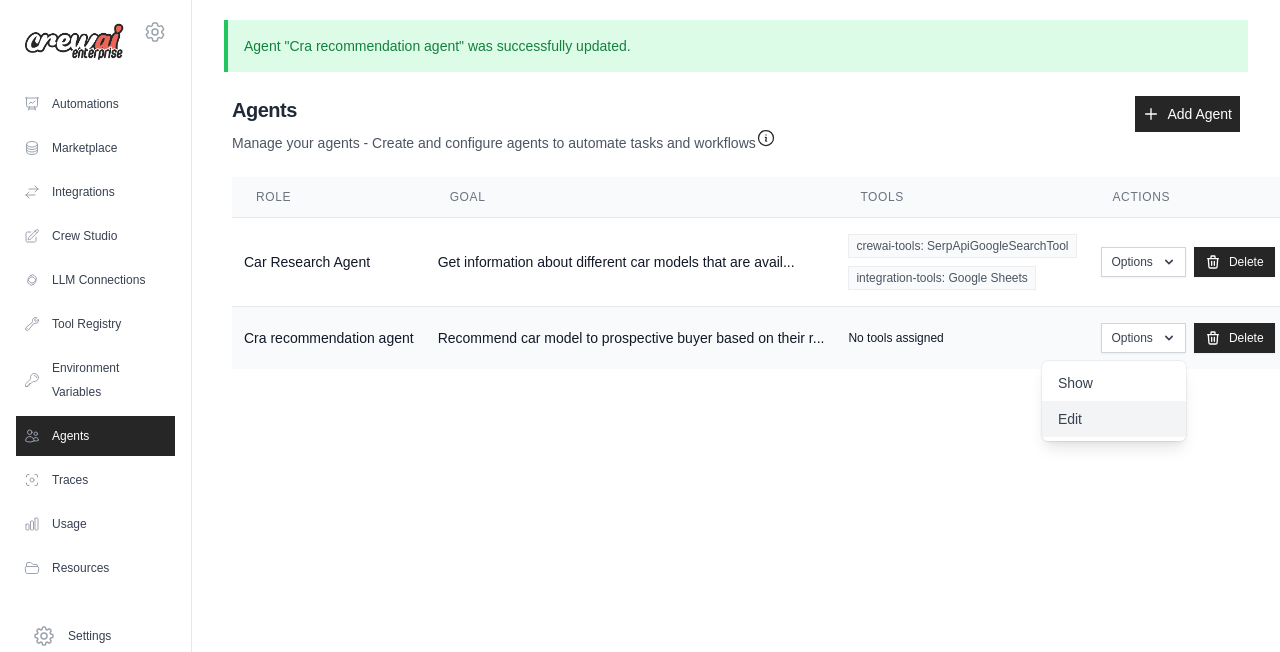 click on "Edit" at bounding box center [1114, 419] 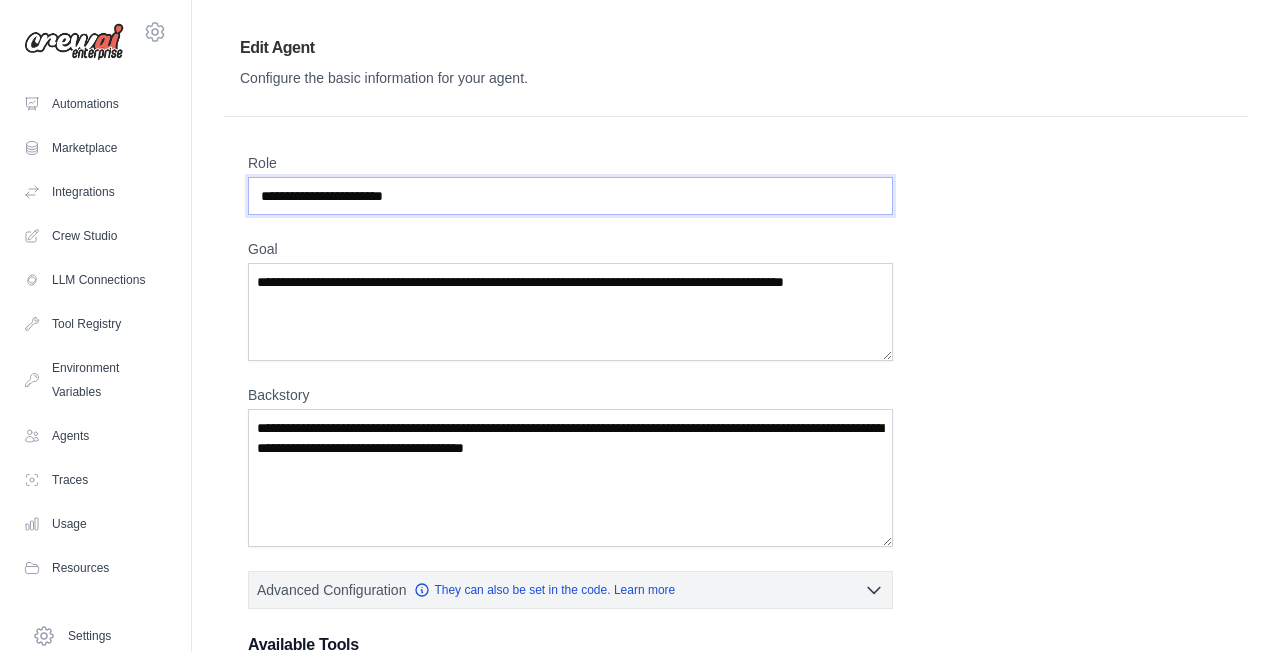 click on "**********" at bounding box center [570, 196] 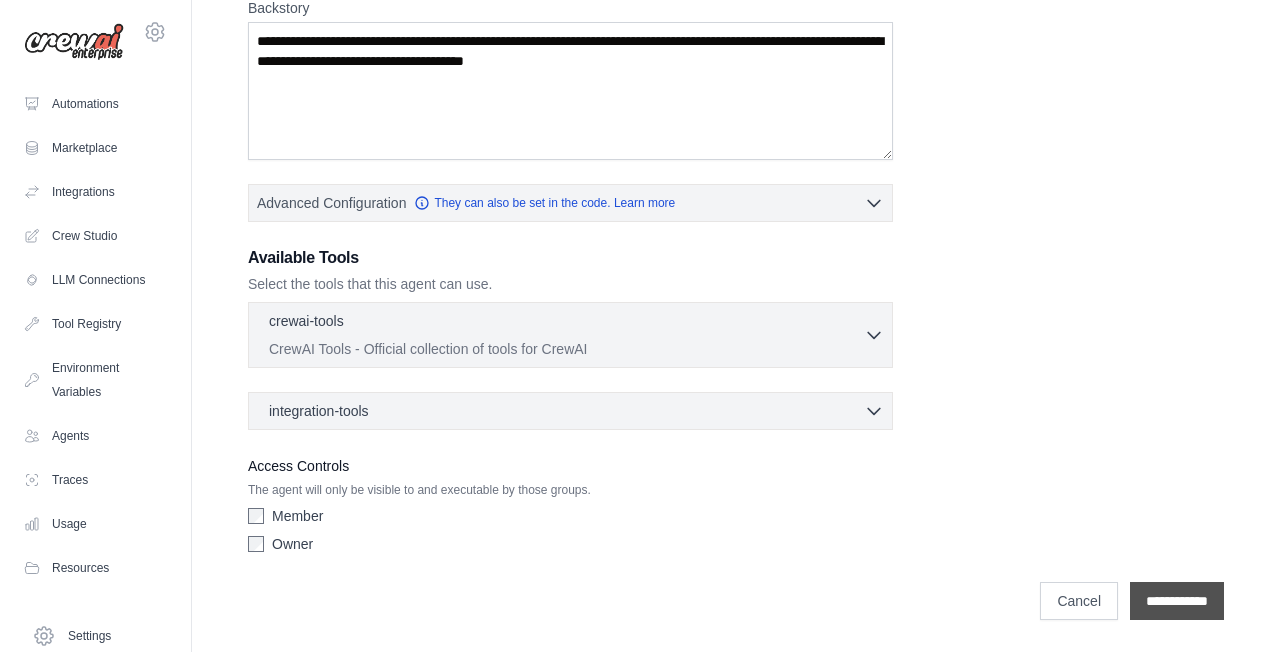 scroll, scrollTop: 387, scrollLeft: 0, axis: vertical 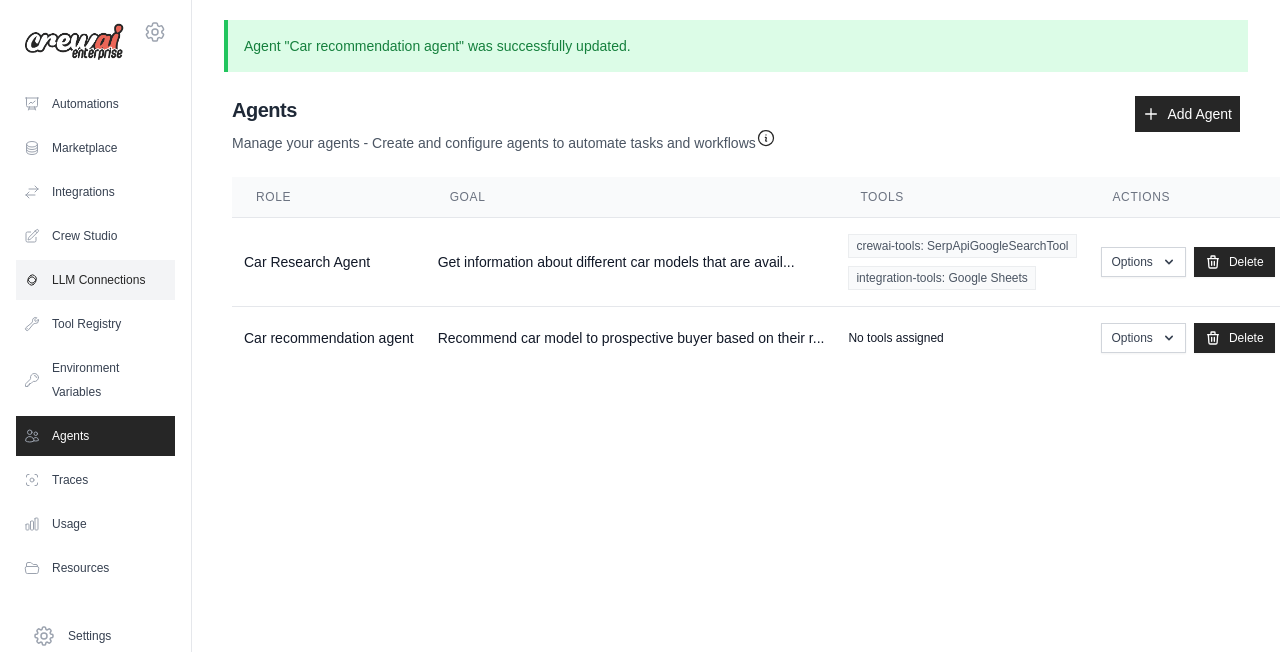 click on "LLM Connections" at bounding box center [95, 280] 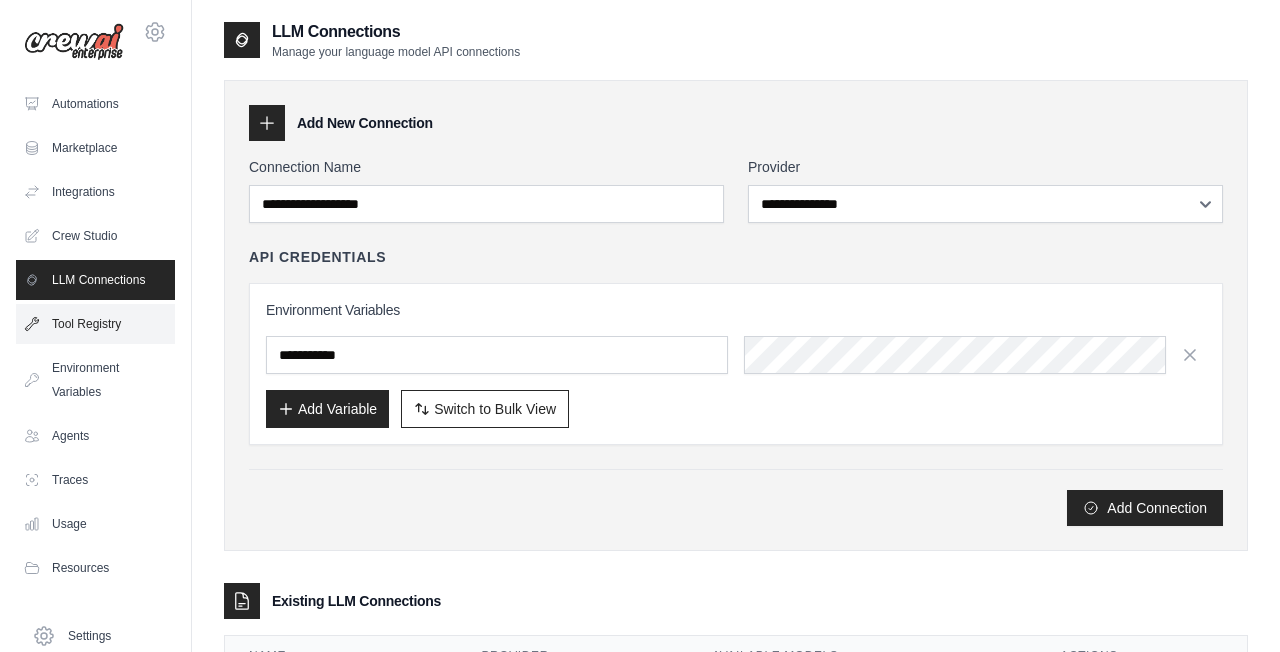 scroll, scrollTop: 0, scrollLeft: 0, axis: both 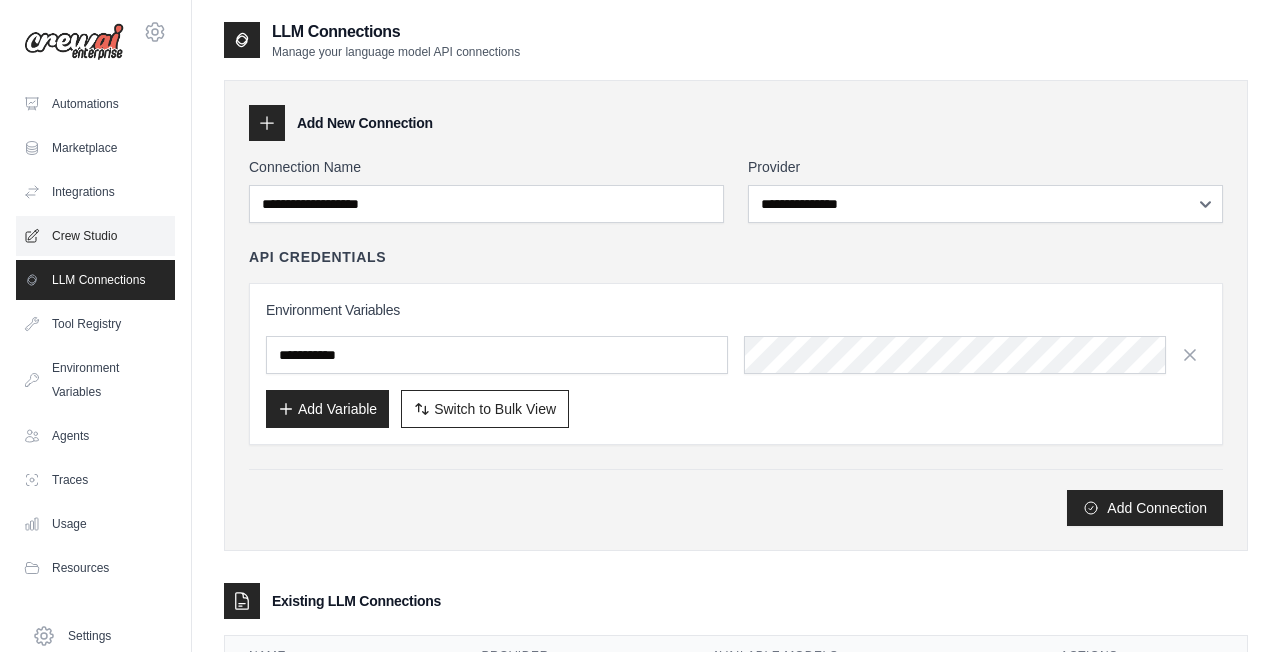 click on "Crew Studio" at bounding box center [95, 236] 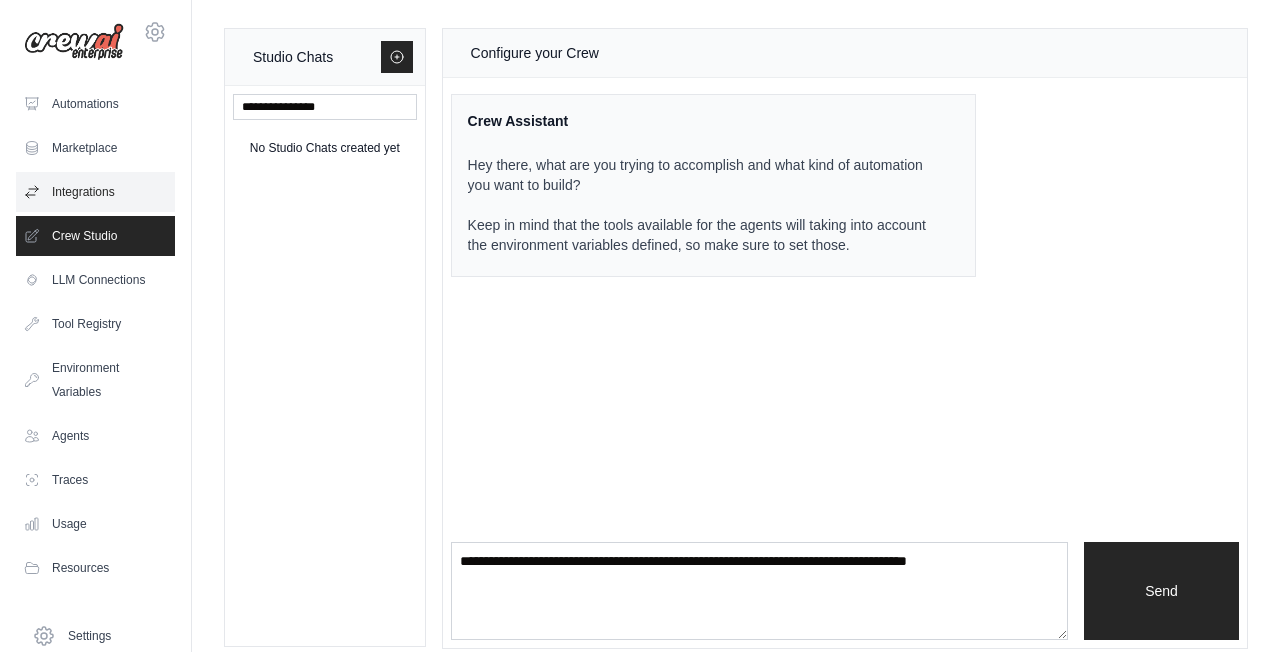 click on "Integrations" at bounding box center [95, 192] 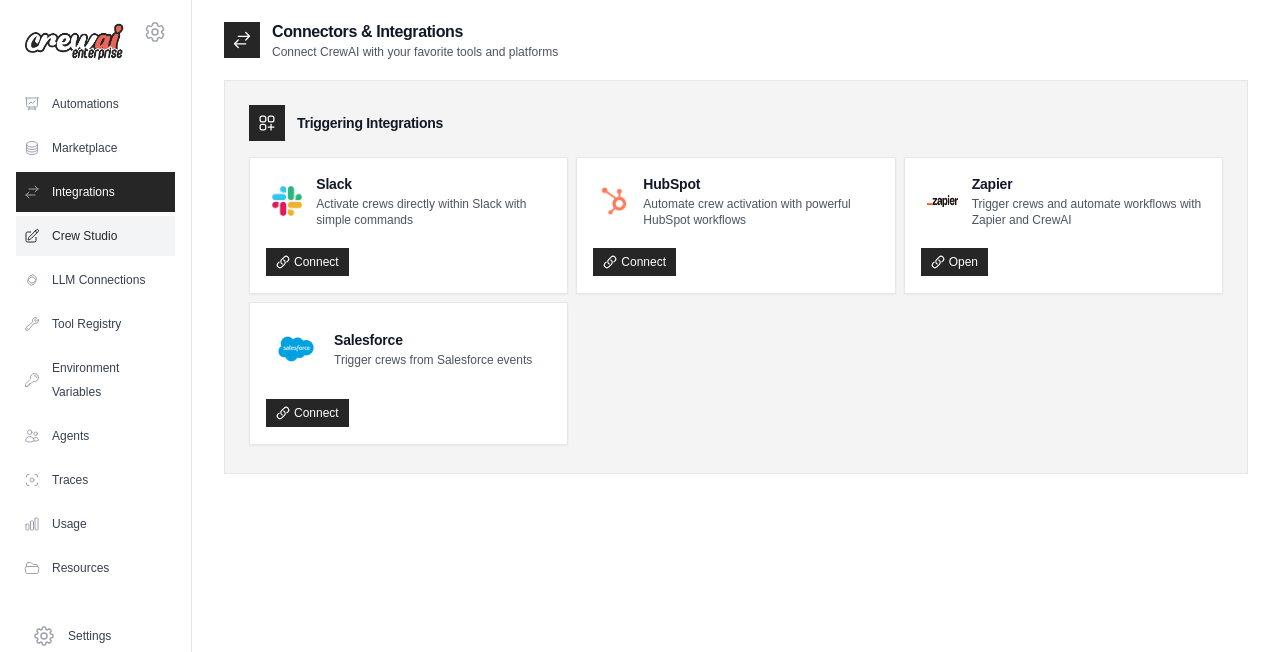 click on "Crew Studio" at bounding box center [95, 236] 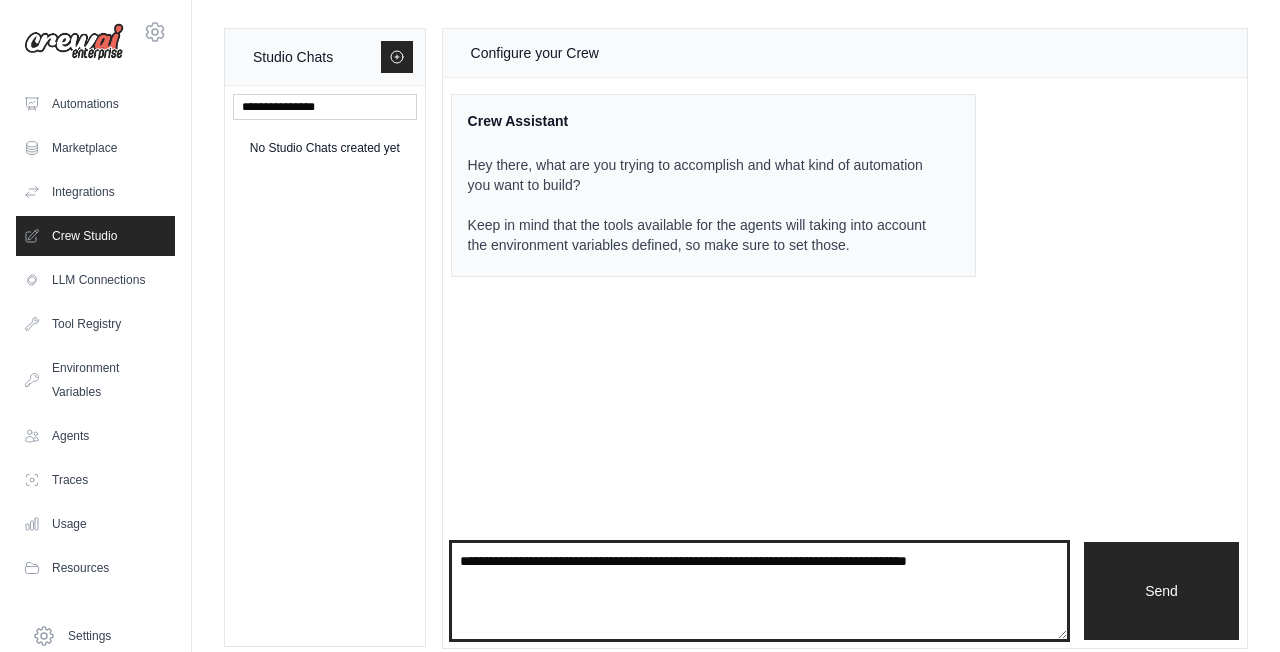 click at bounding box center [759, 591] 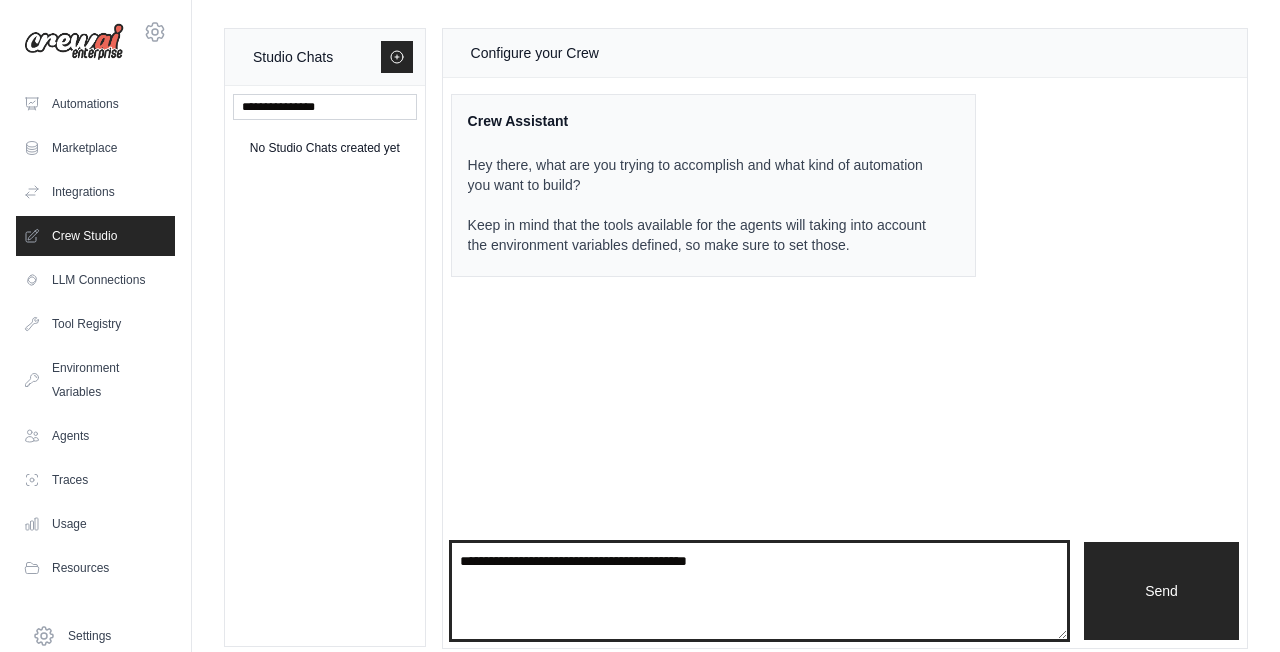 type on "**********" 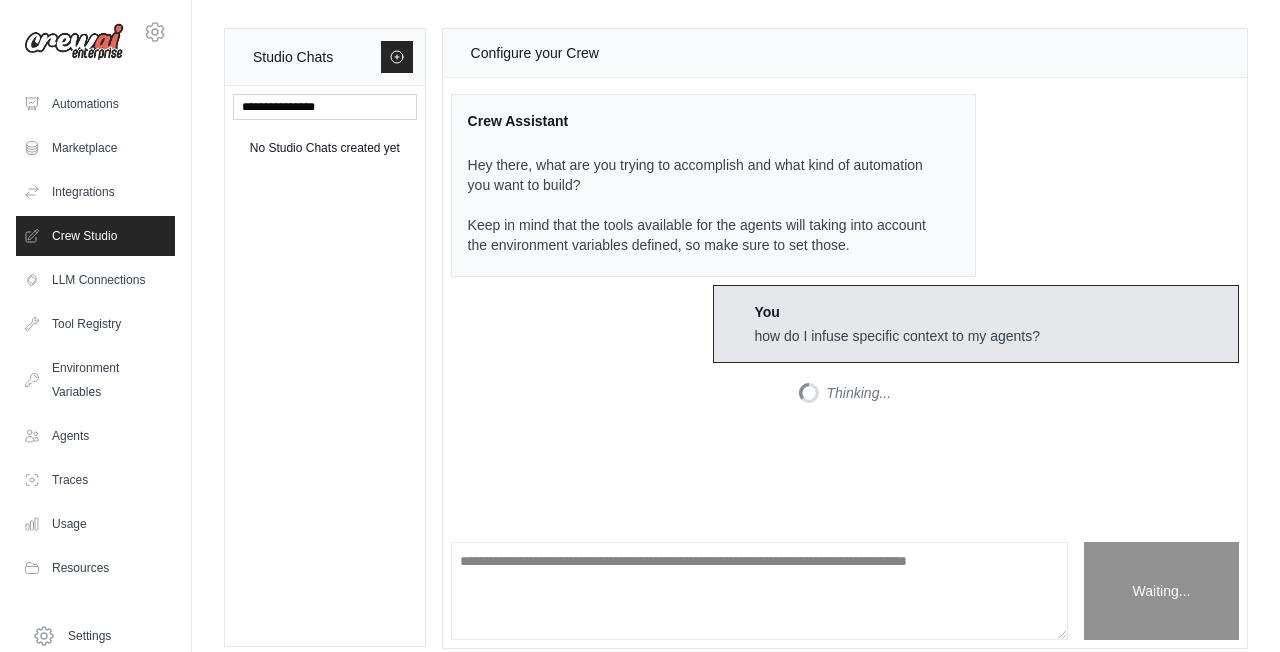 scroll, scrollTop: 588, scrollLeft: 0, axis: vertical 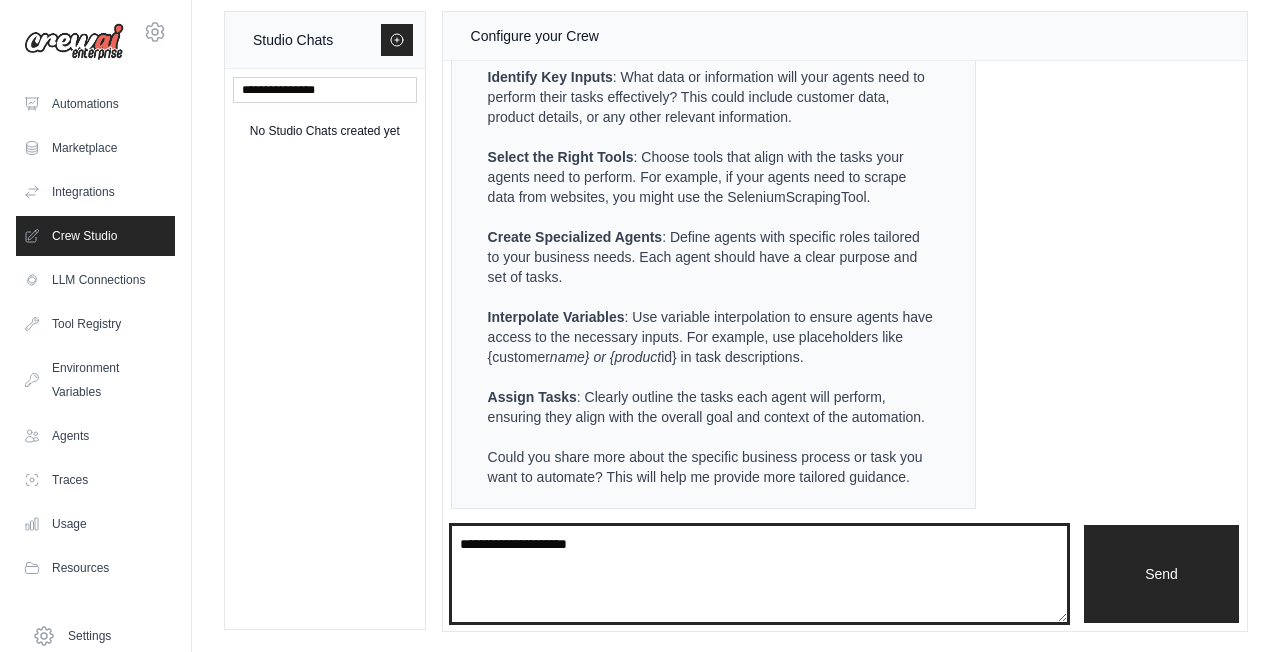 type on "**********" 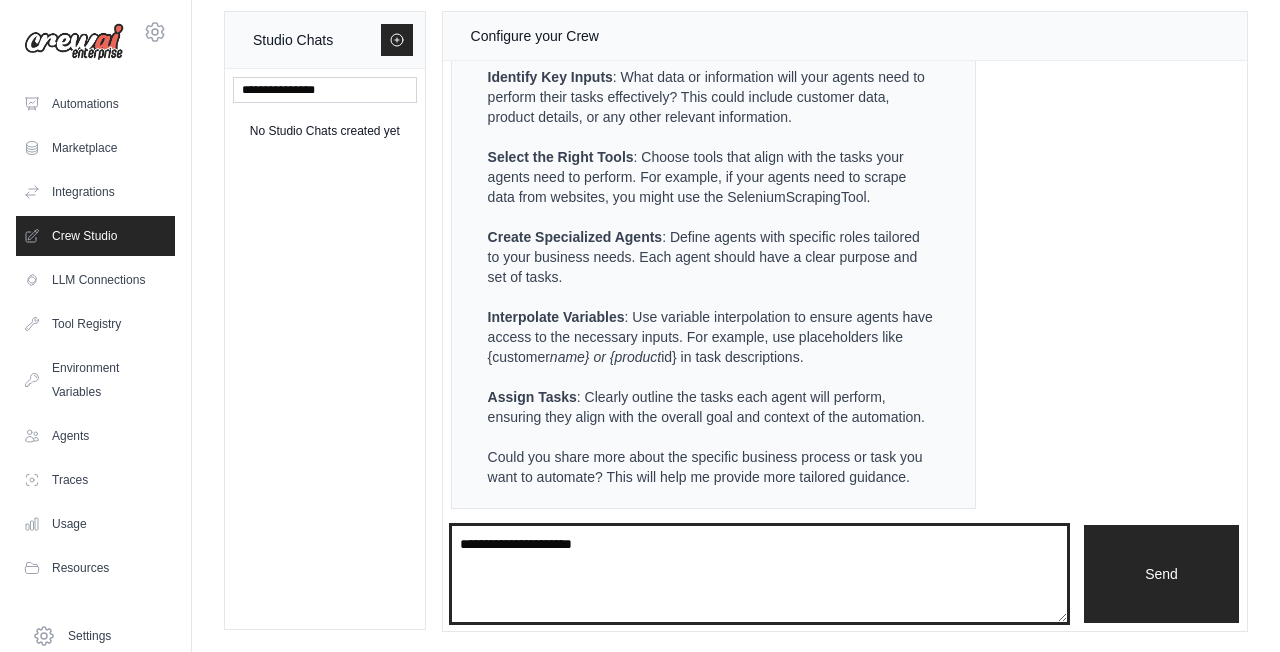 type 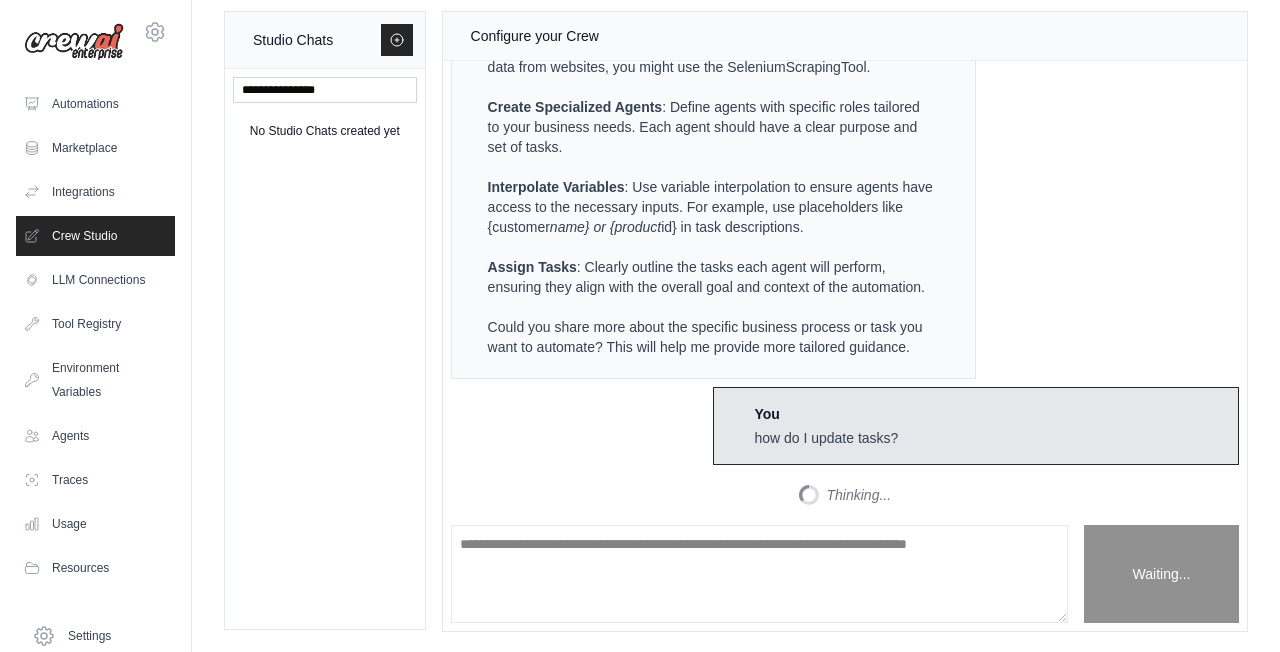 scroll, scrollTop: 989, scrollLeft: 0, axis: vertical 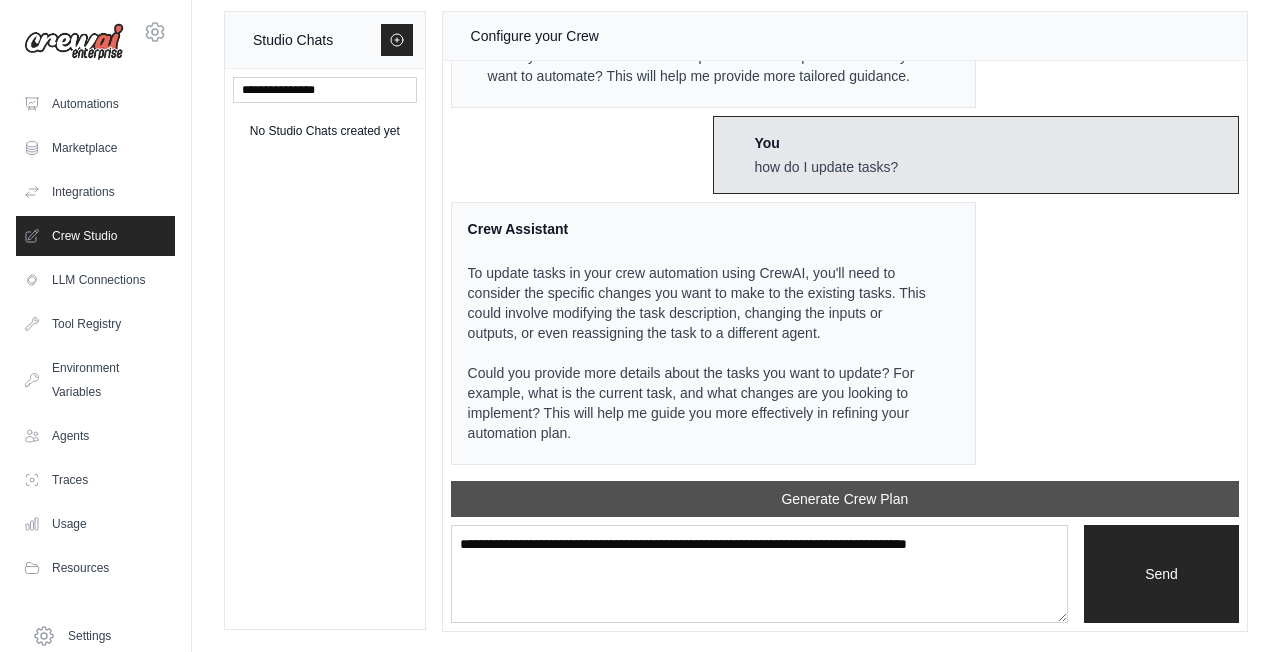 click on "Generate Crew Plan" at bounding box center [845, 499] 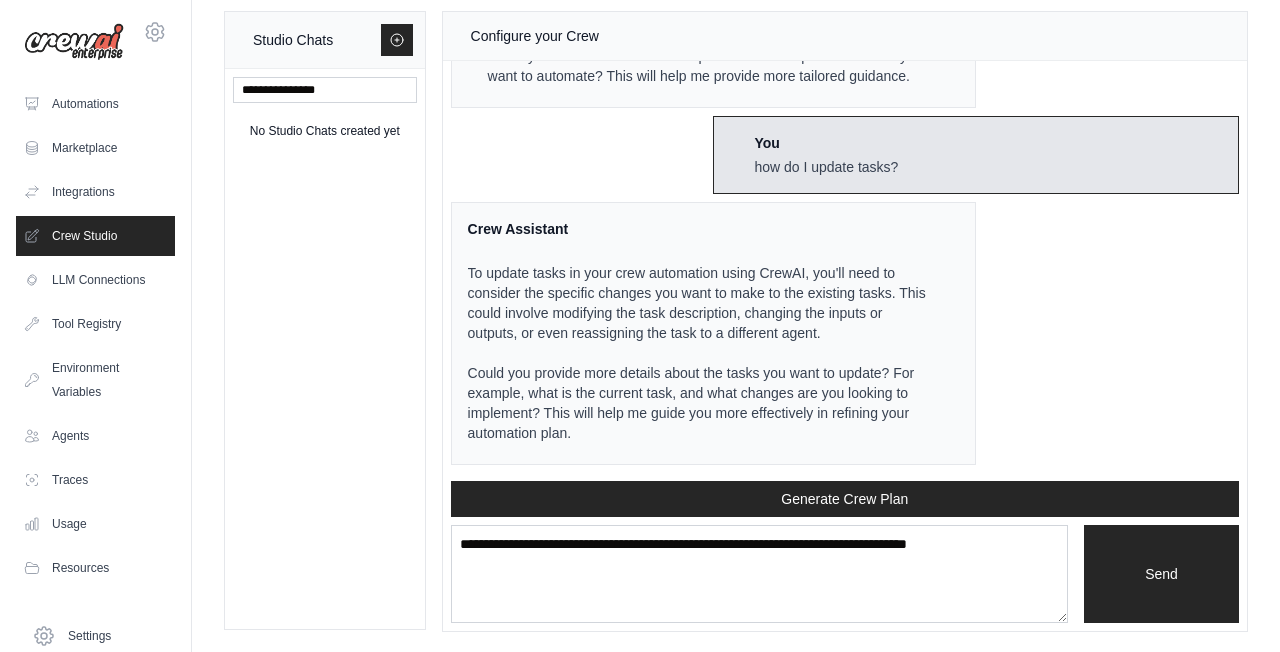 scroll, scrollTop: 1599, scrollLeft: 0, axis: vertical 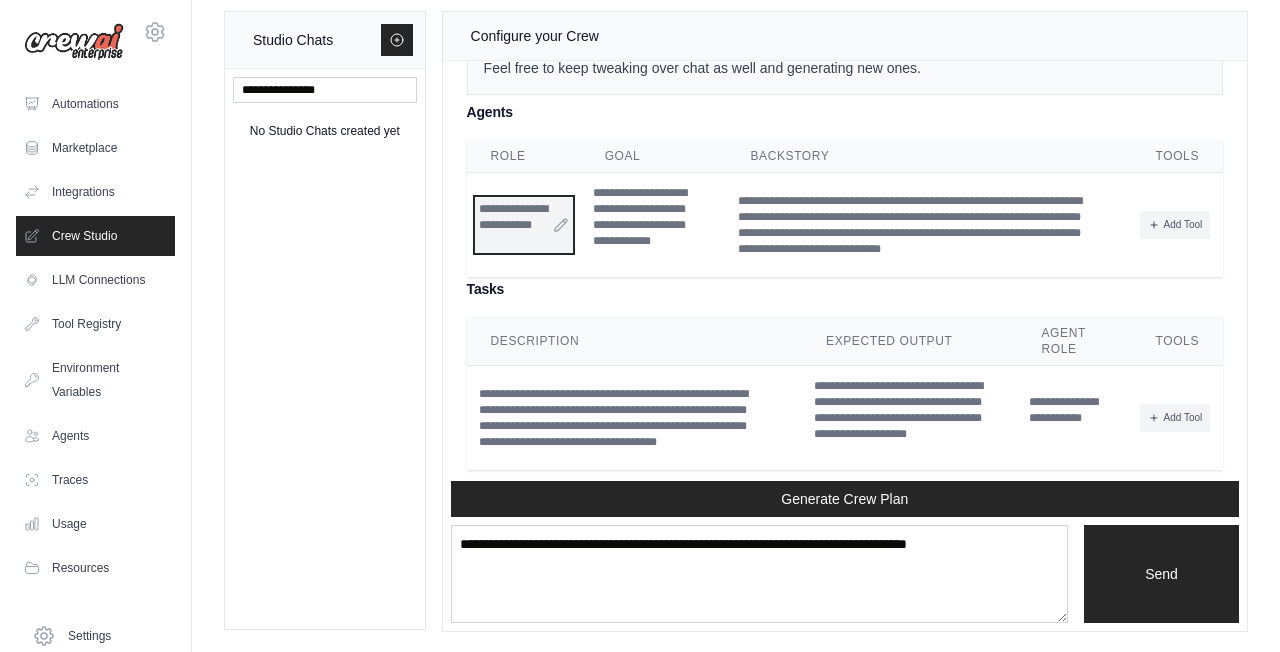 click on "**********" at bounding box center [524, 225] 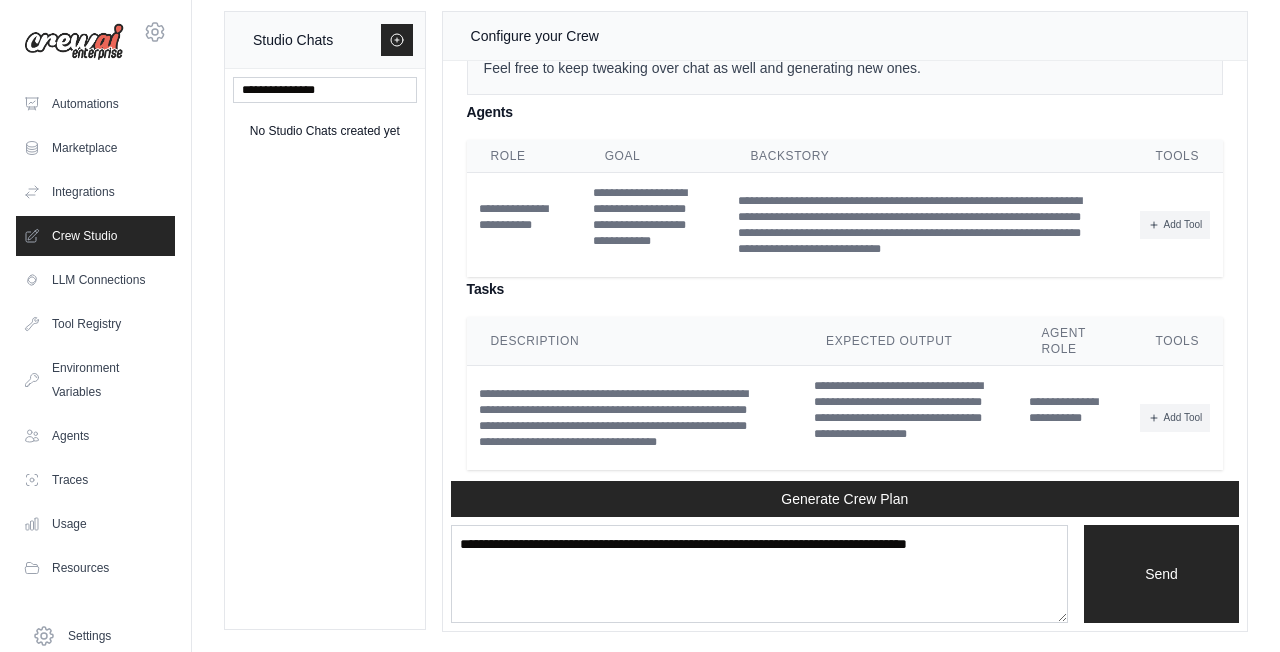 click on "No Studio Chats created yet" at bounding box center [325, 349] 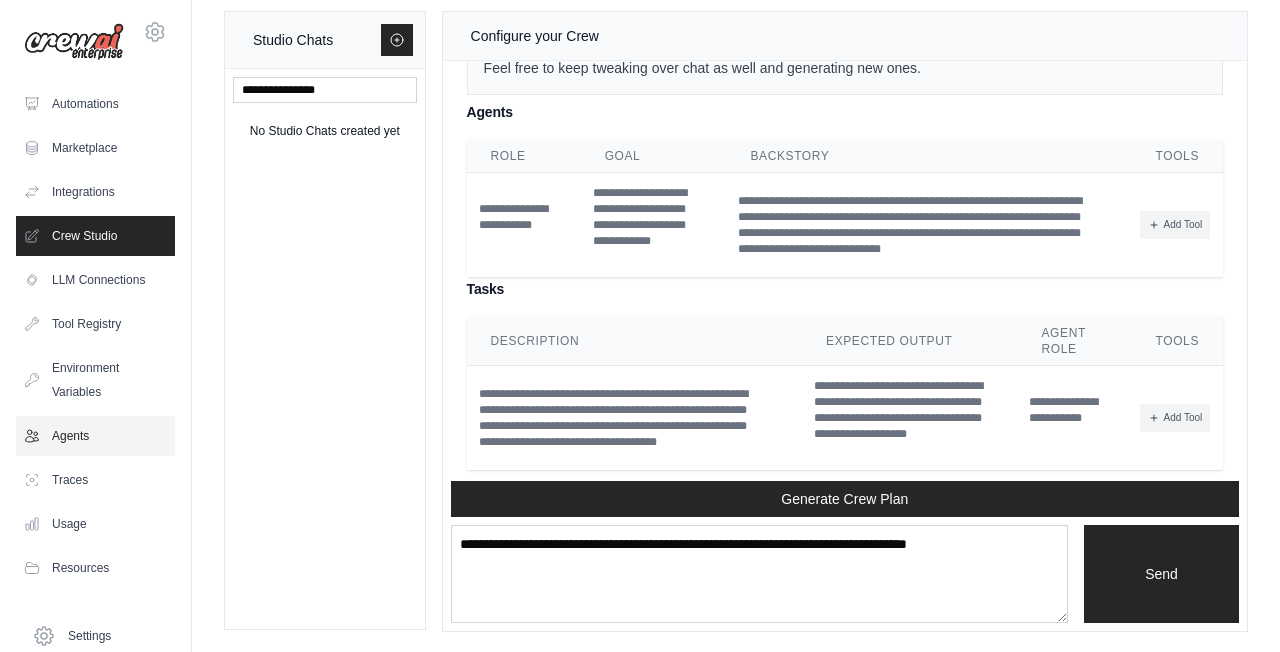 click on "Agents" at bounding box center [95, 436] 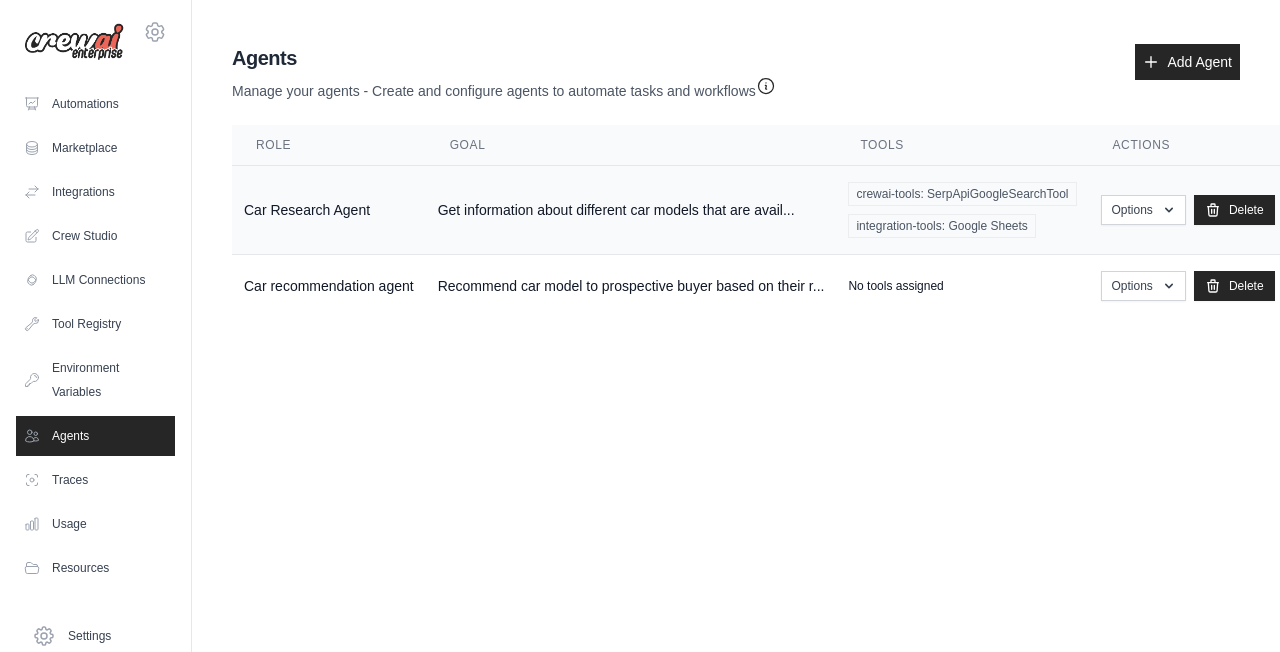 click on "Get information about different car models that are avail..." at bounding box center [631, 210] 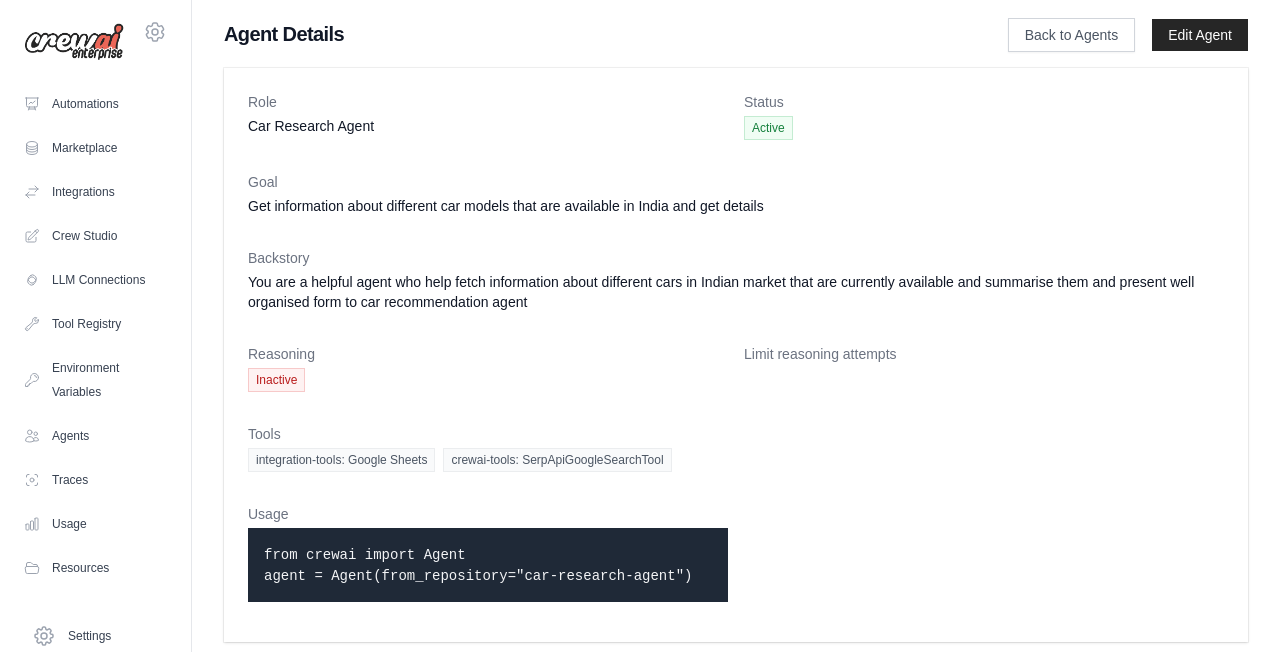 scroll, scrollTop: 0, scrollLeft: 0, axis: both 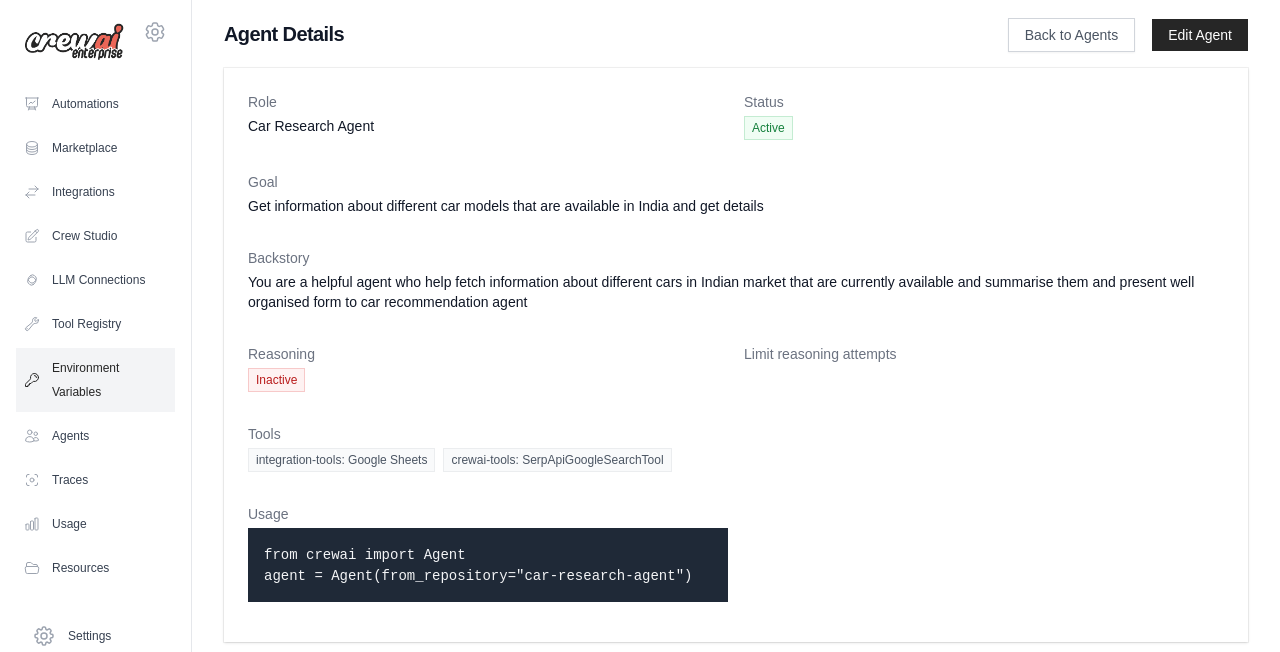 click on "Environment Variables" at bounding box center [95, 380] 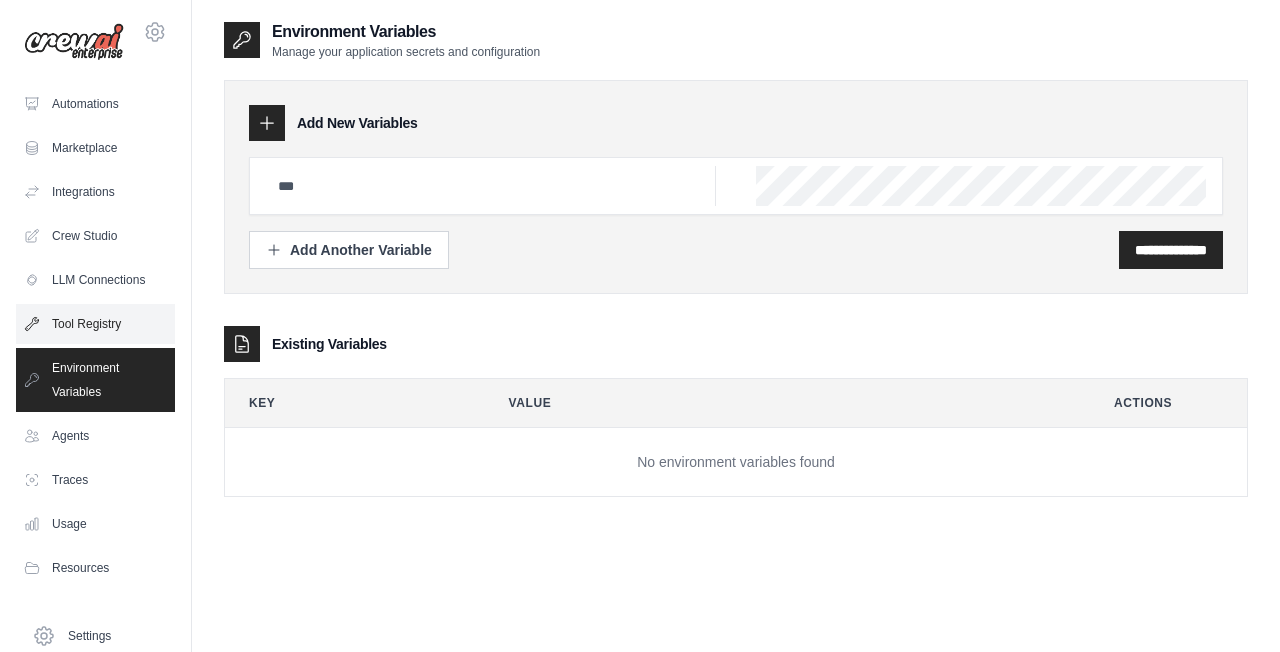 click on "Tool Registry" at bounding box center [95, 324] 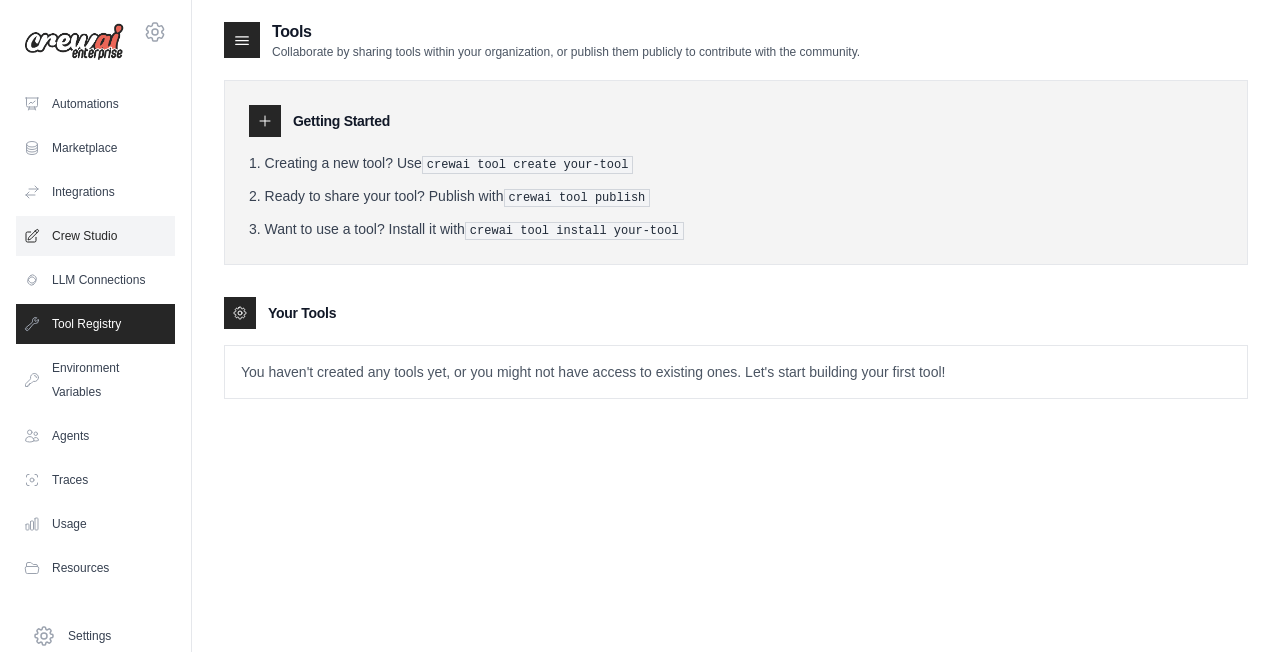 click on "Crew Studio" at bounding box center (95, 236) 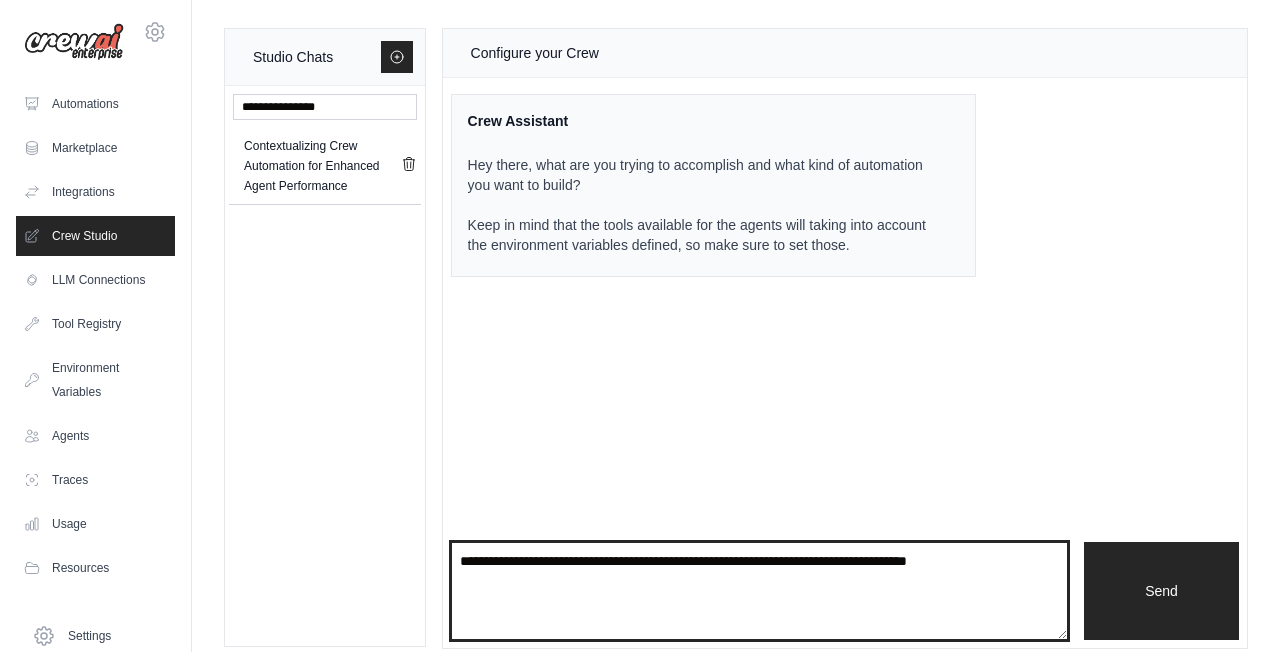 click at bounding box center [759, 591] 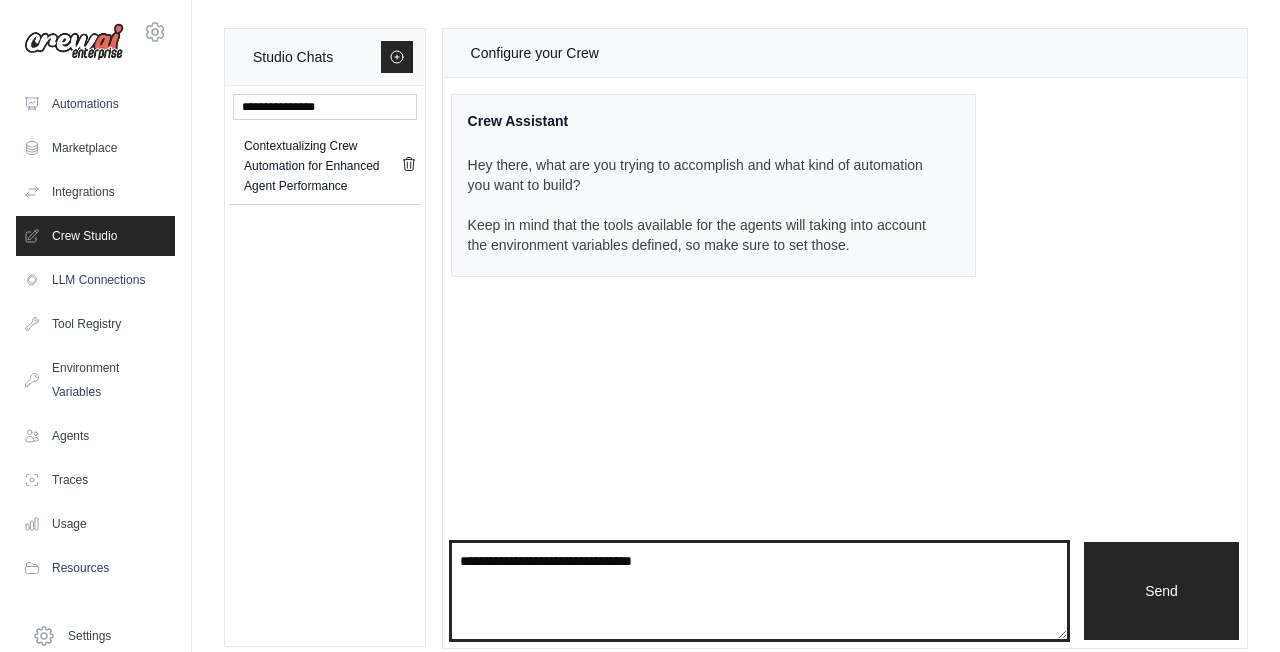 type on "**********" 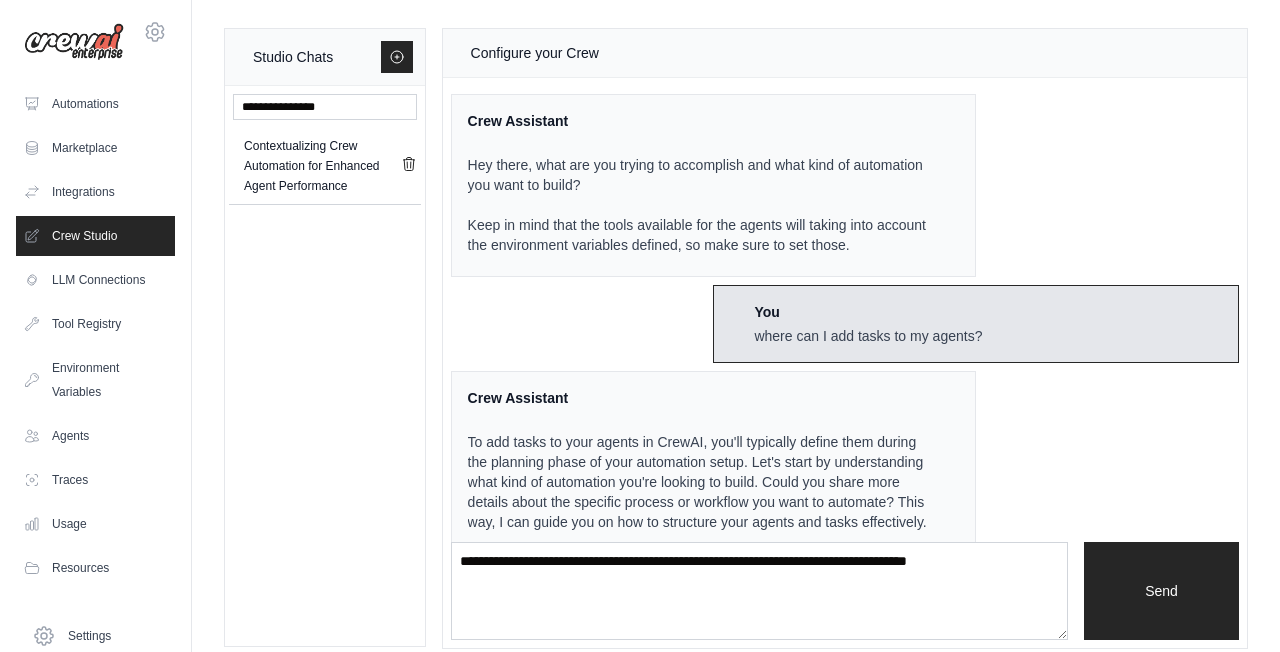 scroll, scrollTop: 28, scrollLeft: 0, axis: vertical 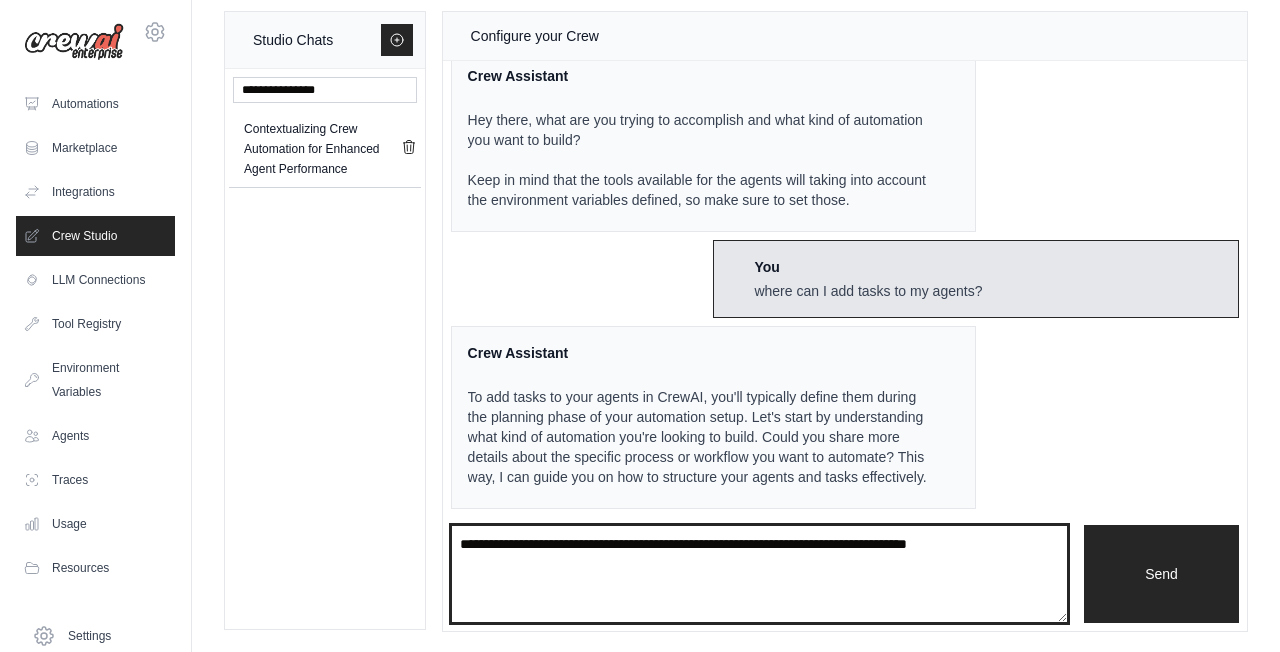 click at bounding box center [759, 574] 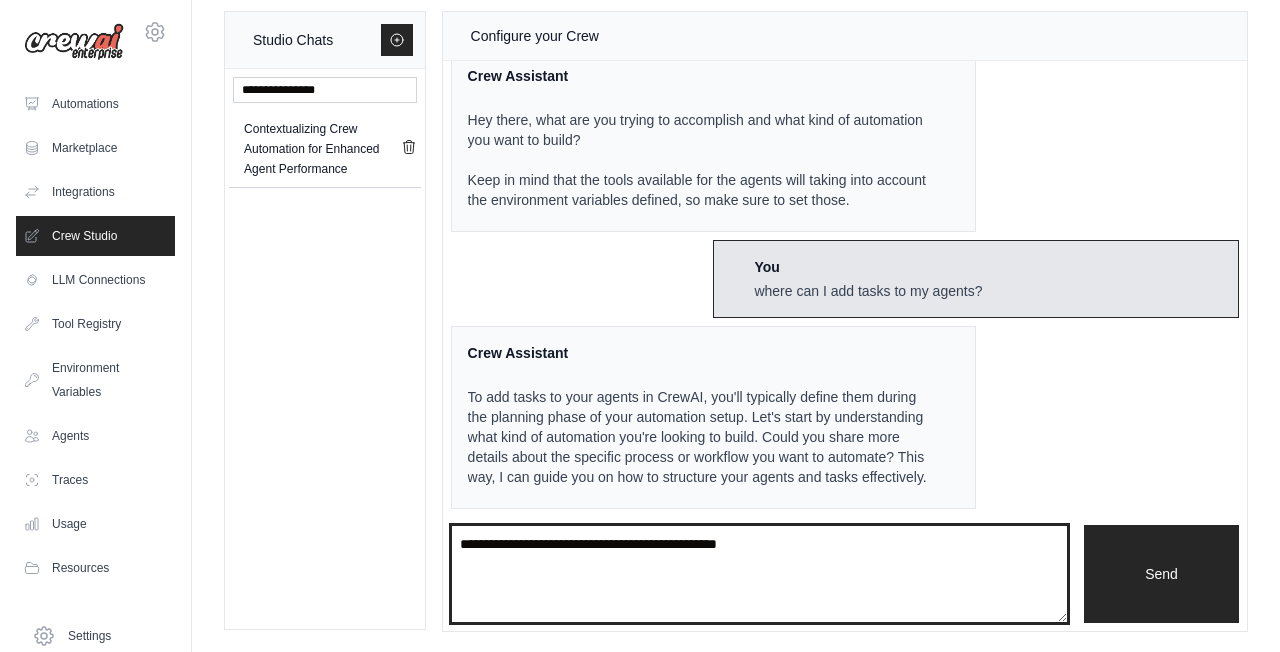 drag, startPoint x: 812, startPoint y: 554, endPoint x: 816, endPoint y: 540, distance: 14.56022 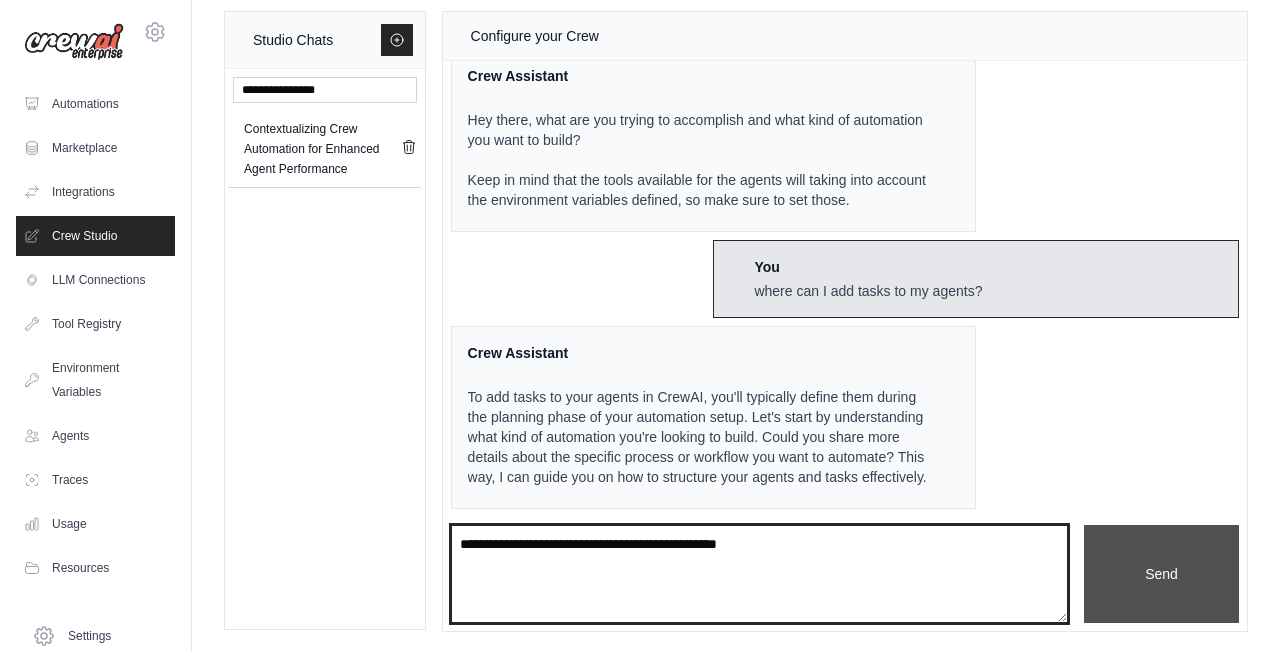 type on "**********" 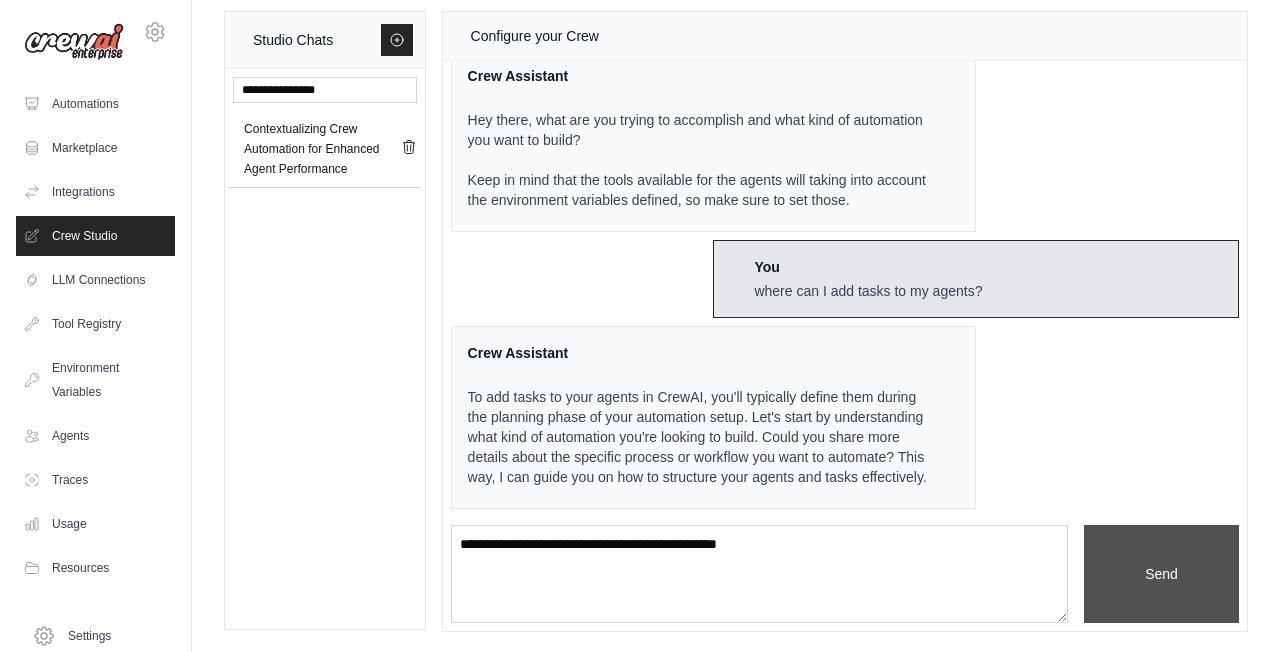 click on "Send" at bounding box center (1161, 574) 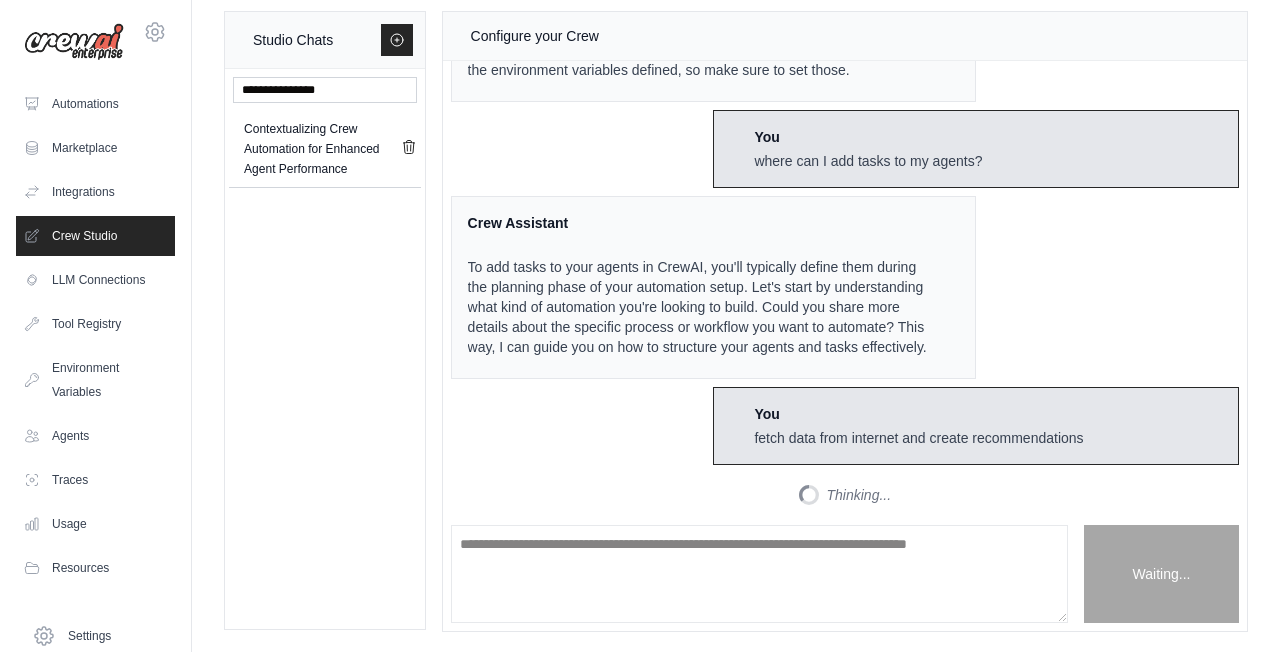 scroll, scrollTop: 389, scrollLeft: 0, axis: vertical 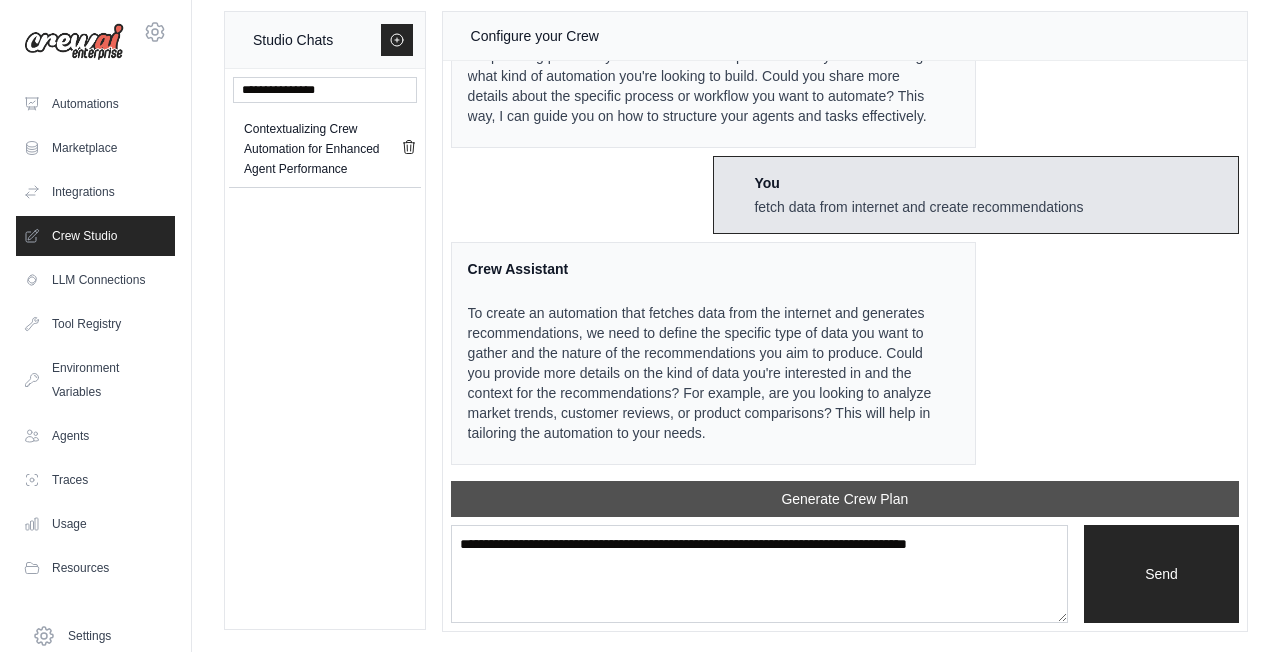 click on "Generate Crew Plan" at bounding box center [845, 499] 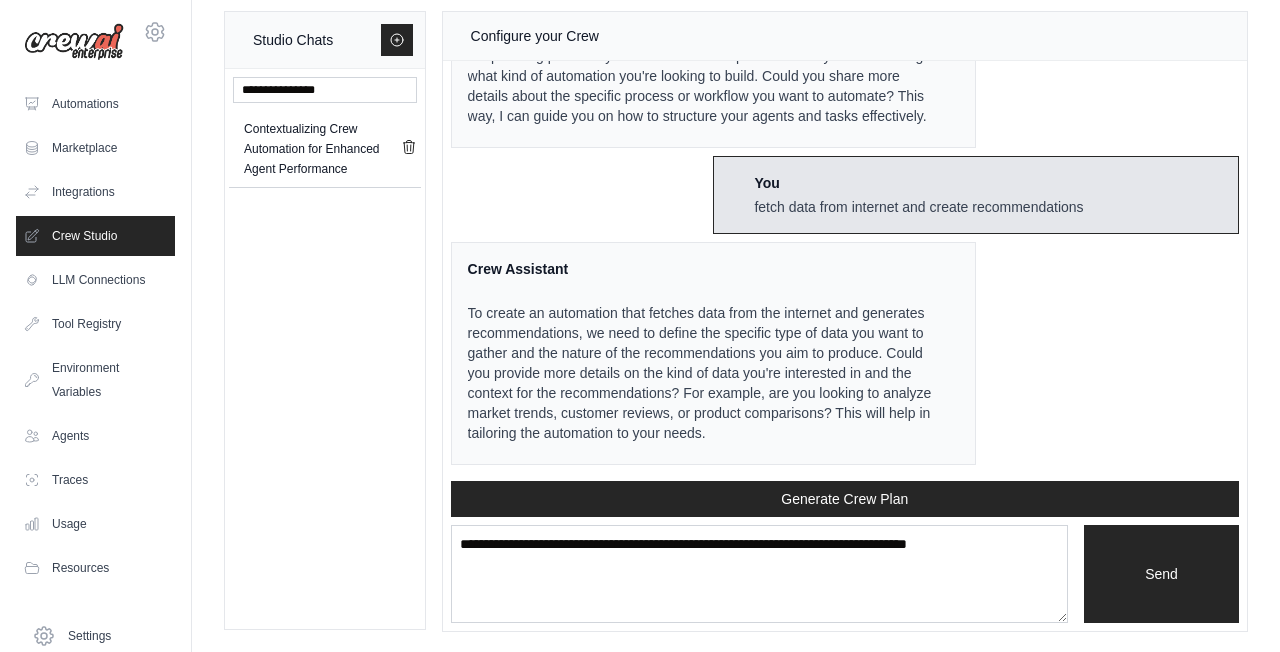 scroll, scrollTop: 1185, scrollLeft: 0, axis: vertical 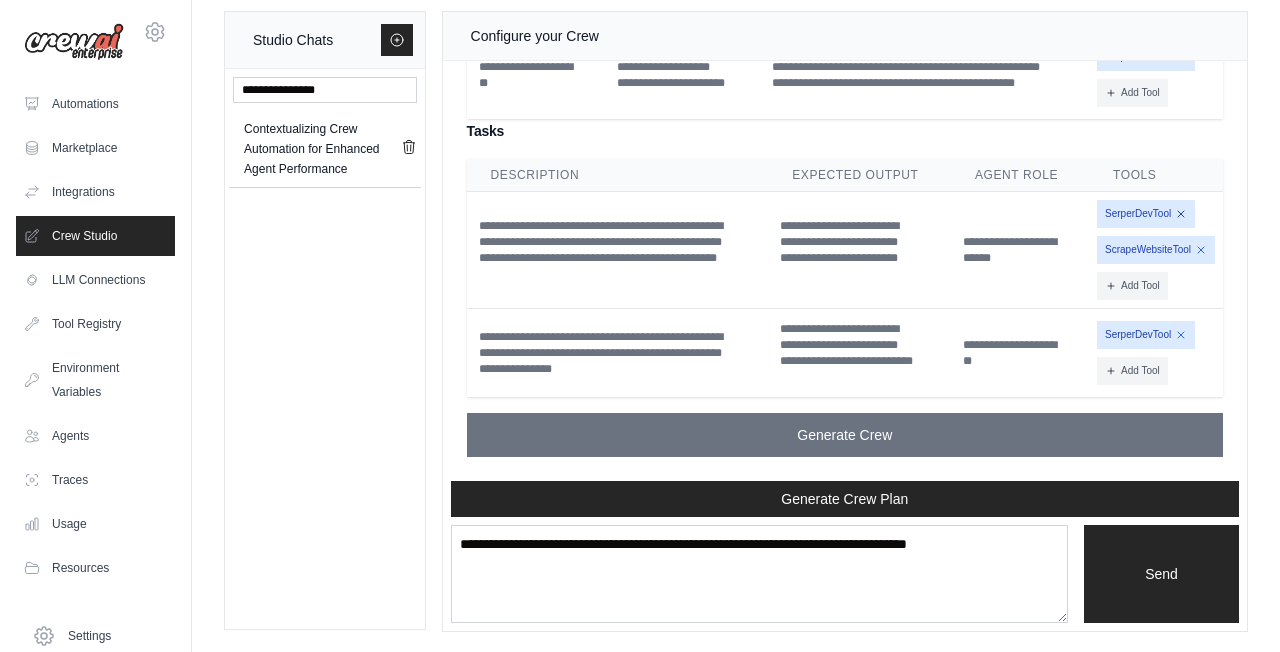 click 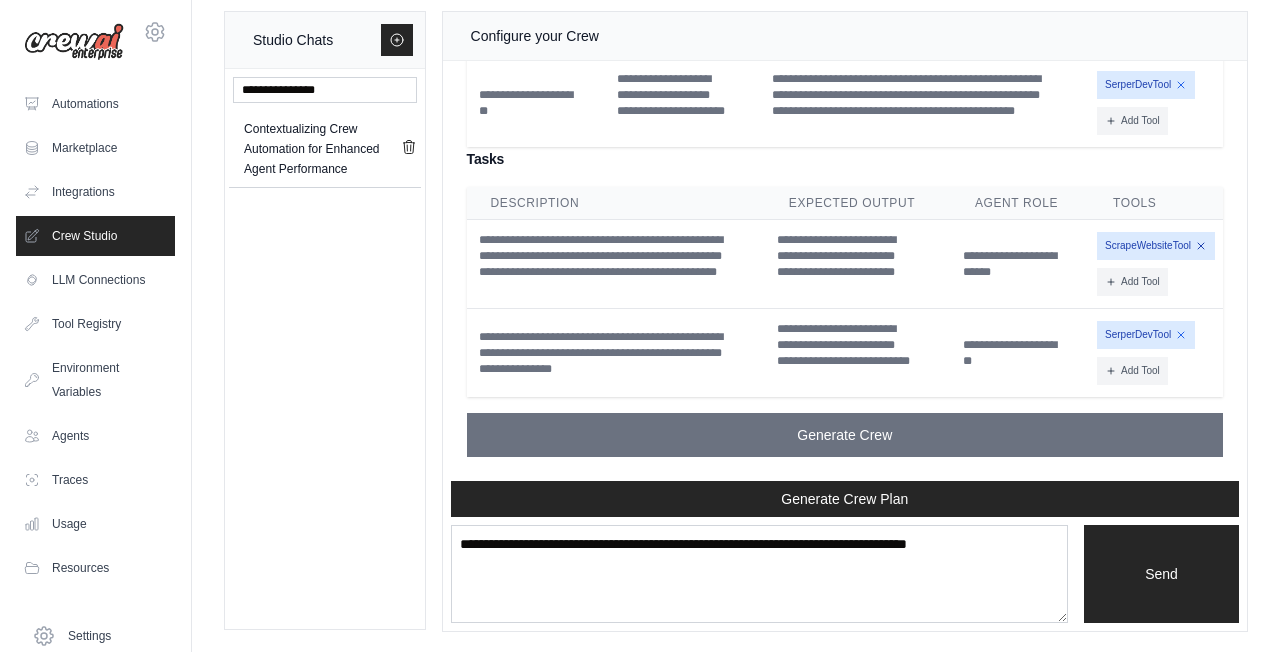 click 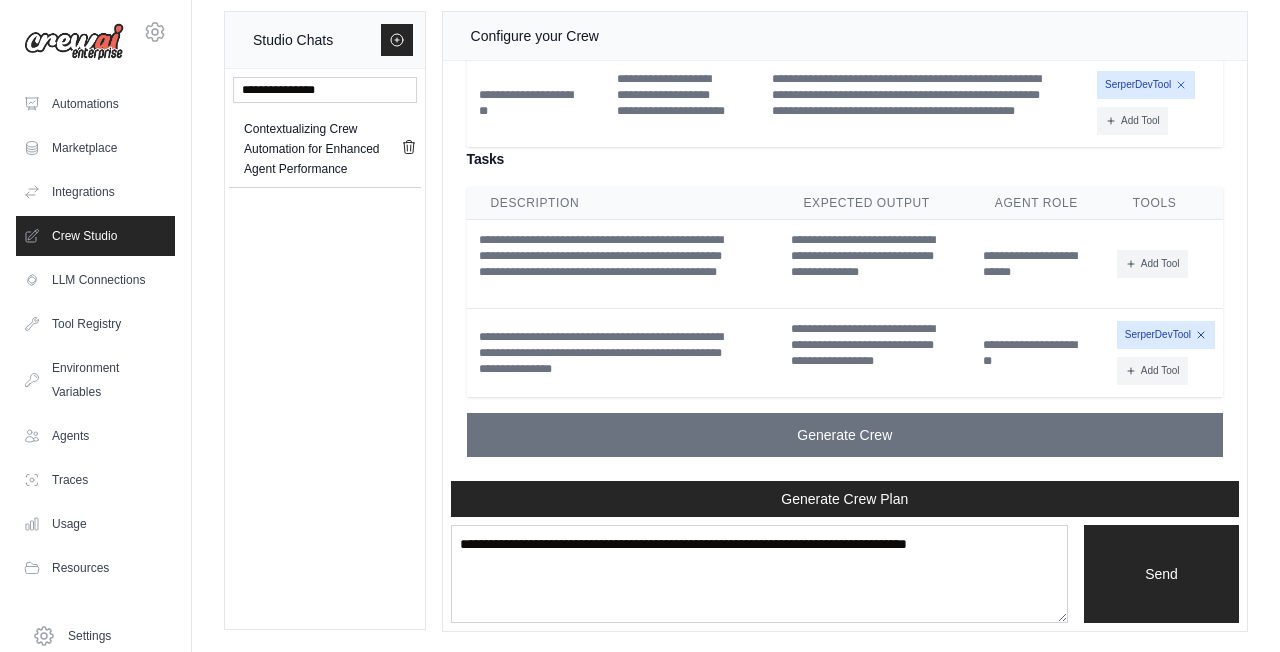 click 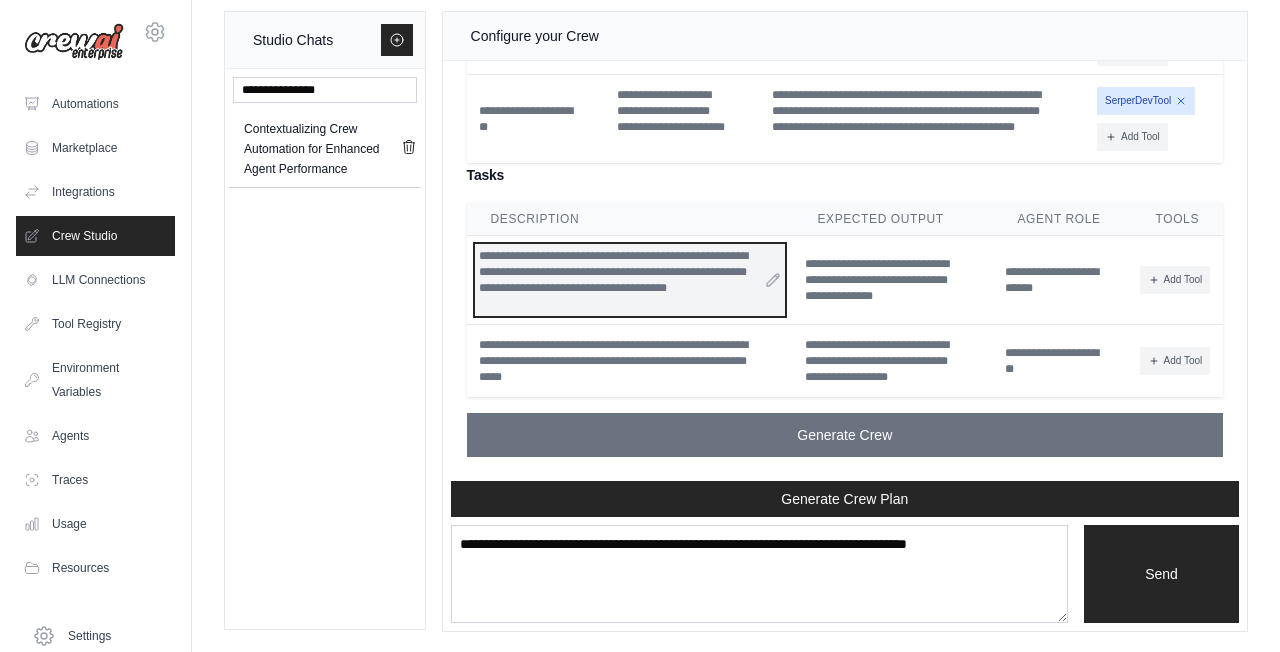 click on "**********" at bounding box center [630, 280] 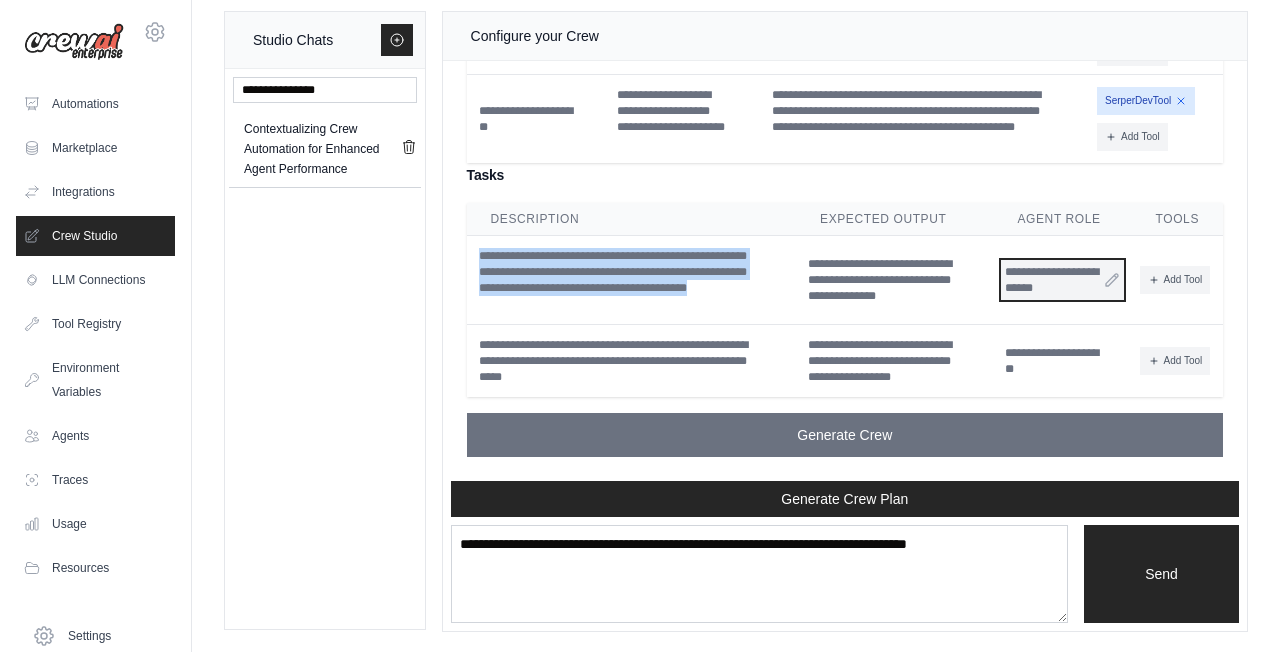 click on "**********" at bounding box center [1062, 280] 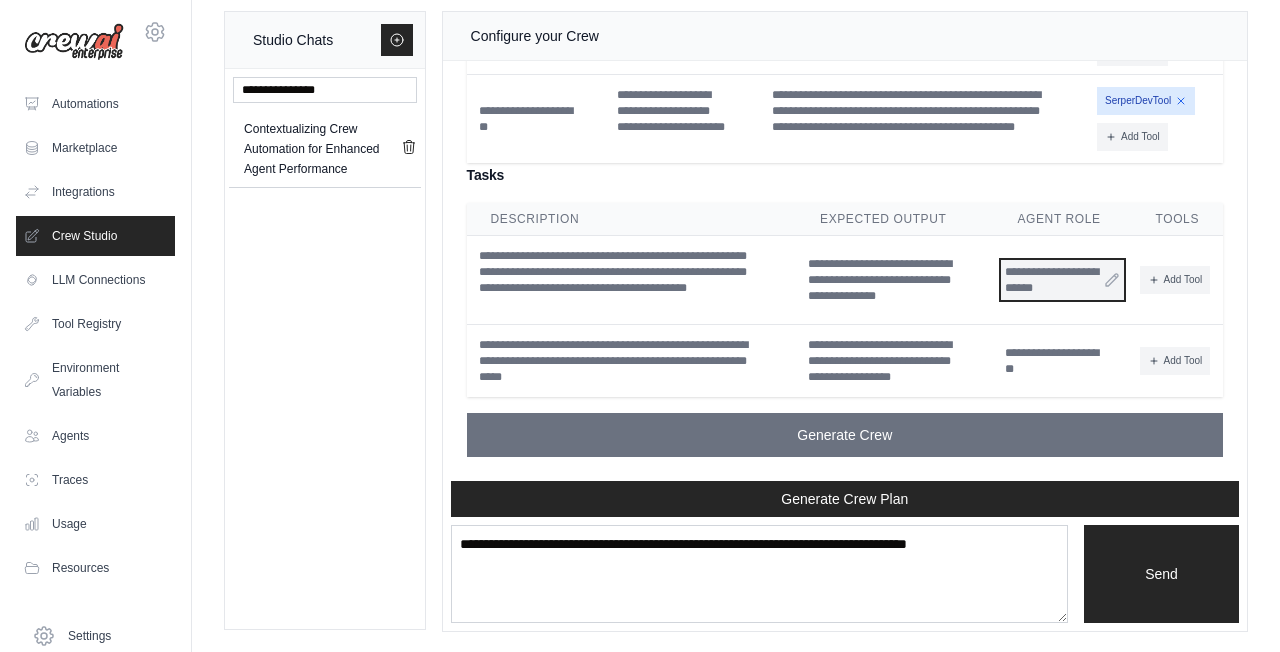 type 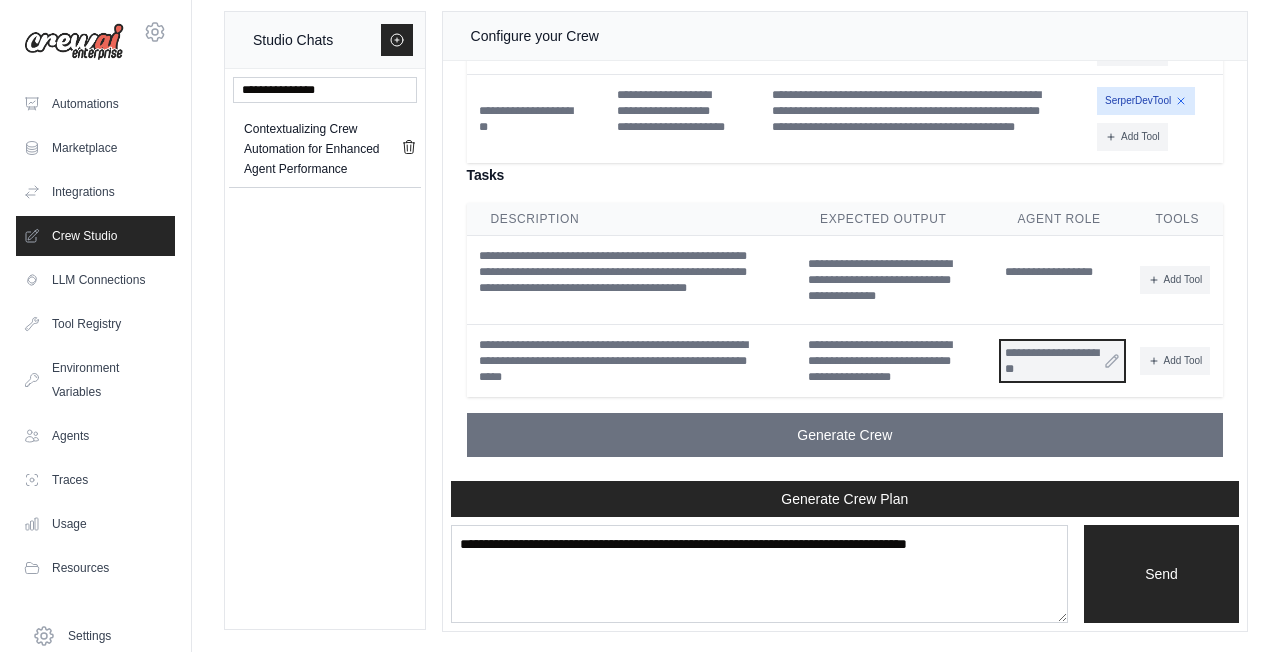 click on "**********" at bounding box center [1062, 361] 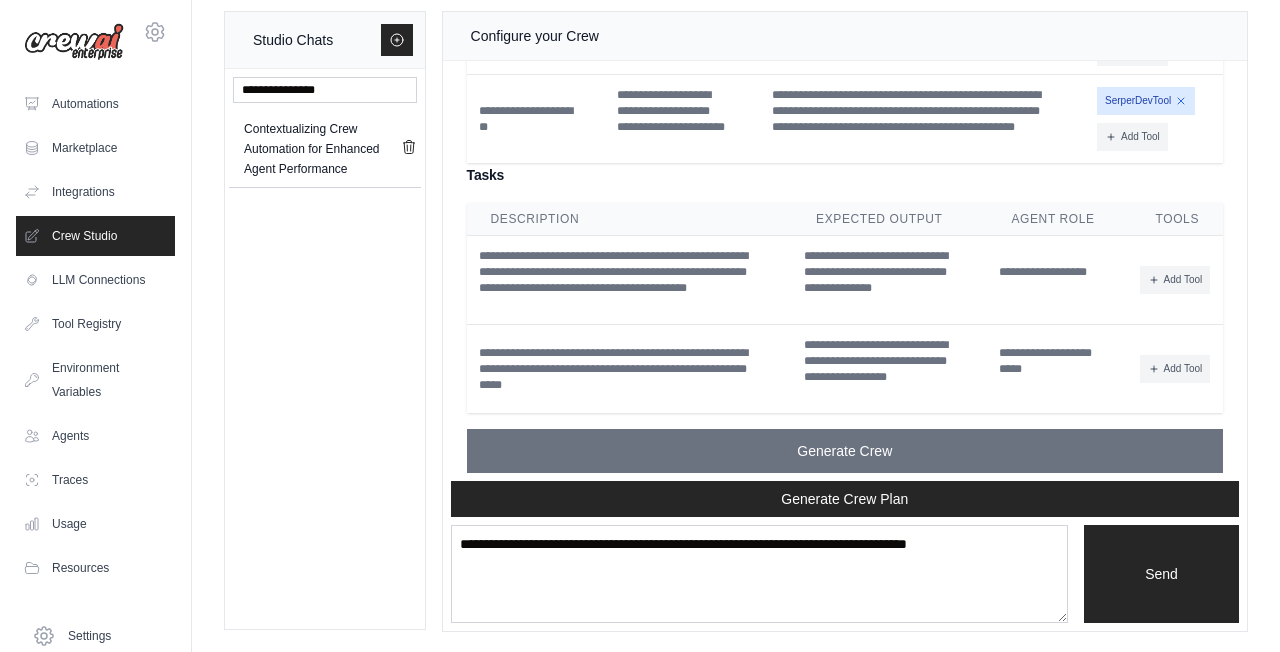 click on "Add Tool
CodeDocsSearchTool
CSVSearchTool
DallETool" at bounding box center [1177, 369] 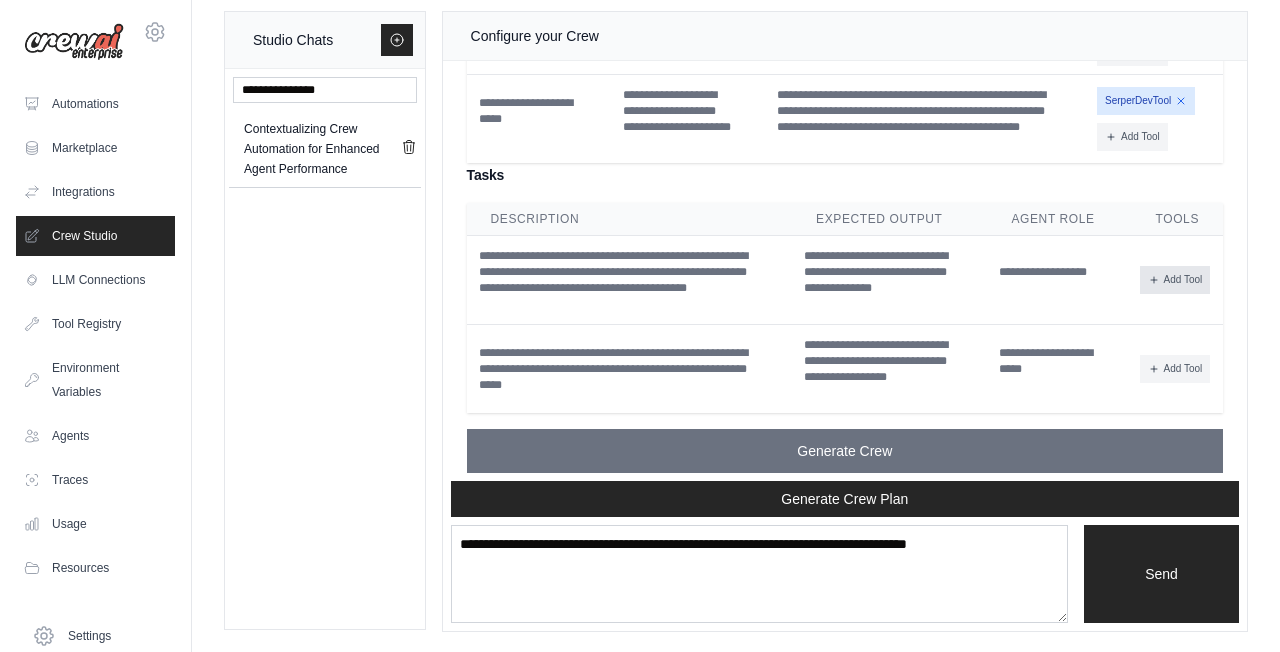 click on "Add Tool" at bounding box center [1175, 280] 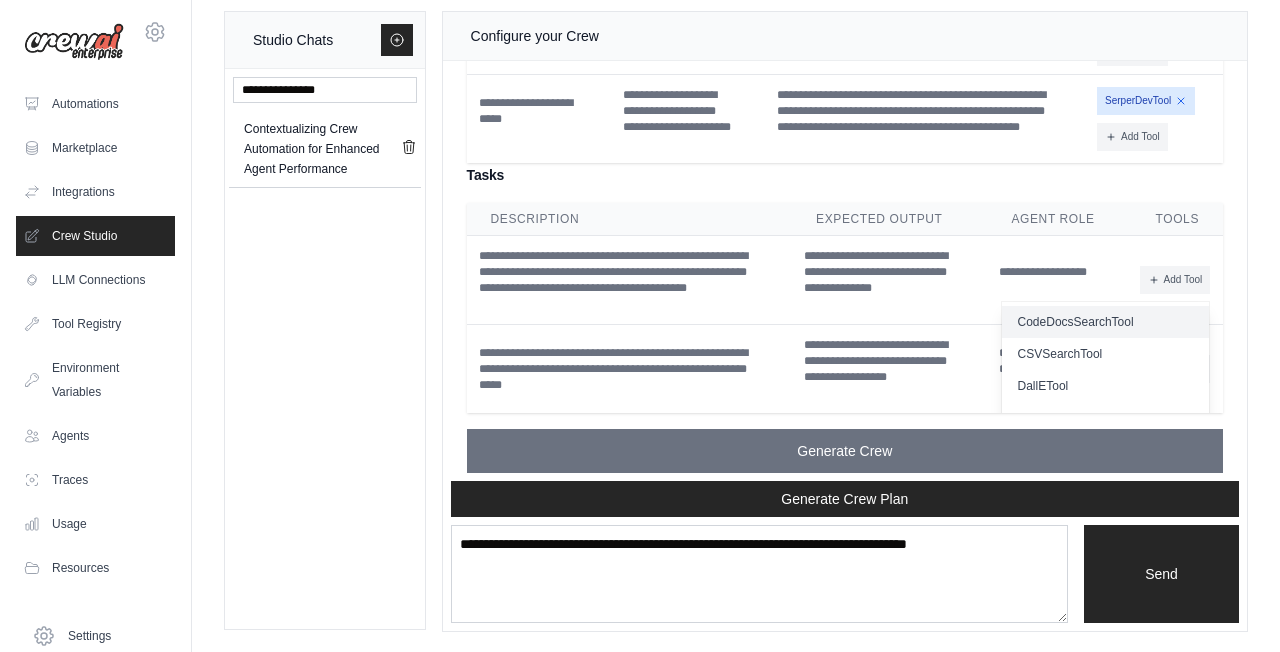 click on "CodeDocsSearchTool" at bounding box center (1105, 322) 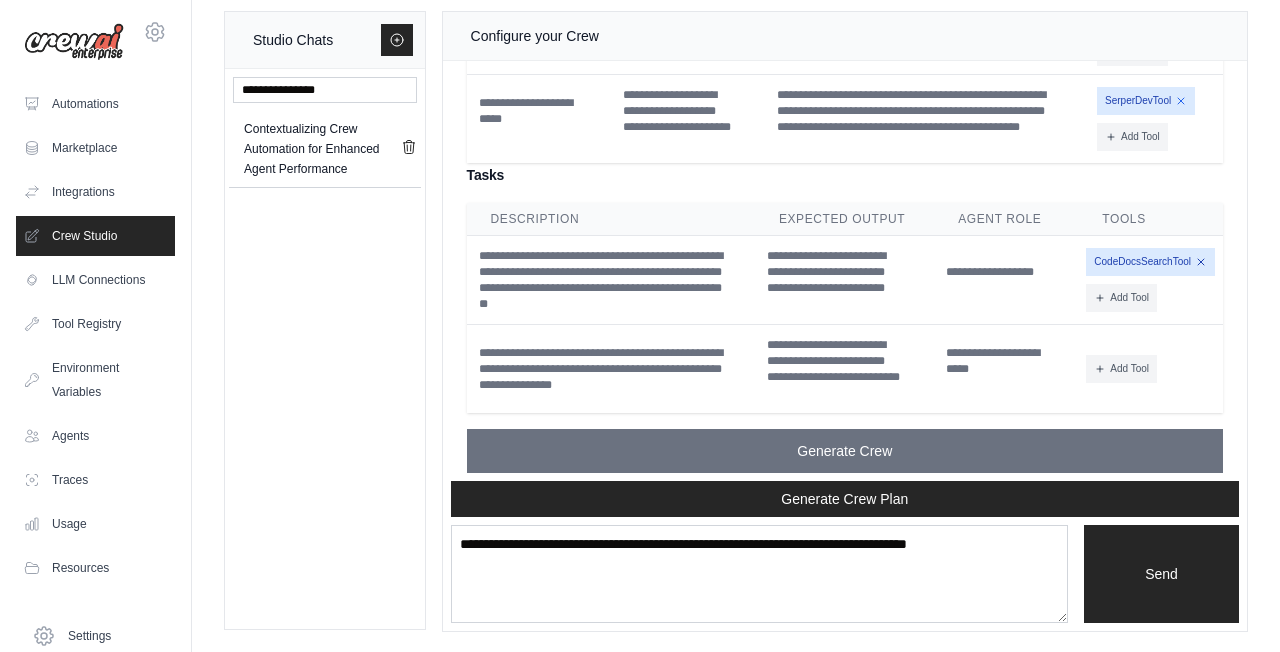 click 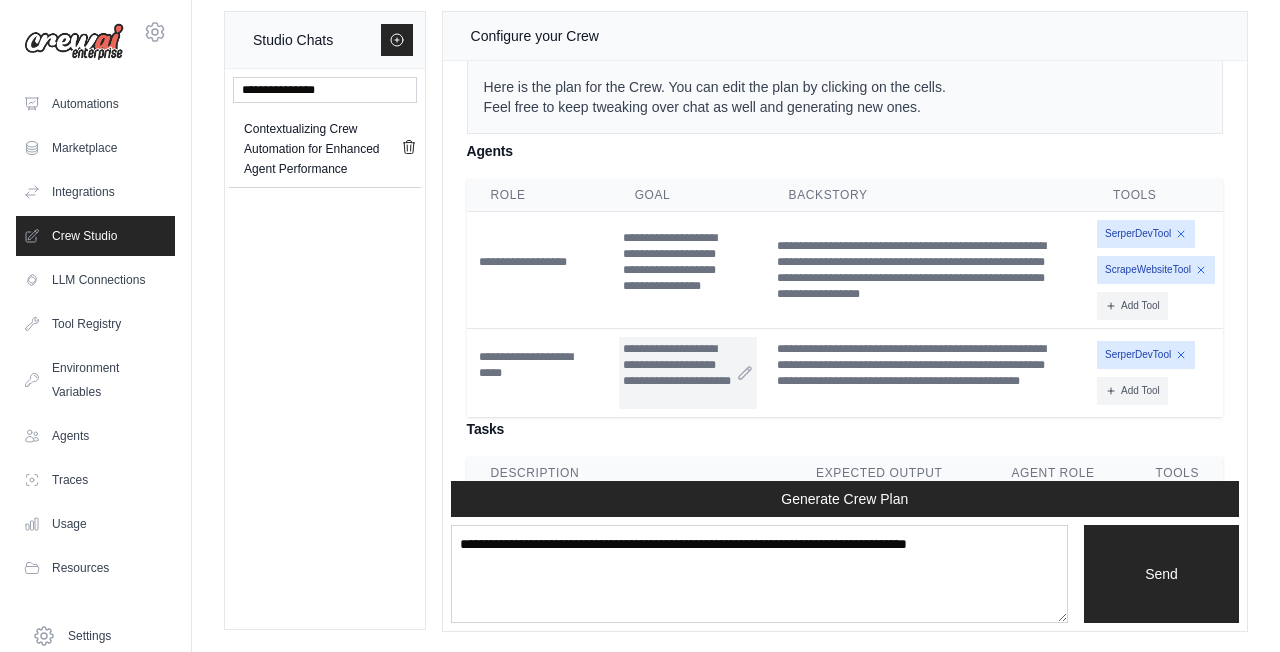 scroll, scrollTop: 893, scrollLeft: 0, axis: vertical 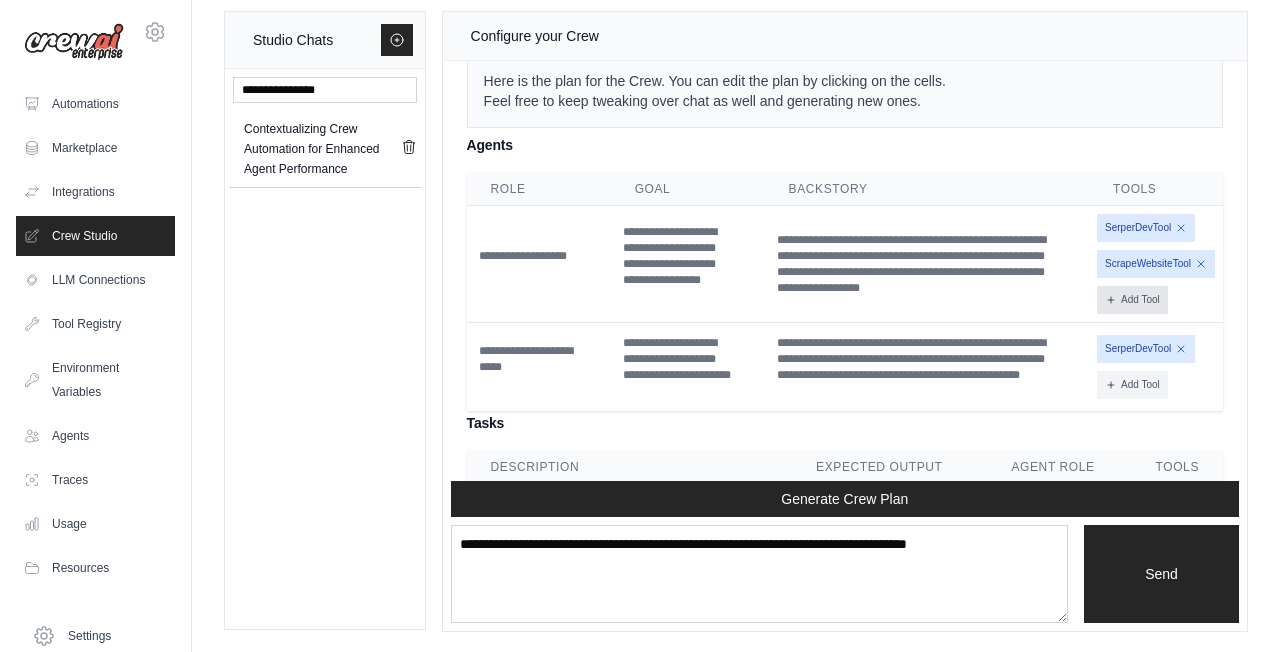 click on "Add Tool" at bounding box center [1132, 300] 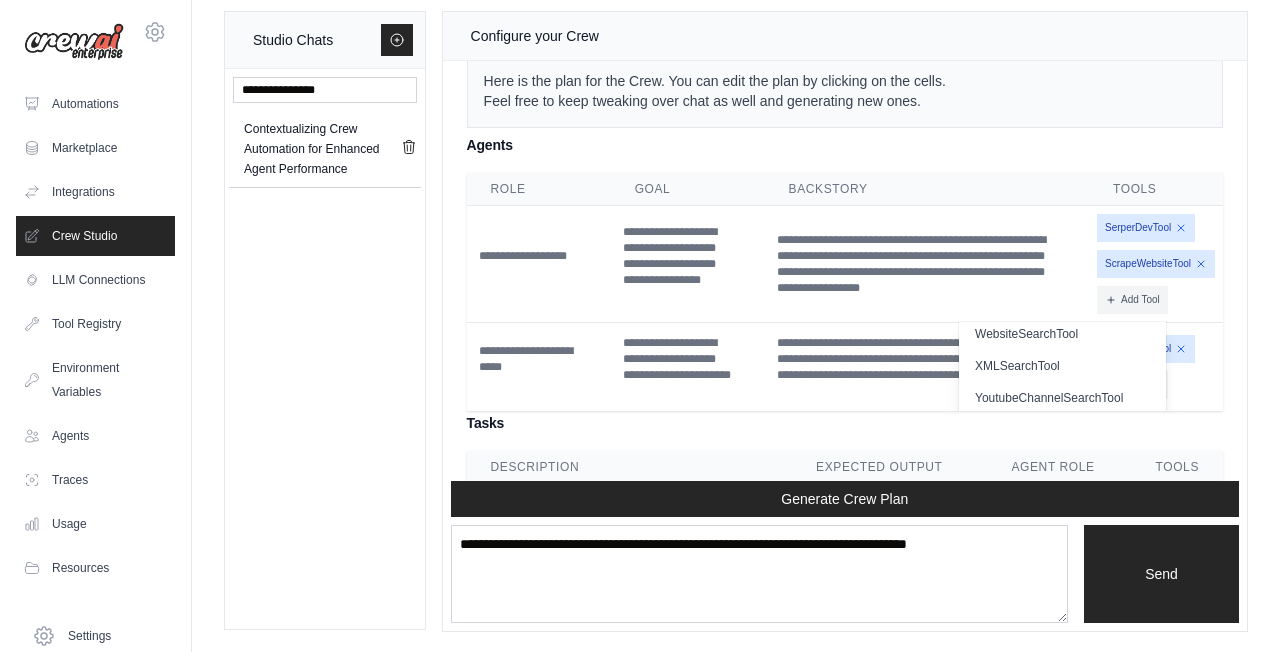 scroll, scrollTop: 616, scrollLeft: 0, axis: vertical 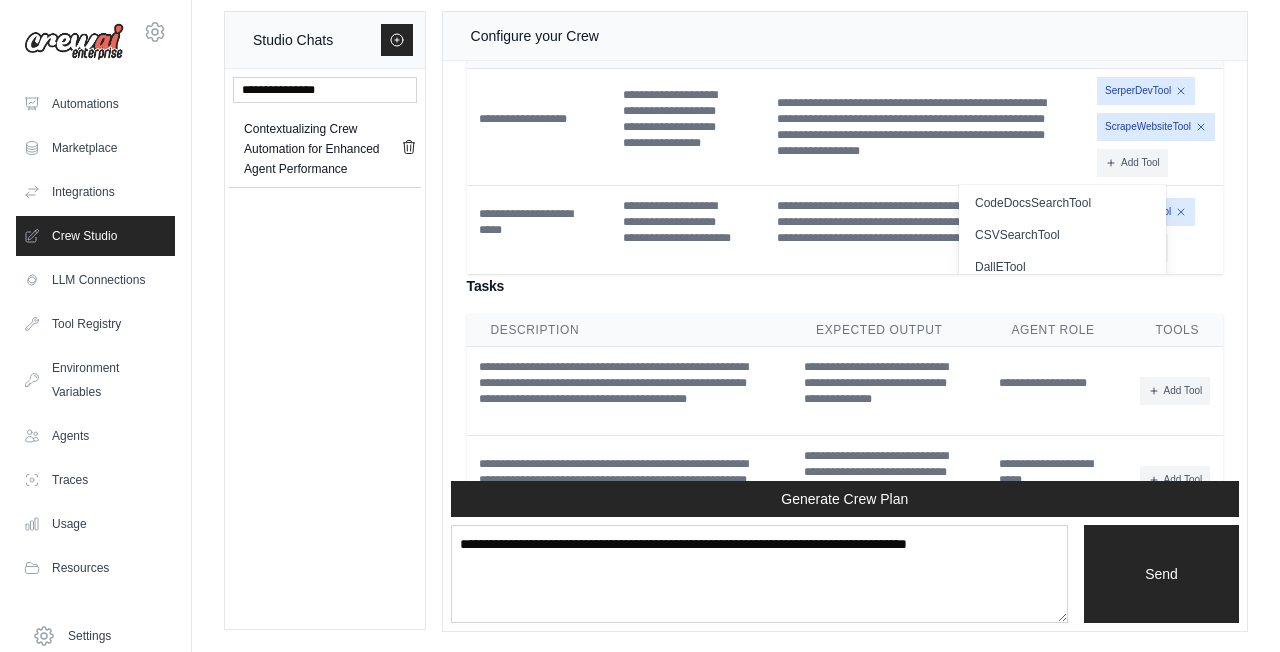click on "Studio Chats
Contextualizing Crew Automation for Enhanced Agent Performance
Configure your Crew Crew Assistant Hey there, what are you trying to accomplish and what kind of automation you want to build? Keep in mind that the tools available for the agents will taking into account the environment variables defined, so make sure to set those. You where can I add tasks to my agents? Crew Assistant
You Crew Assistant
Role" at bounding box center [736, 321] 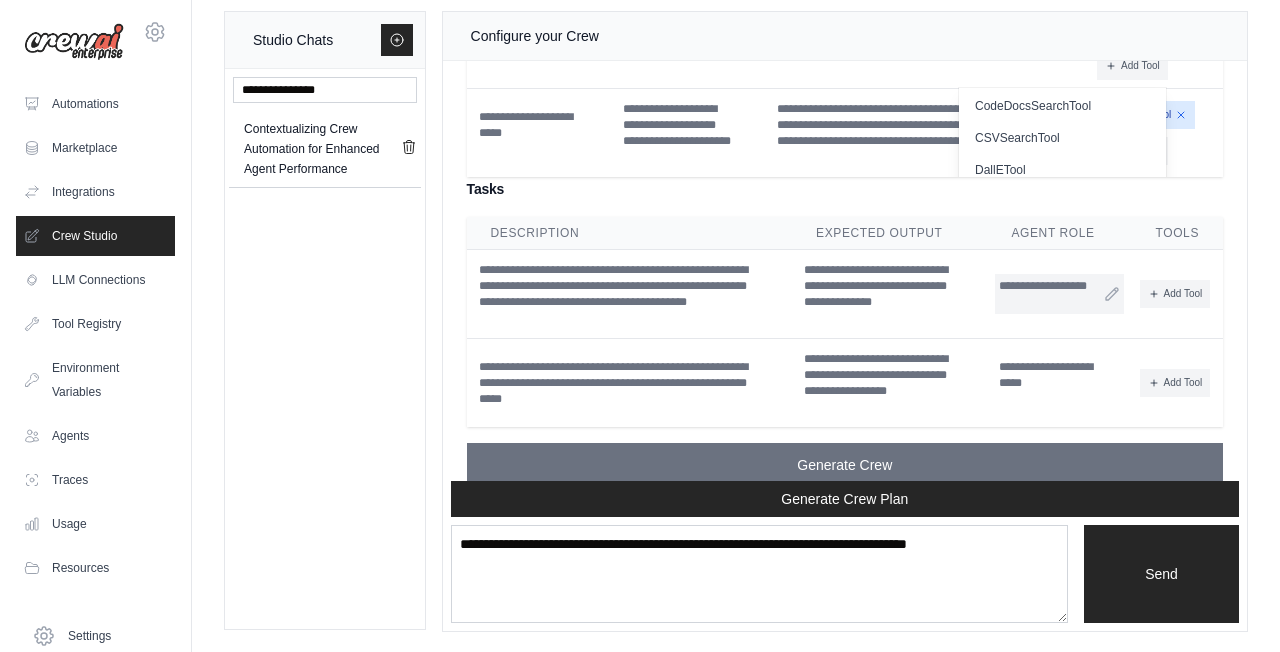 scroll, scrollTop: 1120, scrollLeft: 0, axis: vertical 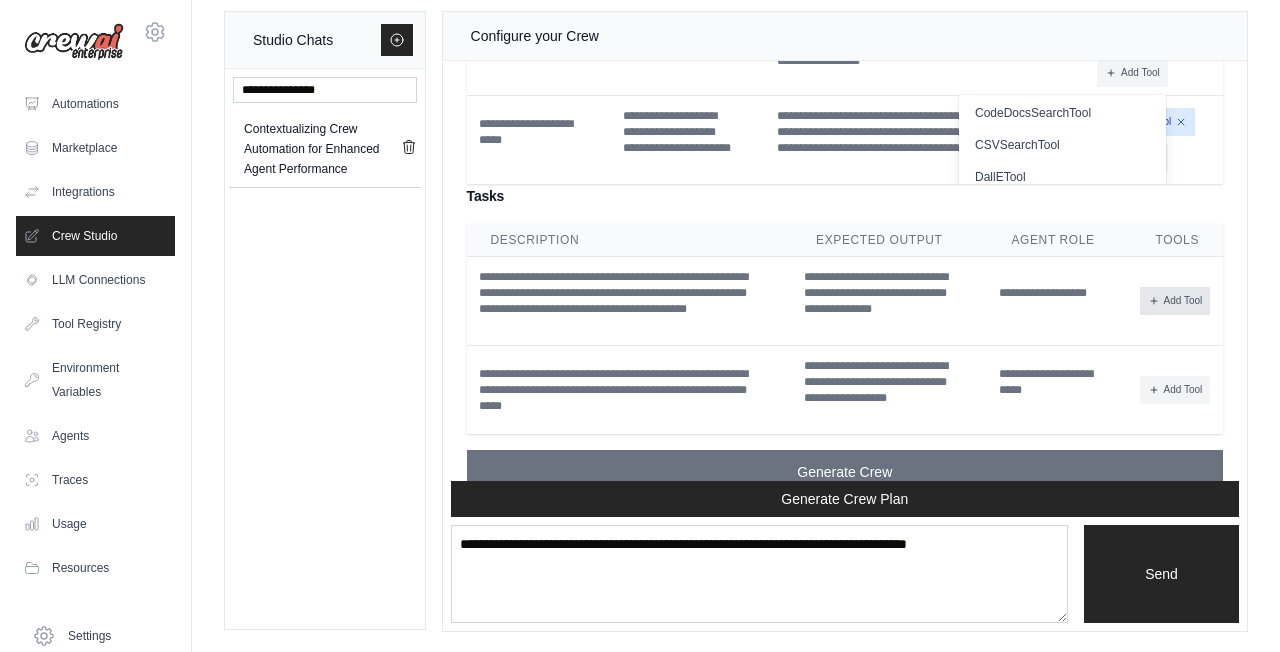 click on "Add Tool" at bounding box center (1175, 301) 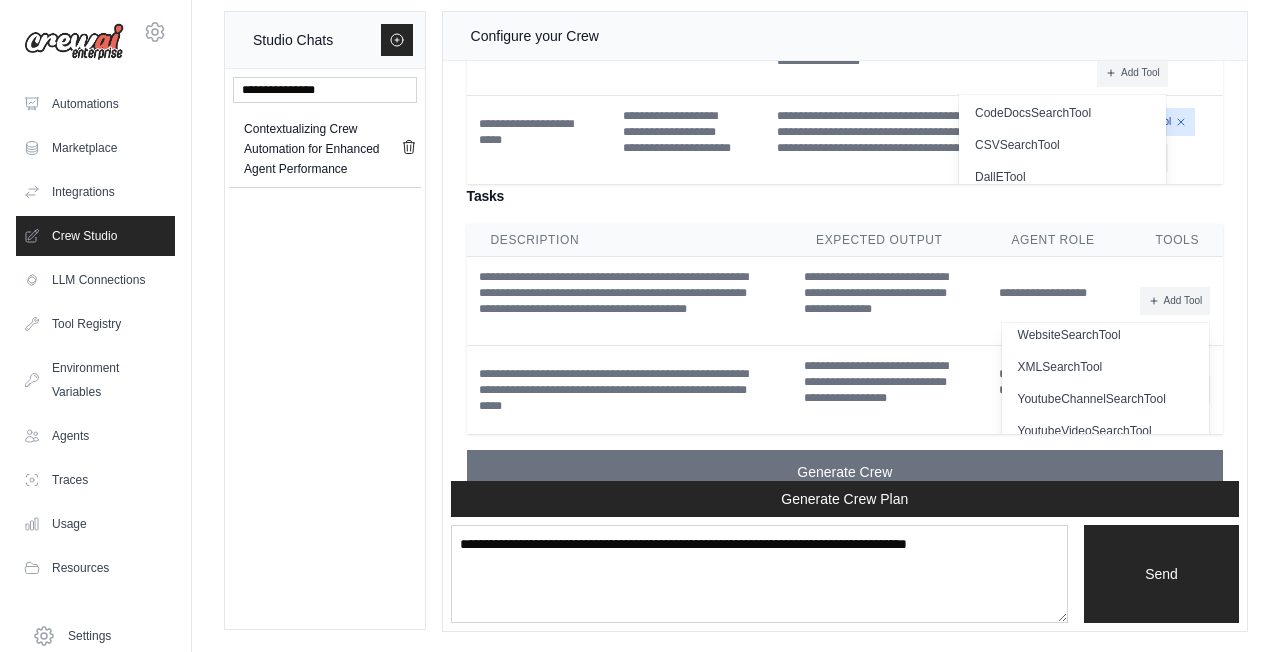 scroll, scrollTop: 616, scrollLeft: 0, axis: vertical 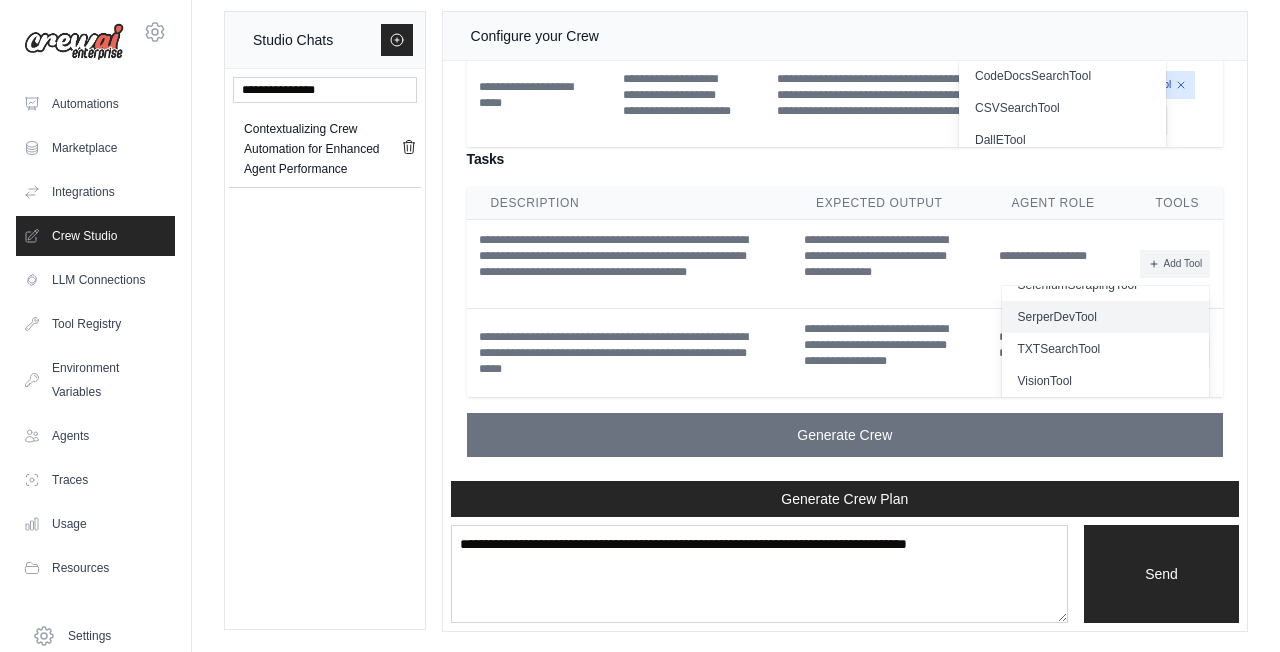 click on "SerperDevTool" at bounding box center [1105, 317] 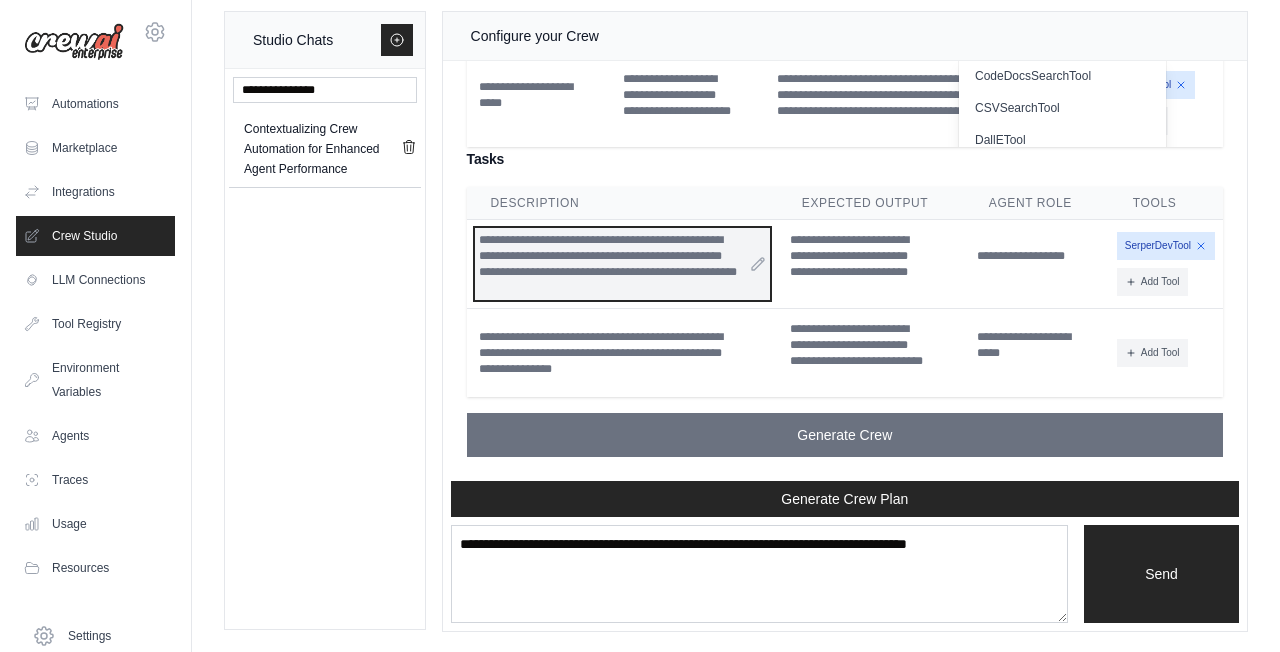 click on "**********" at bounding box center (622, 264) 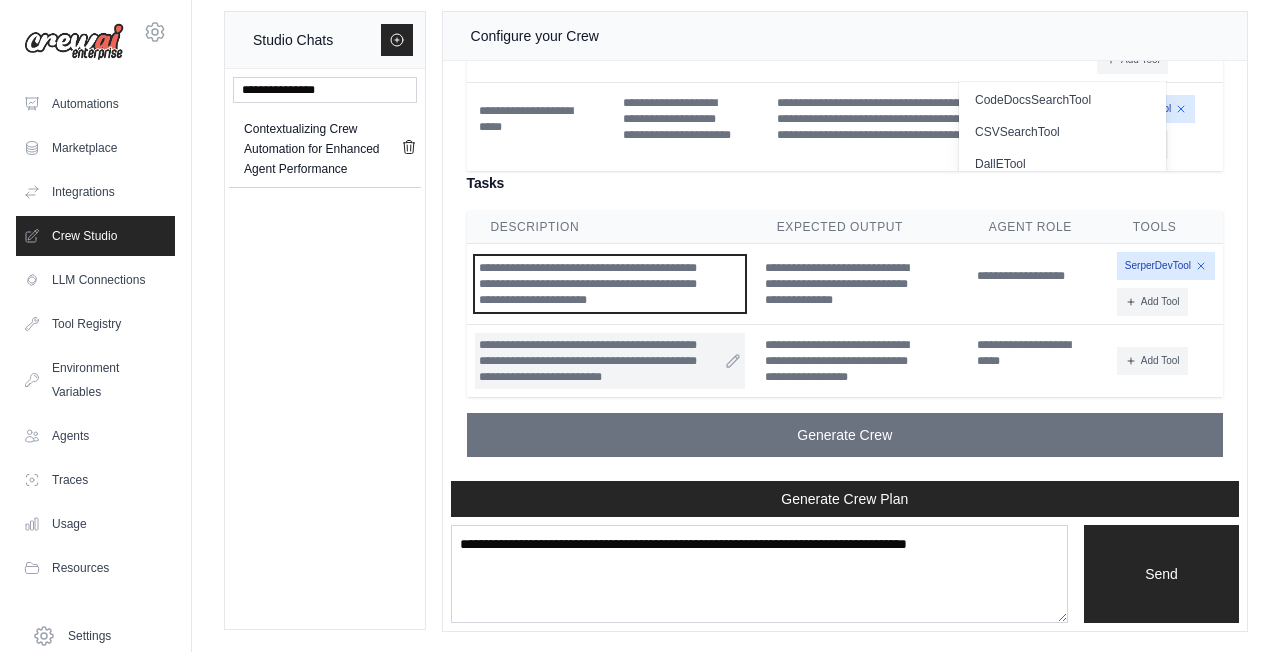 scroll, scrollTop: 1133, scrollLeft: 0, axis: vertical 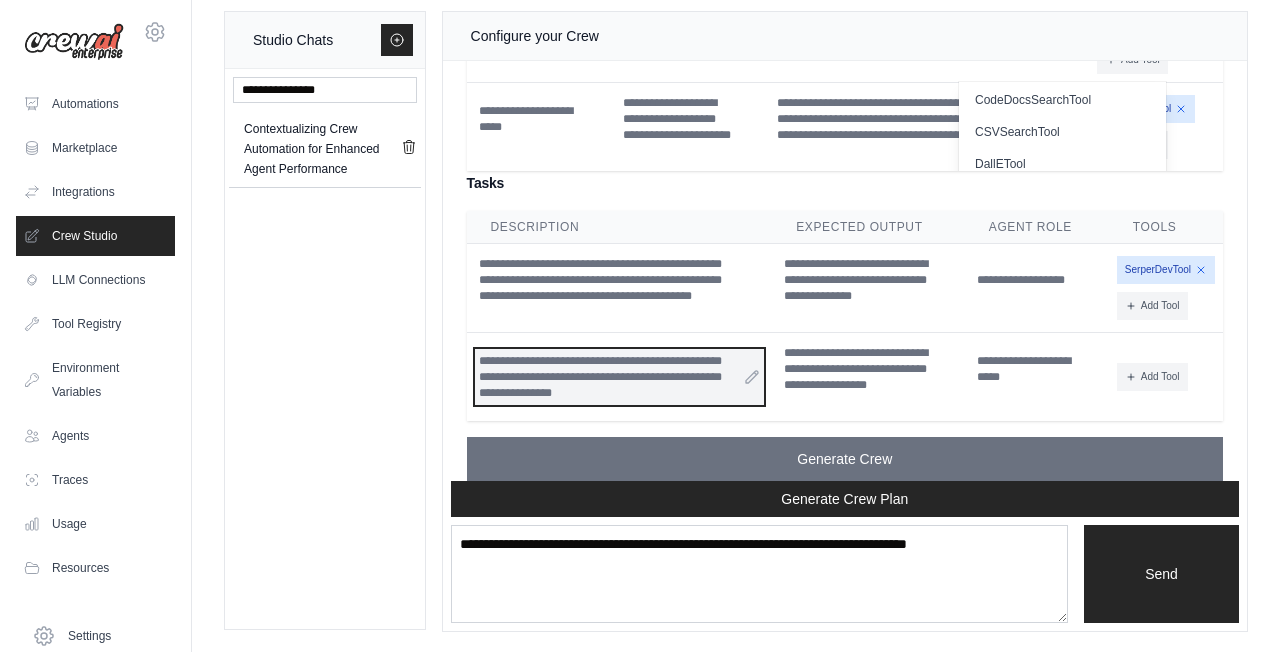 click on "**********" at bounding box center [620, 377] 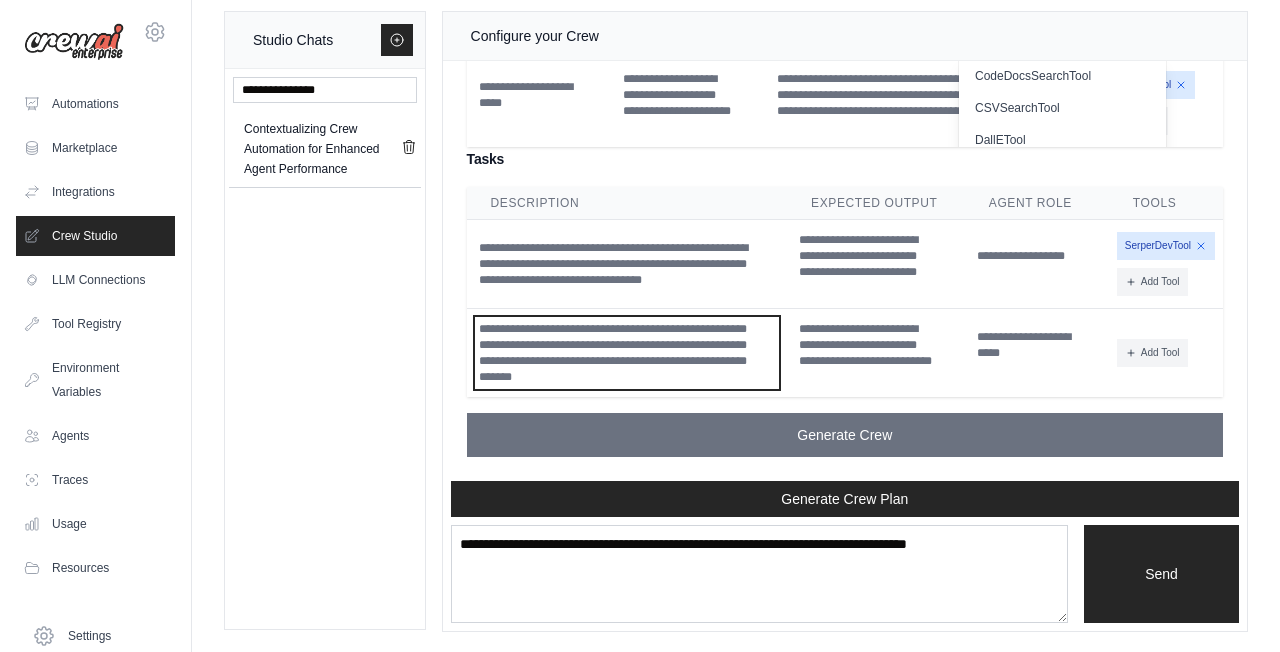 scroll, scrollTop: 1157, scrollLeft: 0, axis: vertical 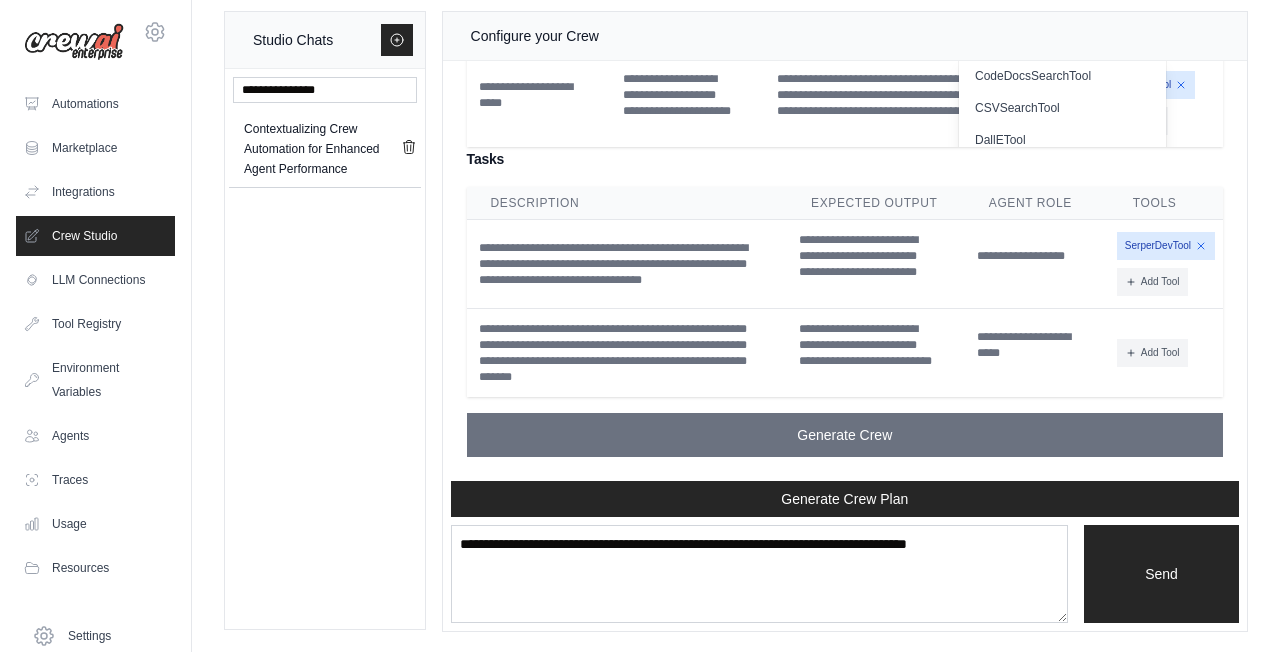 click on "**********" at bounding box center (845, 89) 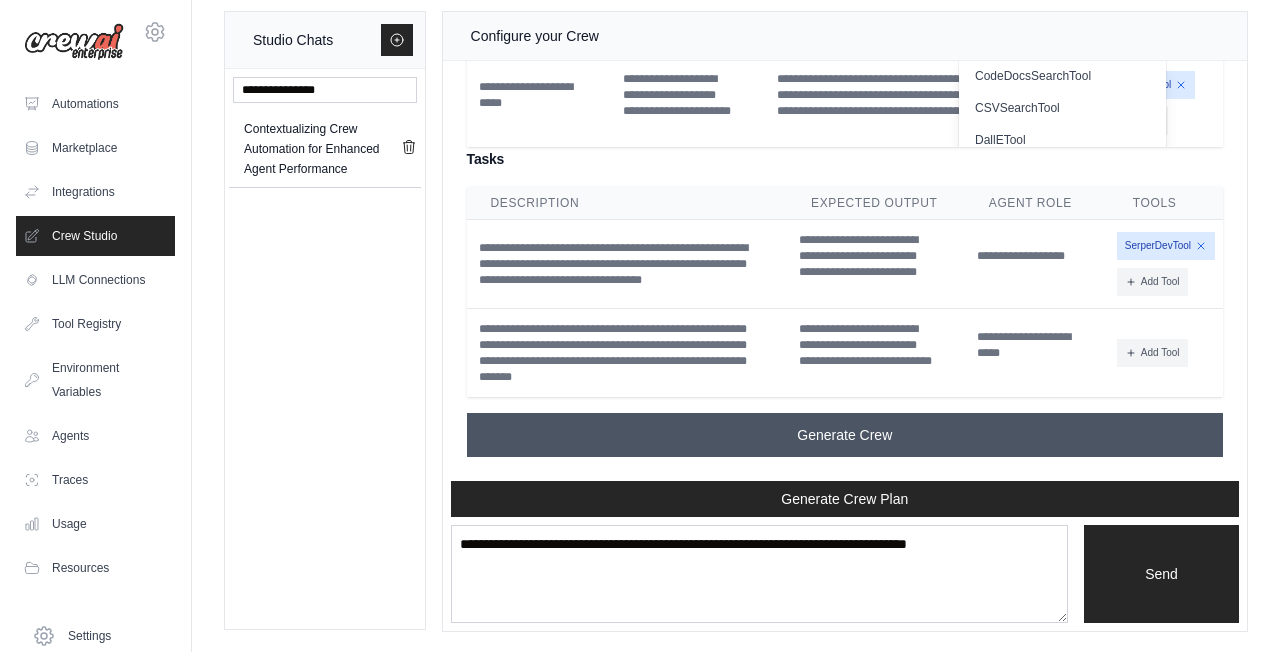 click on "Generate Crew" at bounding box center (844, 435) 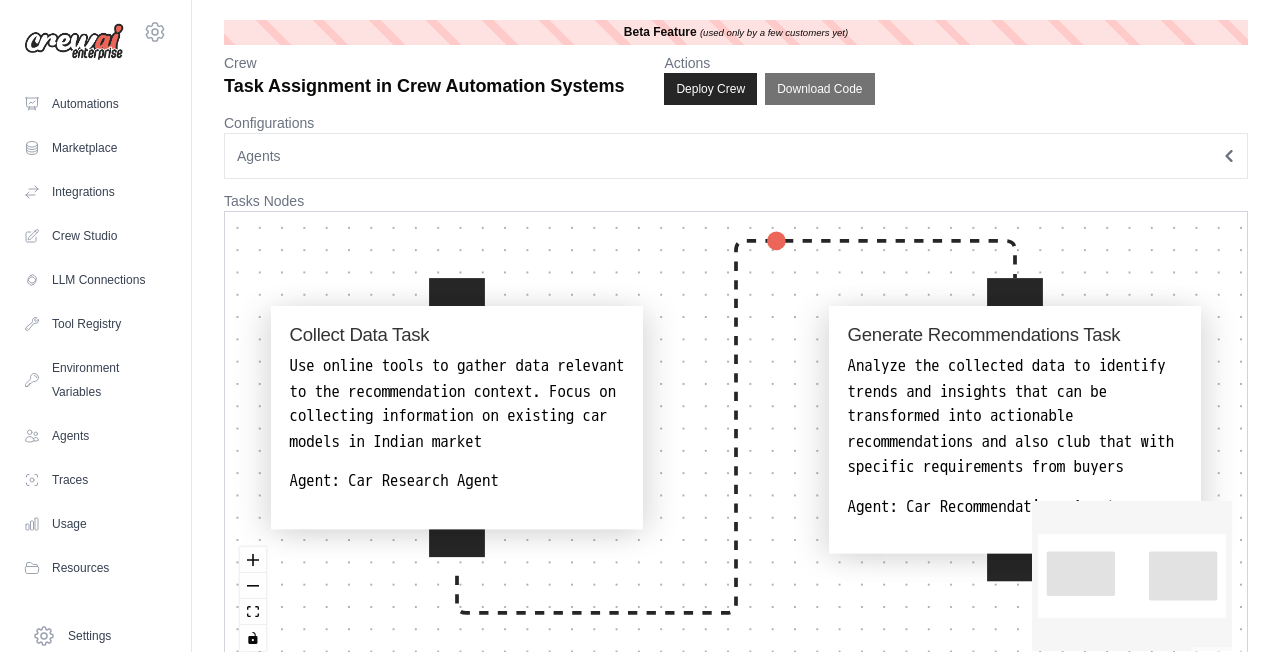 scroll, scrollTop: 0, scrollLeft: 0, axis: both 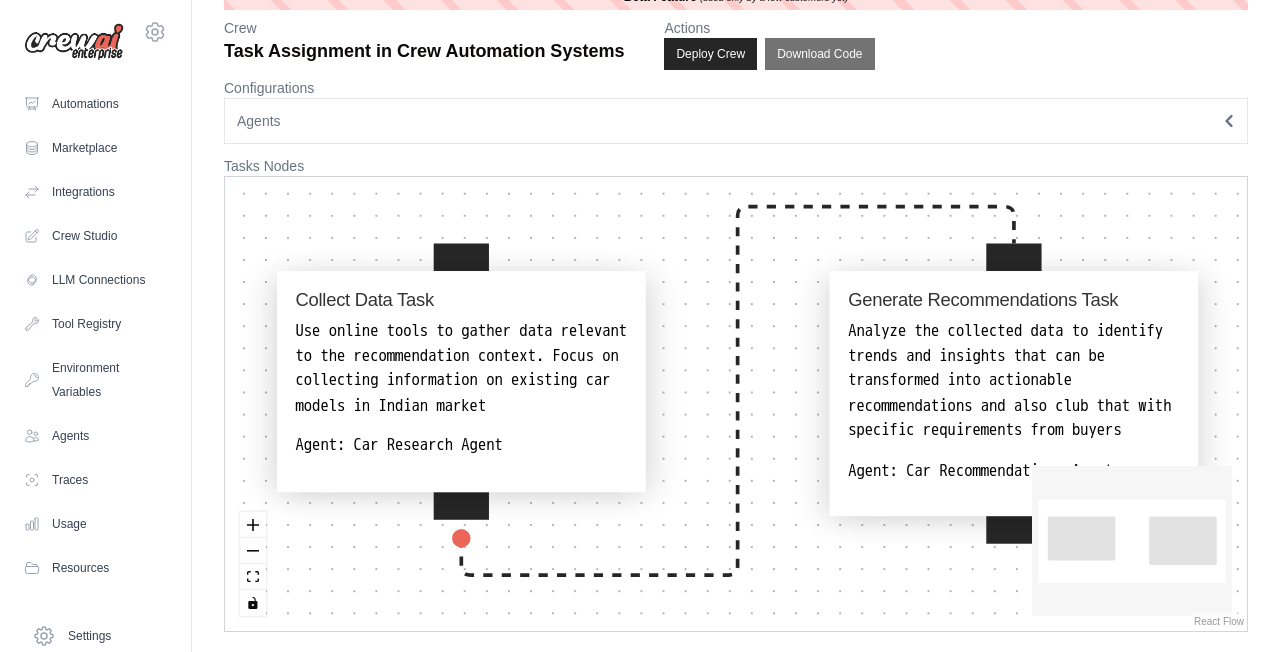 click 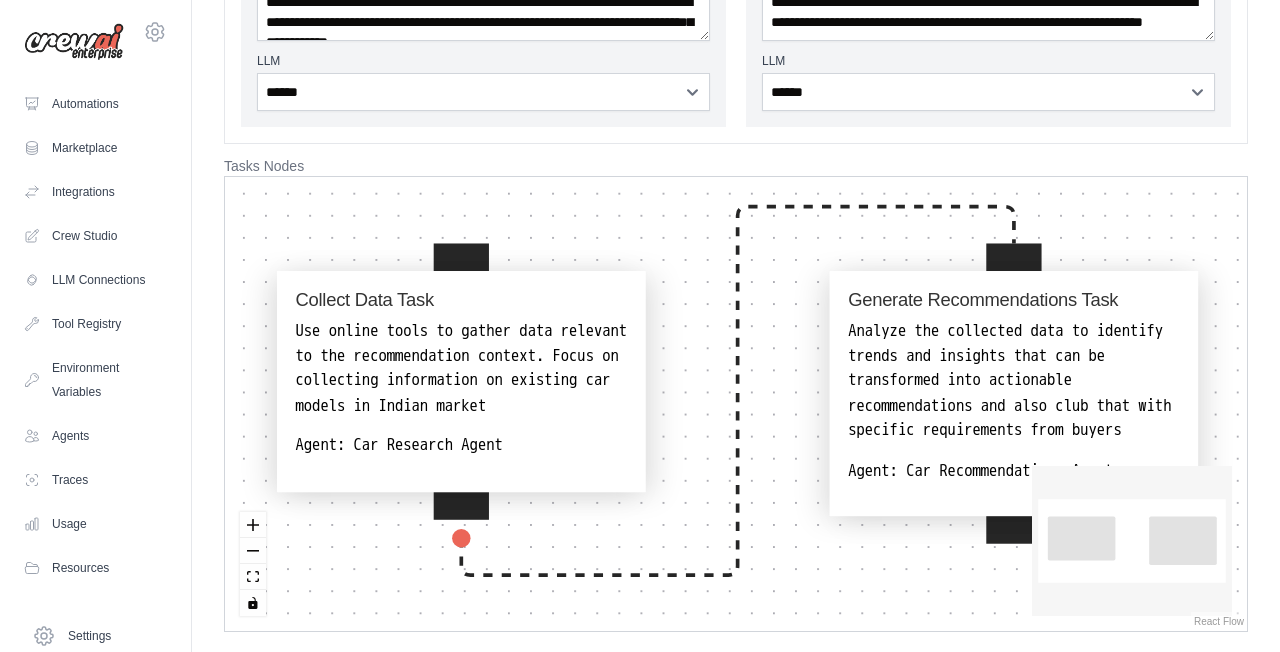 scroll, scrollTop: 436, scrollLeft: 0, axis: vertical 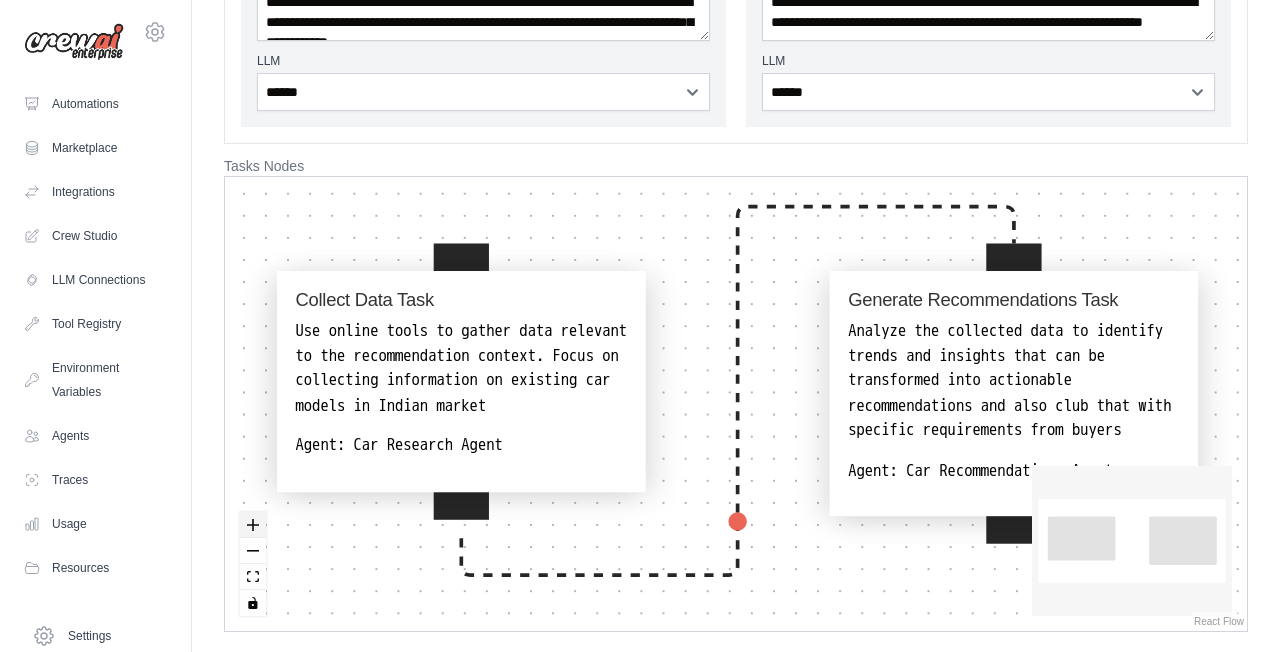 click 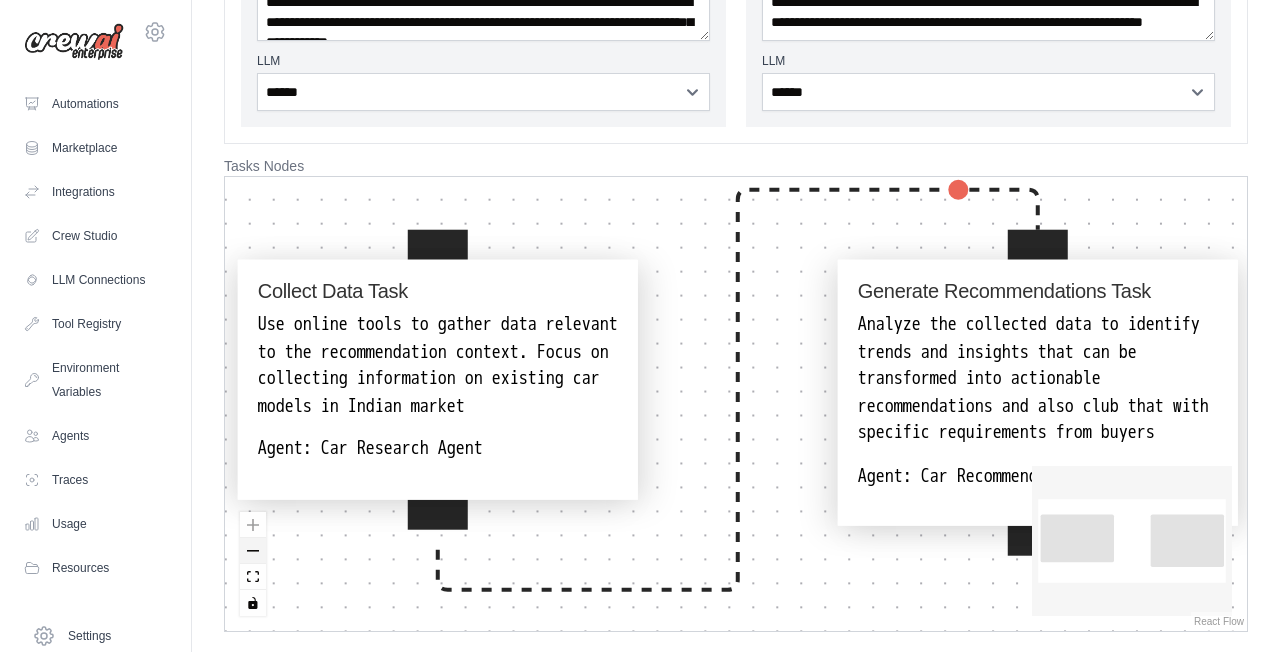 click 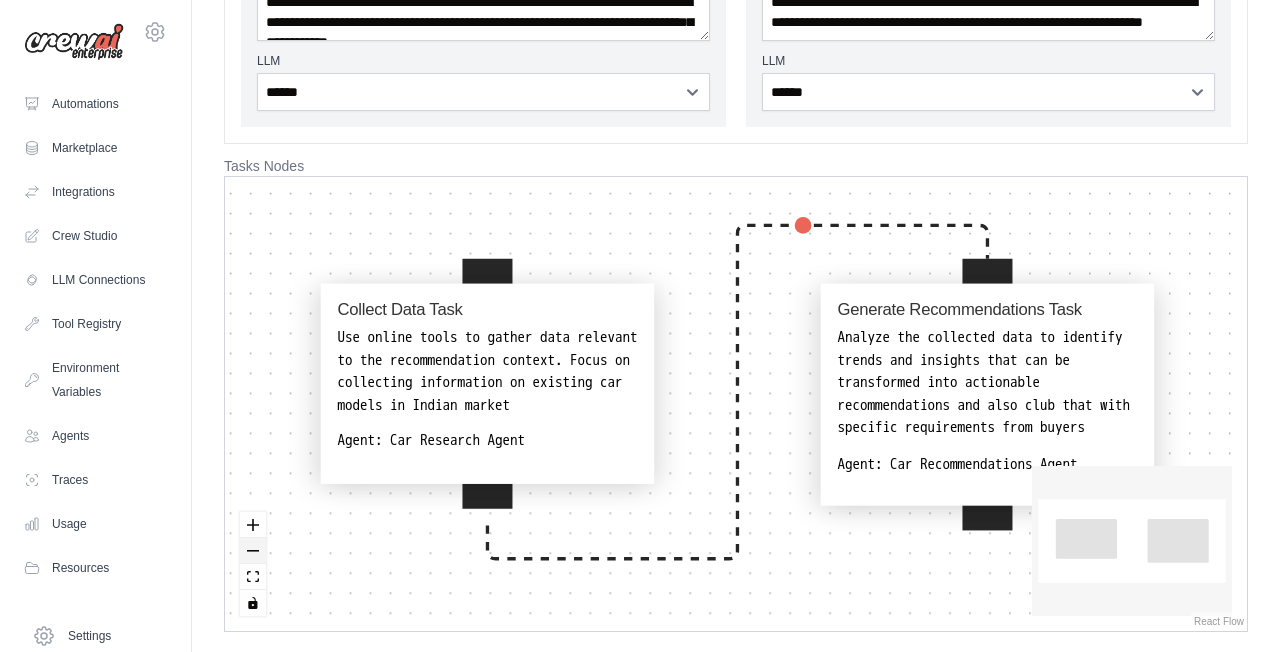 click at bounding box center [253, 551] 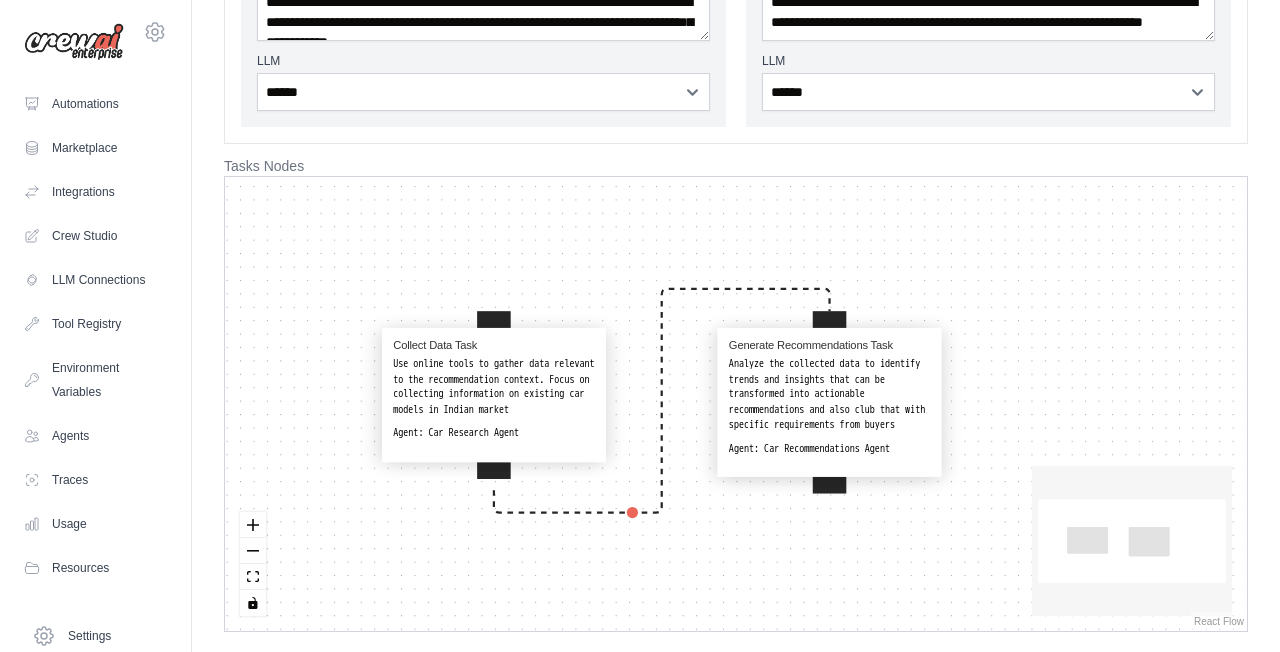 click on "React Flow mini map" 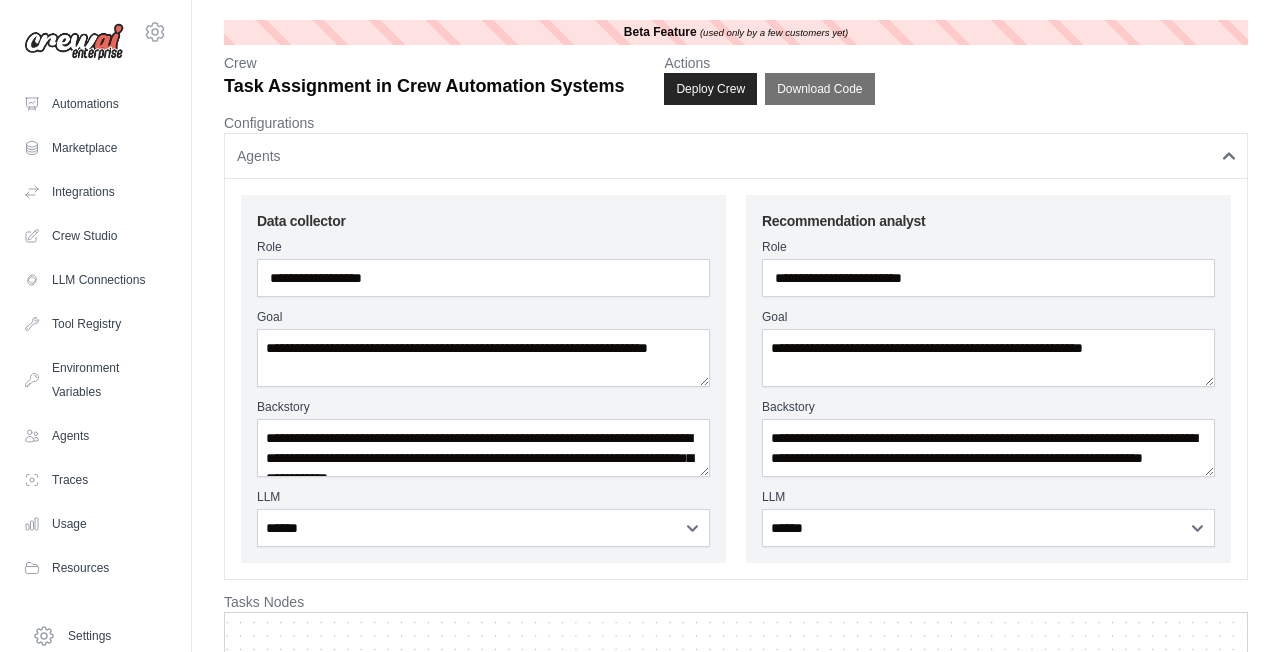 scroll, scrollTop: 0, scrollLeft: 0, axis: both 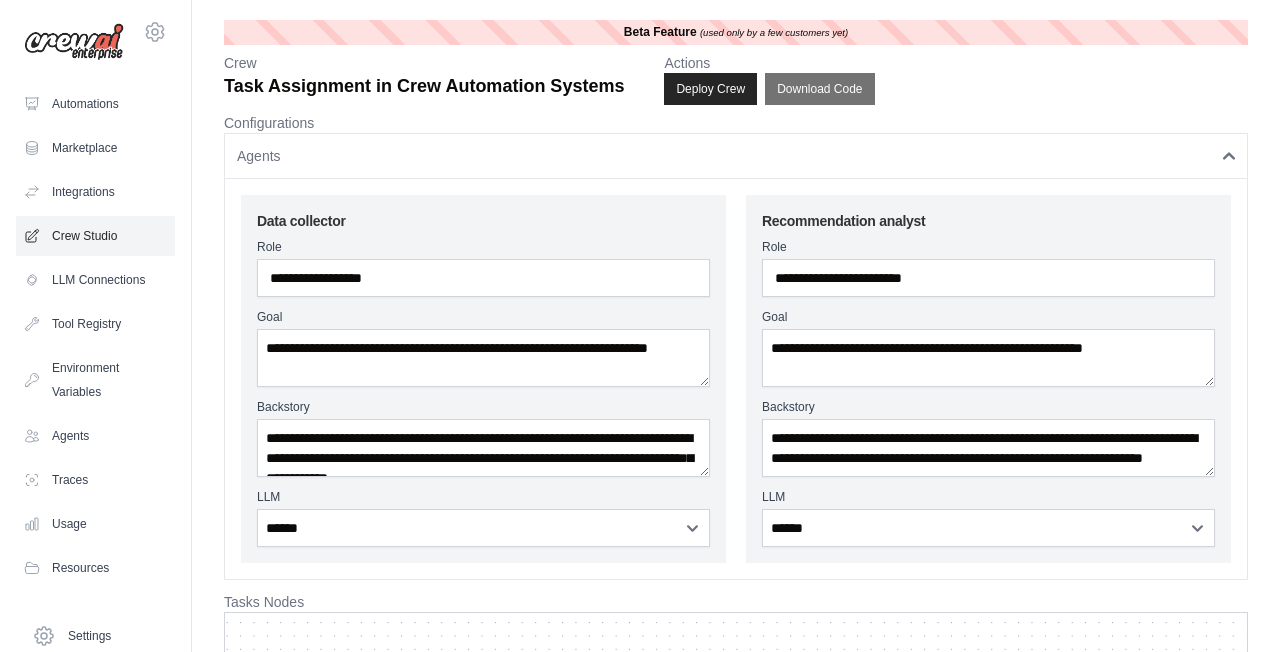 click on "Crew Studio" at bounding box center (95, 236) 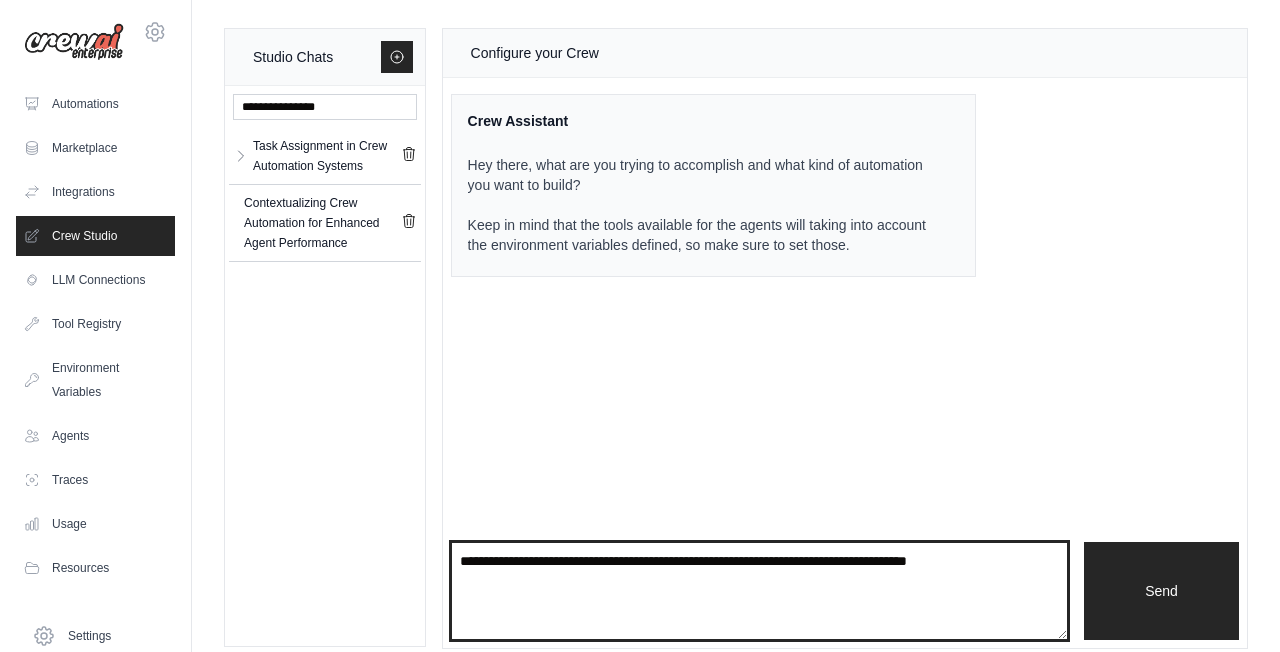 click at bounding box center [759, 591] 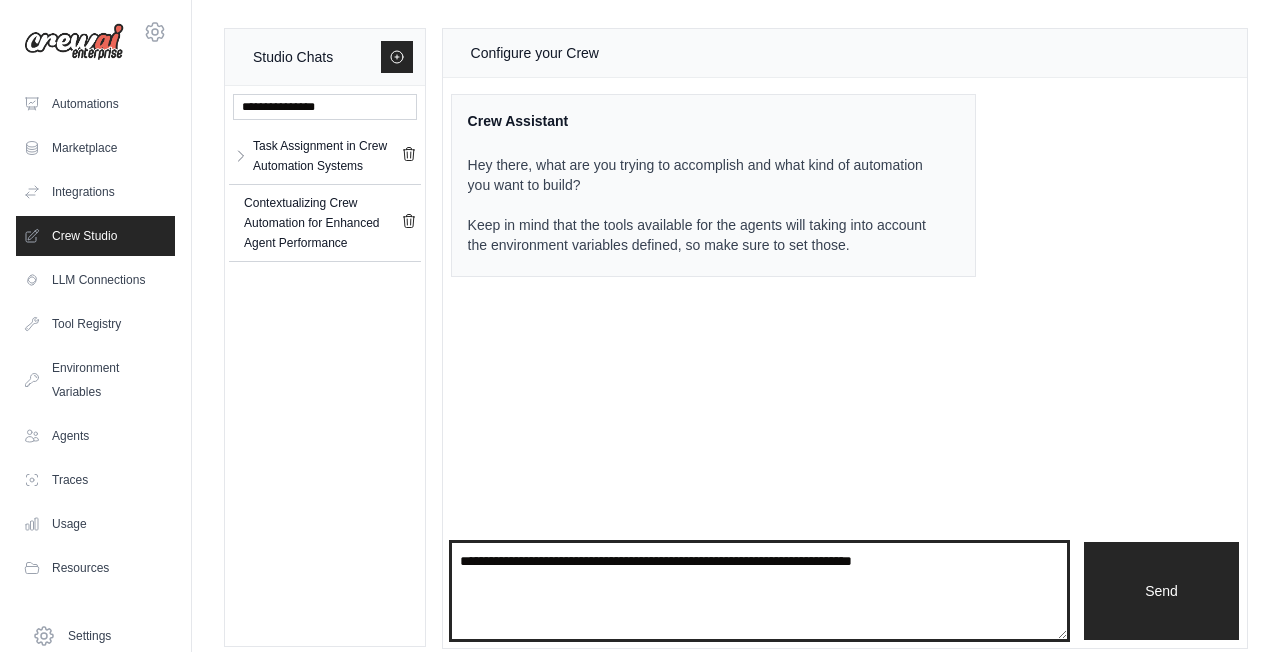 click on "**********" at bounding box center [759, 591] 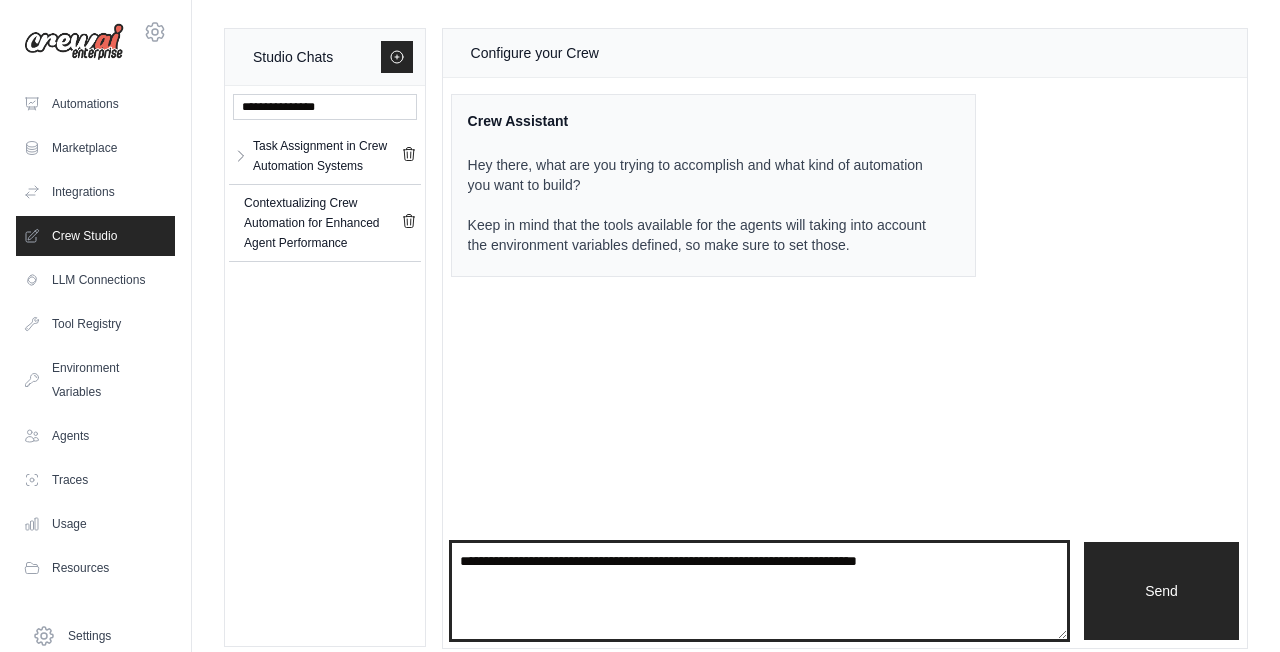 click on "**********" at bounding box center (759, 591) 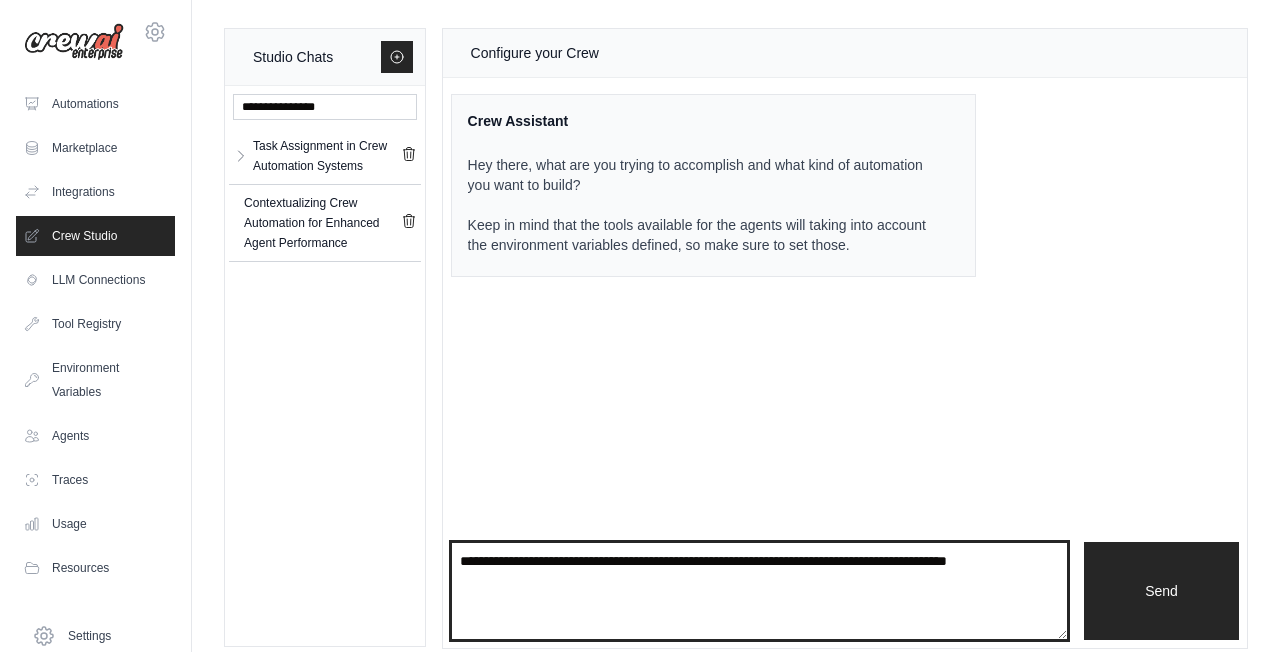 type on "**********" 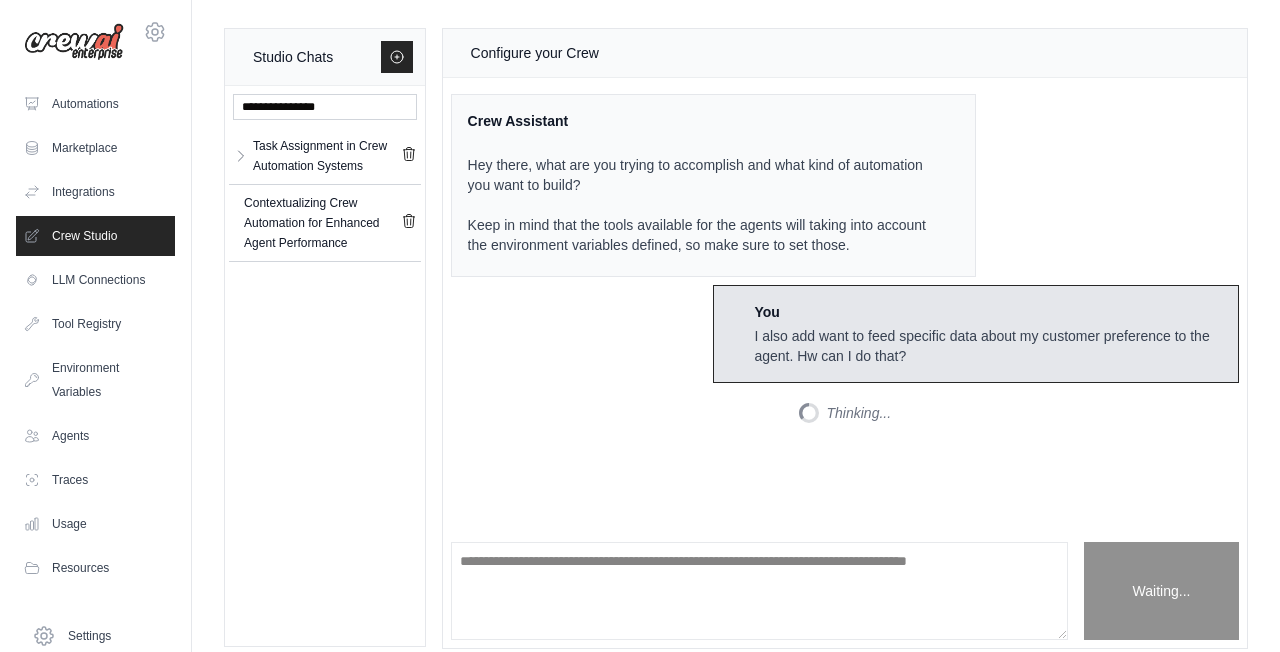 scroll, scrollTop: 233, scrollLeft: 0, axis: vertical 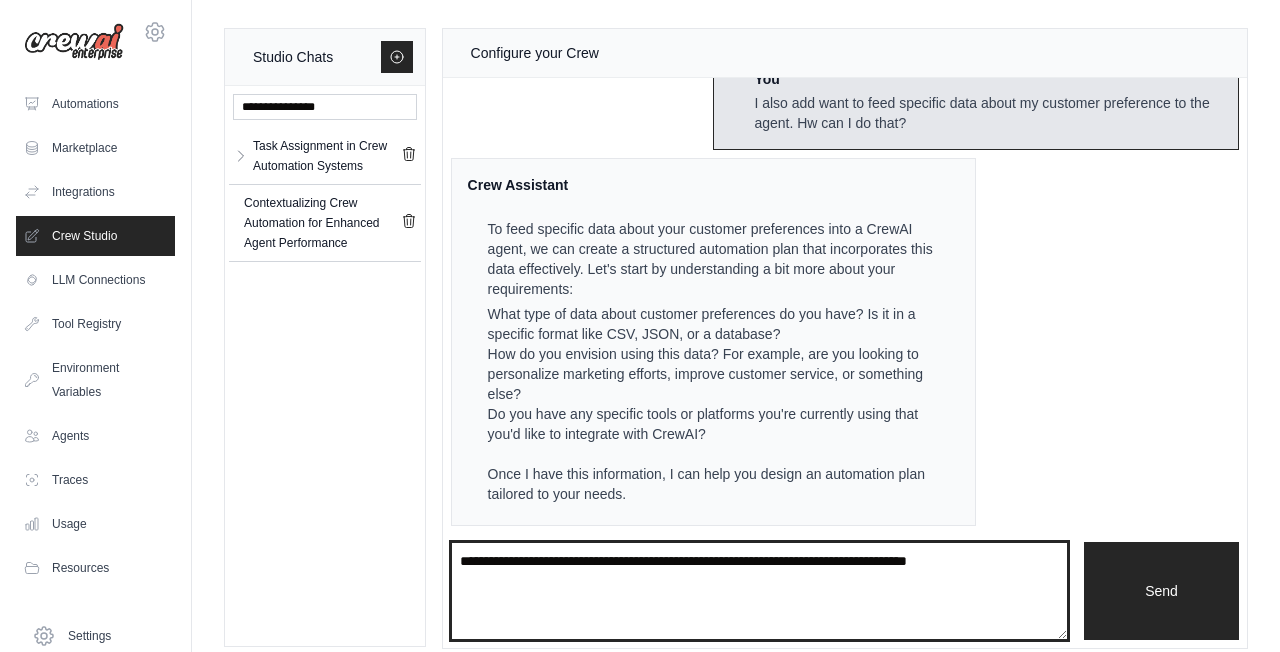 click at bounding box center [759, 591] 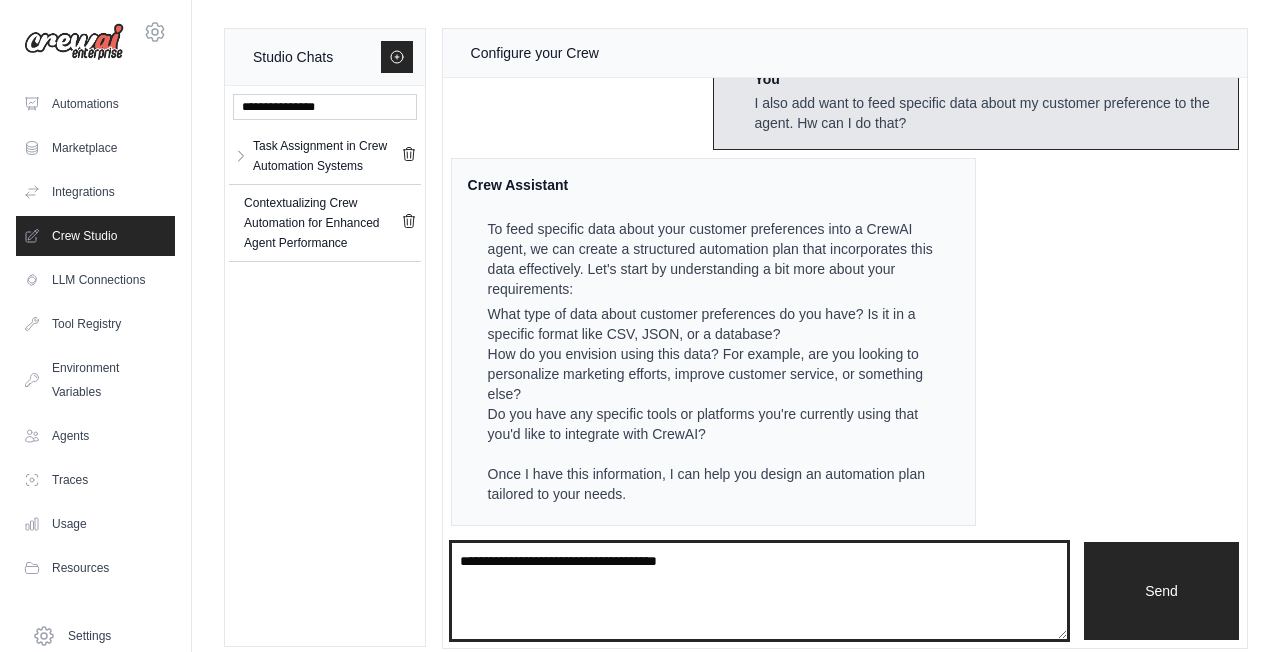 type on "**********" 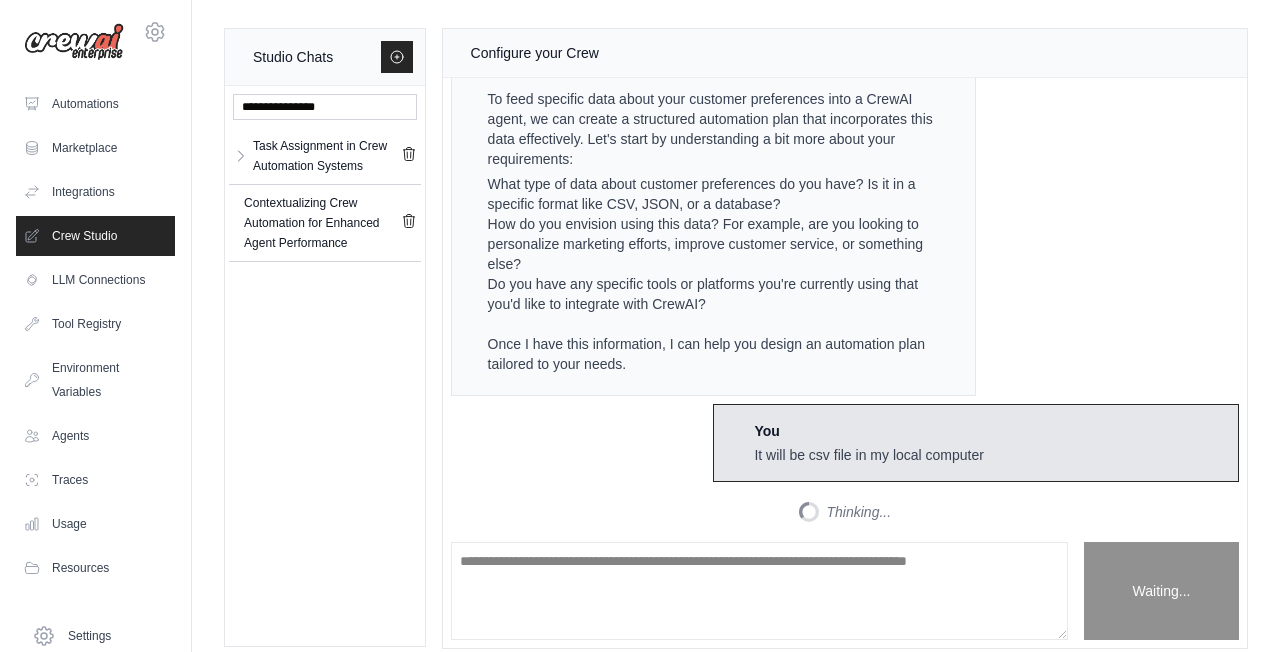 scroll, scrollTop: 779, scrollLeft: 0, axis: vertical 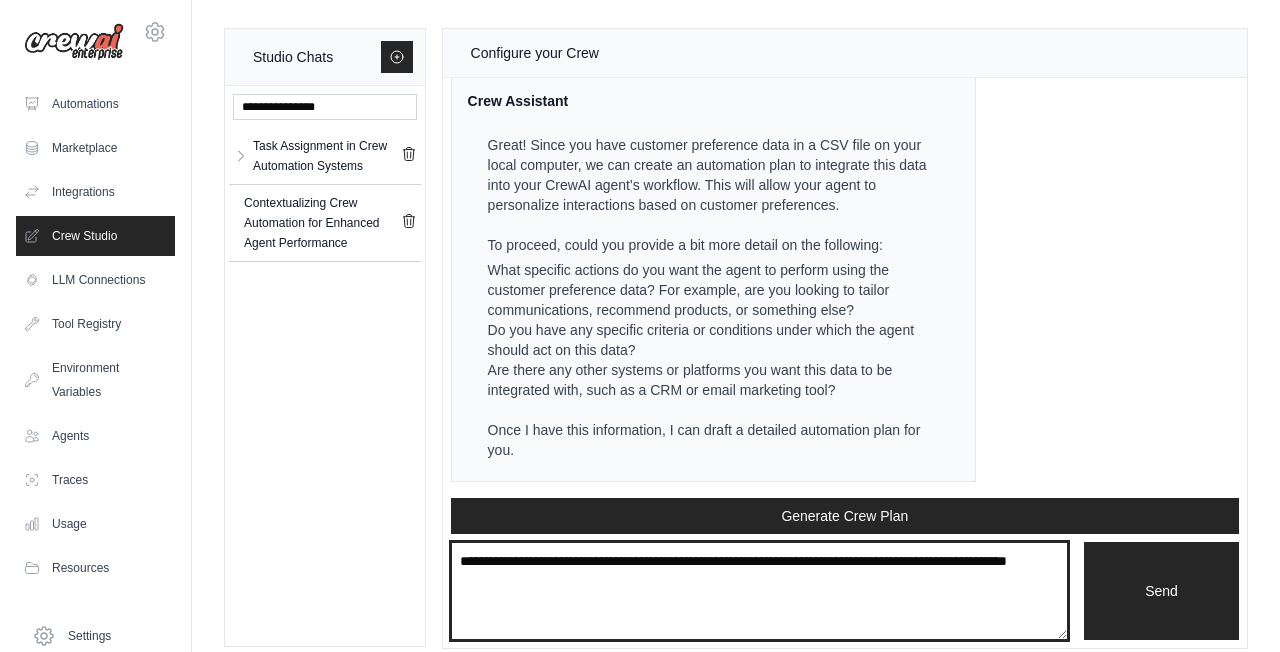type on "**********" 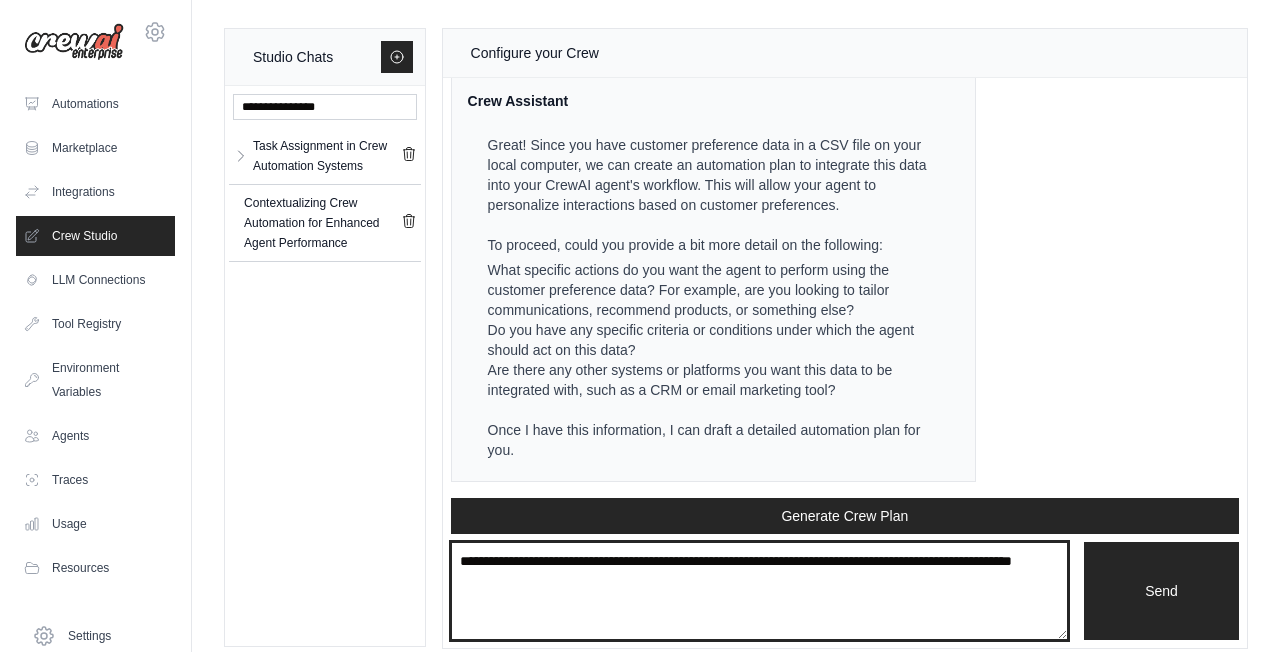 type 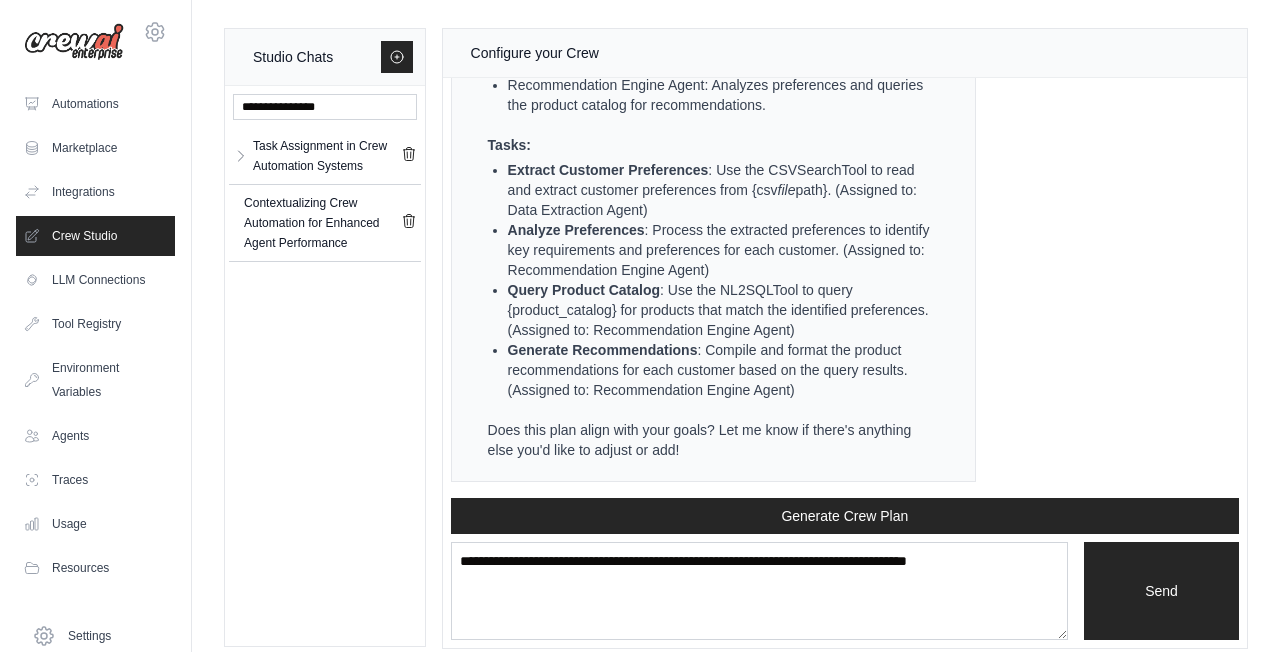 scroll, scrollTop: 1836, scrollLeft: 0, axis: vertical 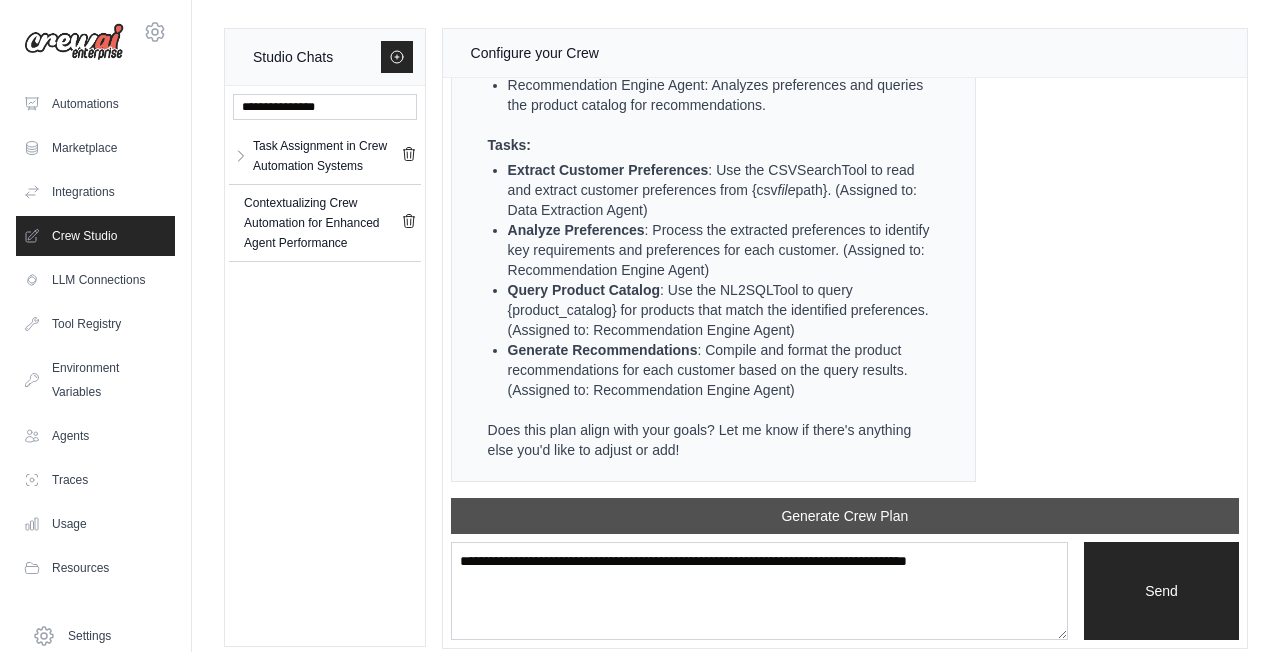 click on "Generate Crew Plan" at bounding box center (845, 516) 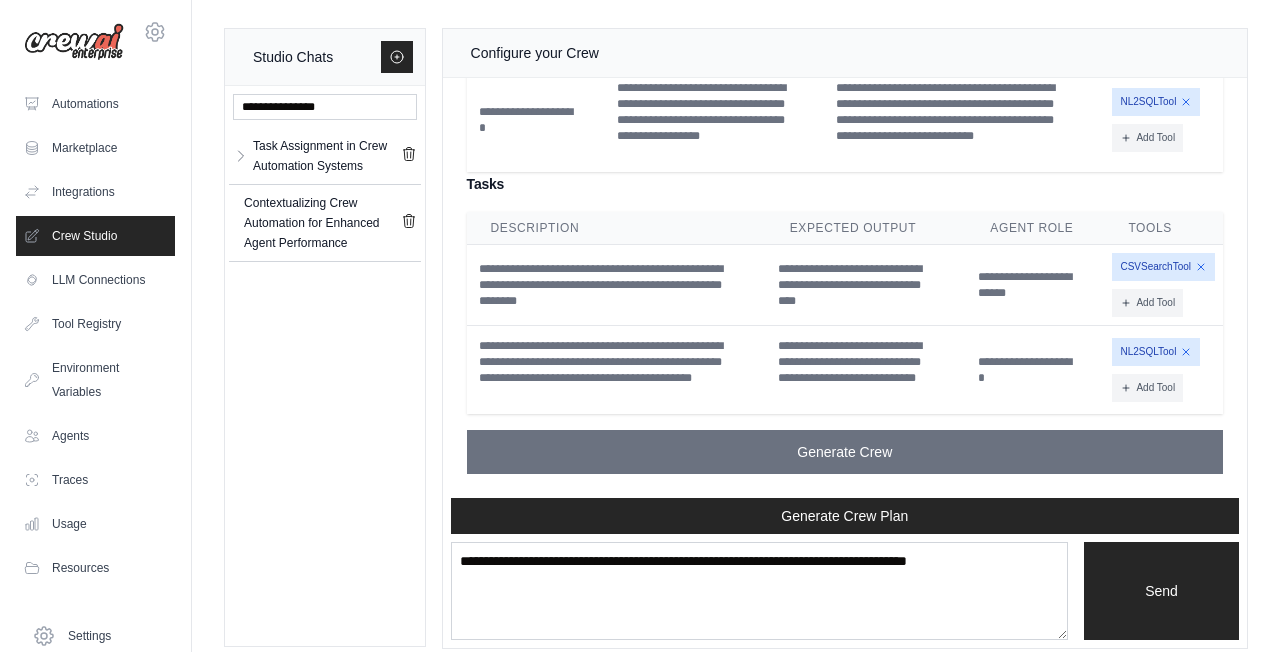 scroll, scrollTop: 2584, scrollLeft: 0, axis: vertical 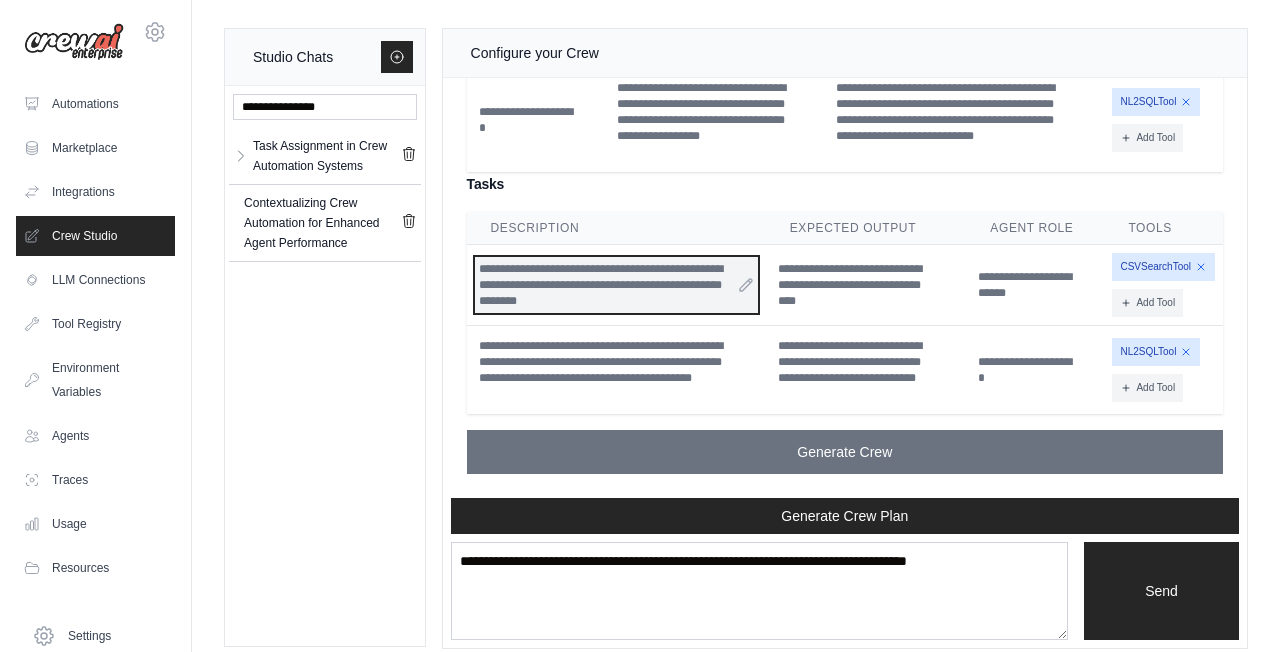 click on "**********" at bounding box center (616, 285) 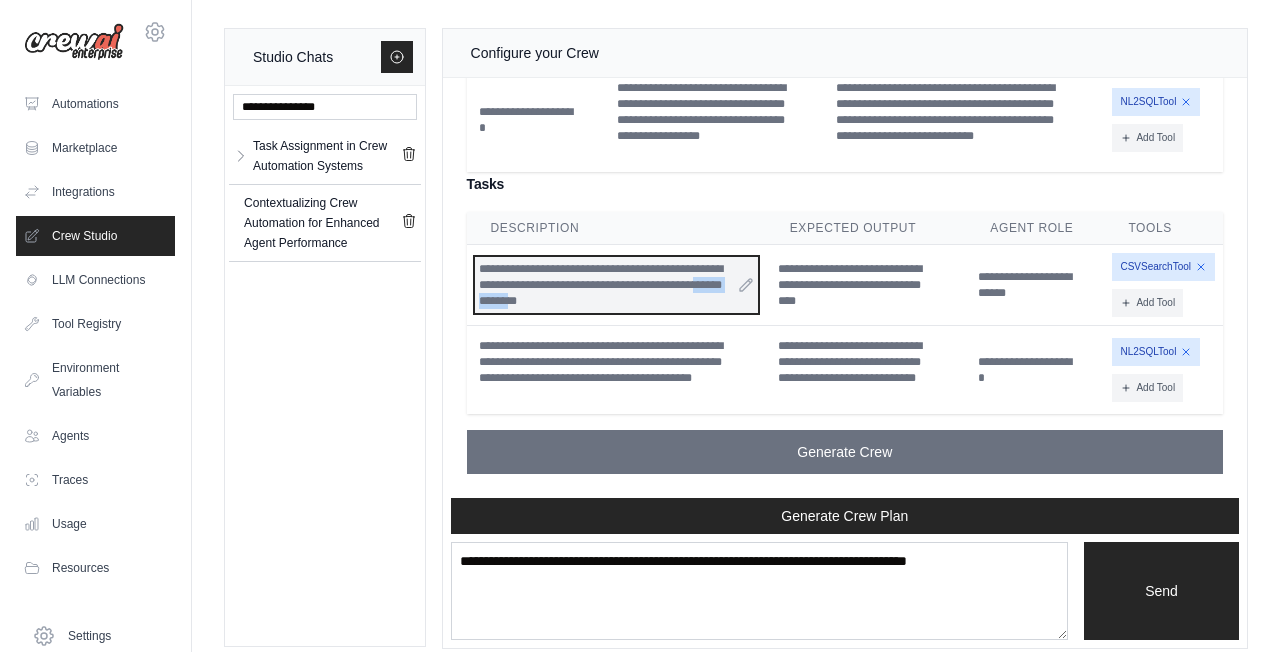 paste 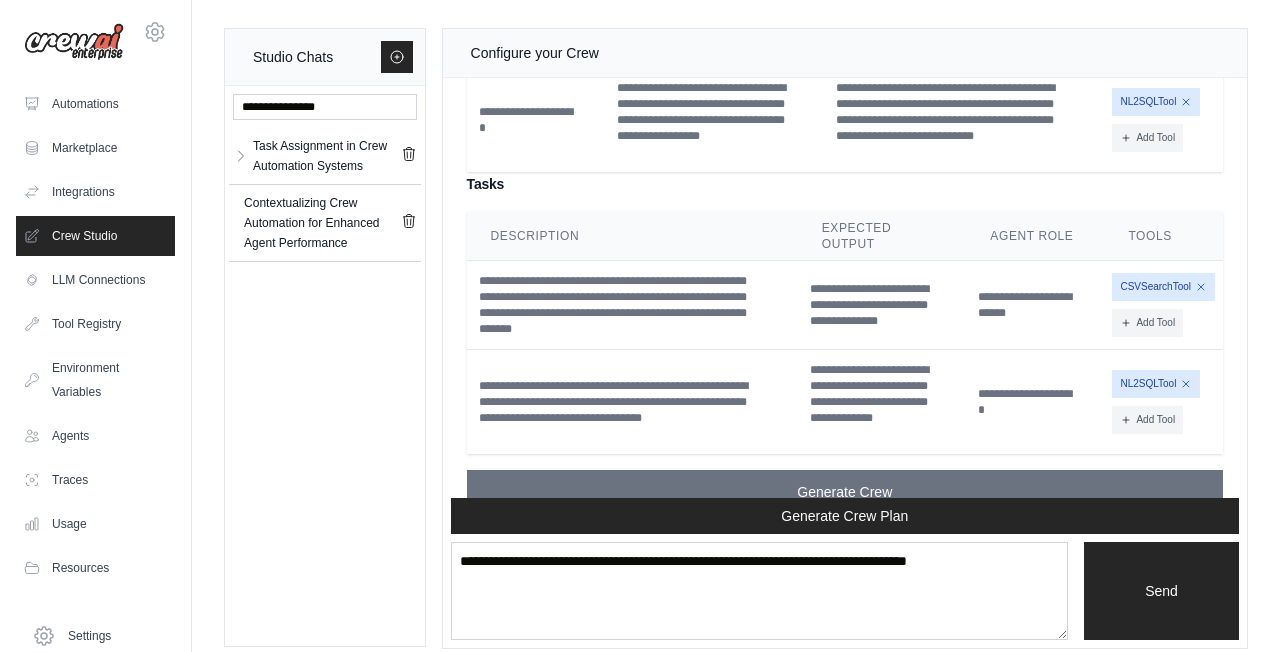 click on "Studio Chats
Task Assignment in Crew Automation Systems
Task Assignment ...
**" at bounding box center [736, 338] 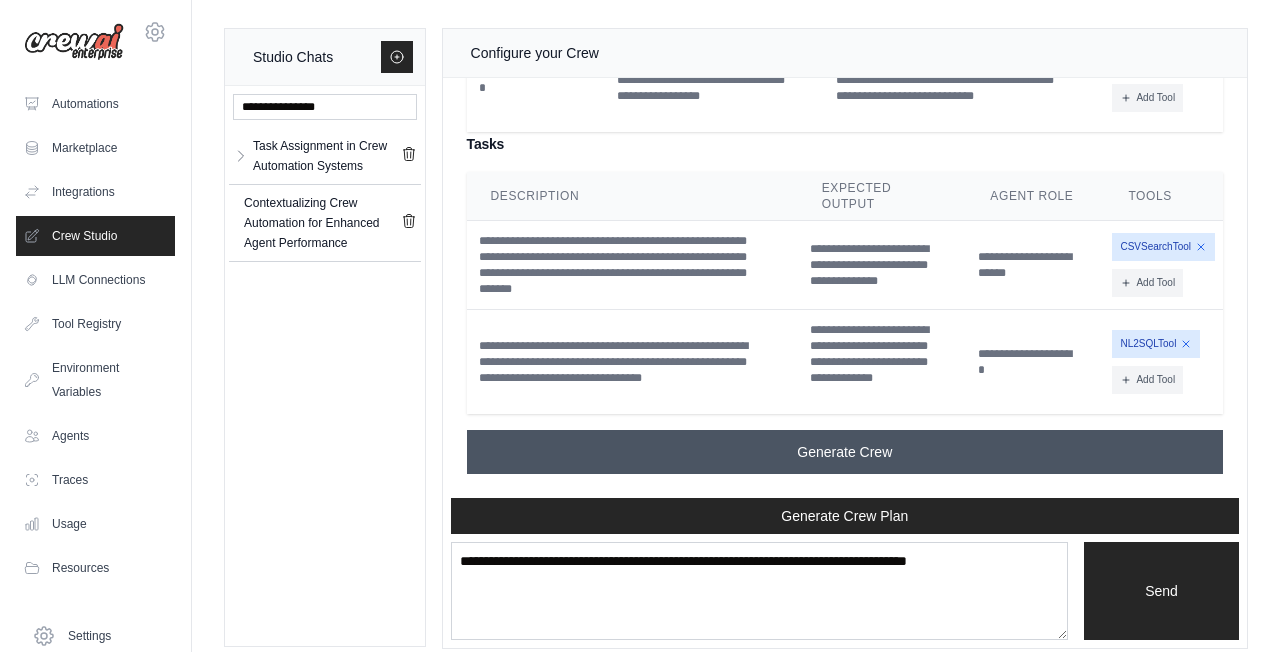 scroll, scrollTop: 2624, scrollLeft: 0, axis: vertical 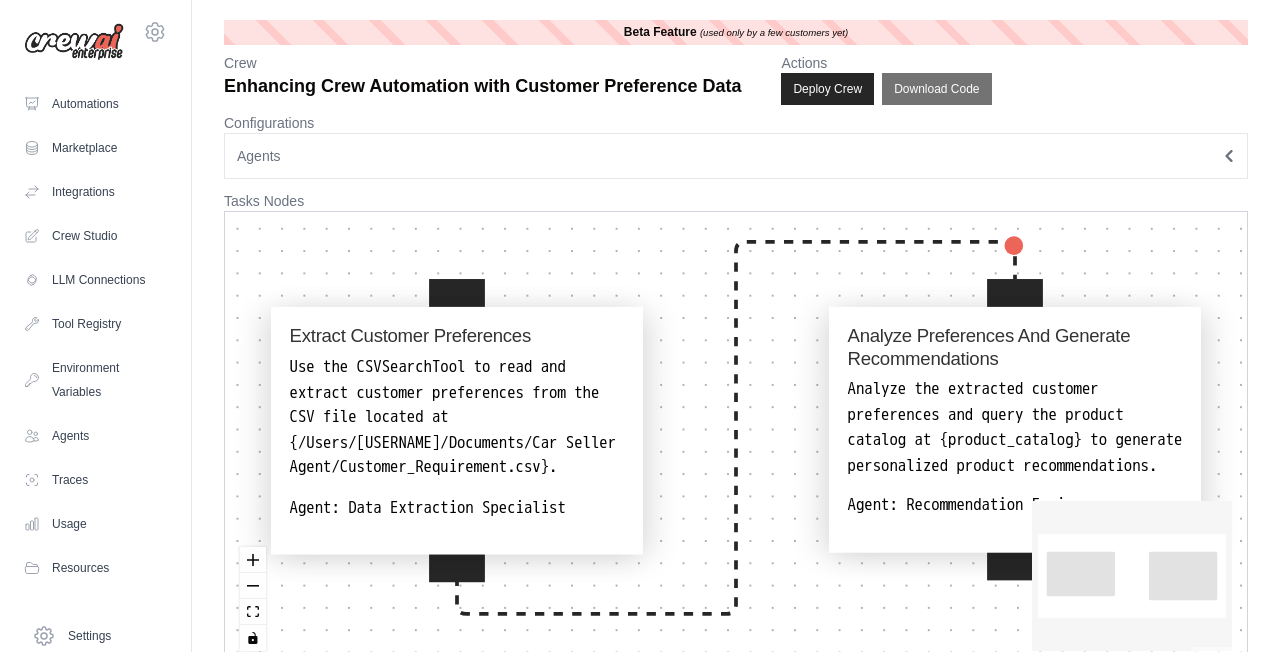 click 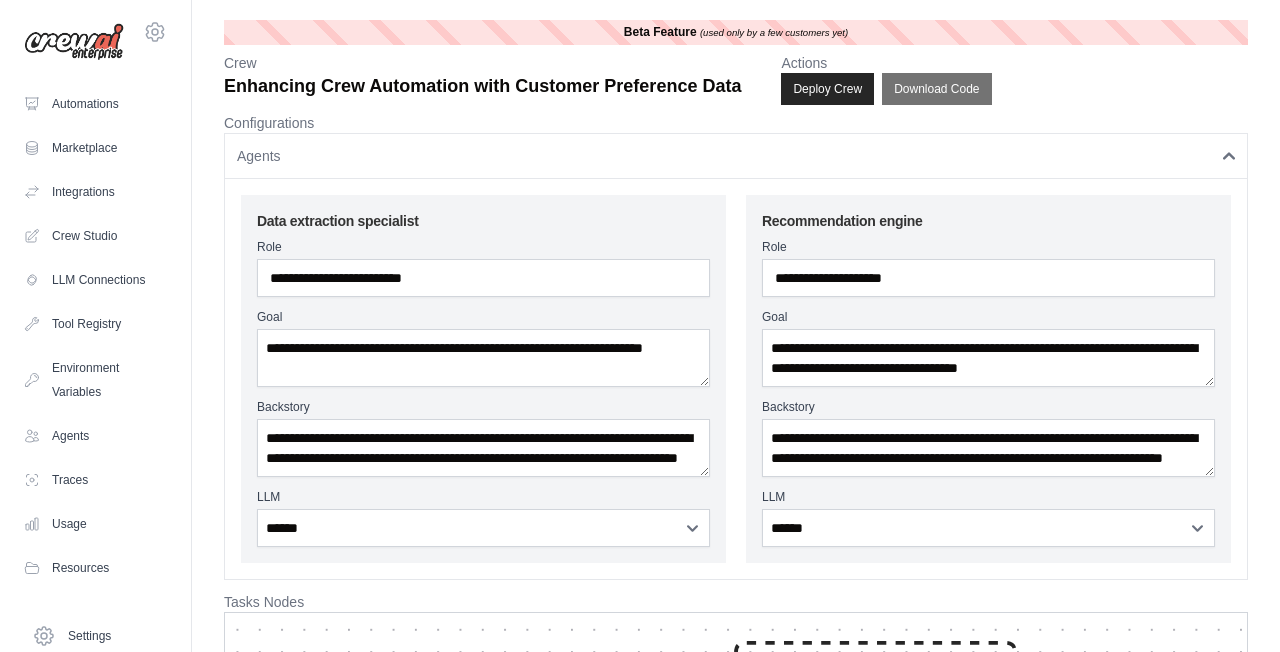 click 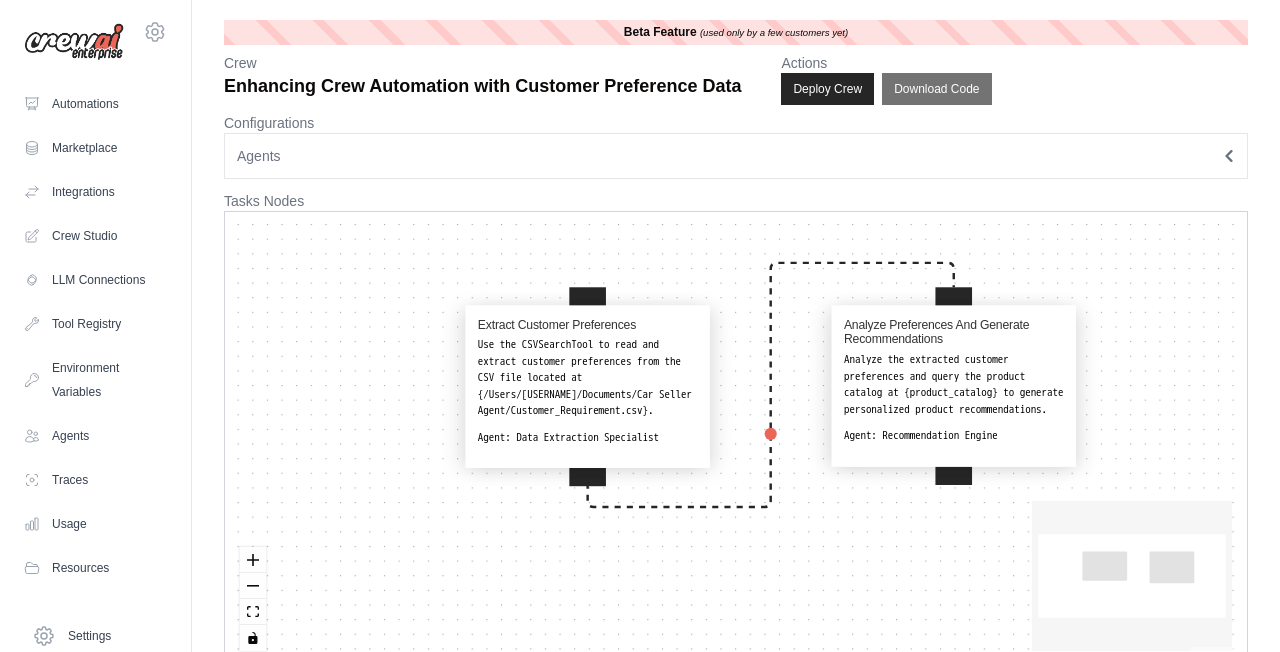 scroll, scrollTop: 0, scrollLeft: 0, axis: both 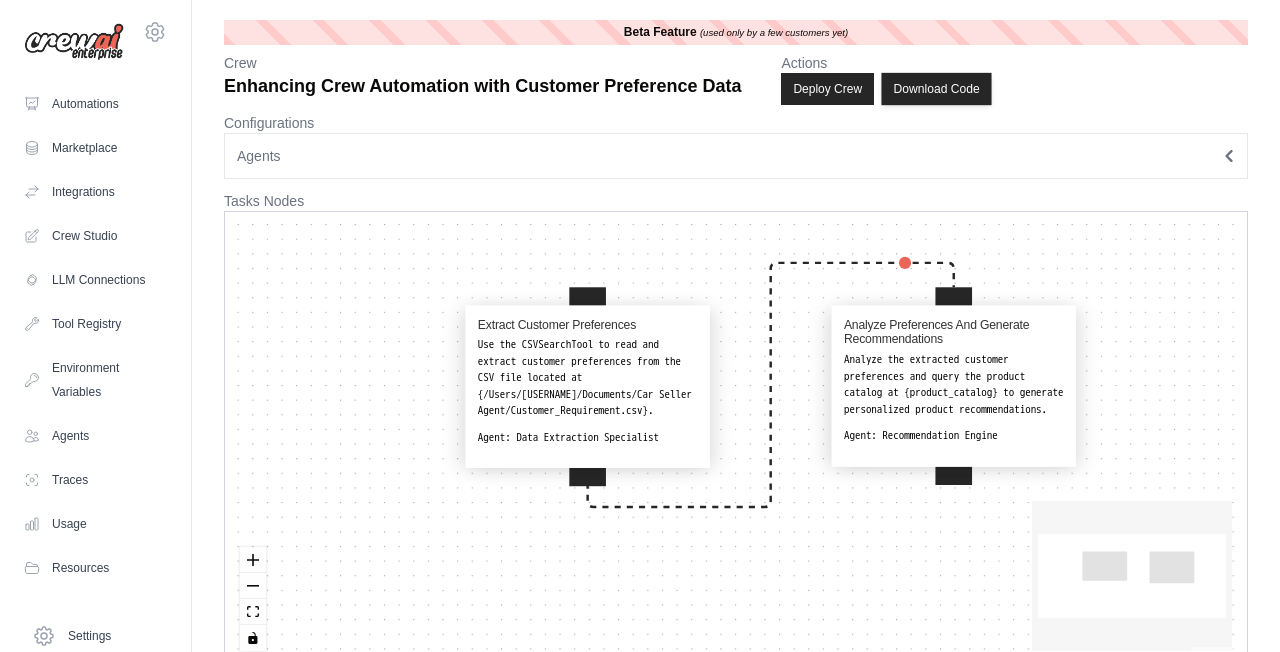 click on "Download Code" at bounding box center [937, 89] 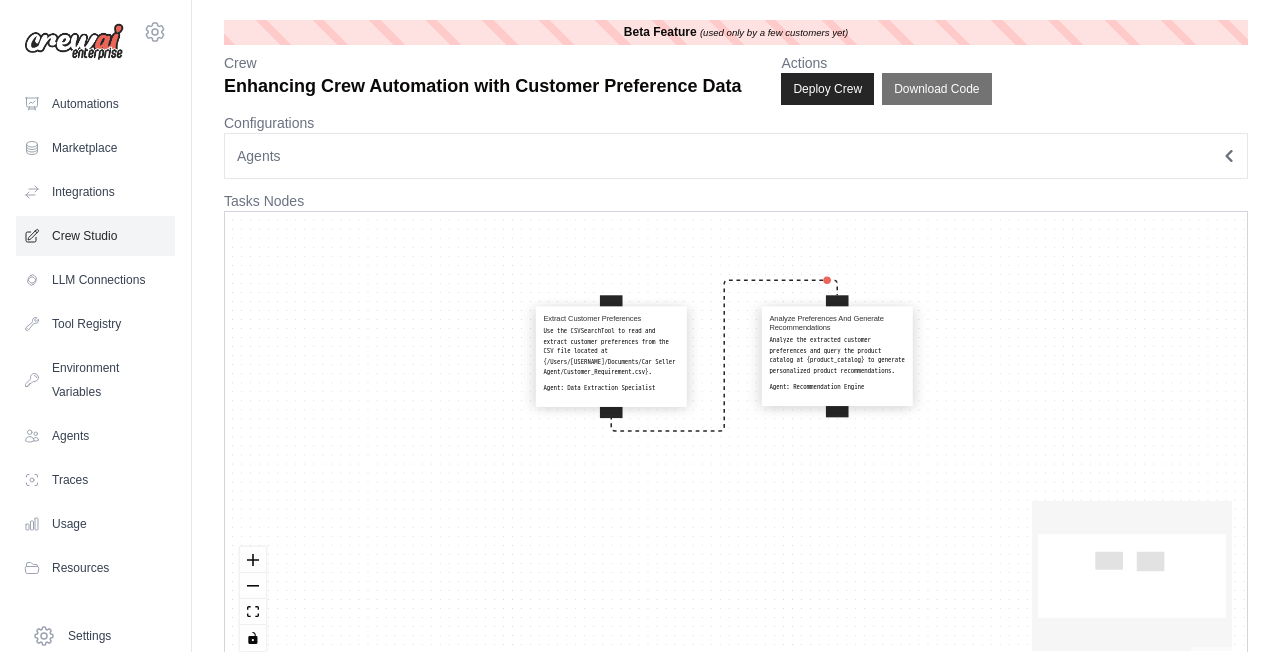 click on "Crew Studio" at bounding box center (95, 236) 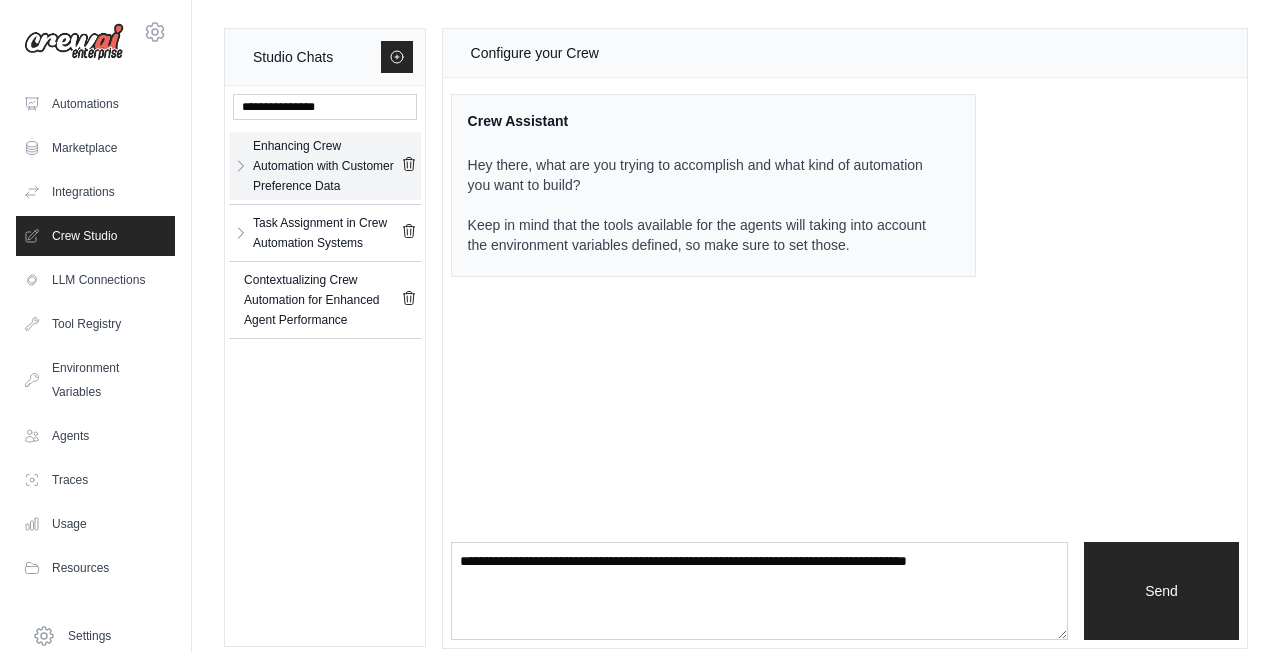 scroll, scrollTop: 0, scrollLeft: 0, axis: both 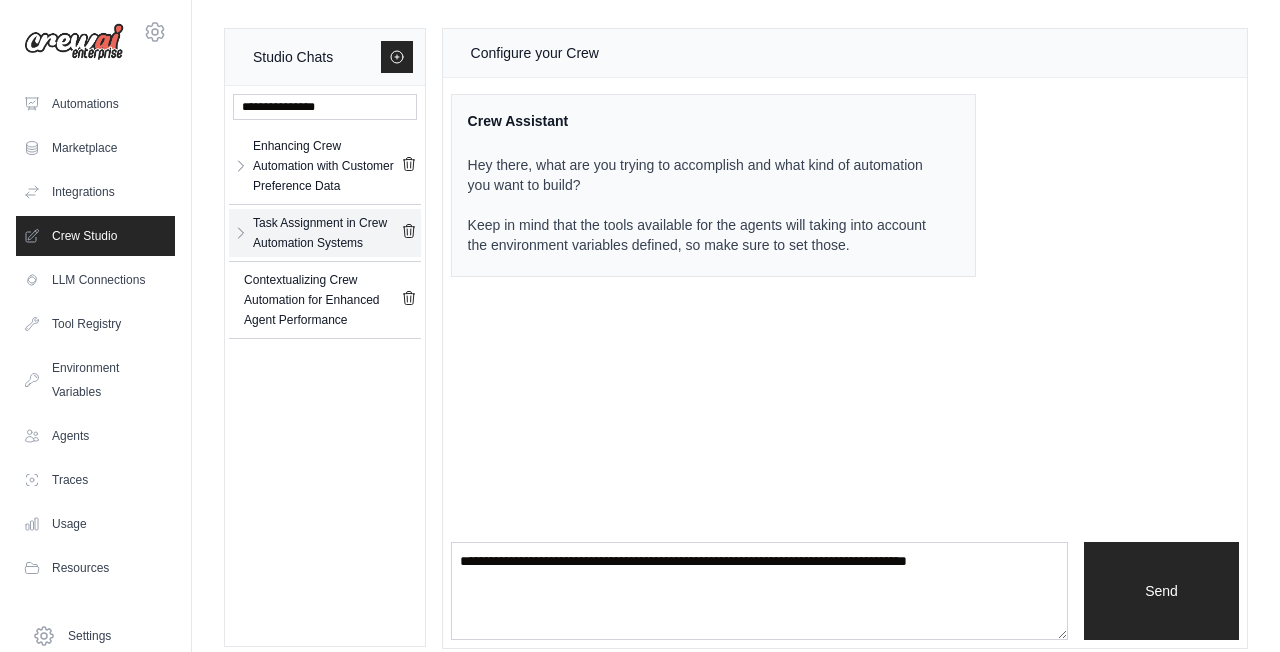 click on "Task Assignment in Crew Automation Systems" at bounding box center (327, 233) 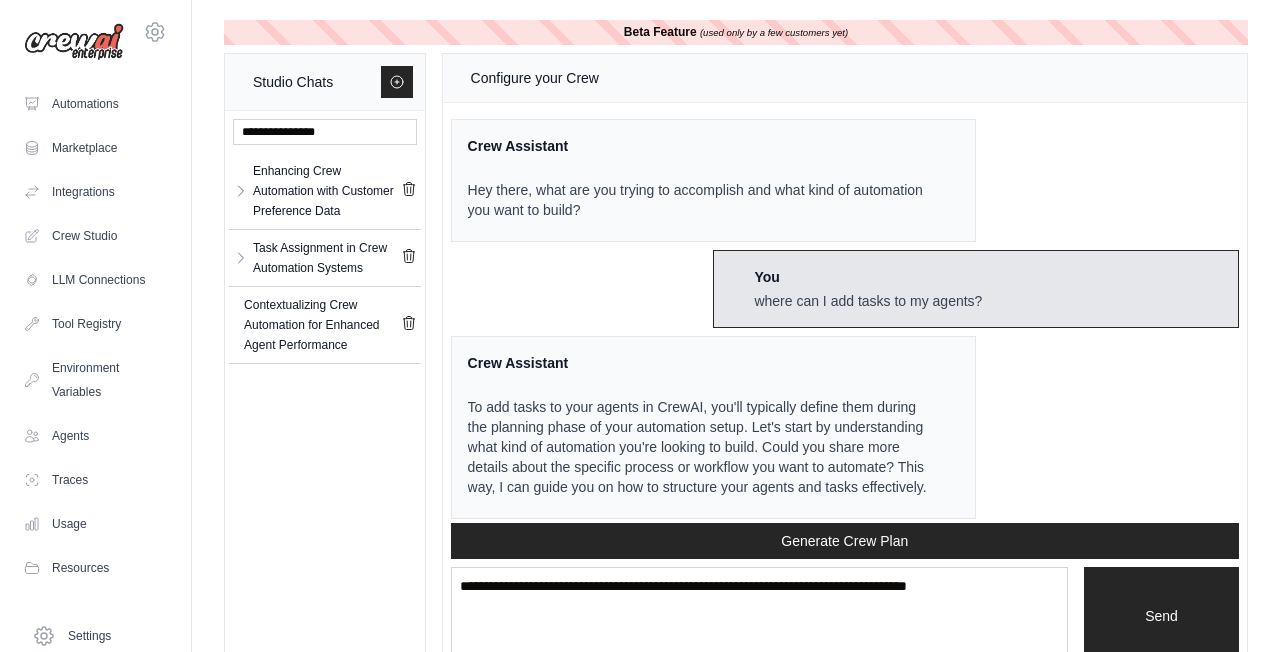 scroll, scrollTop: 1097, scrollLeft: 0, axis: vertical 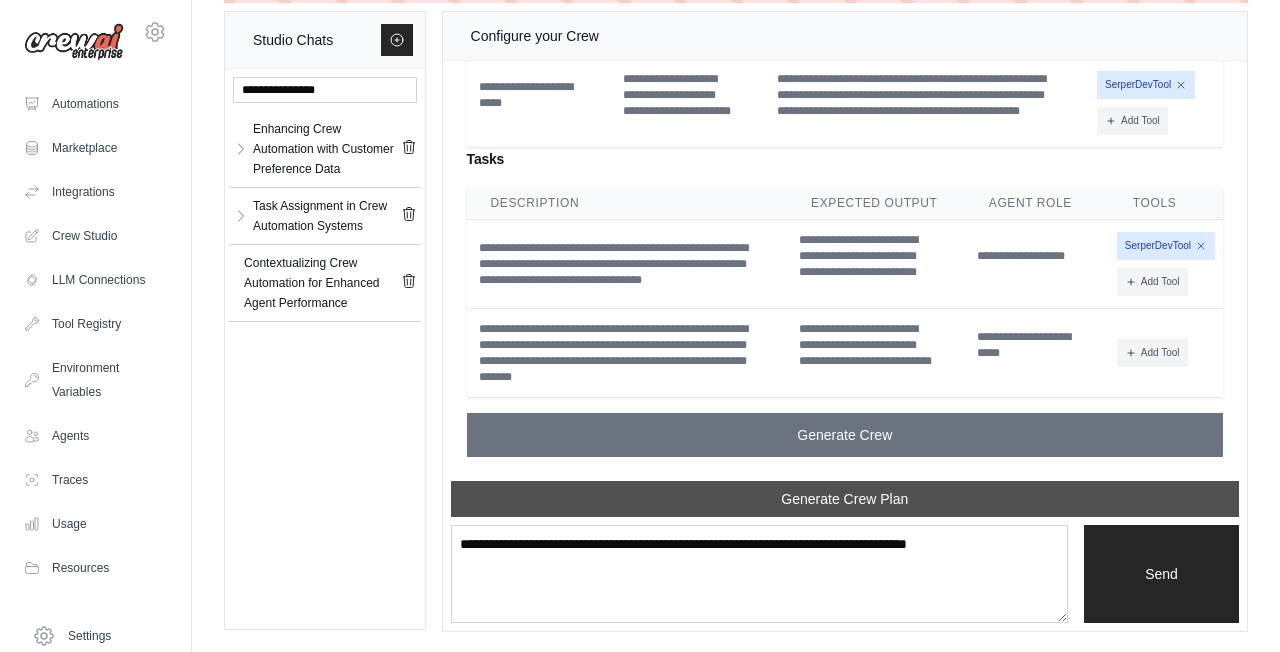 click on "Generate Crew Plan" at bounding box center (845, 499) 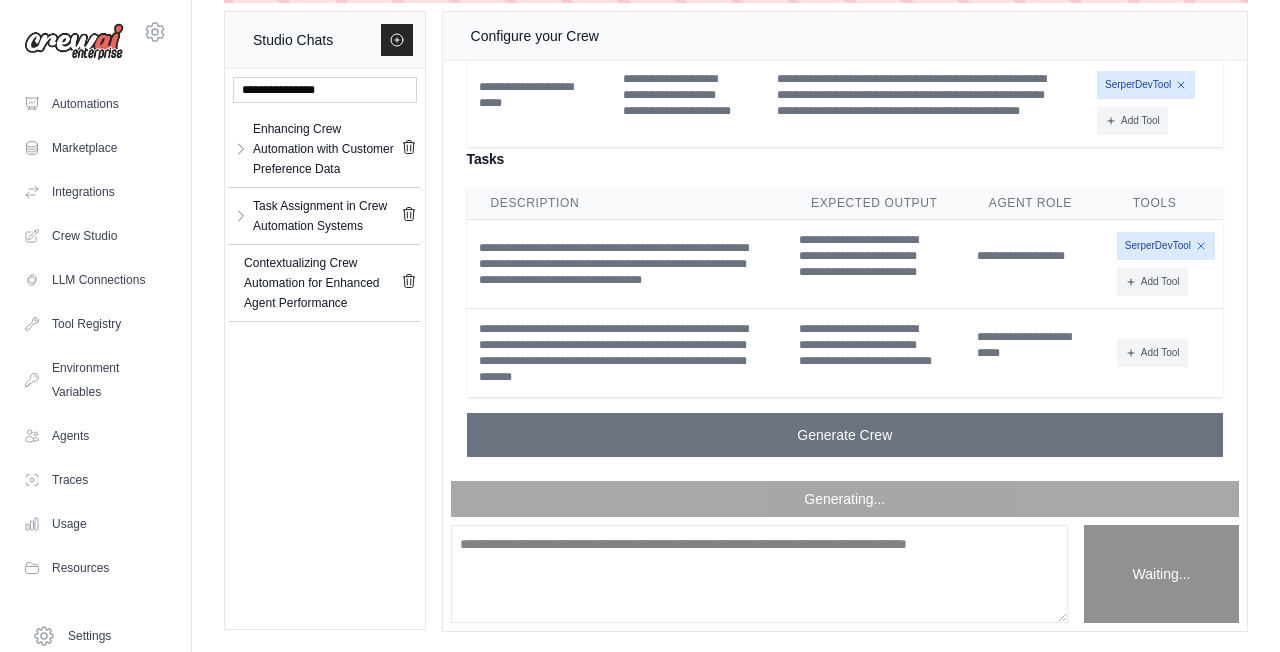 scroll, scrollTop: 1909, scrollLeft: 0, axis: vertical 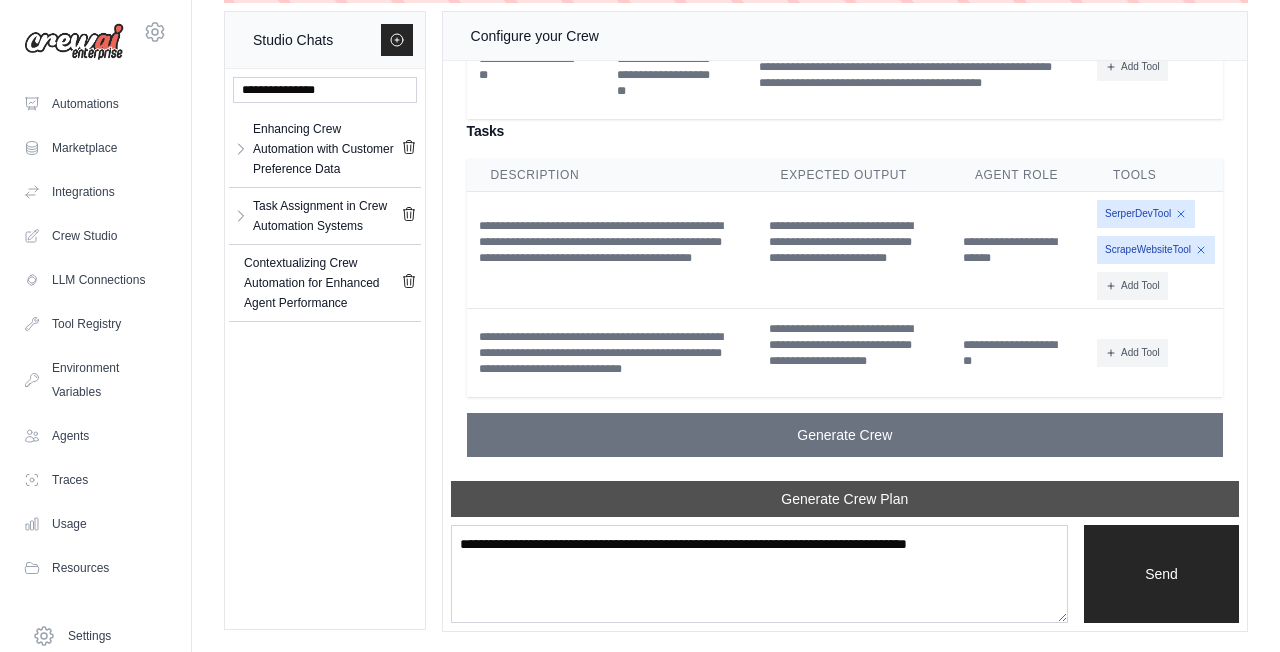 click on "Generate Crew Plan" at bounding box center (845, 499) 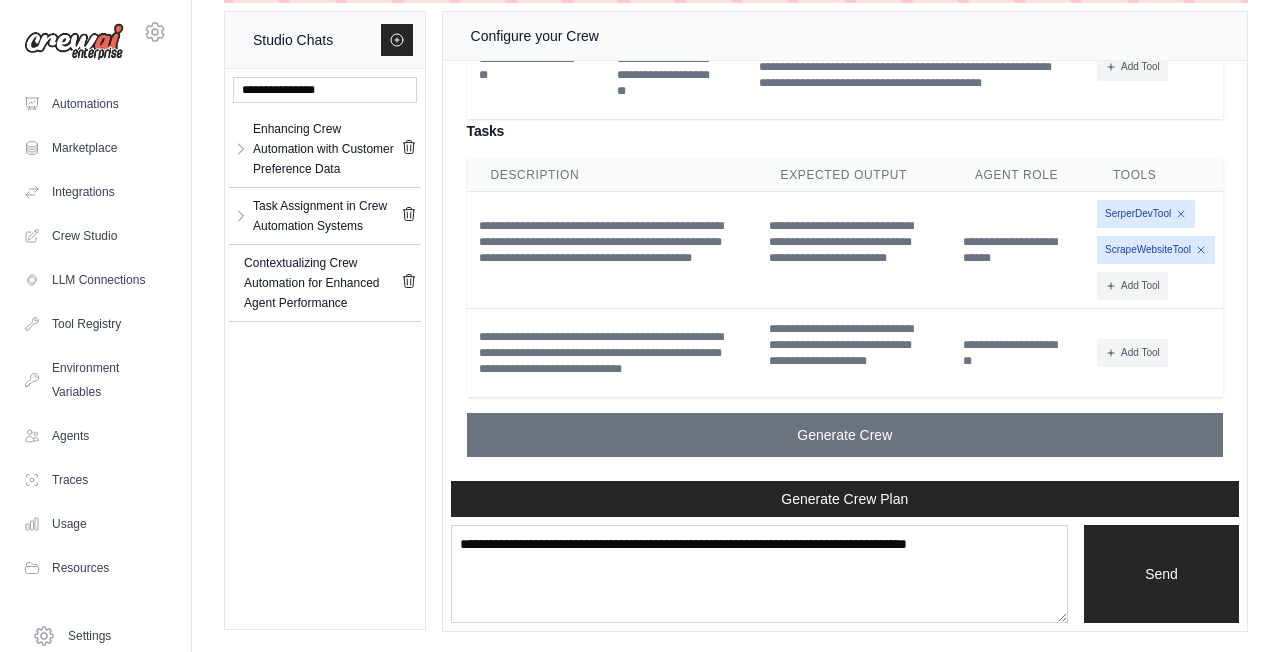 scroll, scrollTop: 2725, scrollLeft: 0, axis: vertical 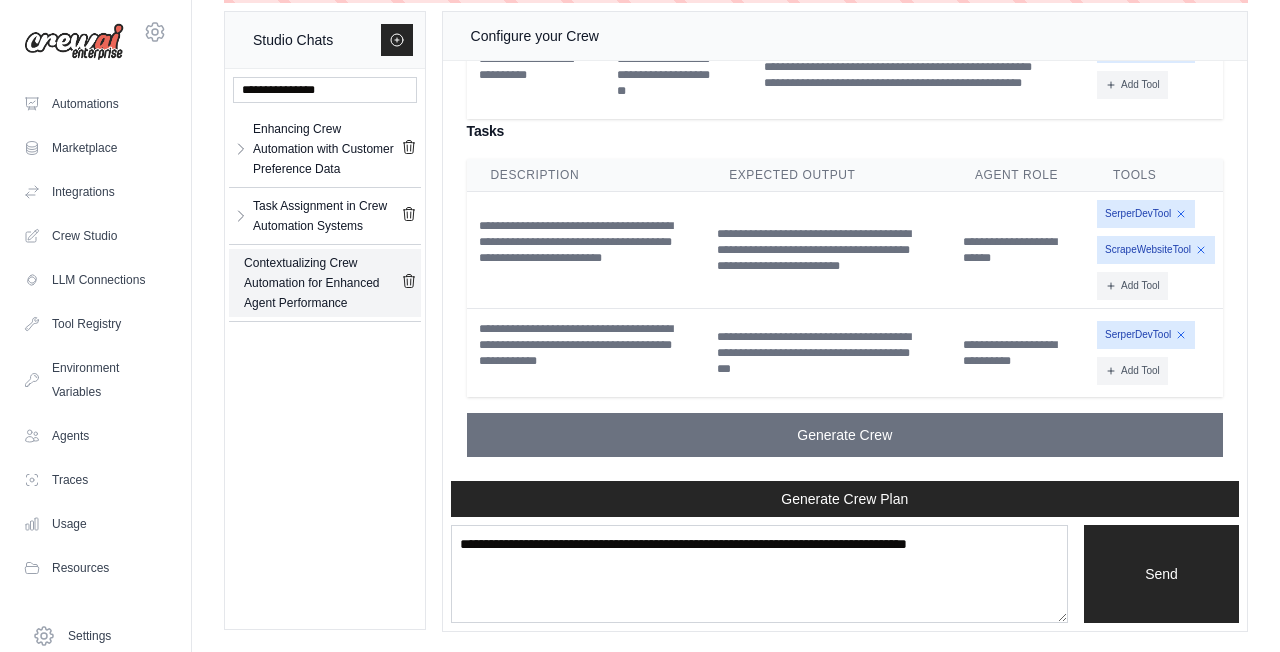 click on "Contextualizing Crew Automation for Enhanced Agent Performance" at bounding box center [322, 283] 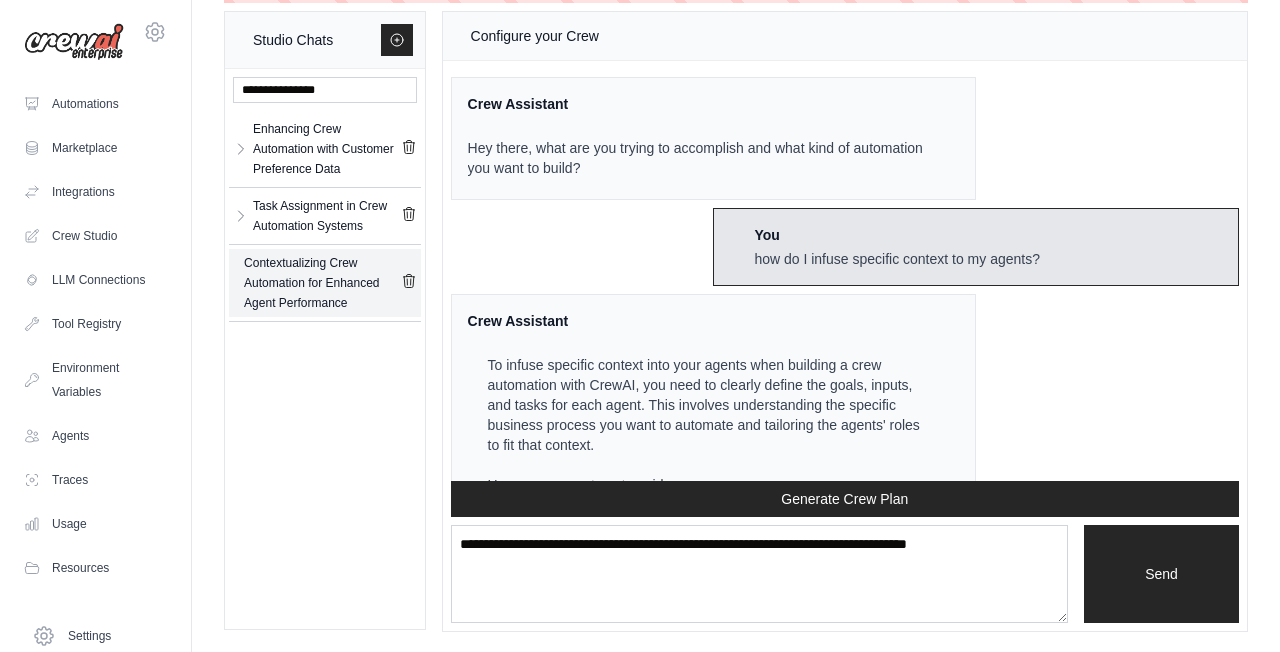 scroll, scrollTop: 0, scrollLeft: 0, axis: both 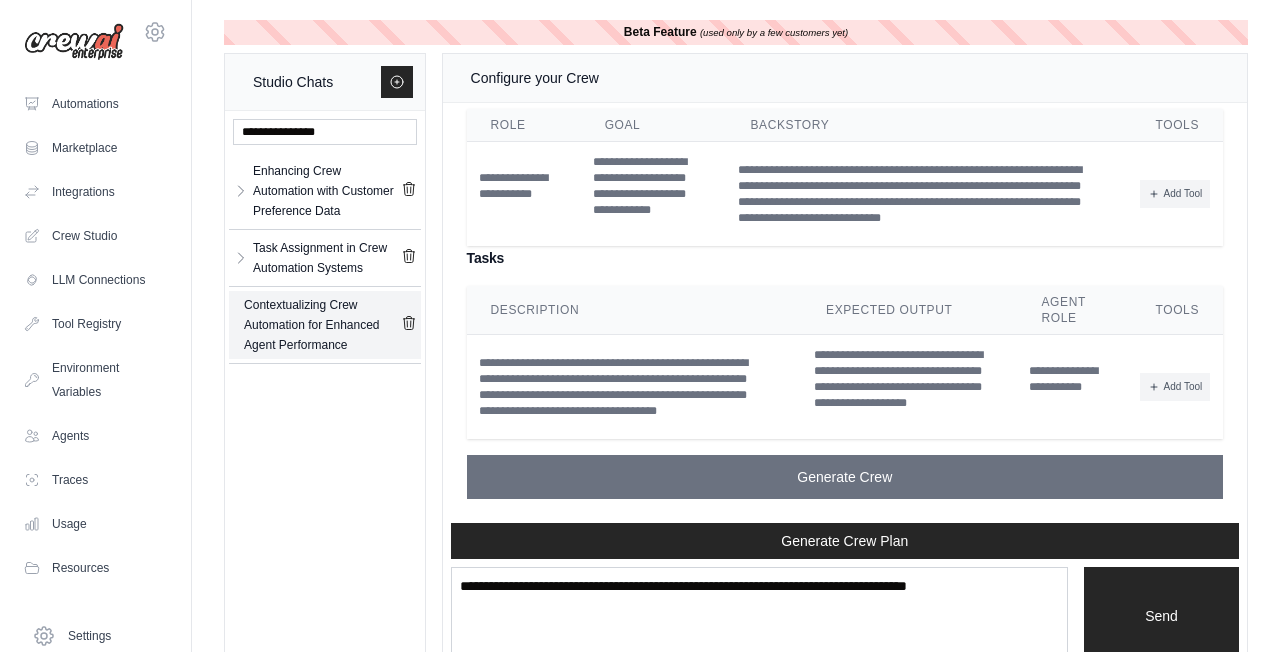 click on "Contextualizing Crew Automation for Enhanced Agent Performance" at bounding box center [322, 325] 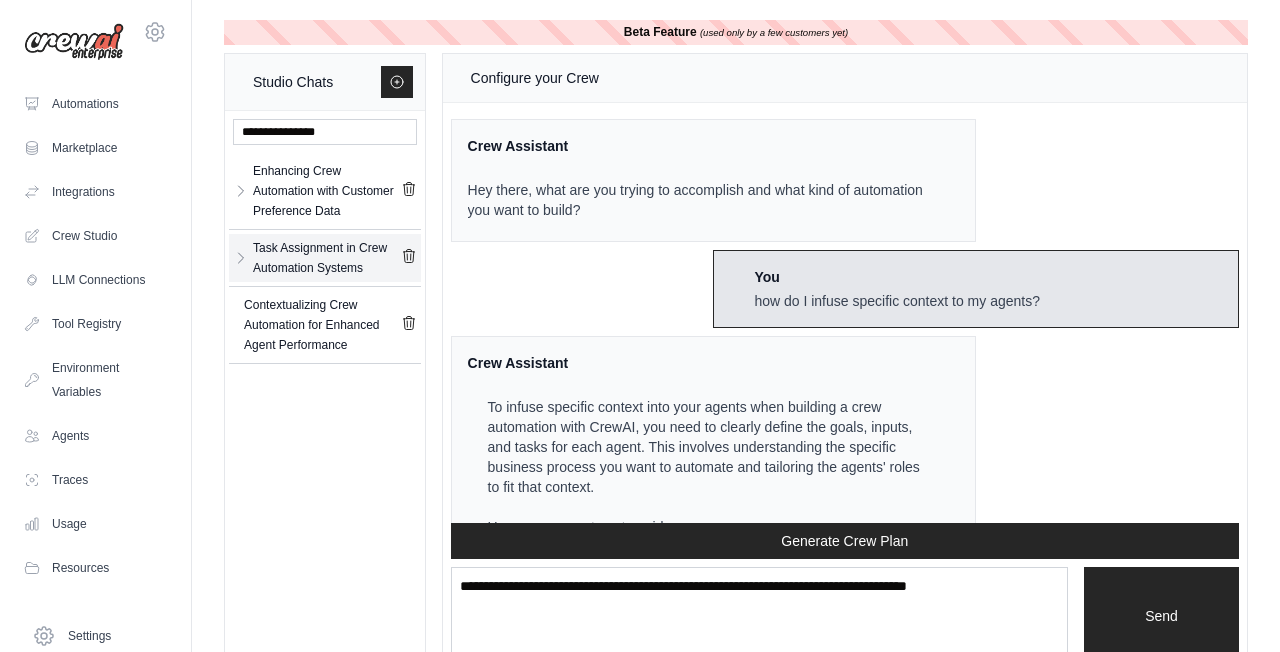 scroll, scrollTop: 1539, scrollLeft: 0, axis: vertical 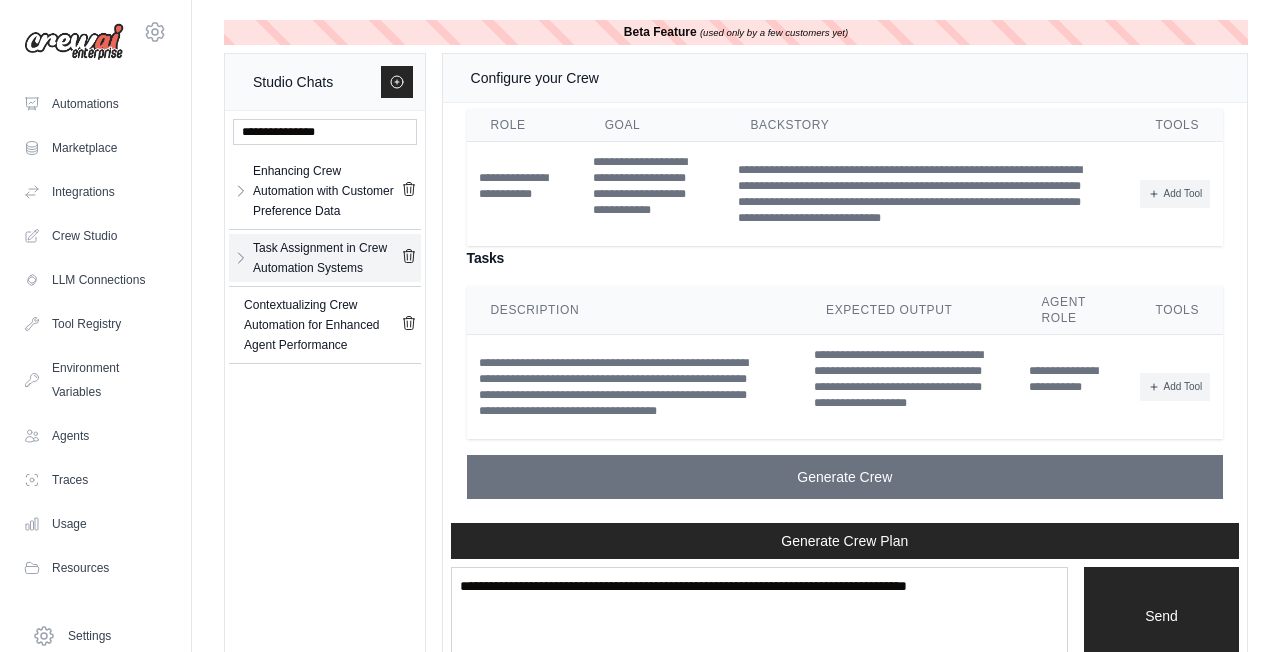 click on "Task Assignment in Crew Automation Systems" at bounding box center [327, 258] 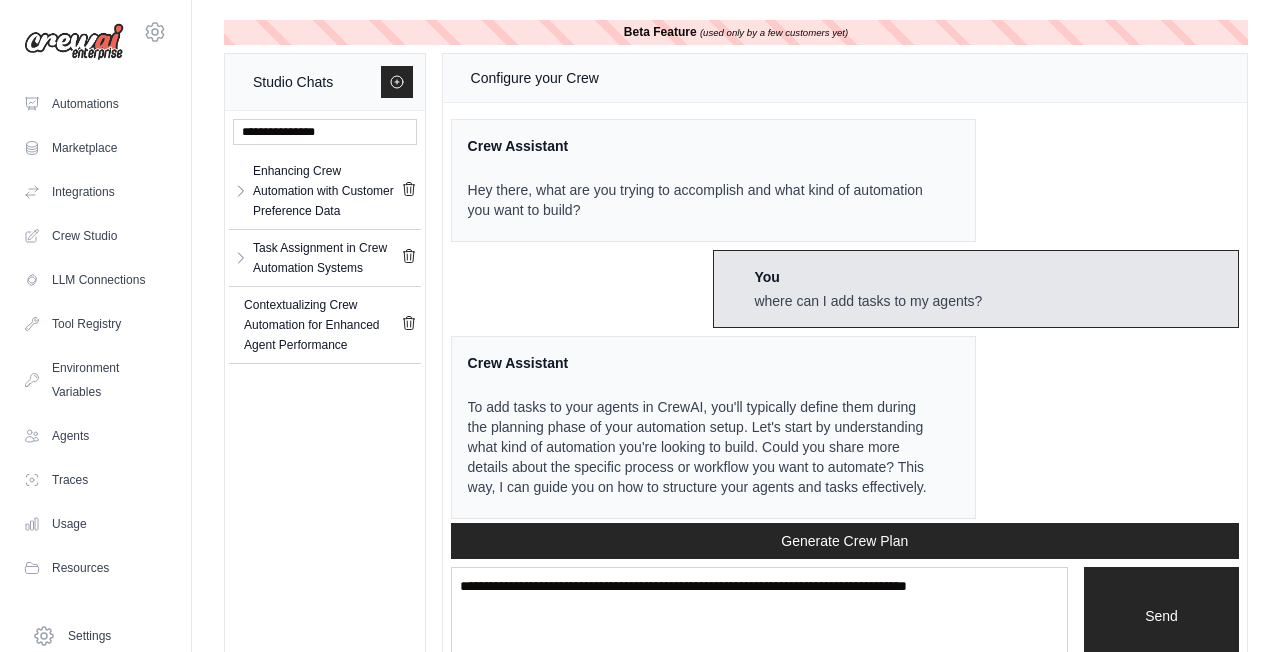 scroll, scrollTop: 2725, scrollLeft: 0, axis: vertical 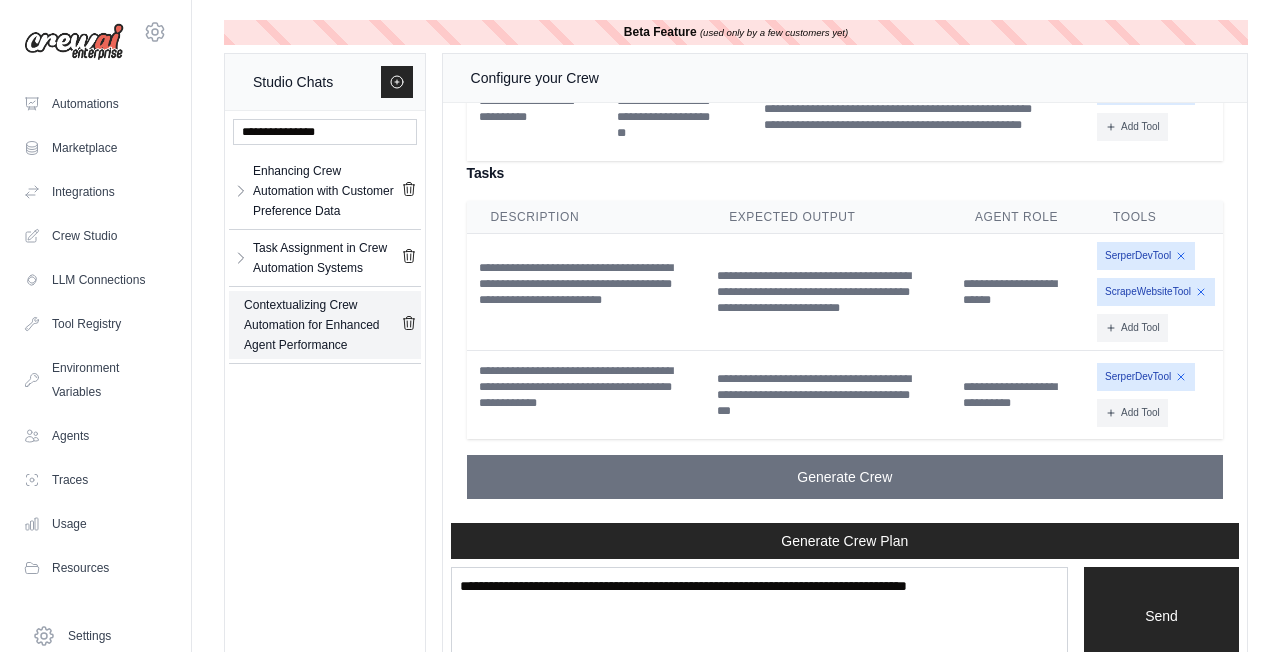 click on "Contextualizing Crew Automation for Enhanced Agent Performance" at bounding box center [322, 325] 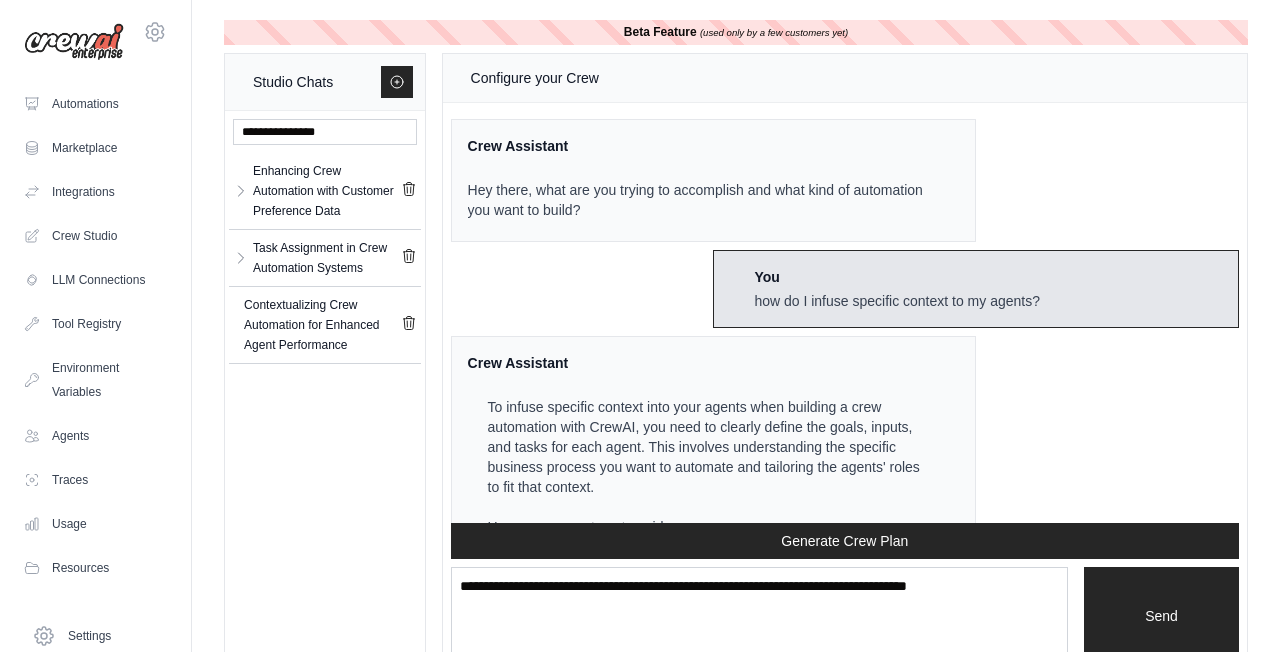 scroll, scrollTop: 1539, scrollLeft: 0, axis: vertical 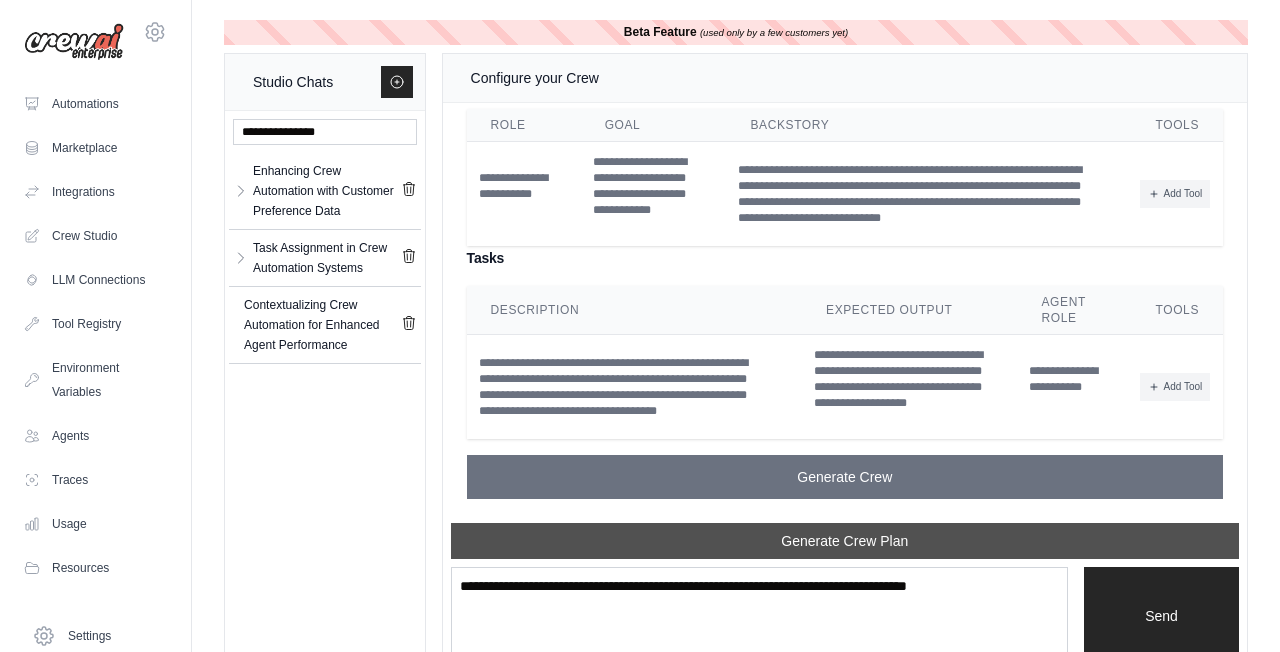 click on "Generate Crew Plan" at bounding box center [845, 541] 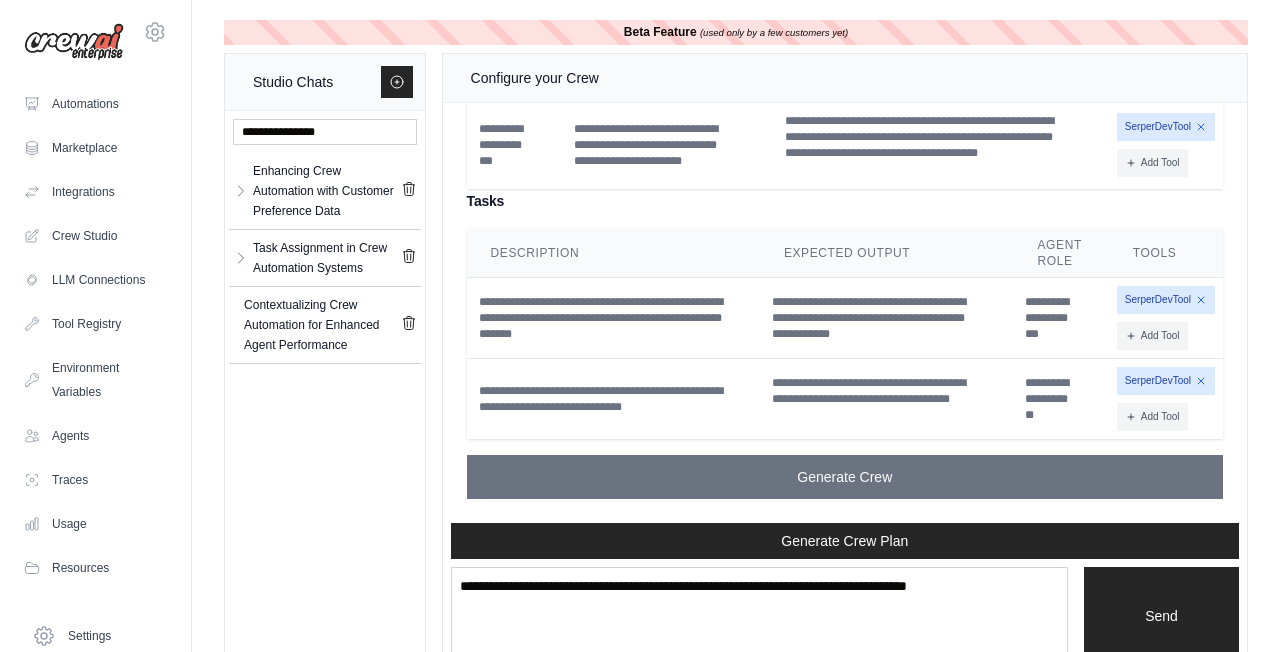 scroll, scrollTop: 2279, scrollLeft: 0, axis: vertical 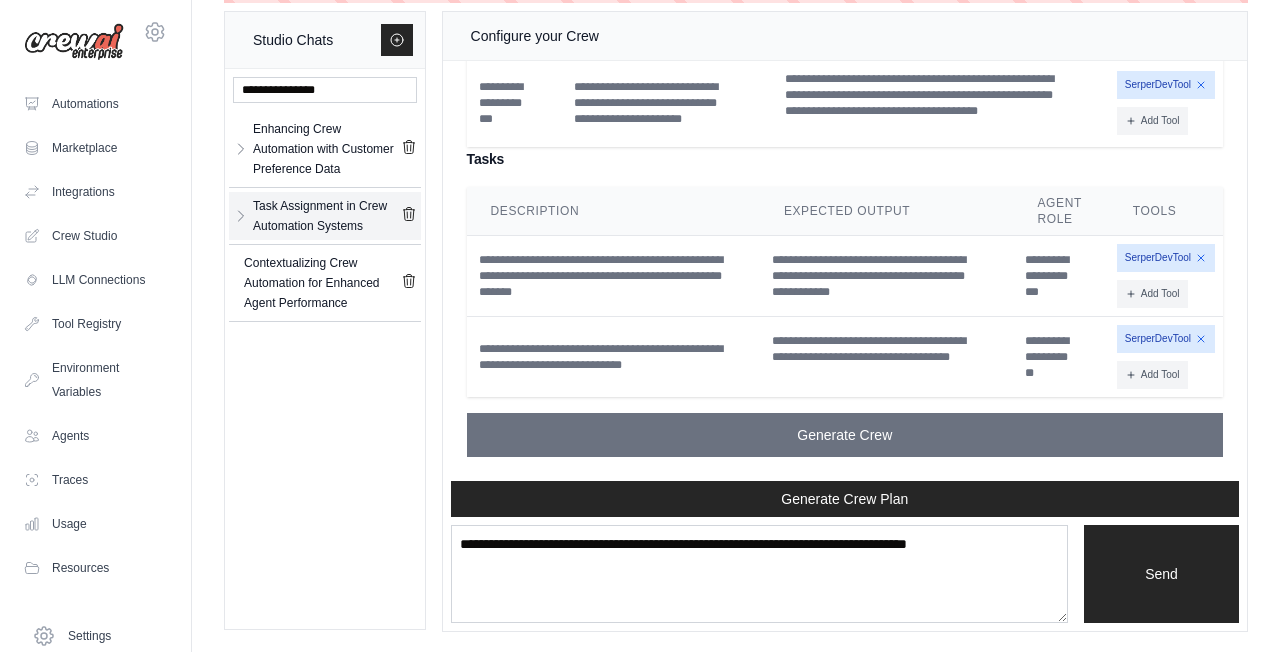 click on "Task Assignment in Crew Automation Systems" at bounding box center (327, 216) 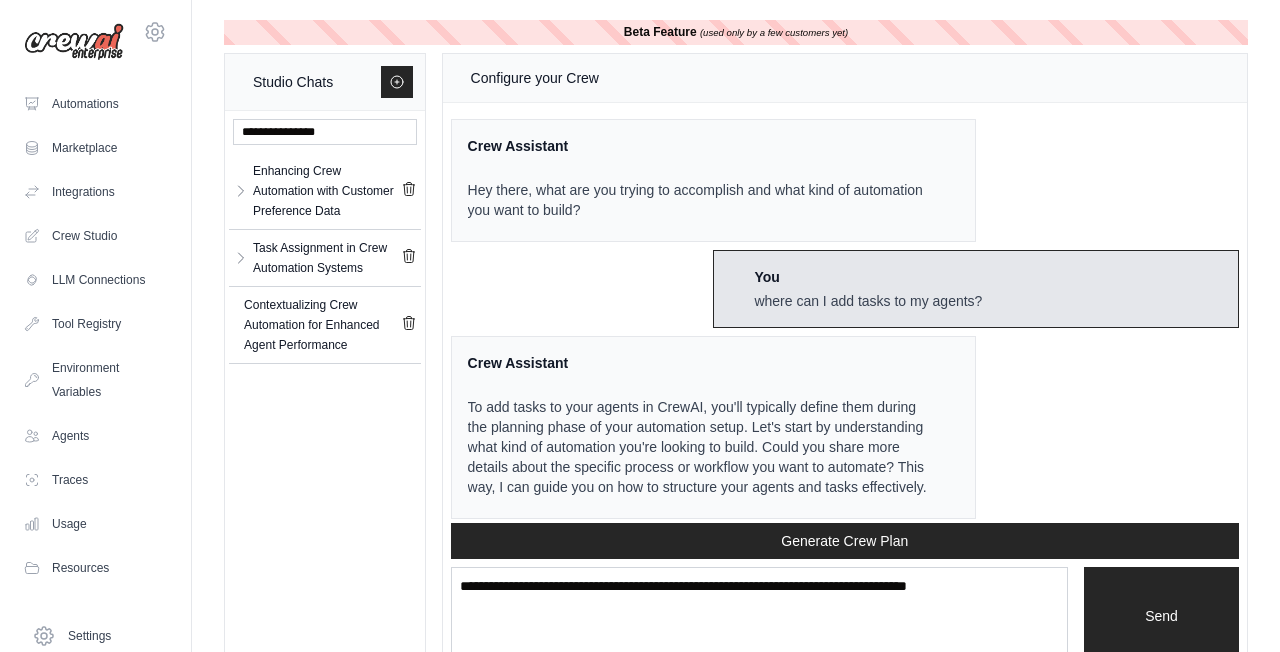 scroll, scrollTop: 2725, scrollLeft: 0, axis: vertical 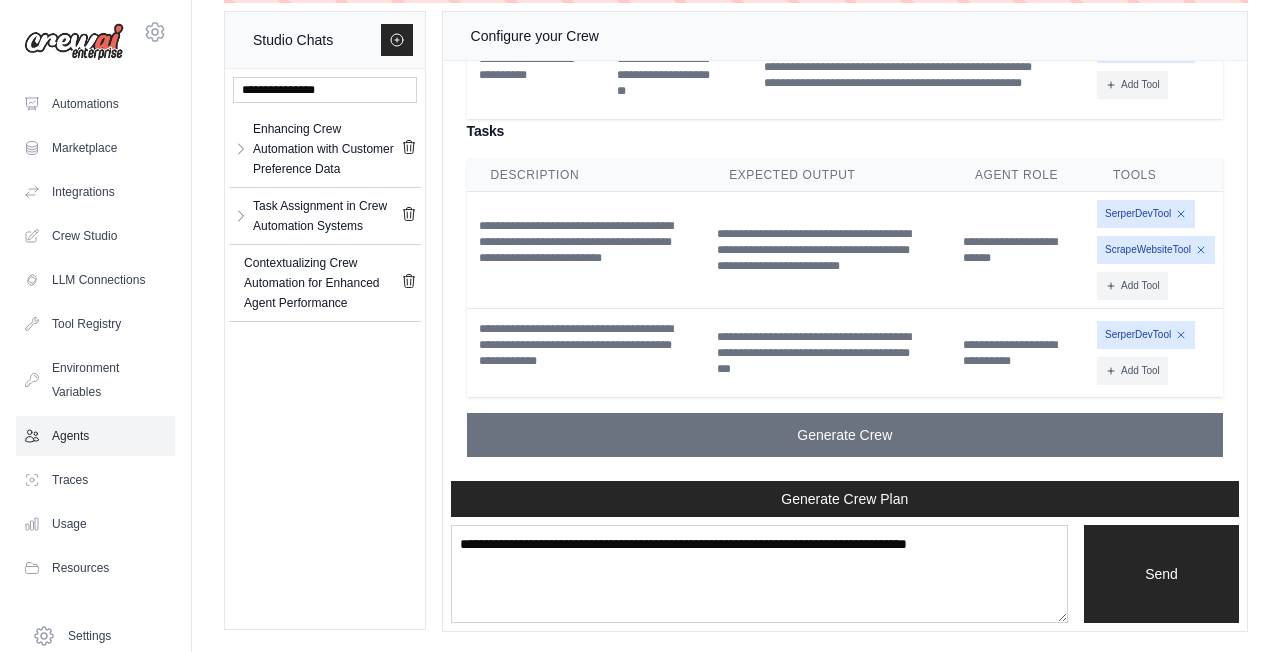 click on "Agents" at bounding box center (95, 436) 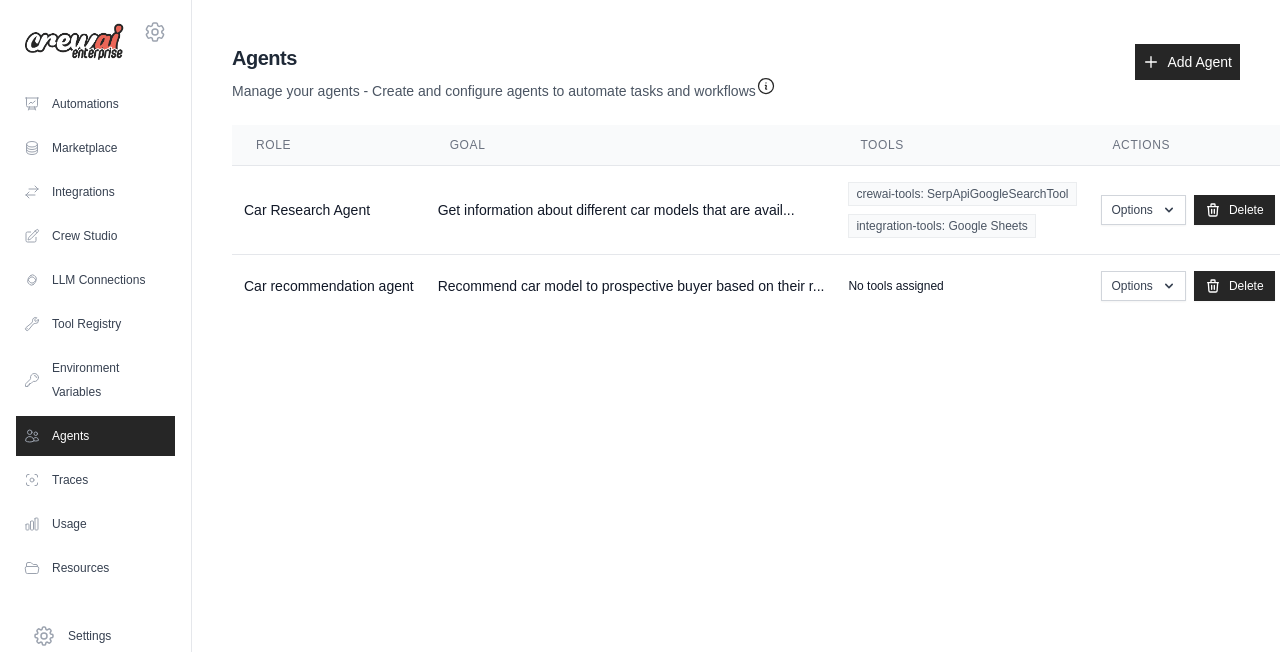 scroll, scrollTop: 0, scrollLeft: 0, axis: both 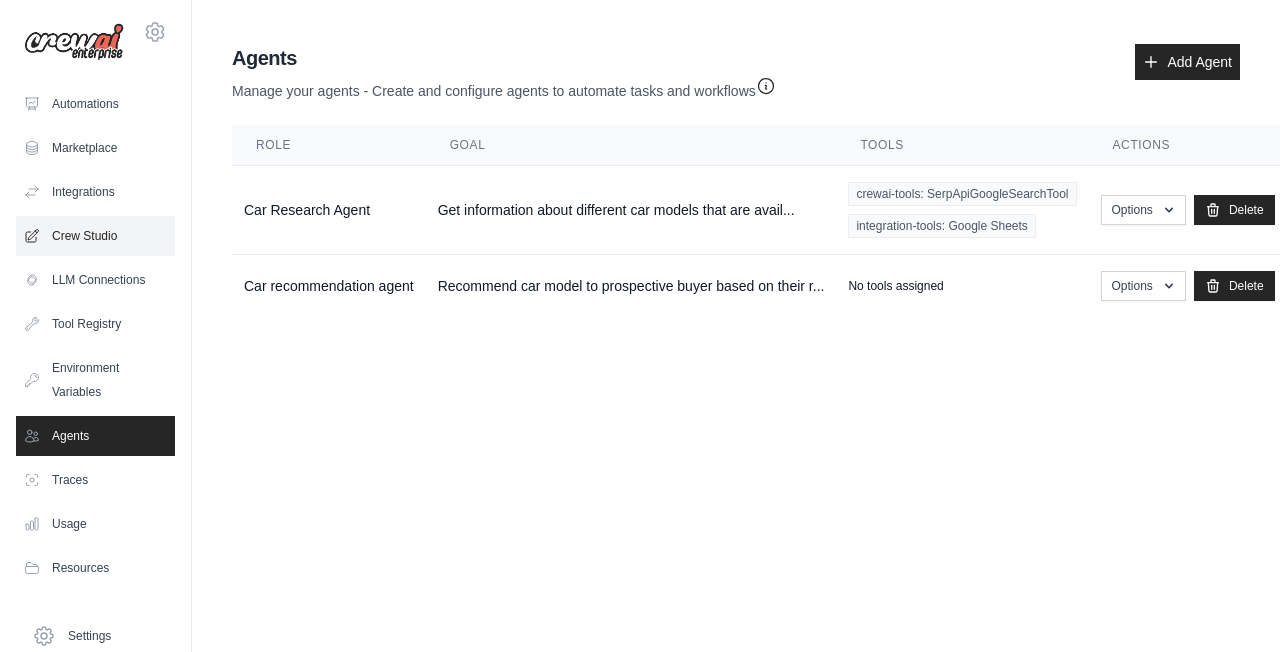 click on "Crew Studio" at bounding box center (95, 236) 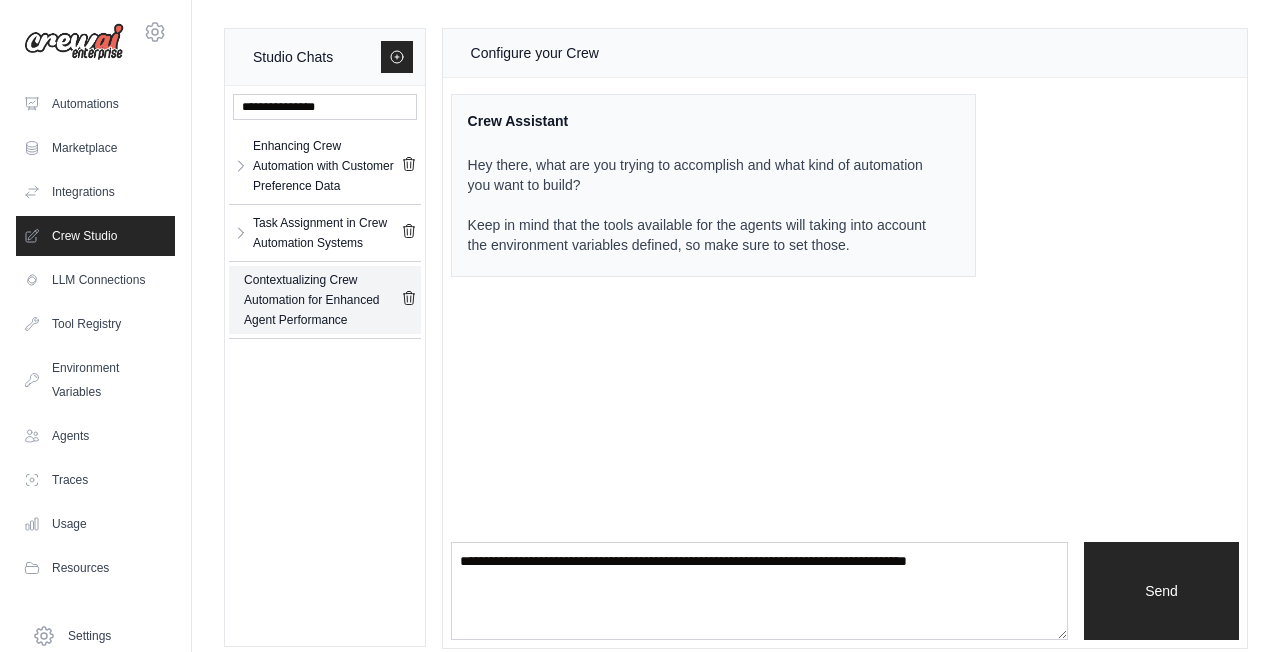 click on "Contextualizing Crew Automation for Enhanced Agent Performance" at bounding box center (322, 300) 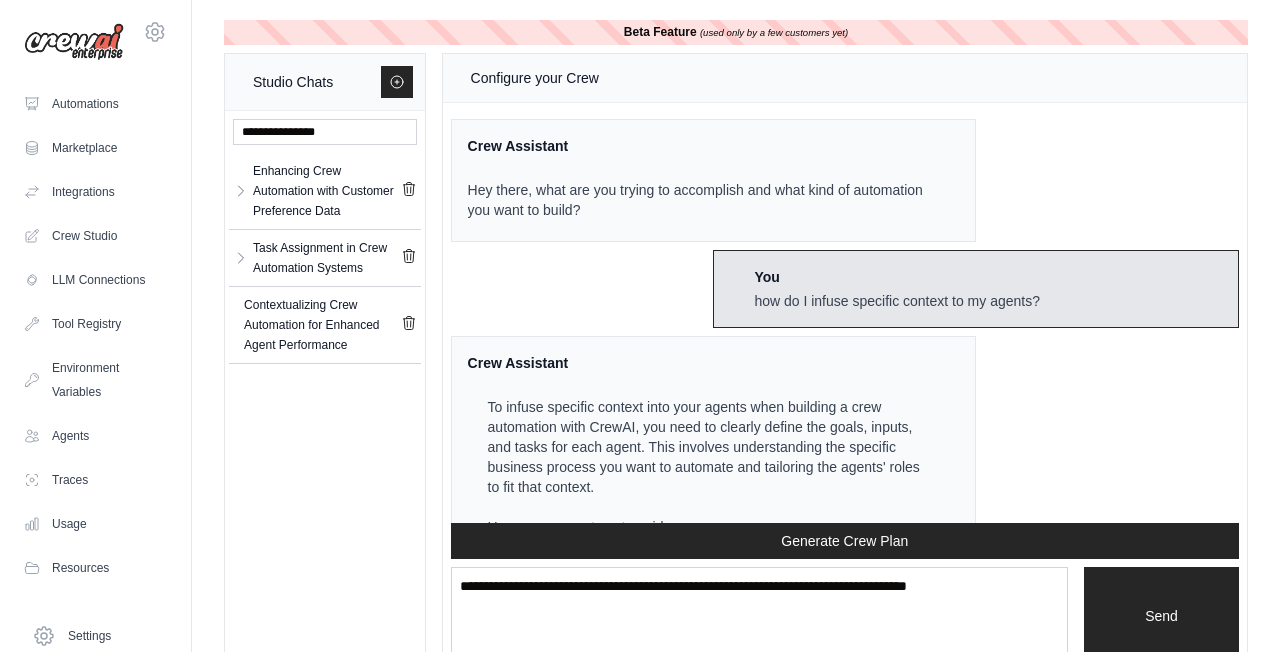 scroll, scrollTop: 2279, scrollLeft: 0, axis: vertical 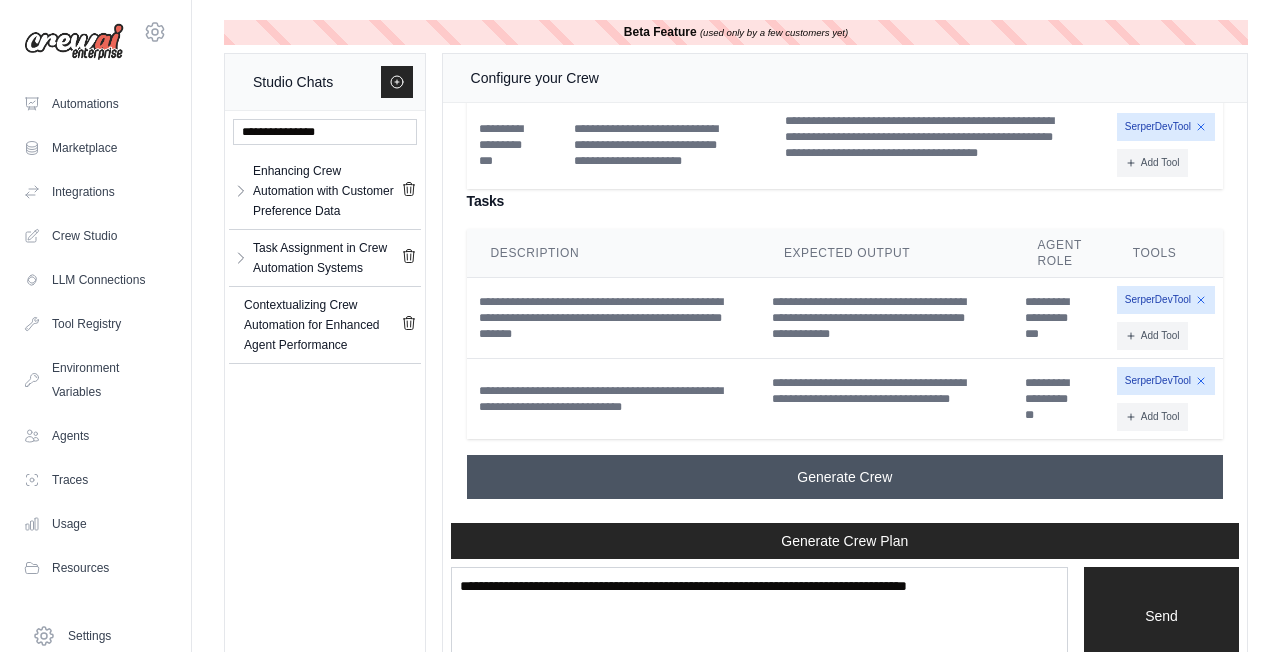 click on "Generate Crew" at bounding box center [844, 477] 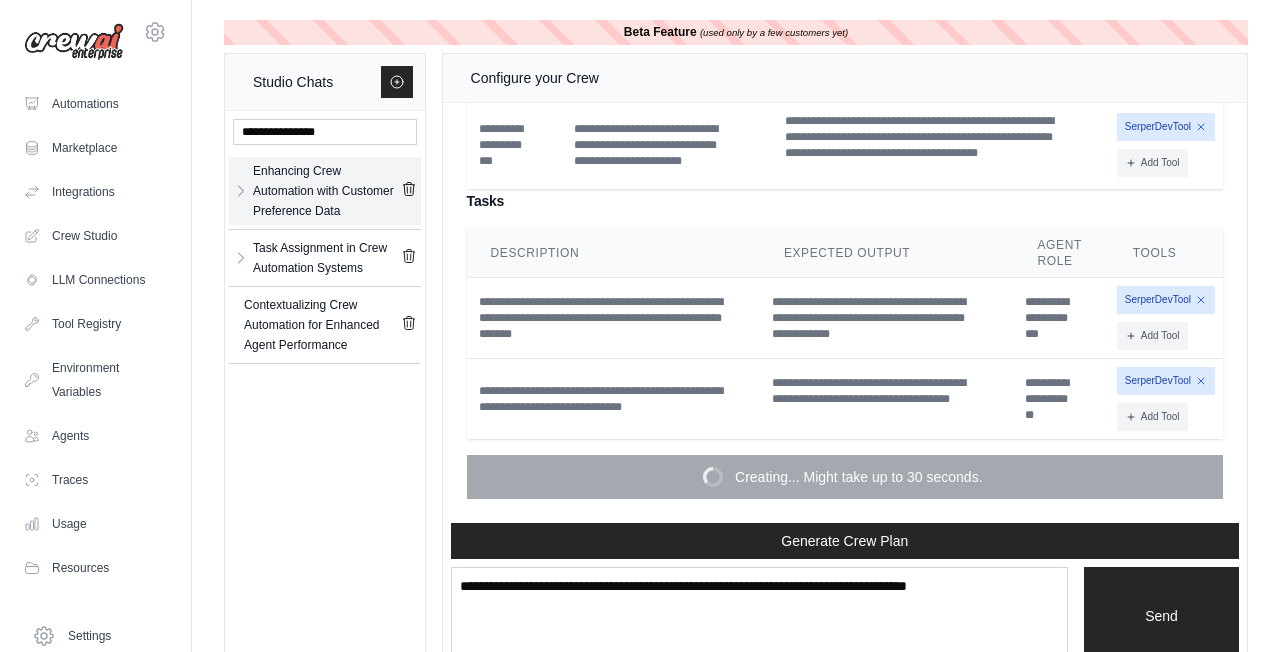 click 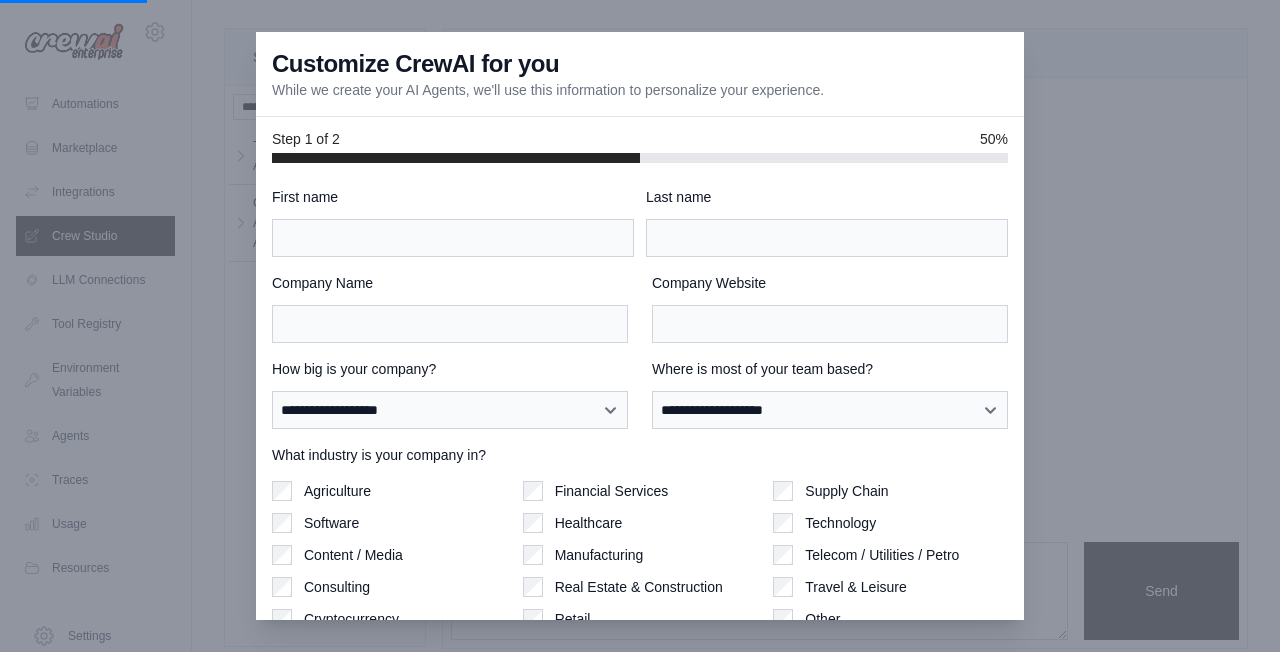 click at bounding box center [640, 326] 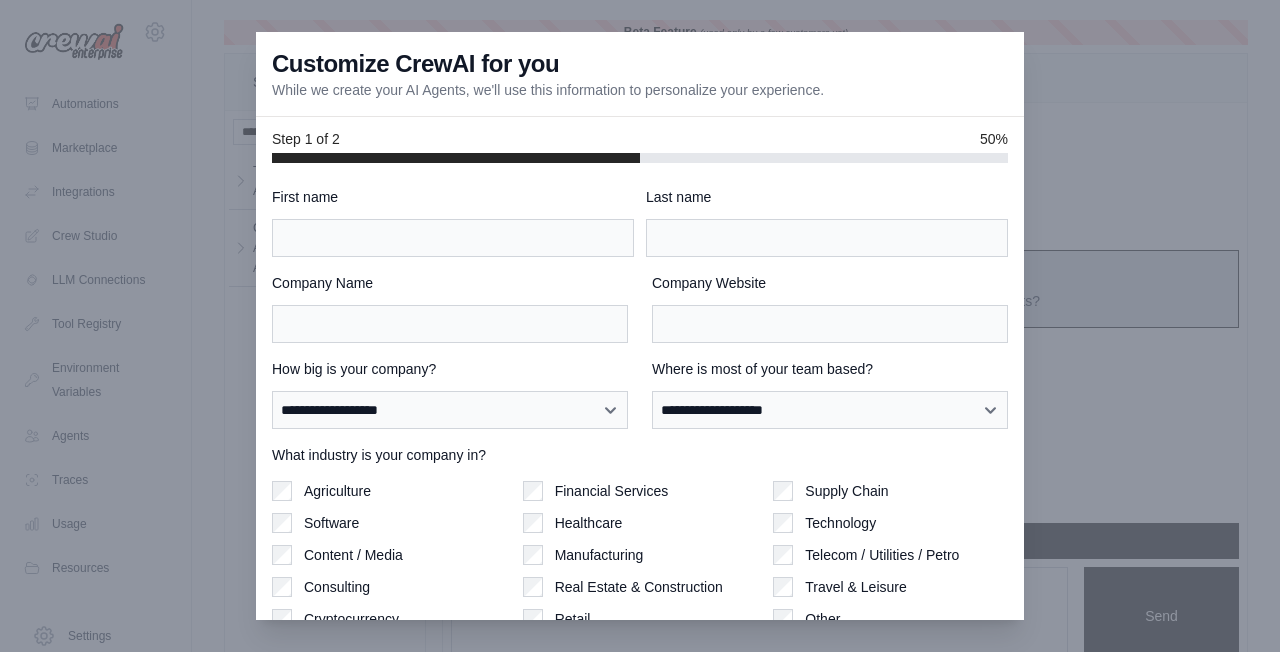scroll, scrollTop: 2279, scrollLeft: 0, axis: vertical 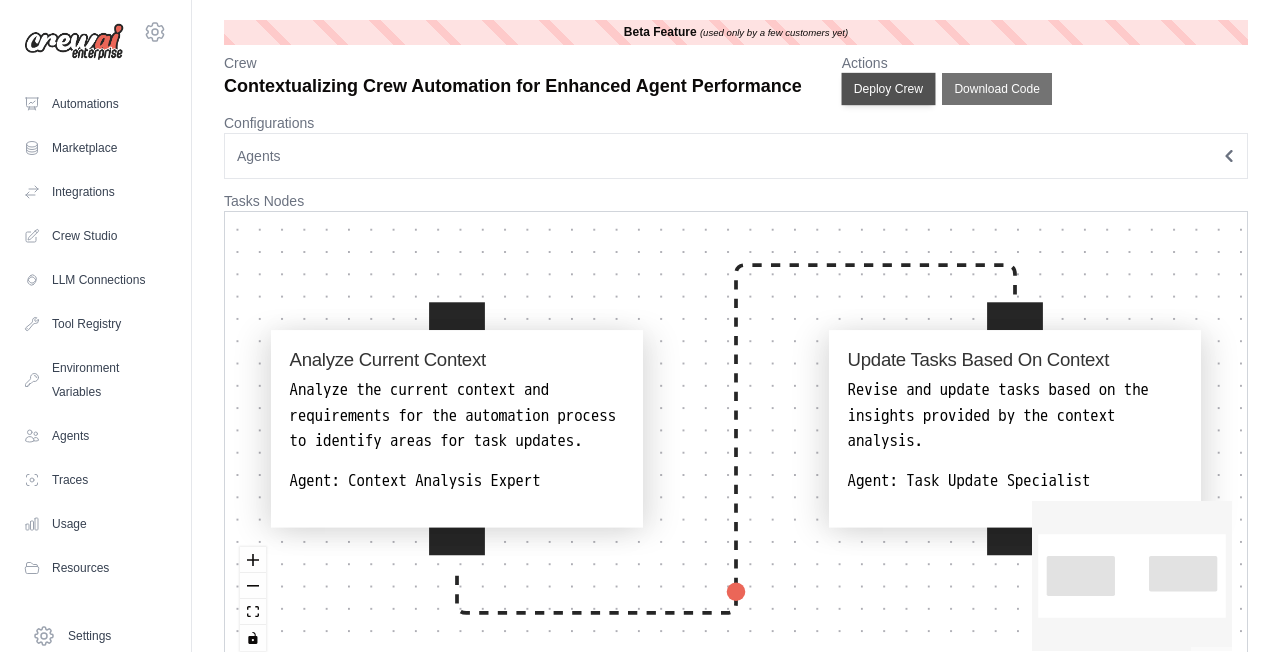 click on "Deploy Crew" at bounding box center (888, 89) 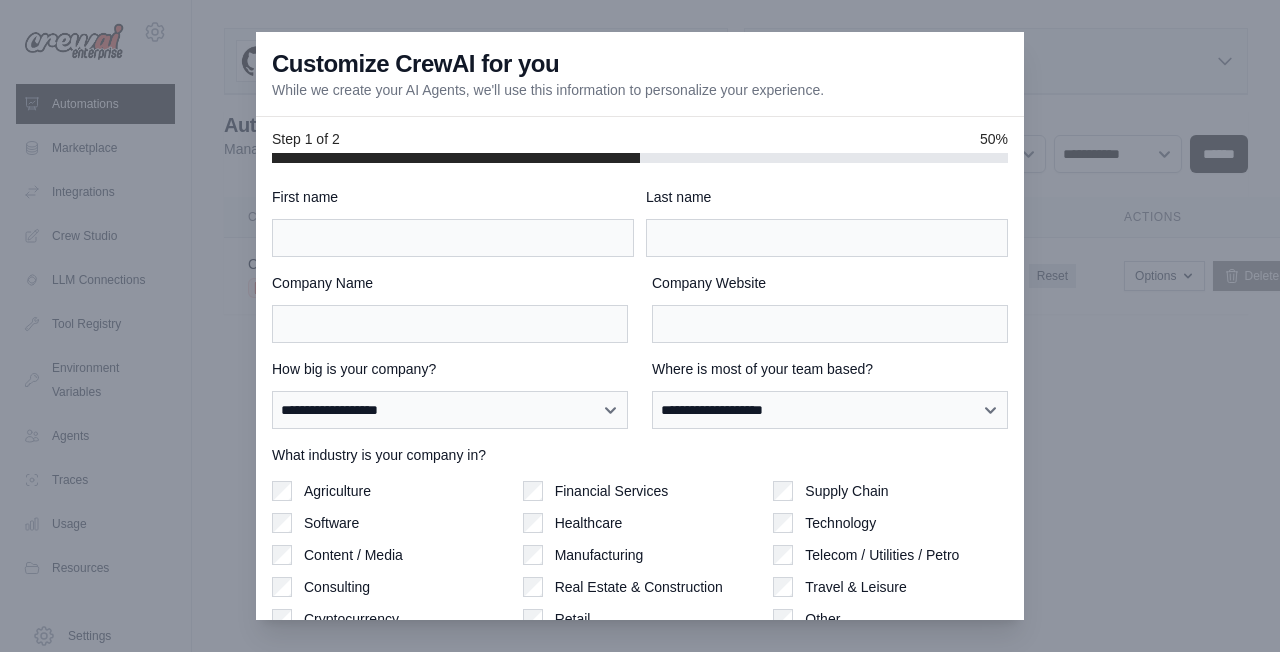 scroll, scrollTop: 0, scrollLeft: 0, axis: both 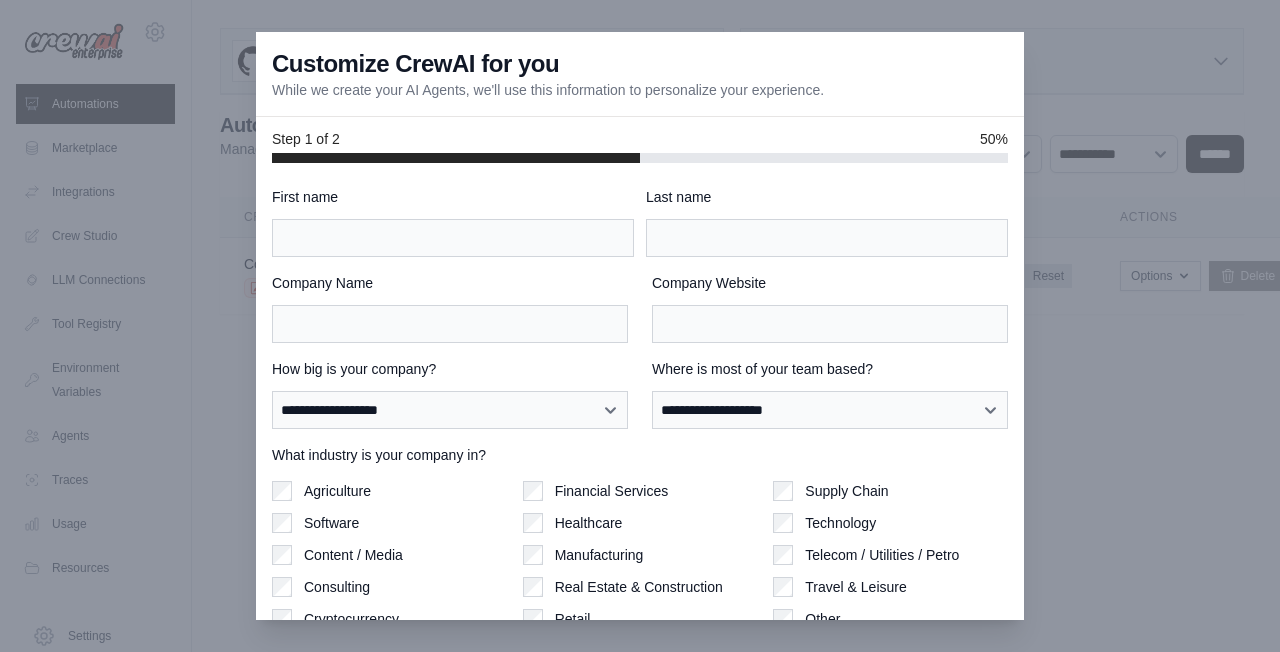 click at bounding box center (640, 326) 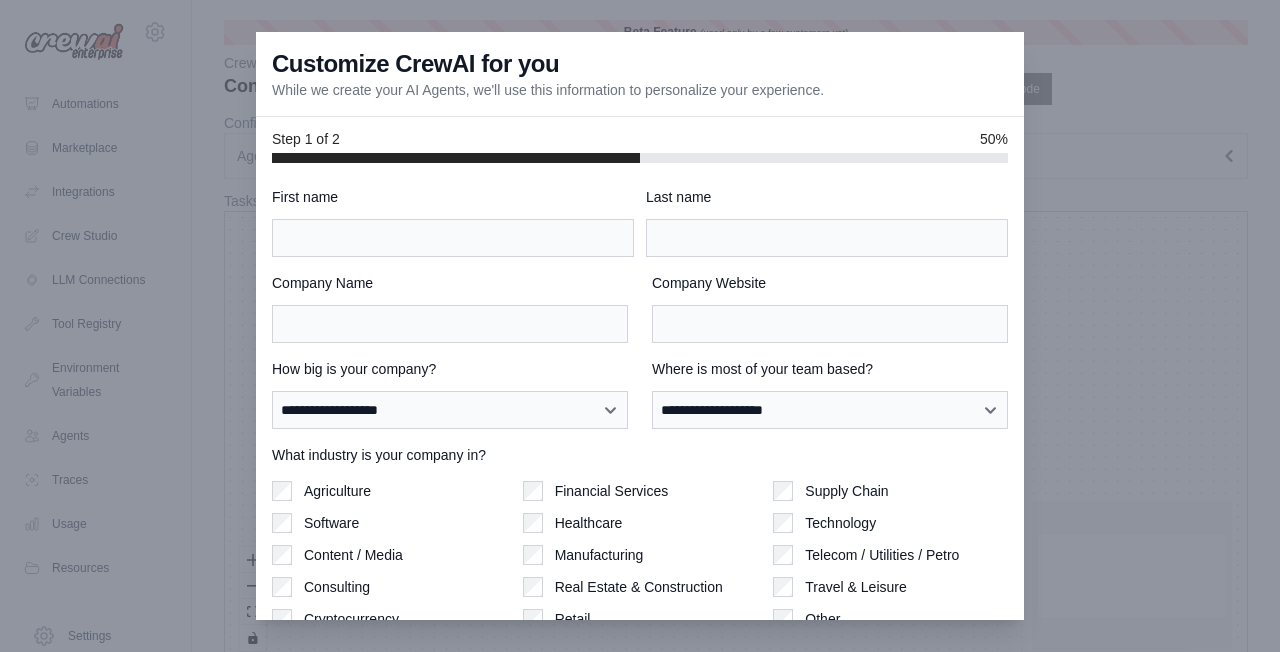 scroll, scrollTop: 0, scrollLeft: 0, axis: both 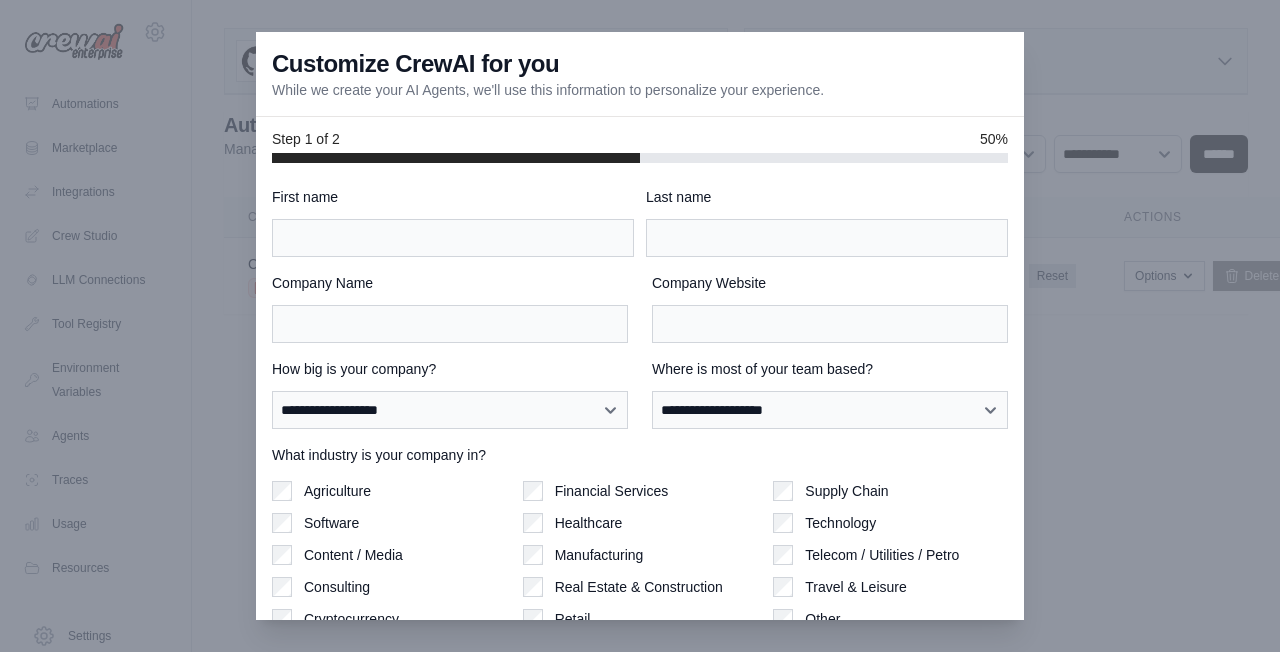 drag, startPoint x: 719, startPoint y: 43, endPoint x: 695, endPoint y: 46, distance: 24.186773 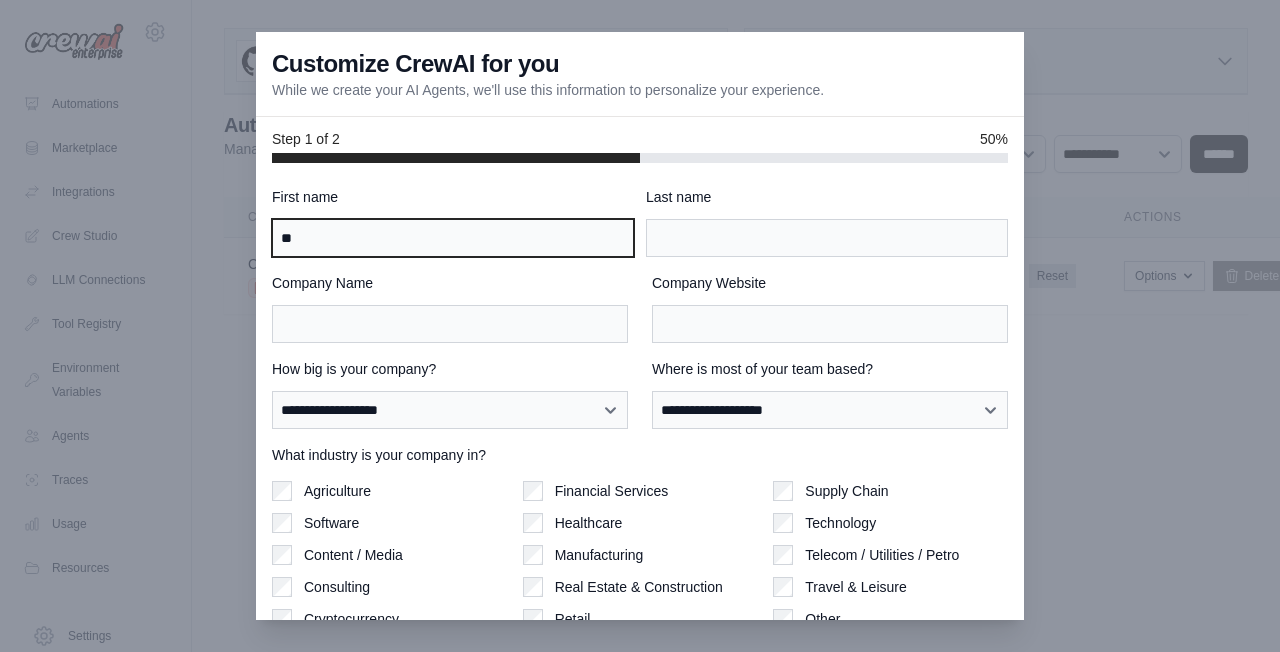 type on "**" 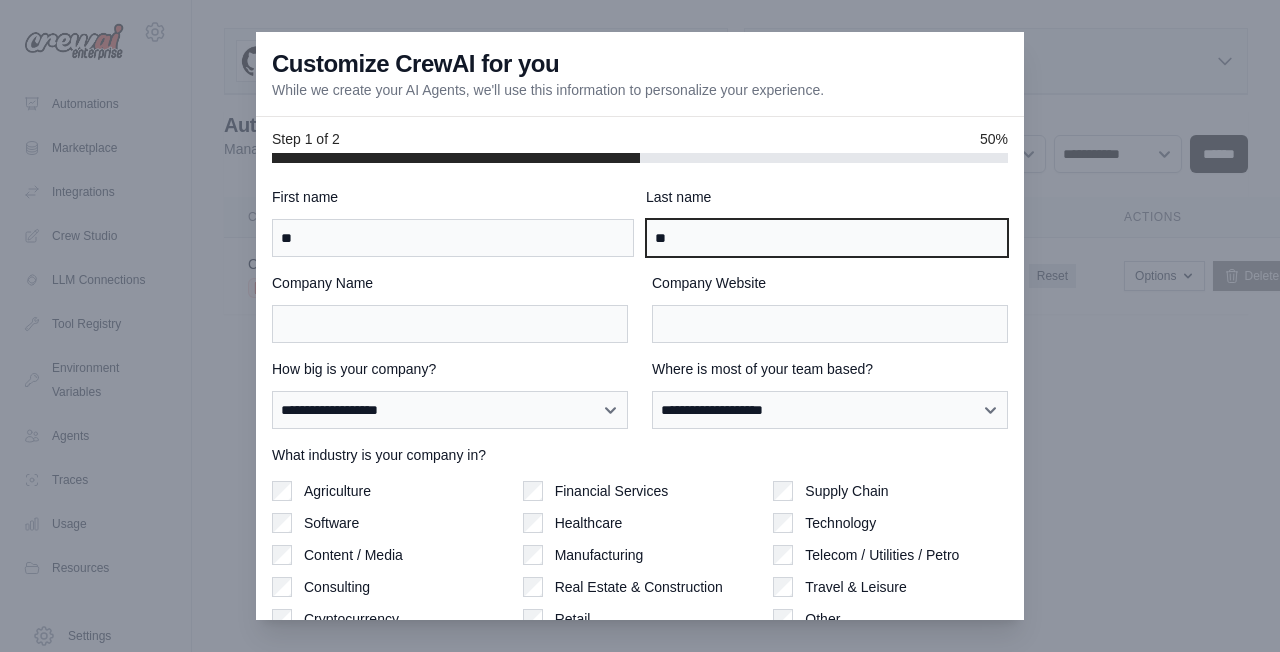 type on "**" 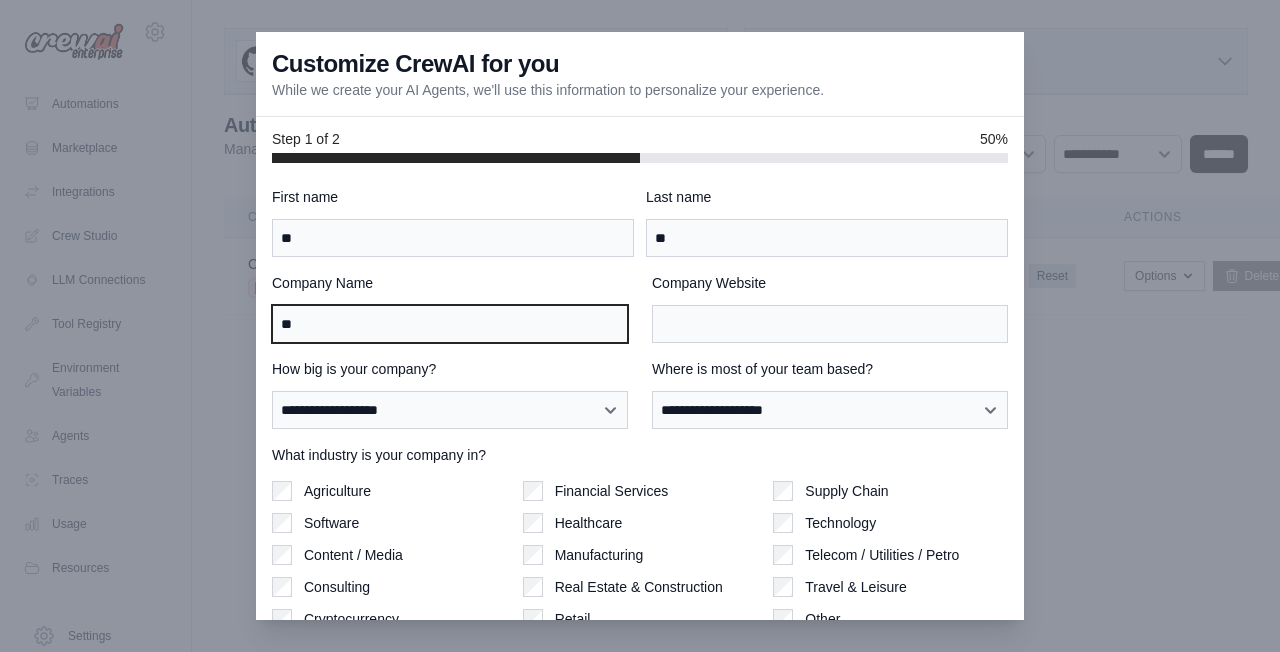 type on "**" 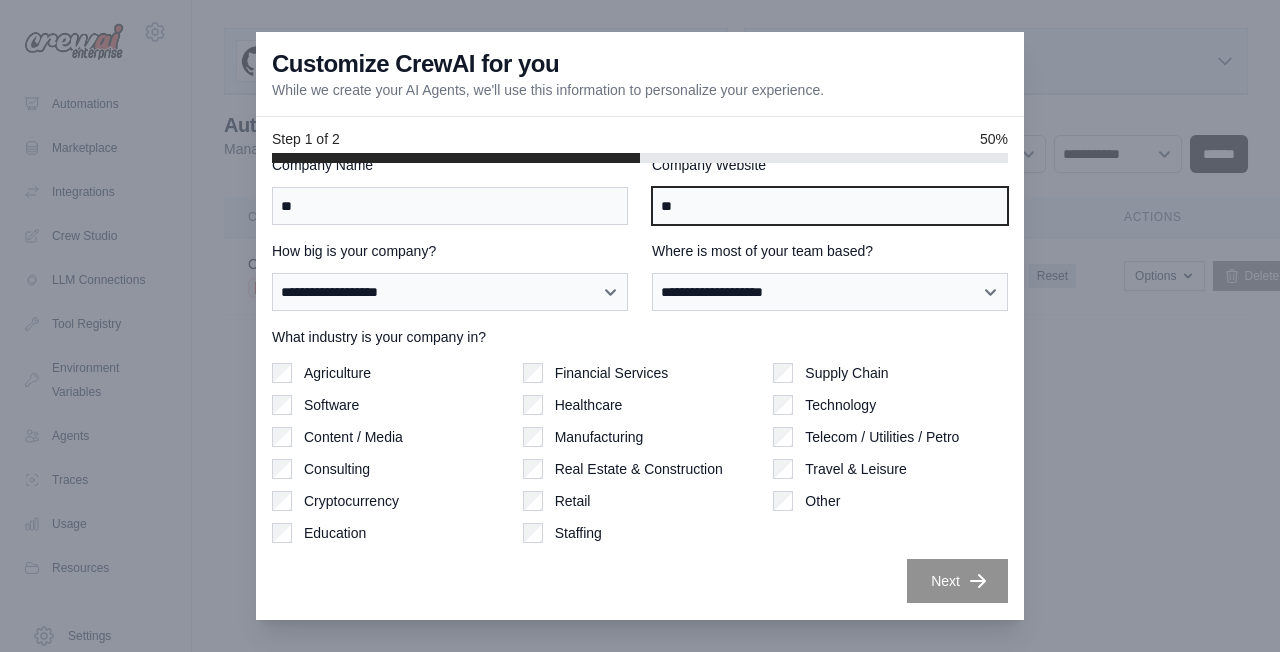 scroll, scrollTop: 118, scrollLeft: 0, axis: vertical 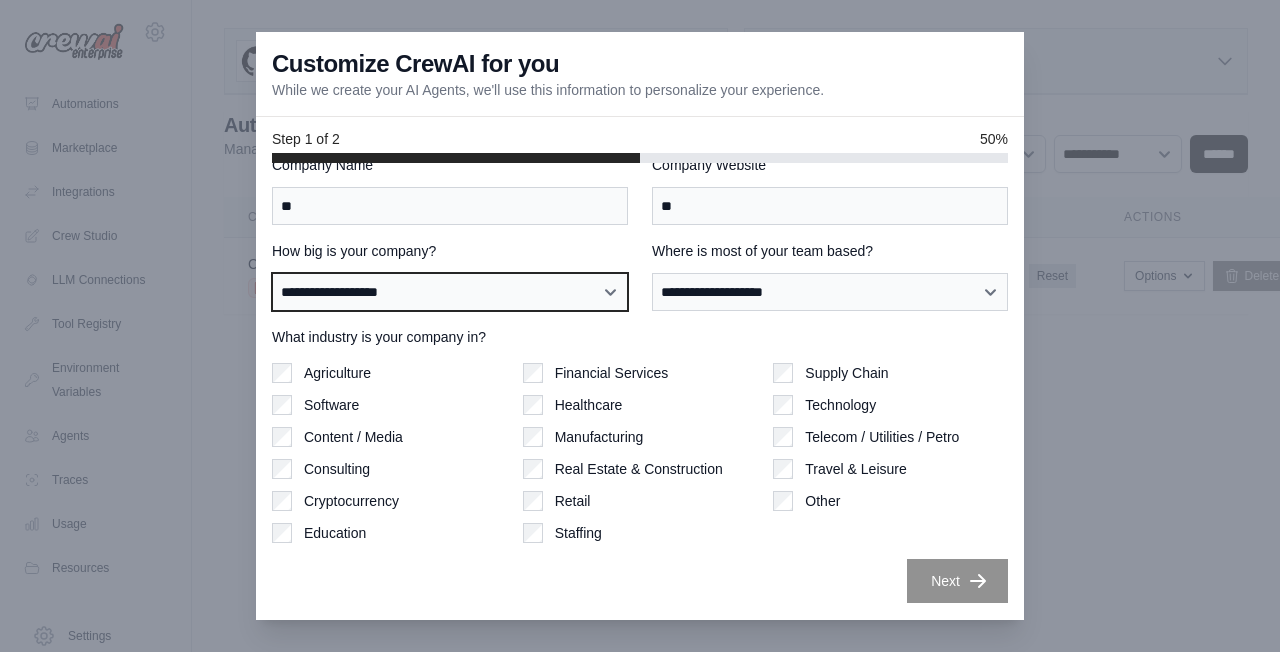 click on "**********" at bounding box center [450, 292] 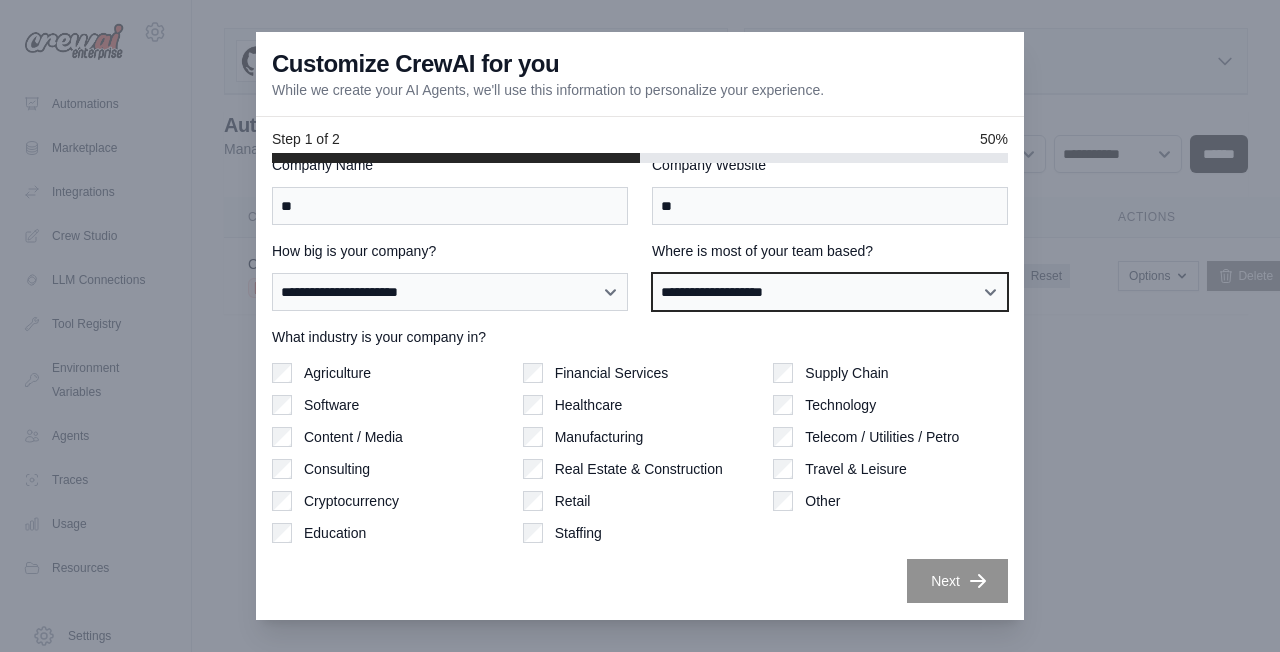 click on "**********" at bounding box center (830, 292) 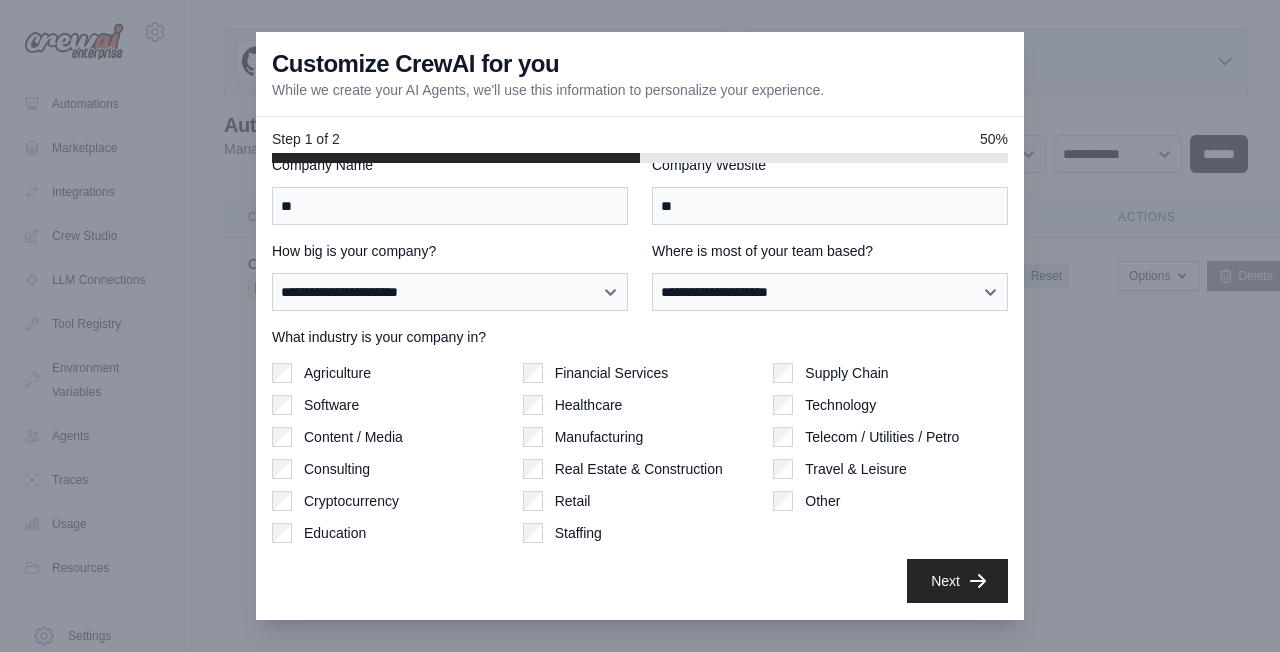 click on "Next" at bounding box center (957, 581) 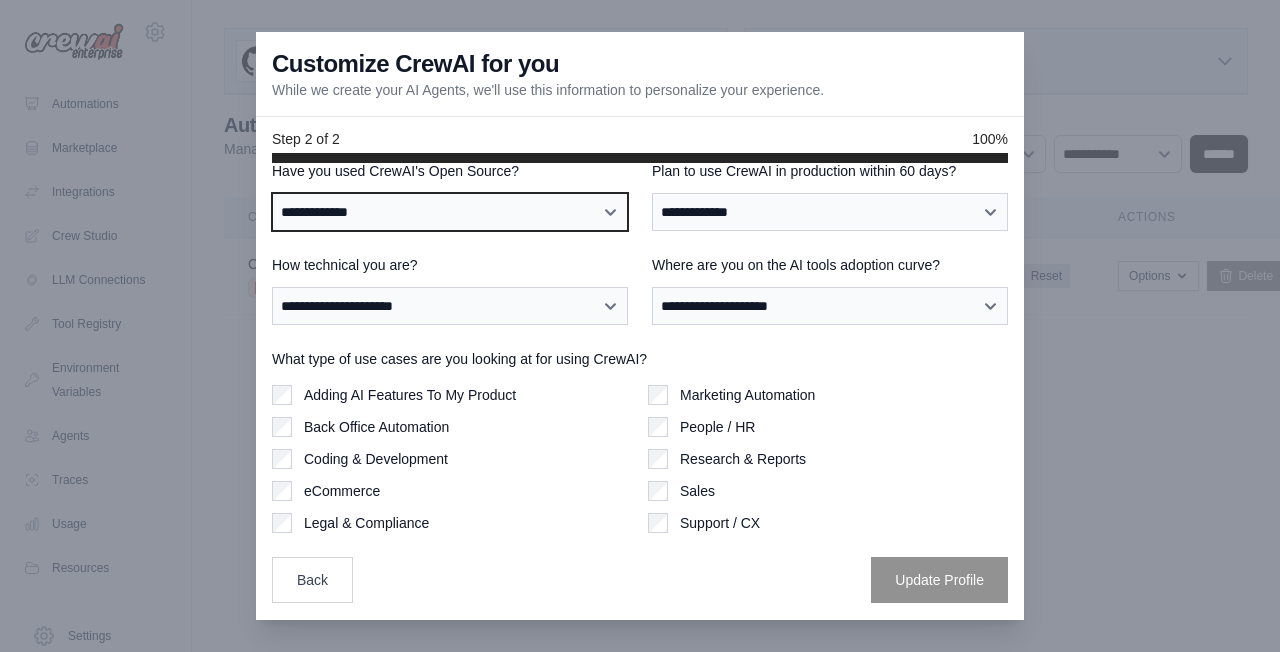 click on "**********" at bounding box center [450, 212] 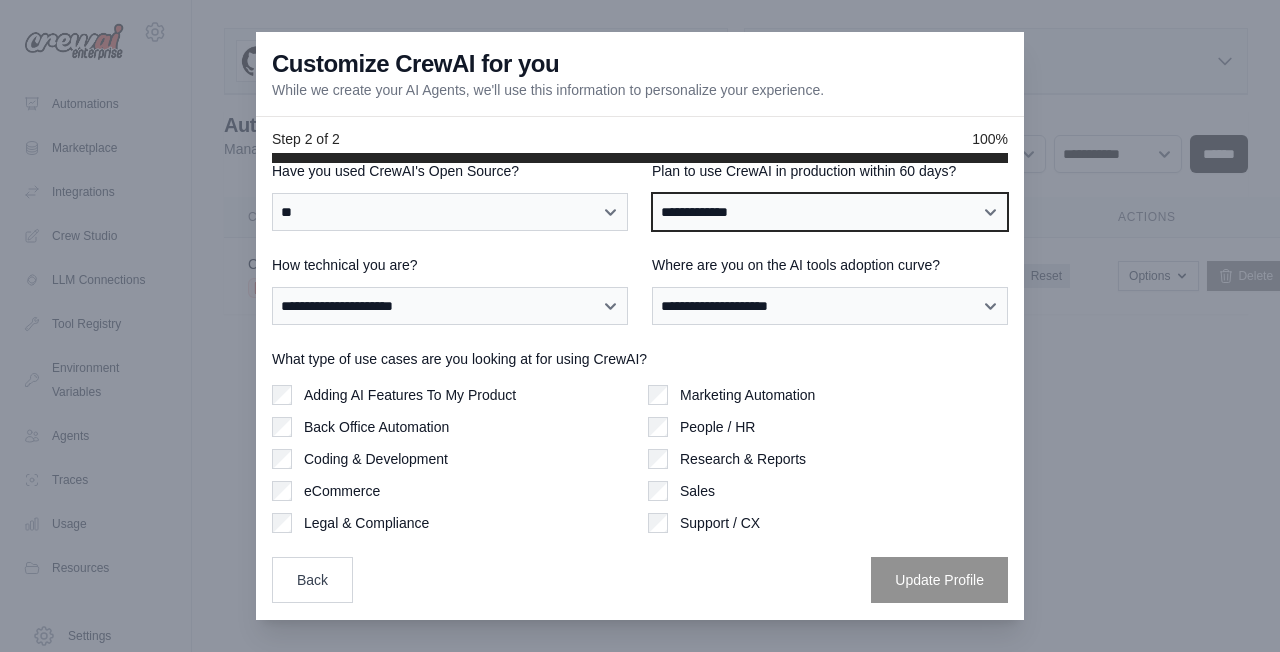 click on "**********" at bounding box center [830, 212] 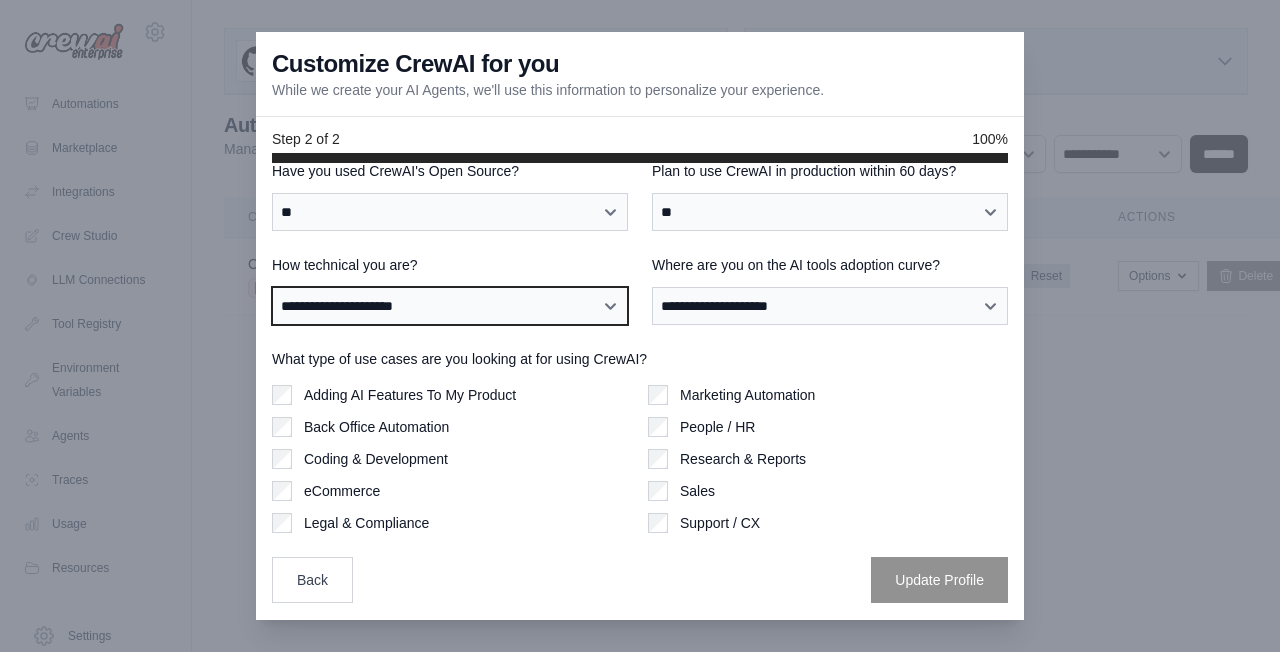 click on "**********" at bounding box center (450, 306) 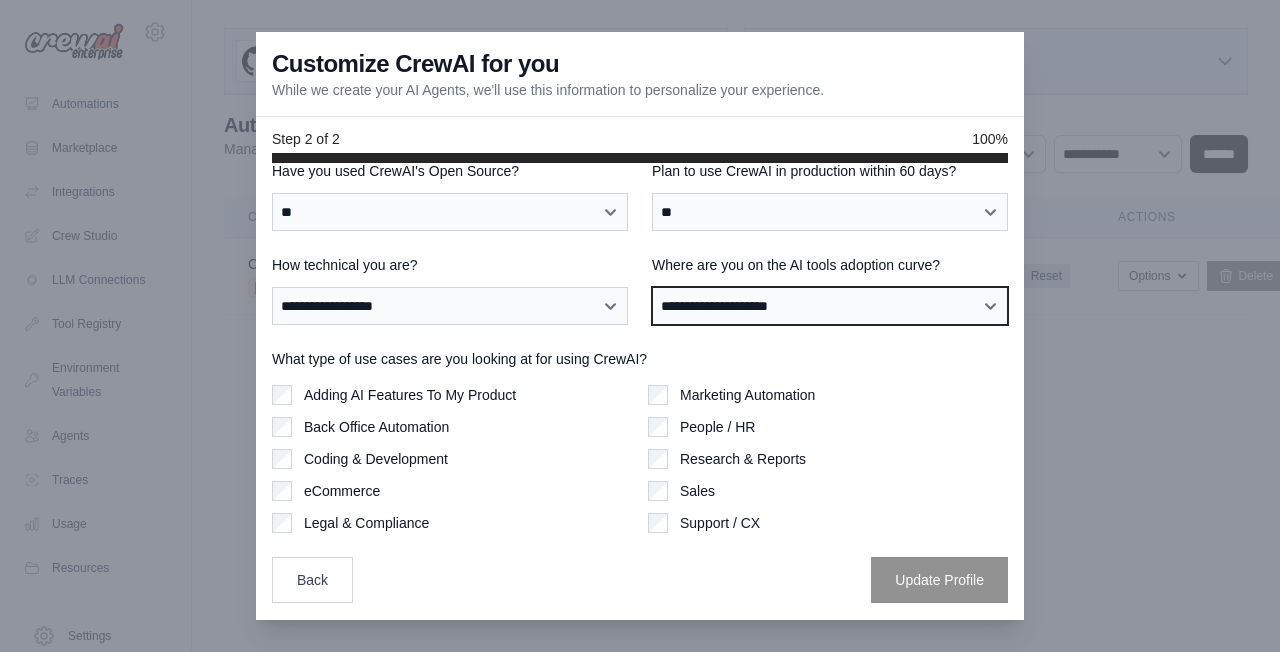 click on "**********" at bounding box center (830, 306) 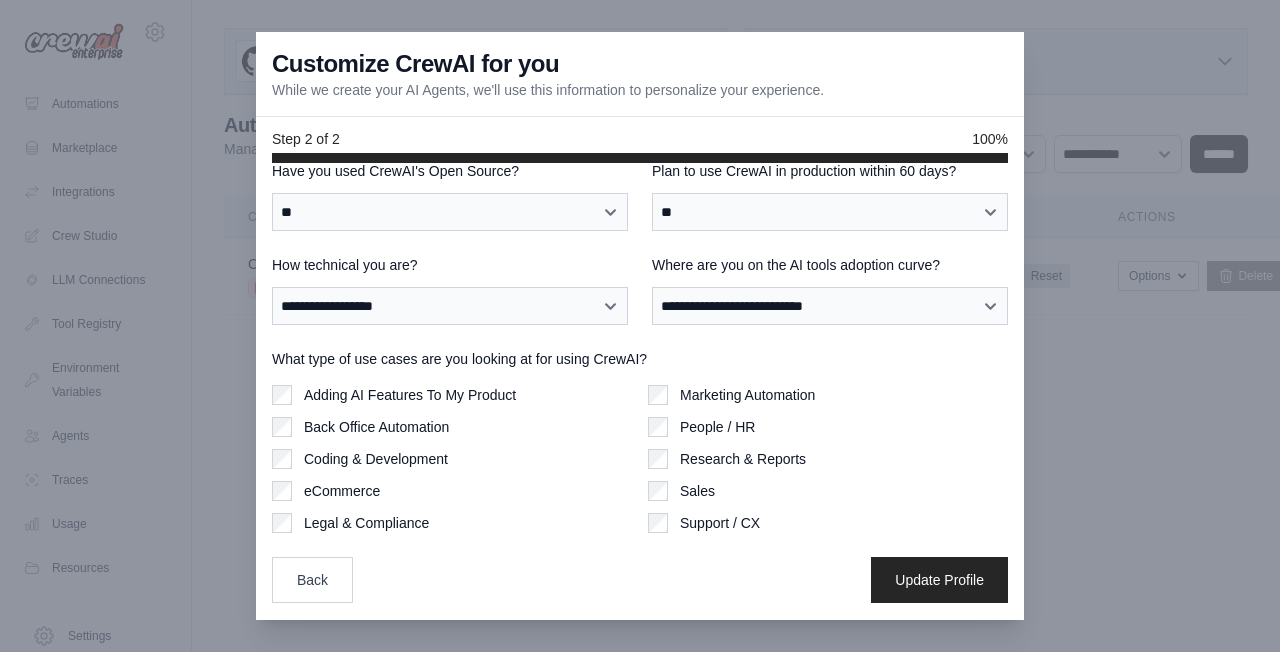 scroll, scrollTop: 0, scrollLeft: 0, axis: both 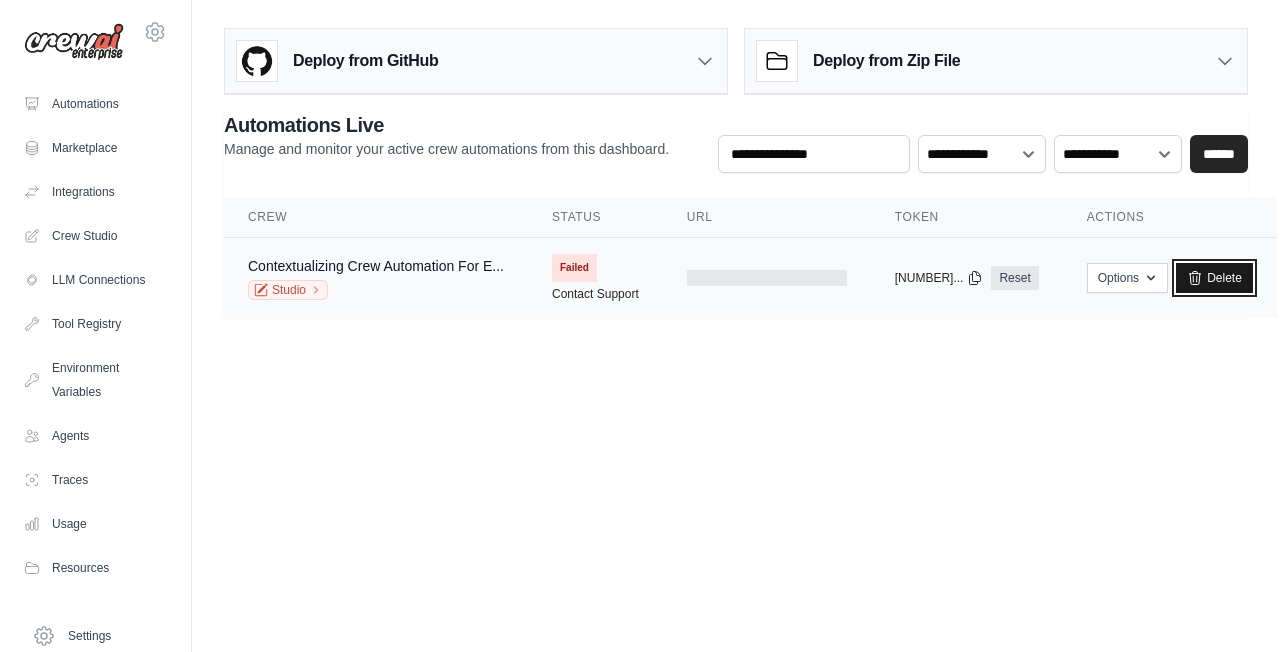 click on "Delete" at bounding box center [1214, 278] 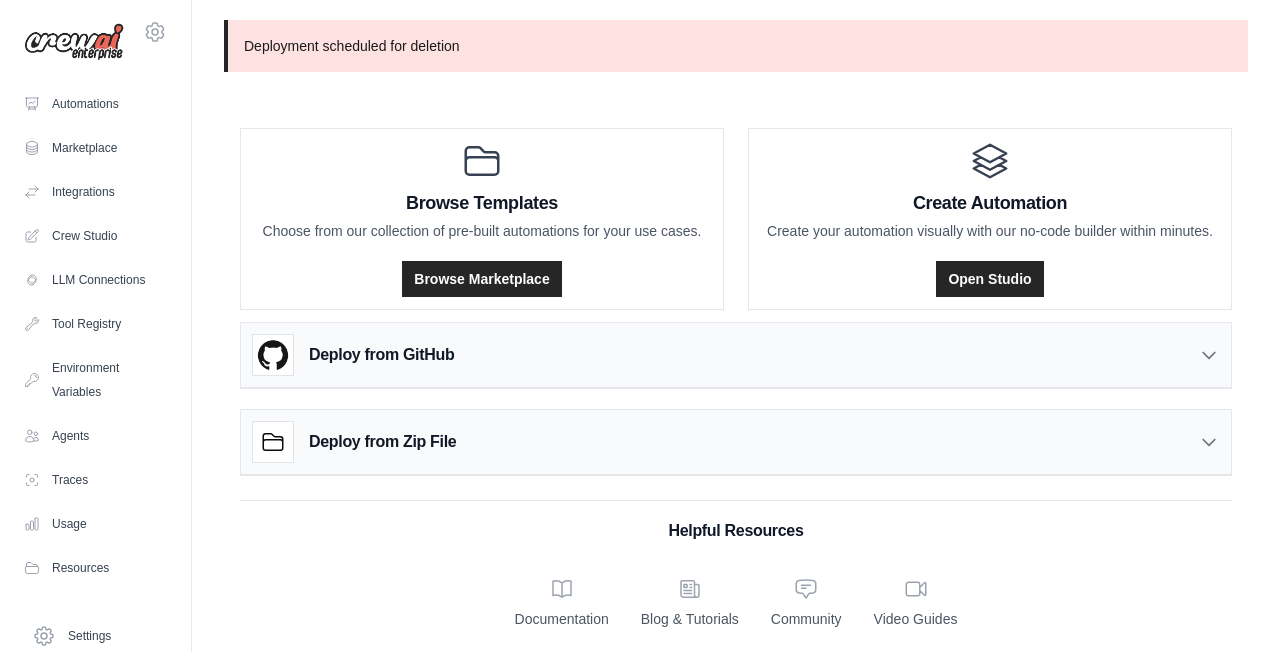 scroll, scrollTop: 0, scrollLeft: 0, axis: both 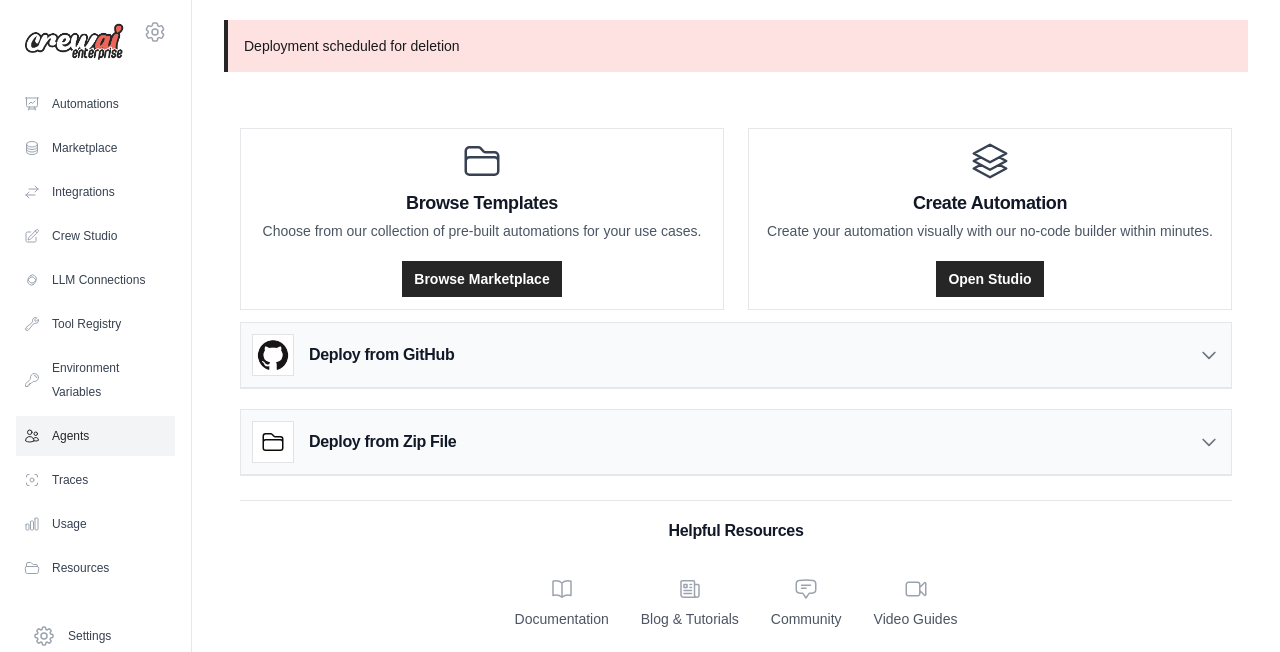 click on "Agents" at bounding box center (95, 436) 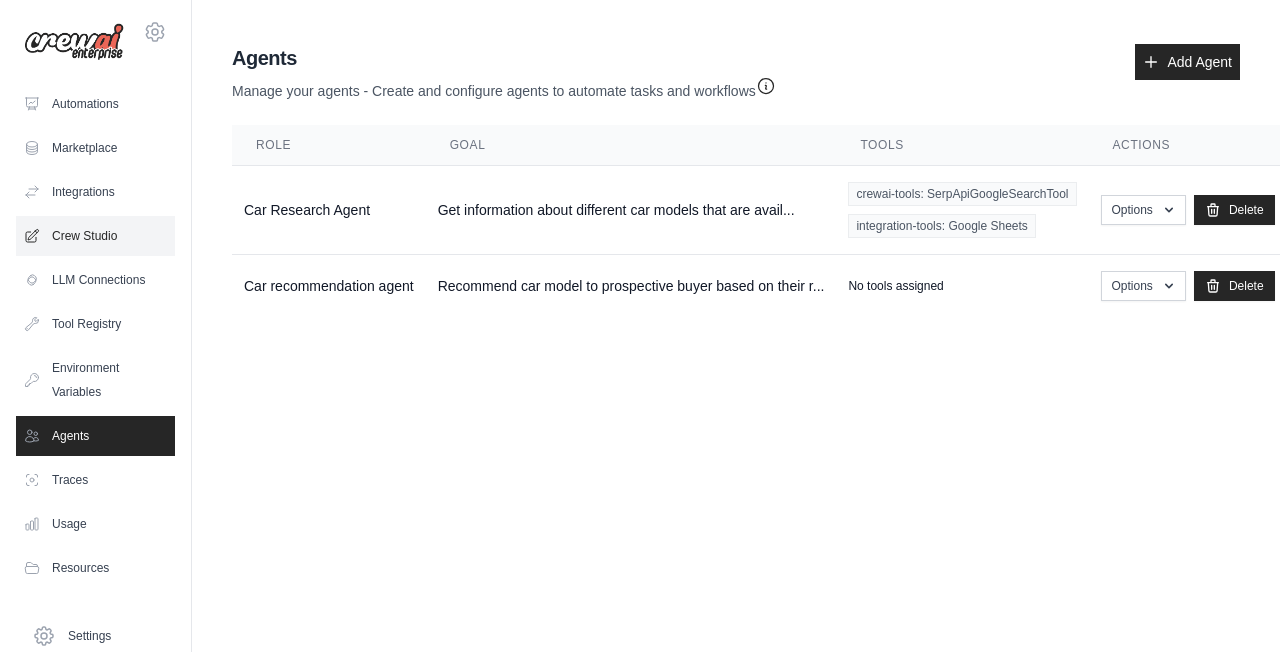 click on "Crew Studio" at bounding box center [95, 236] 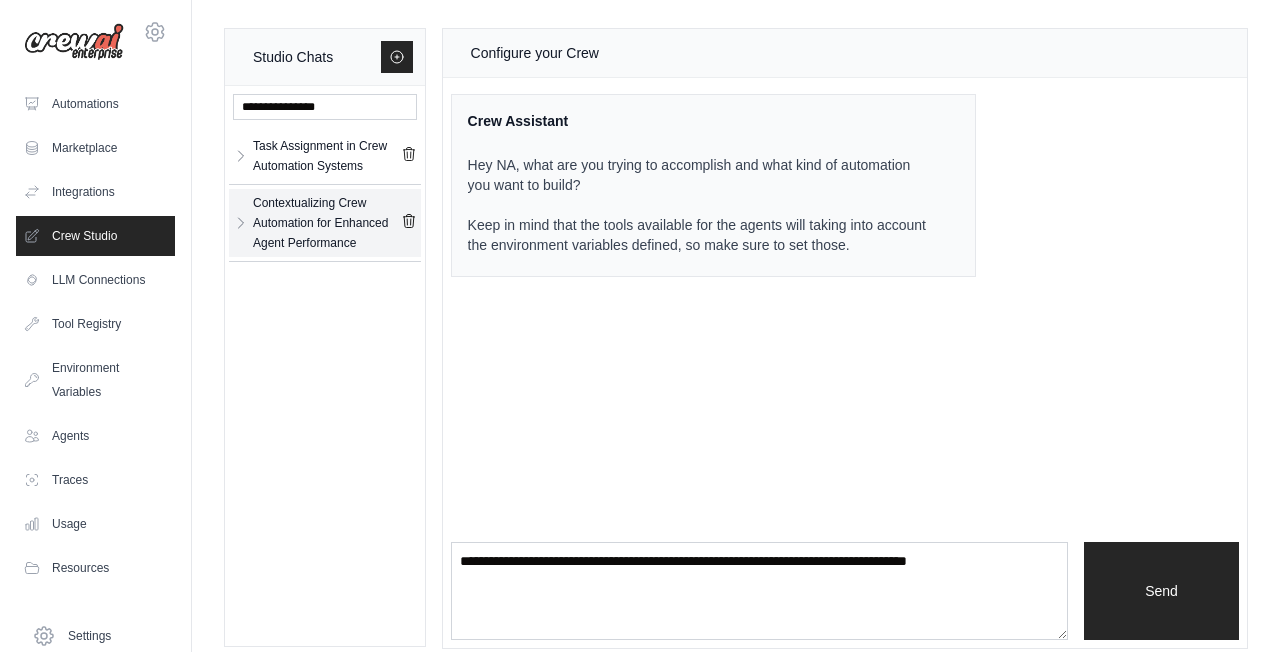 click 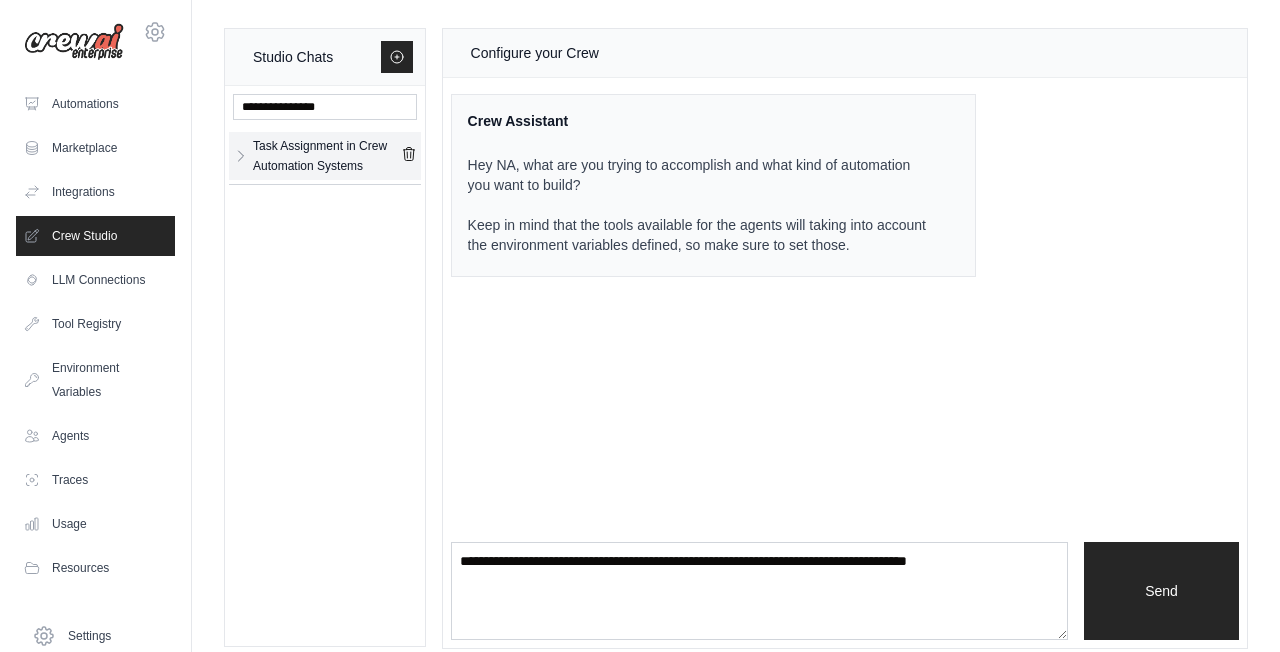 click 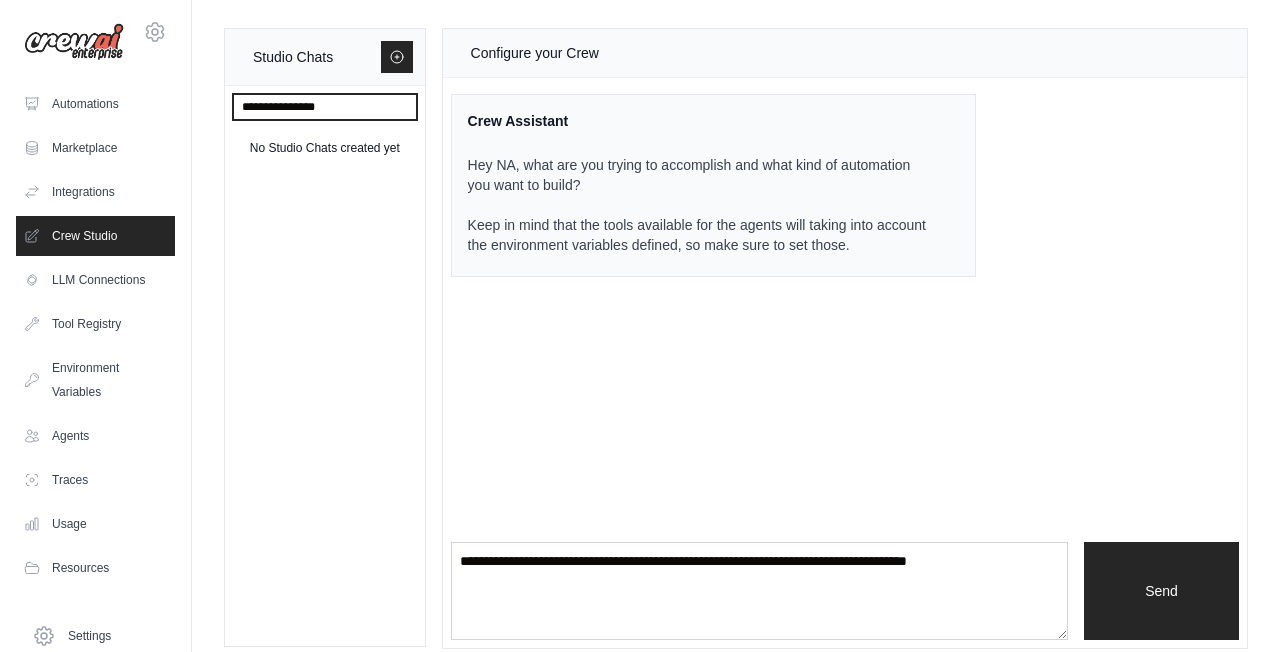 click at bounding box center (325, 107) 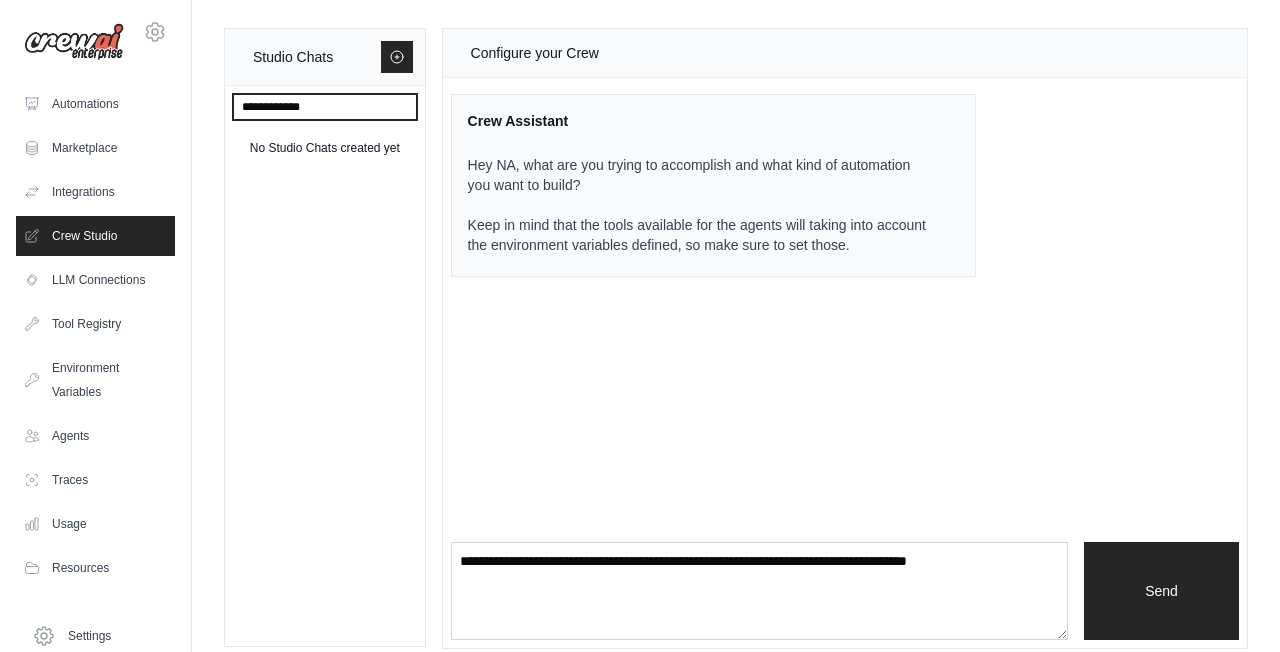type on "**********" 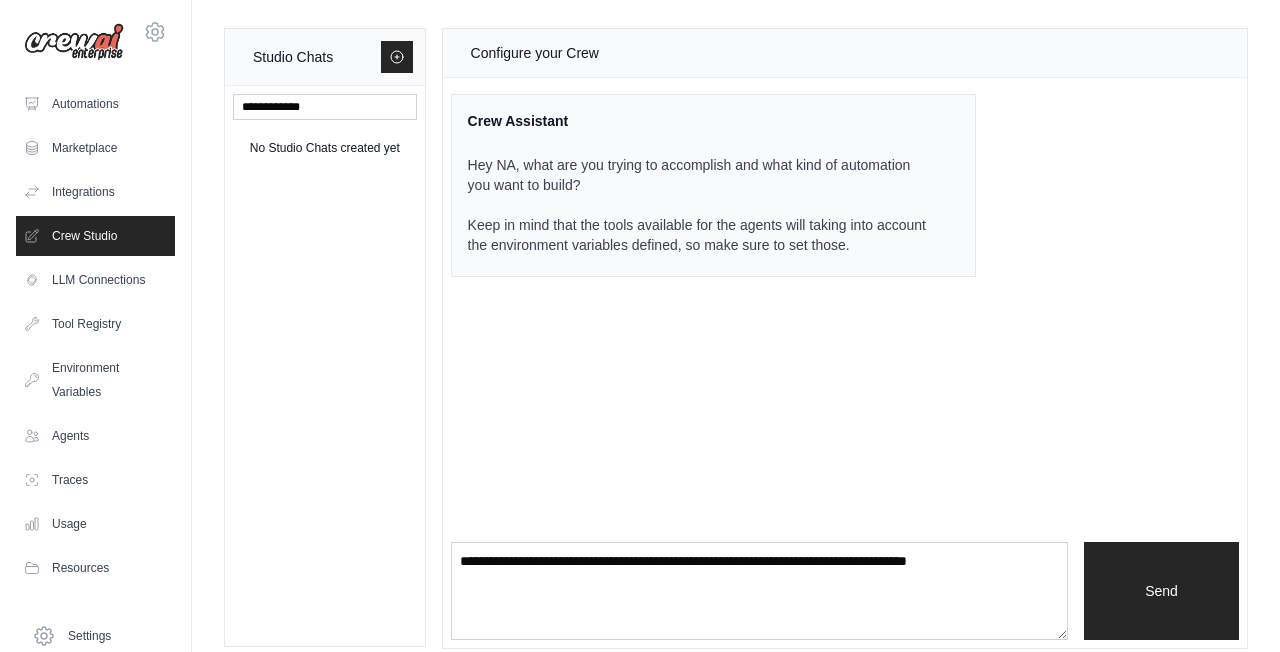 click on "**********" at bounding box center [325, 366] 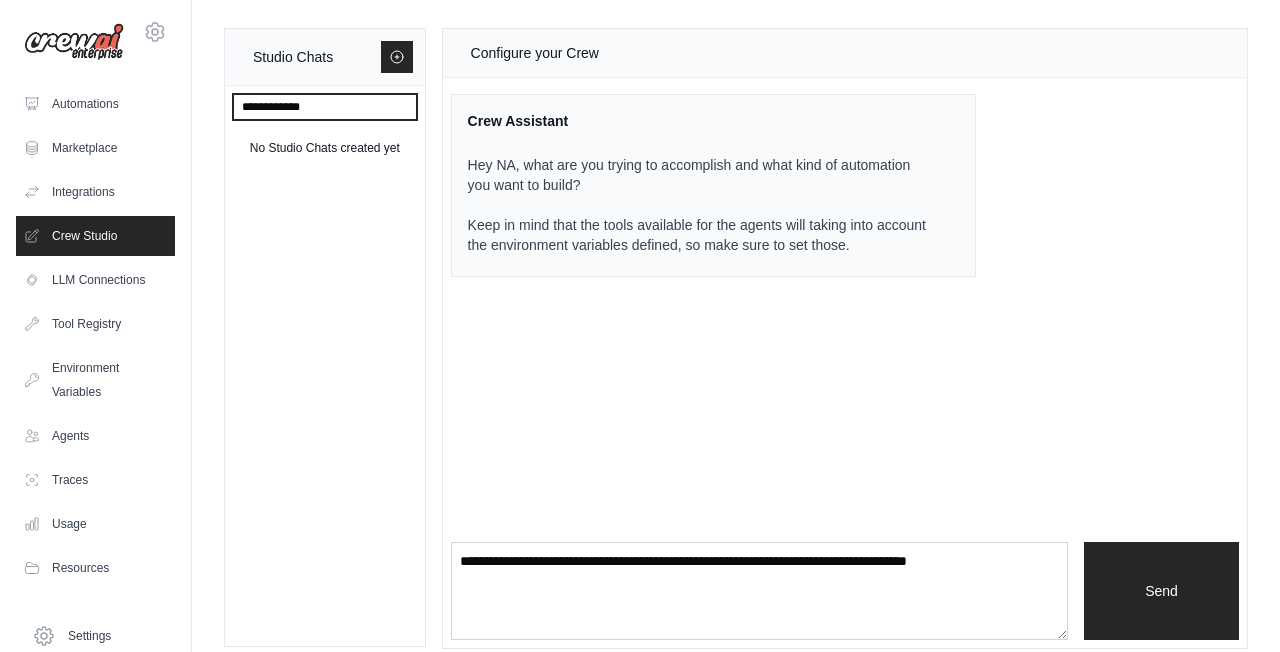 drag, startPoint x: 341, startPoint y: 100, endPoint x: 229, endPoint y: 92, distance: 112.28535 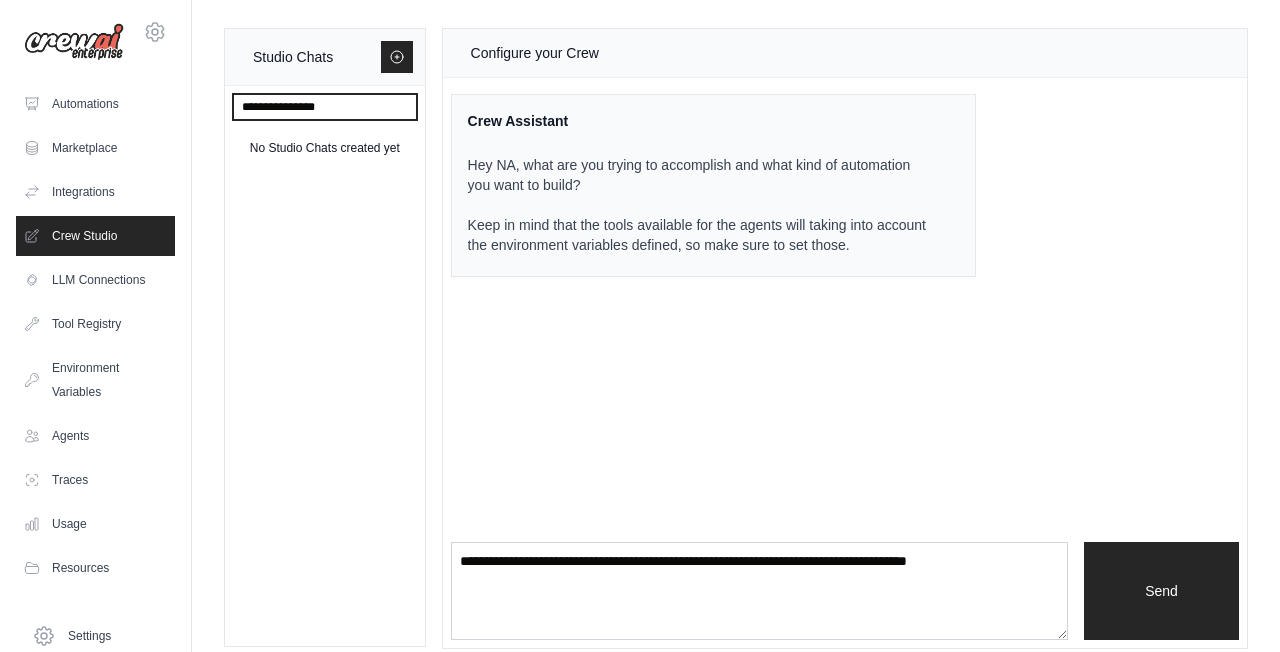 type 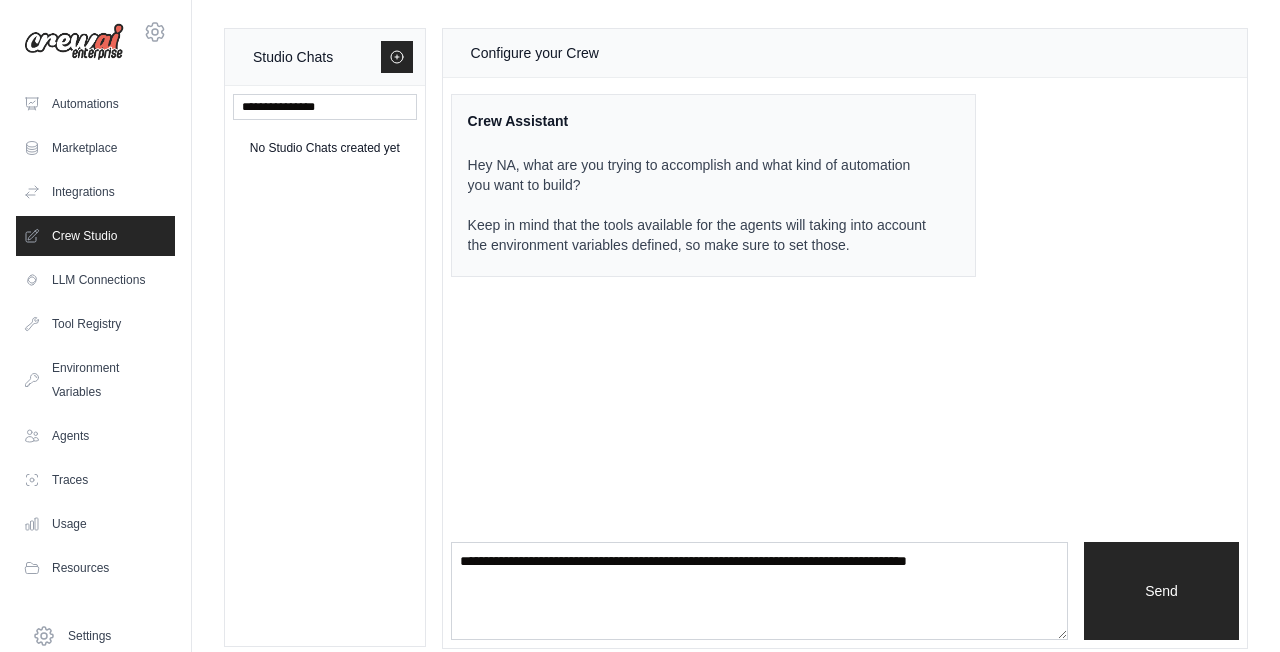 click on "No Studio Chats created yet" at bounding box center [325, 366] 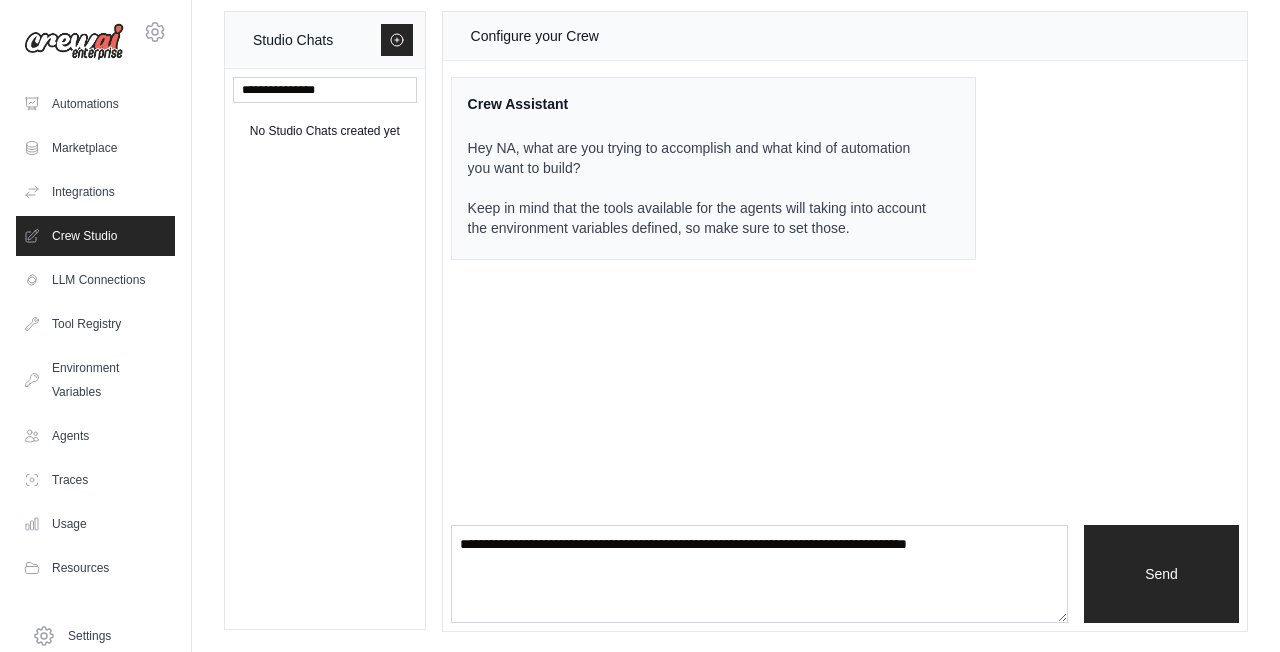 scroll, scrollTop: 17, scrollLeft: 0, axis: vertical 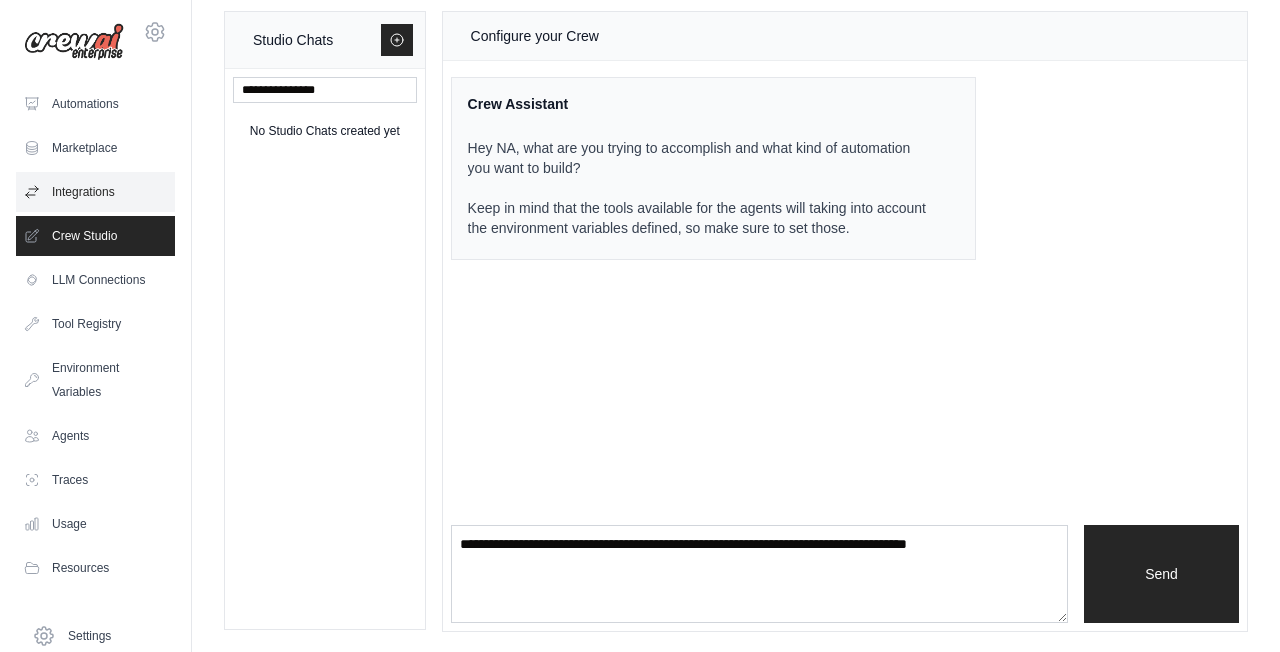 click on "Integrations" at bounding box center (95, 192) 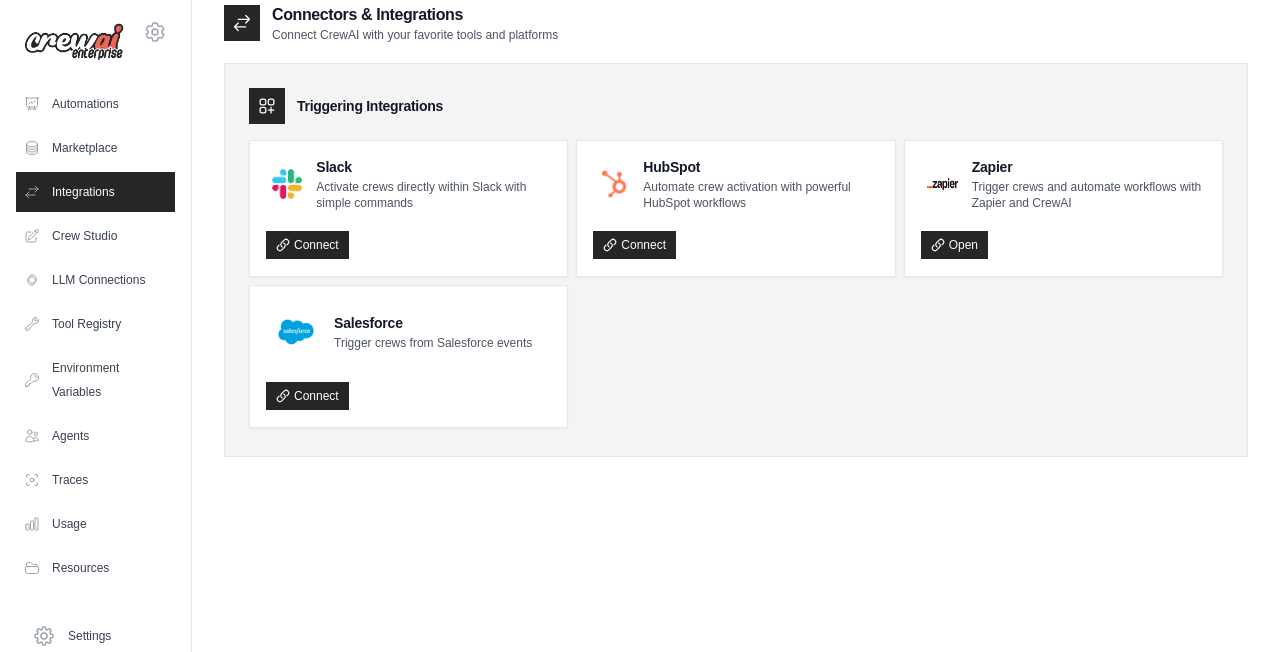 scroll, scrollTop: 0, scrollLeft: 0, axis: both 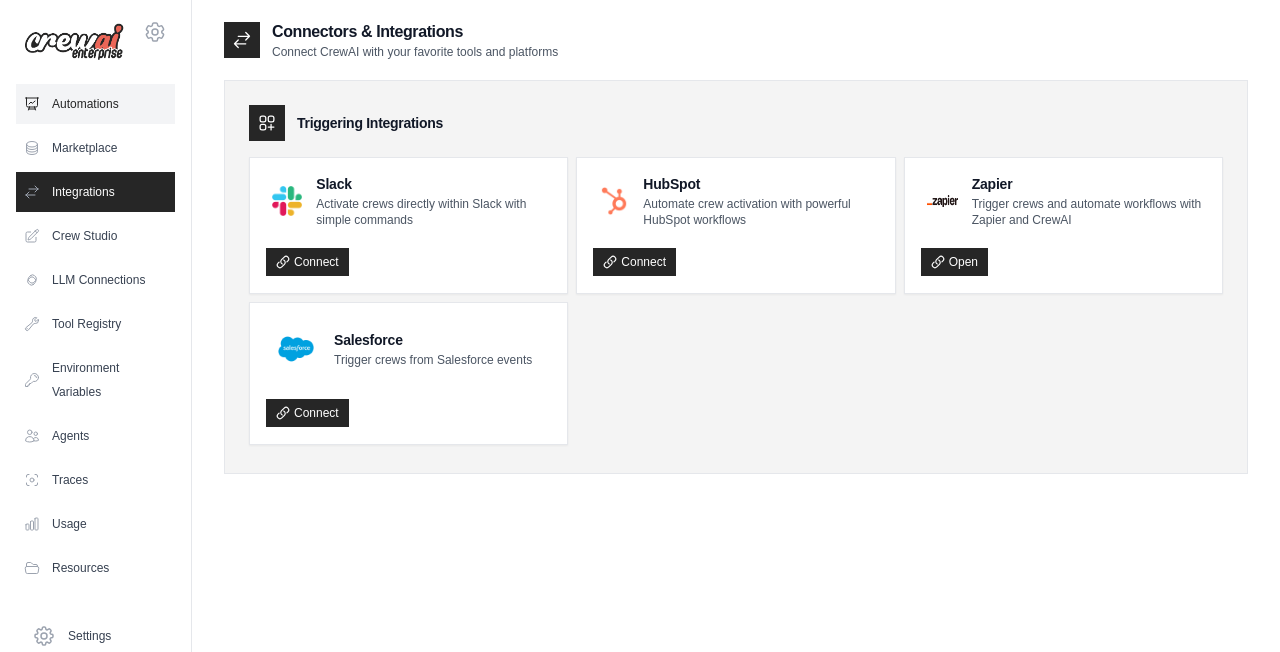 click on "Automations" at bounding box center (95, 104) 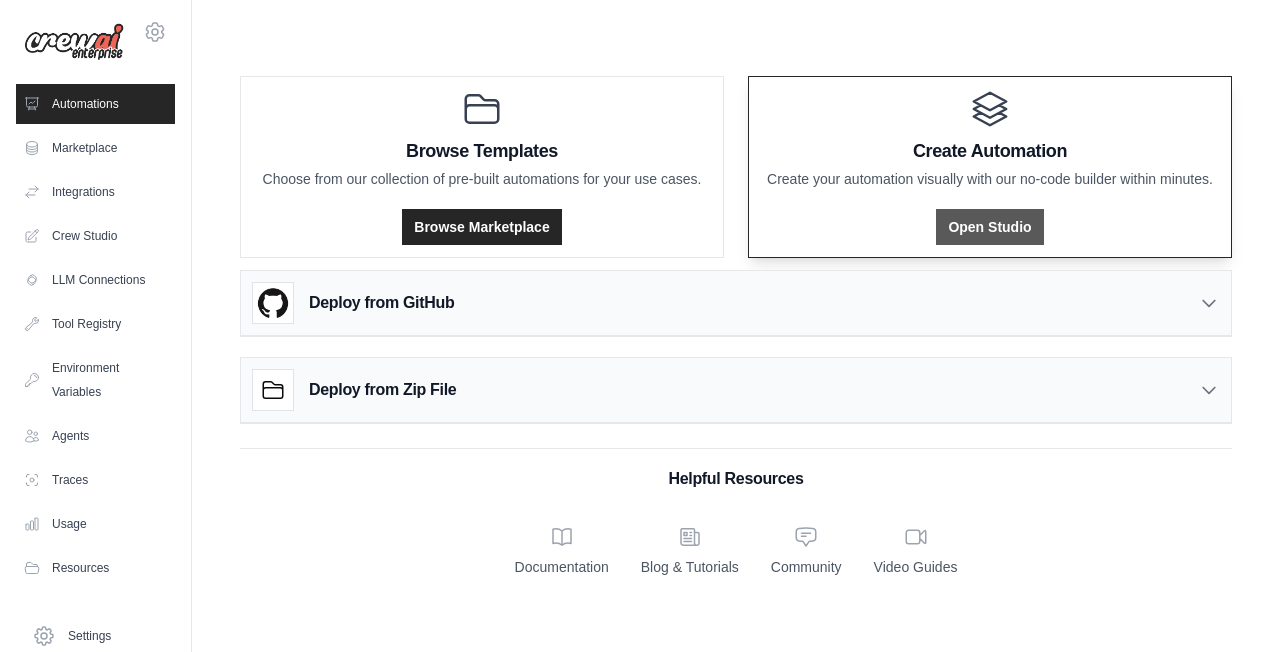 click on "Open Studio" at bounding box center [989, 227] 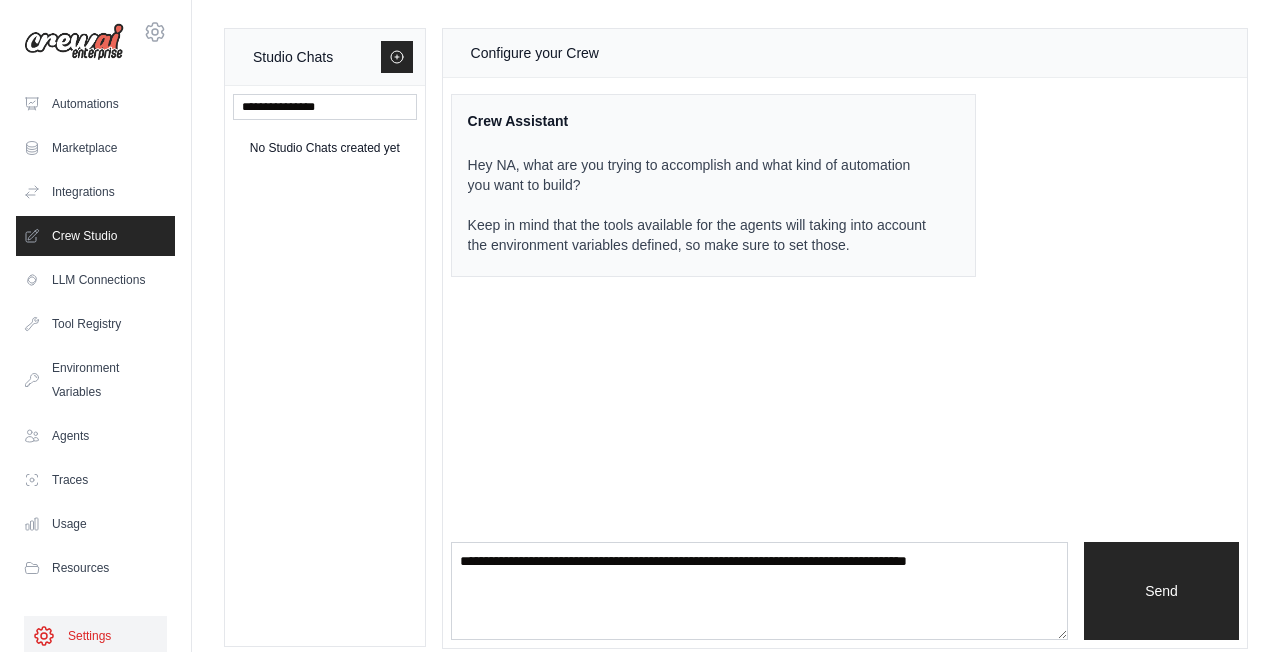 click on "Settings" at bounding box center (95, 636) 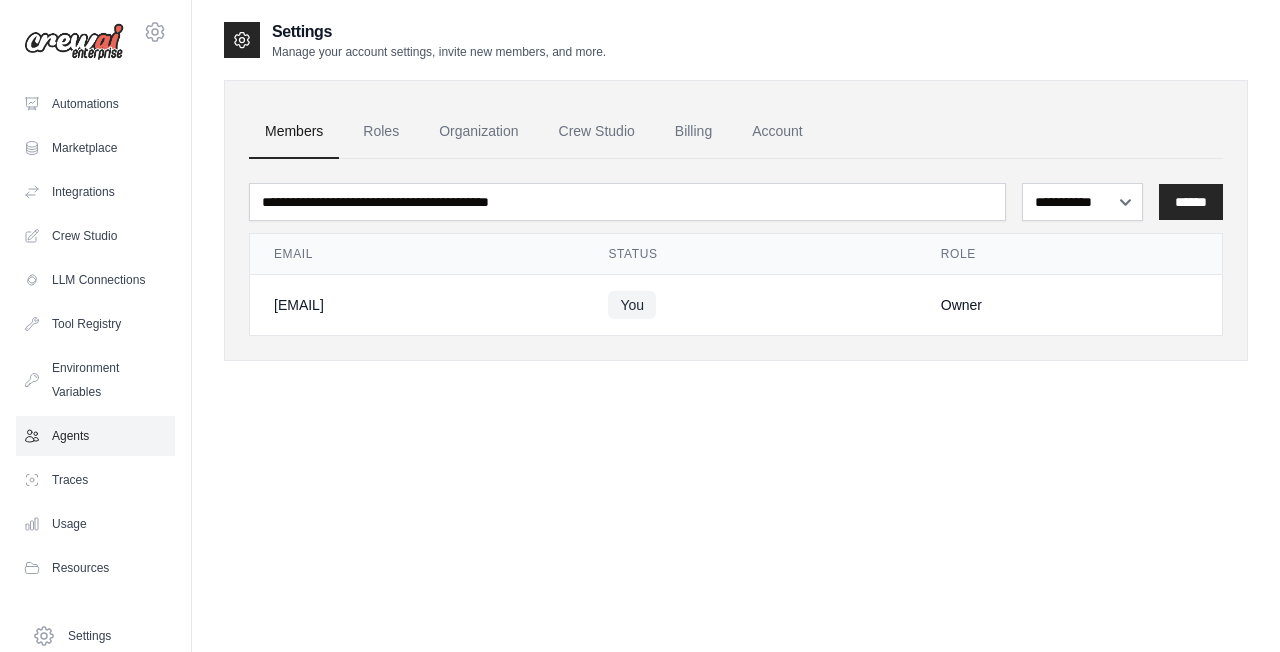 click on "Agents" at bounding box center [95, 436] 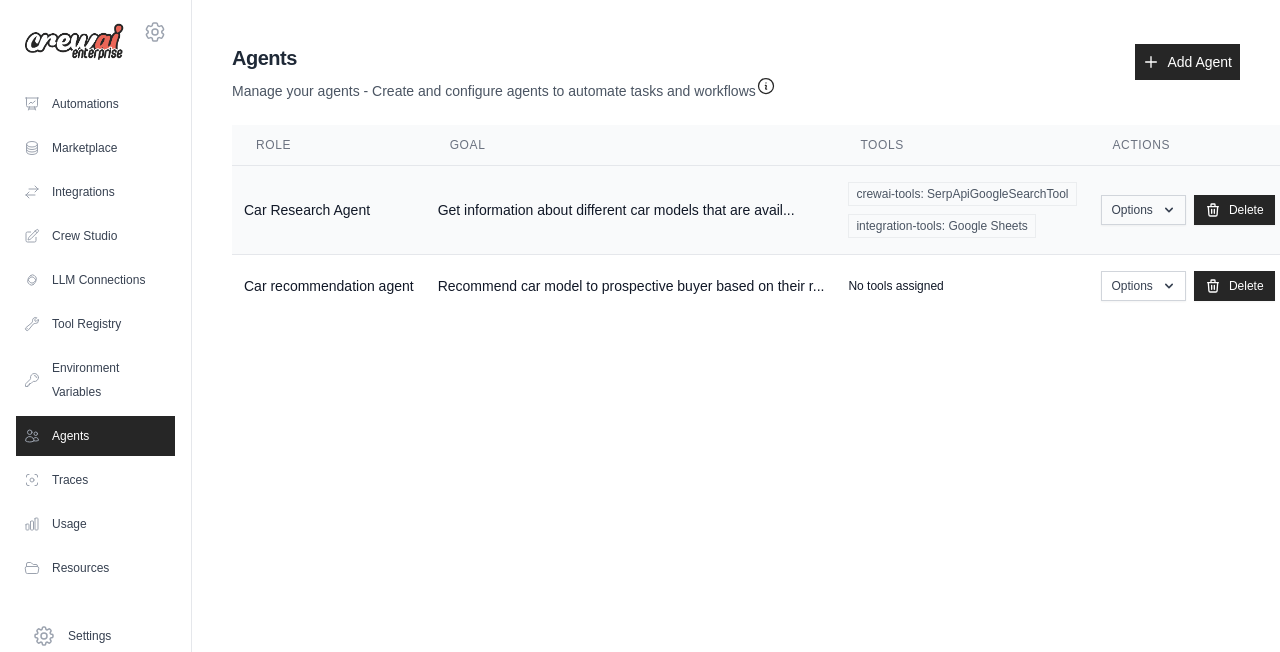 click on "Options" at bounding box center (1143, 210) 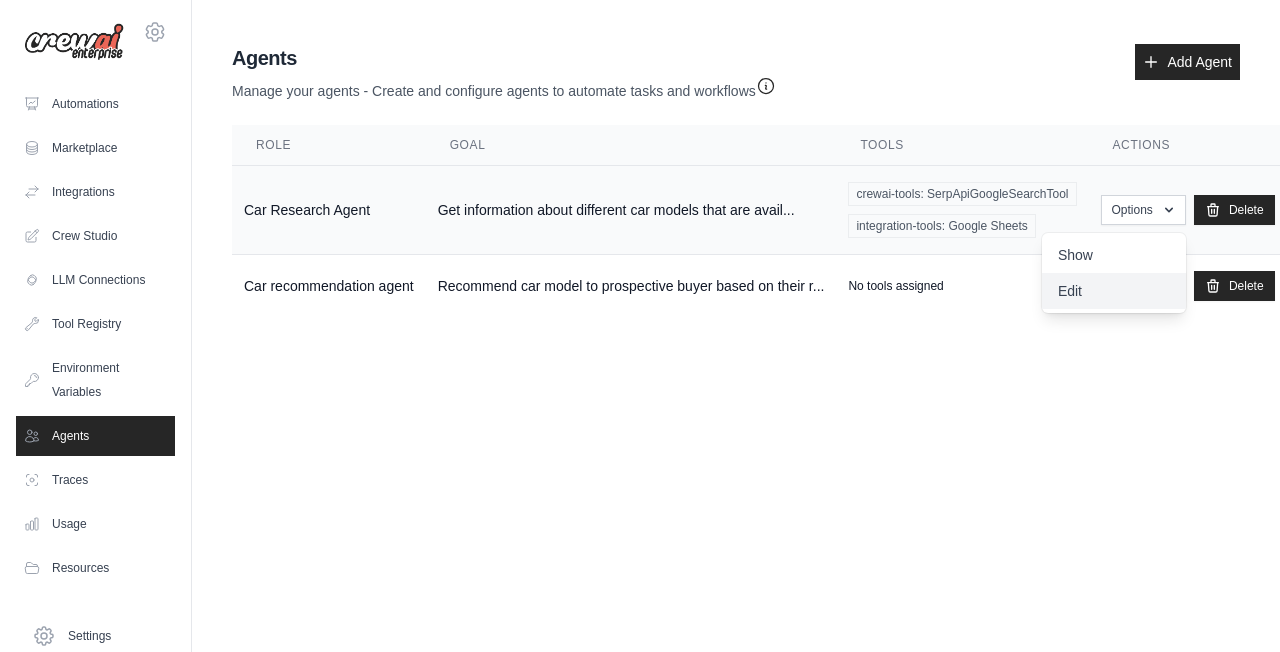 click on "Edit" at bounding box center (1114, 291) 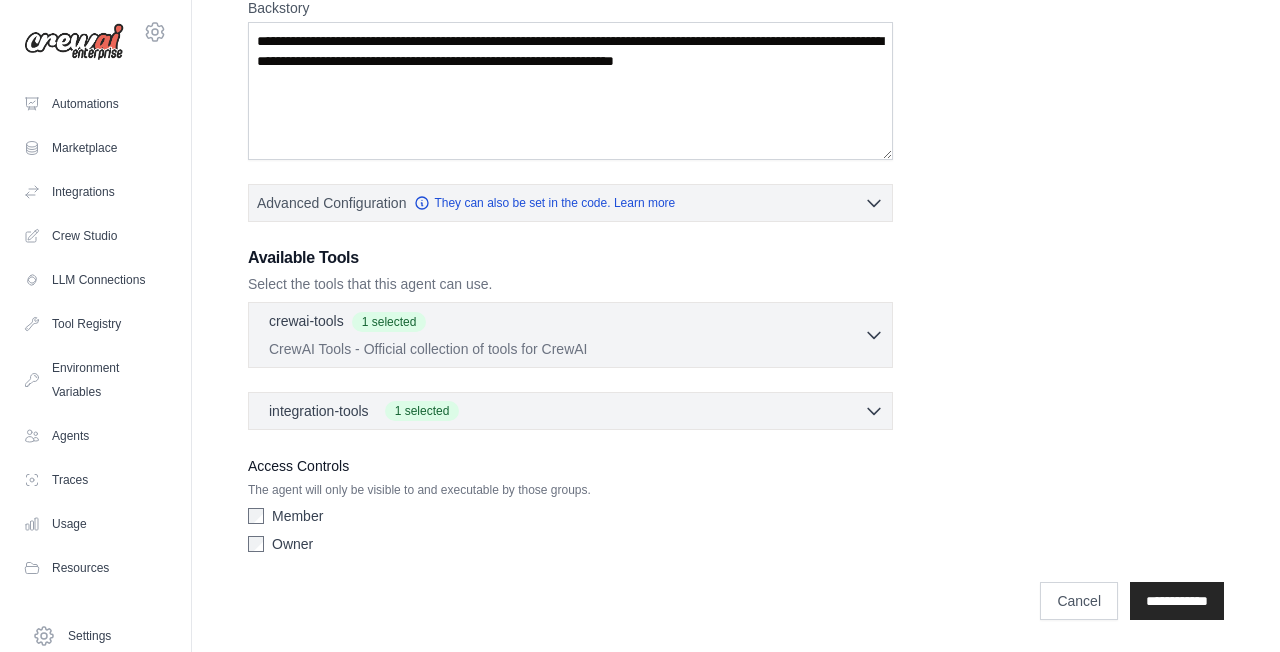 scroll, scrollTop: 387, scrollLeft: 0, axis: vertical 